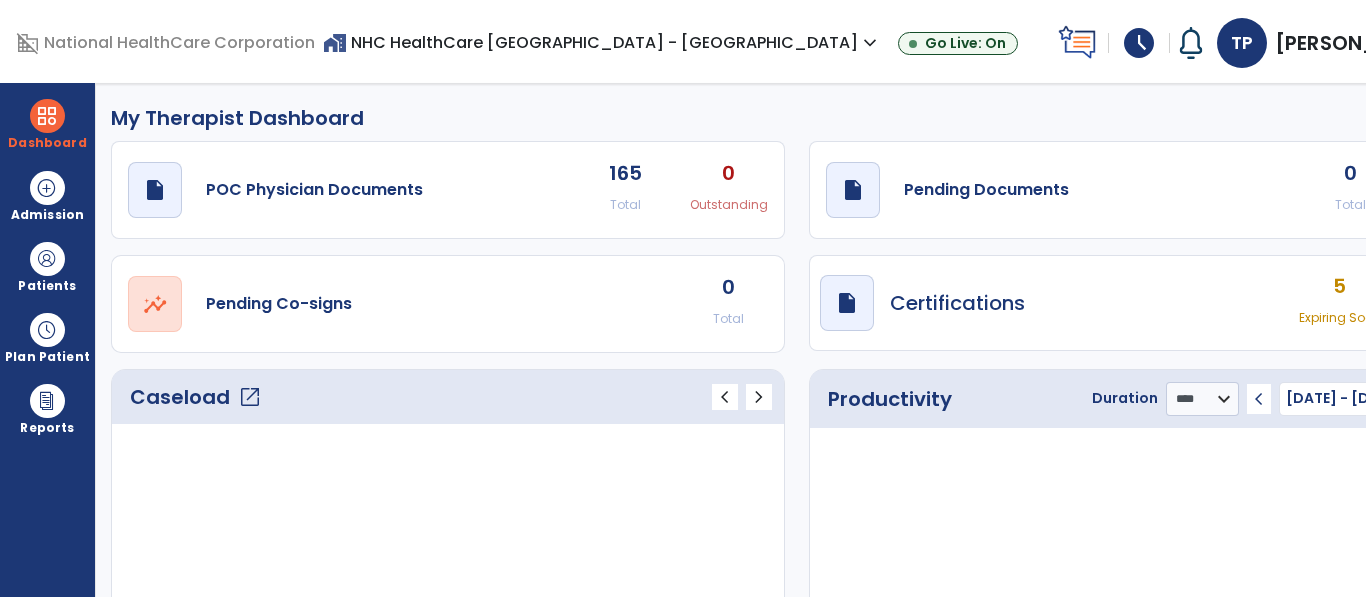 select on "****" 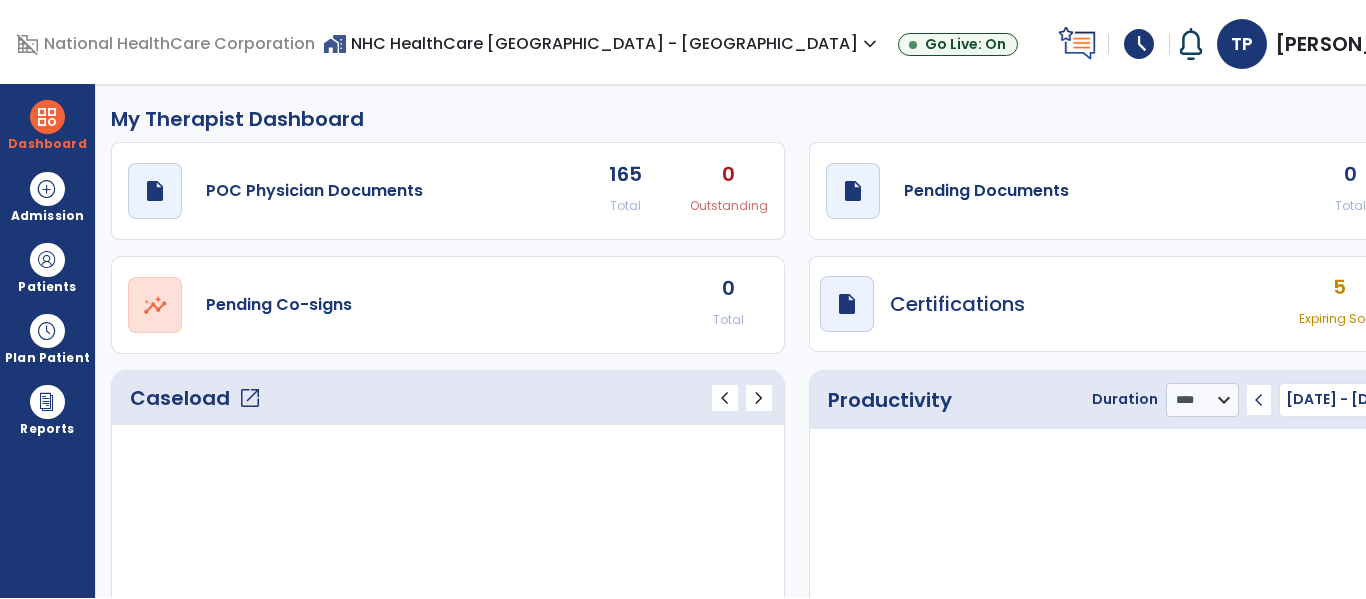 scroll, scrollTop: 0, scrollLeft: 0, axis: both 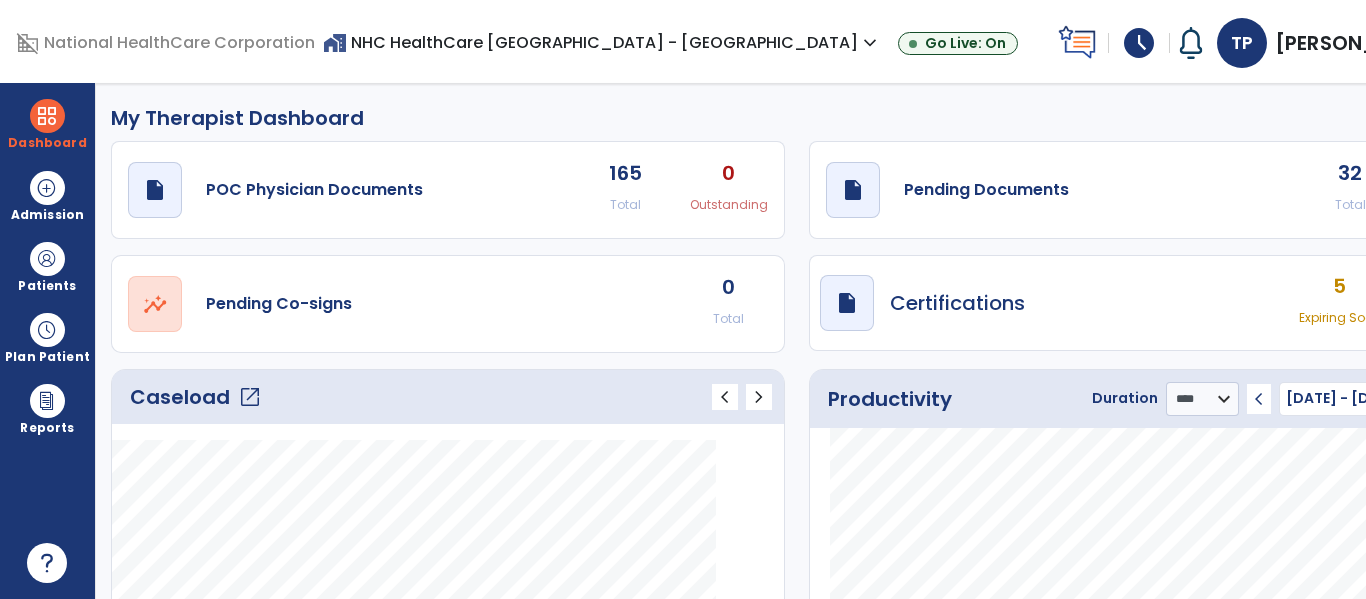click on "expand_more" at bounding box center (1457, 43) 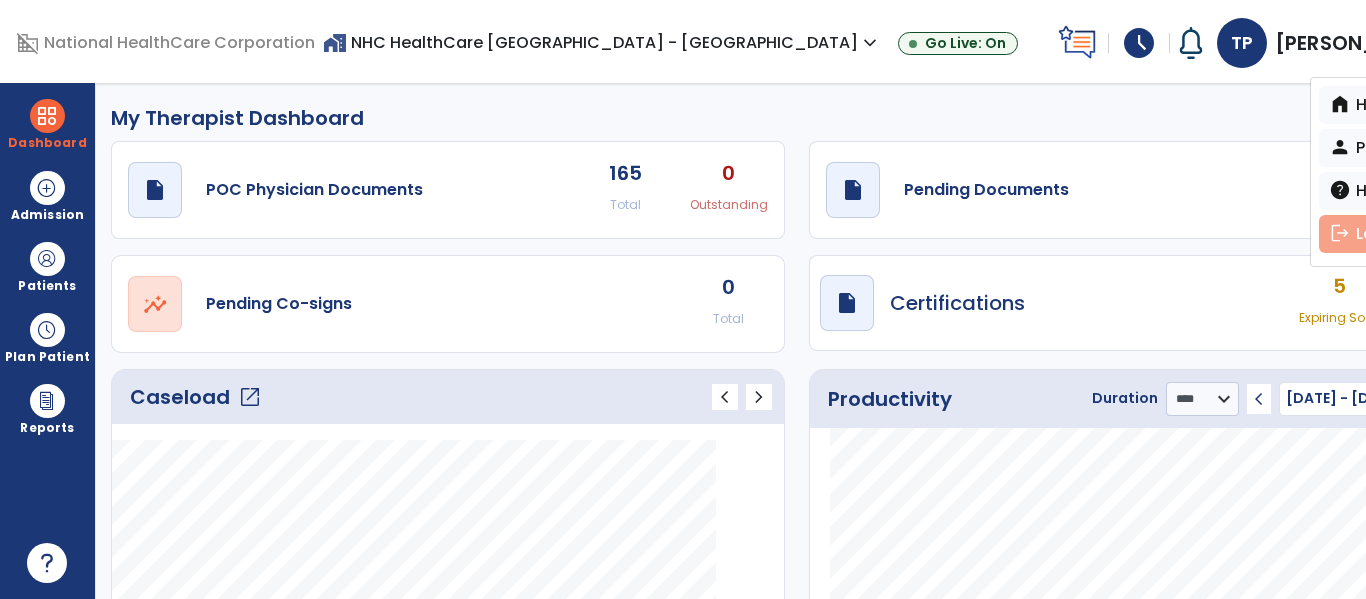 click on "logout   Log out" at bounding box center (1390, 234) 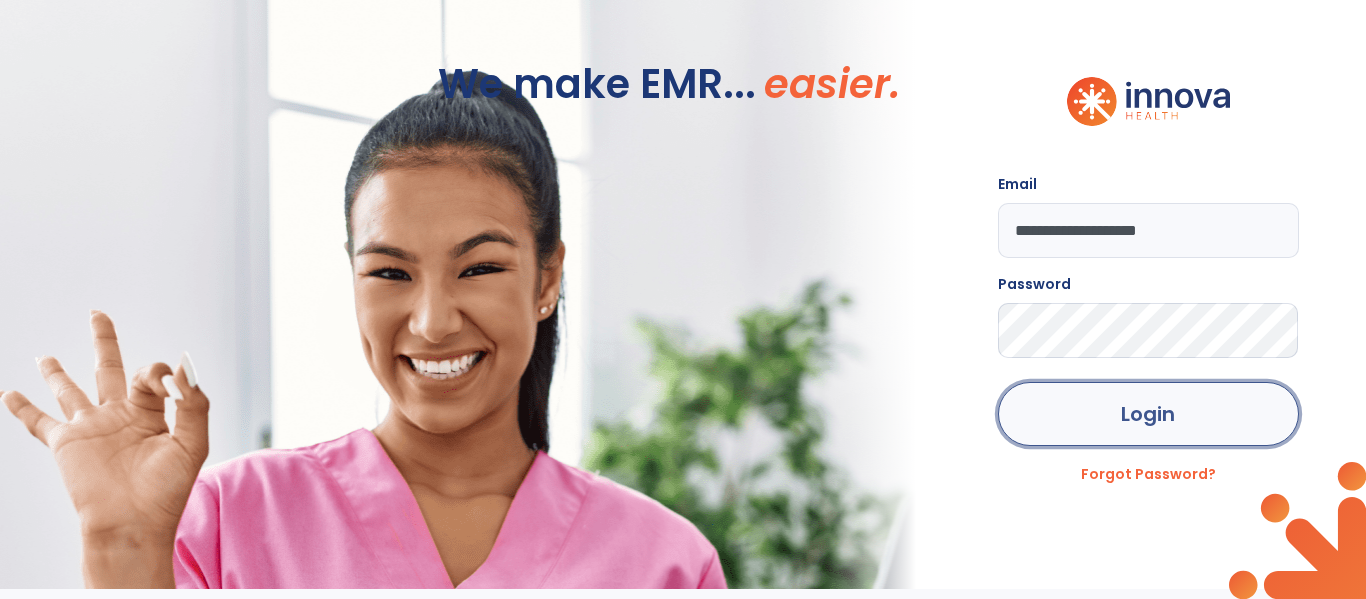 click on "Login" 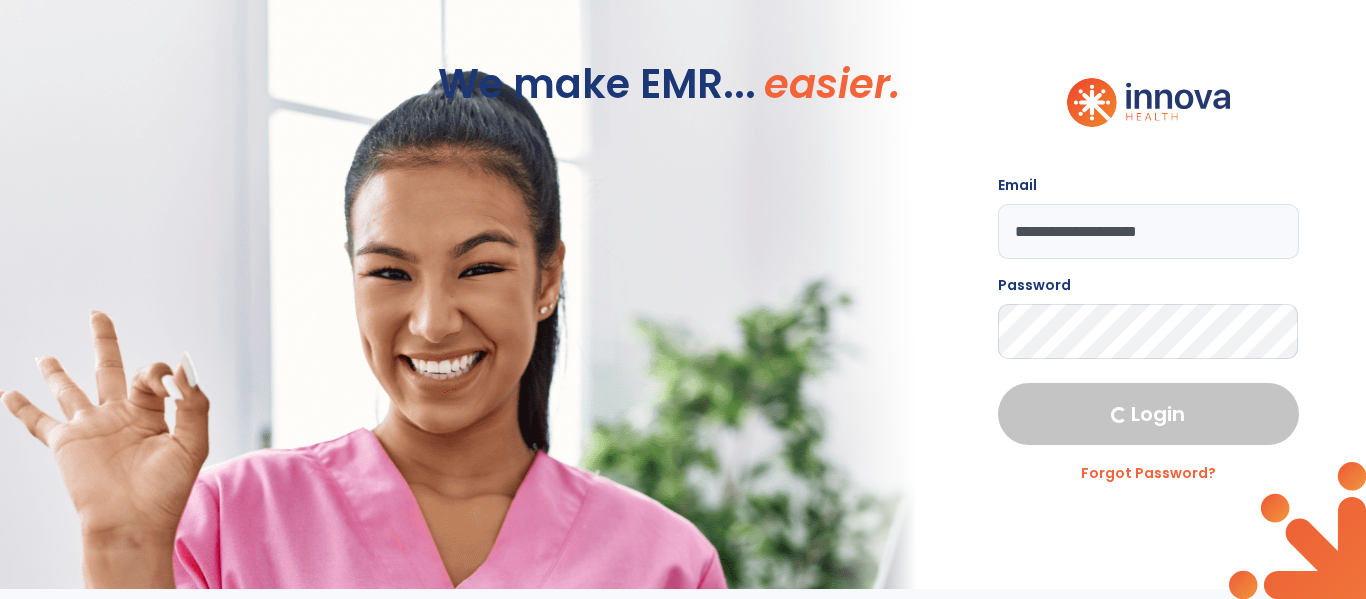 select on "****" 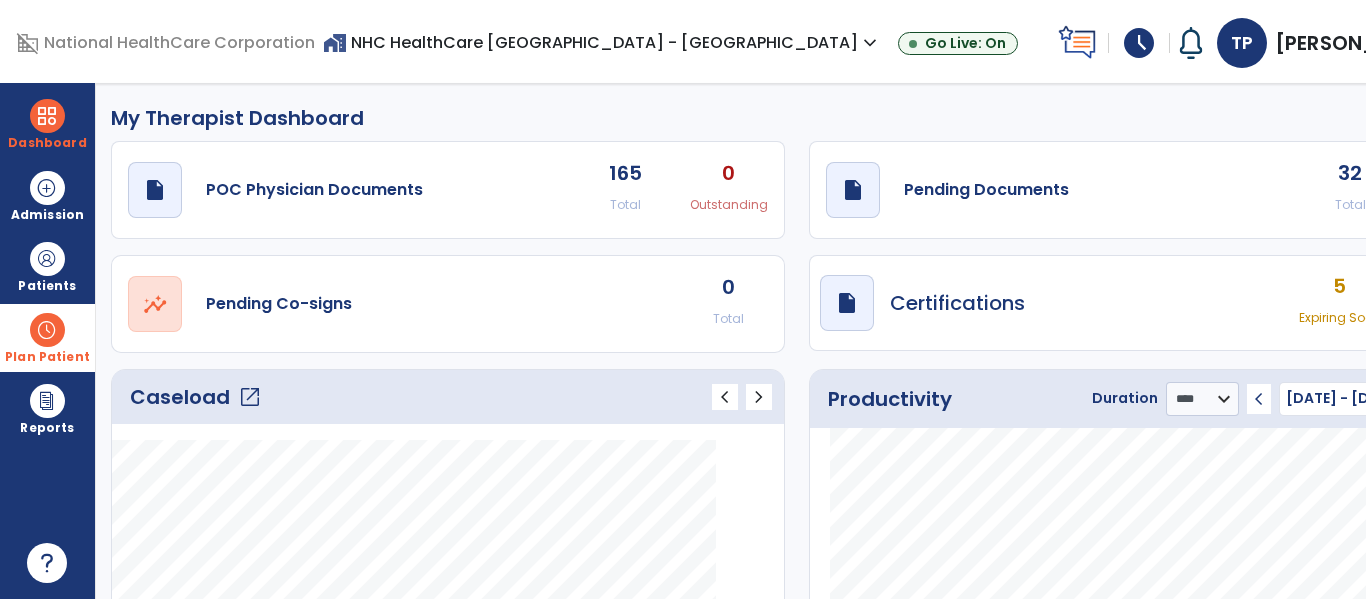 click on "Plan Patient" at bounding box center [47, 286] 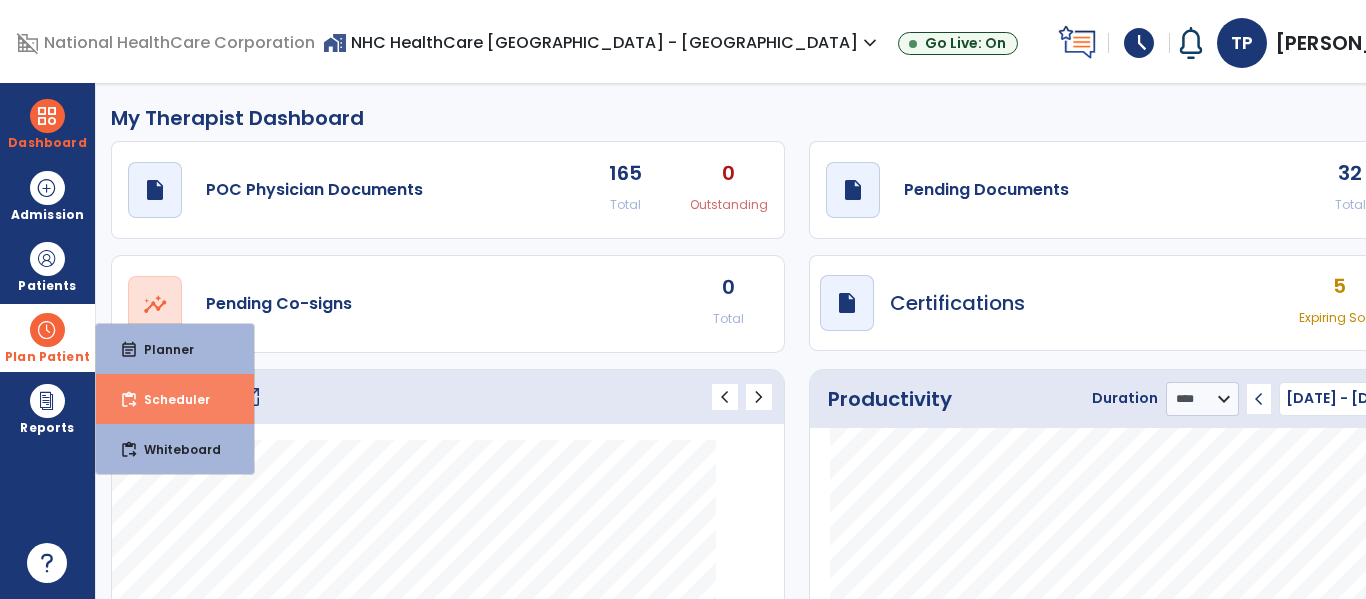 click on "content_paste_go  Scheduler" at bounding box center (175, 399) 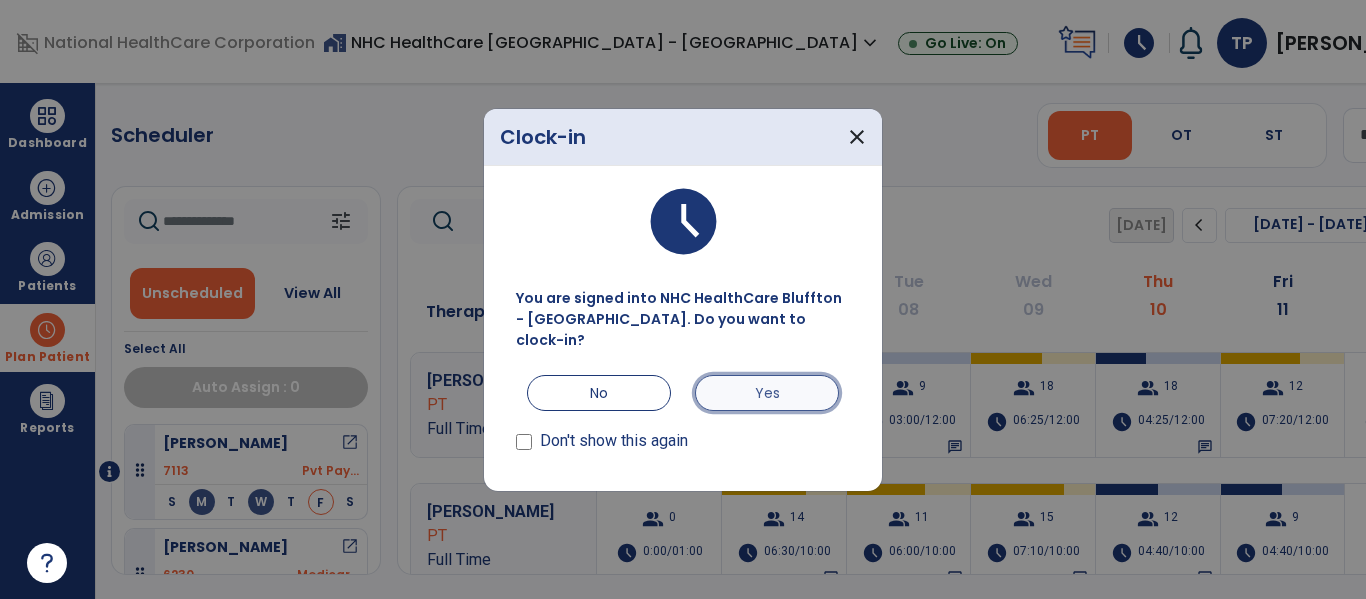 click on "Yes" at bounding box center [767, 393] 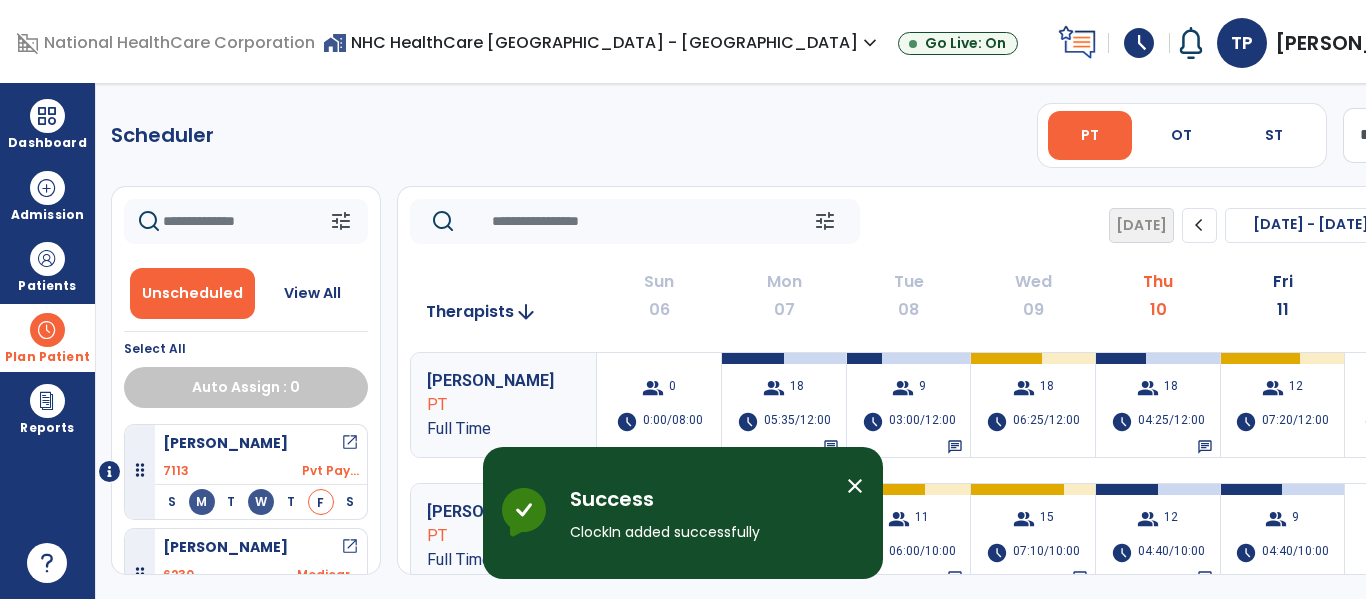 click on "close" at bounding box center [855, 486] 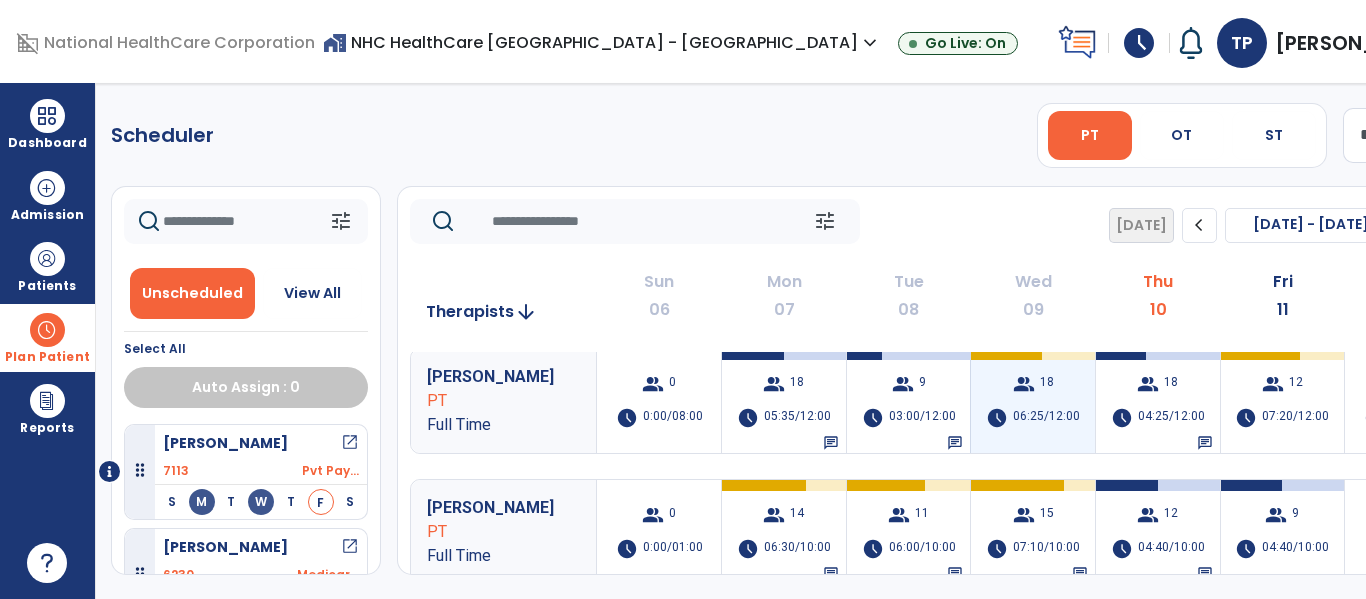scroll, scrollTop: 0, scrollLeft: 0, axis: both 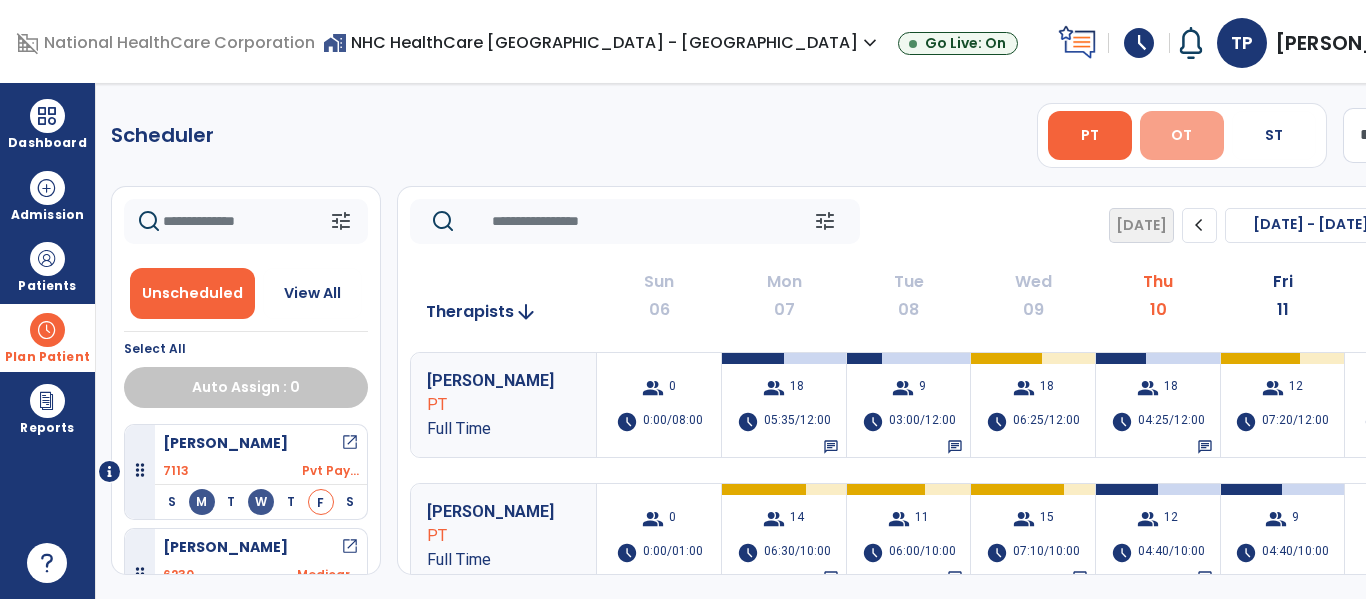 click on "OT" at bounding box center [1182, 135] 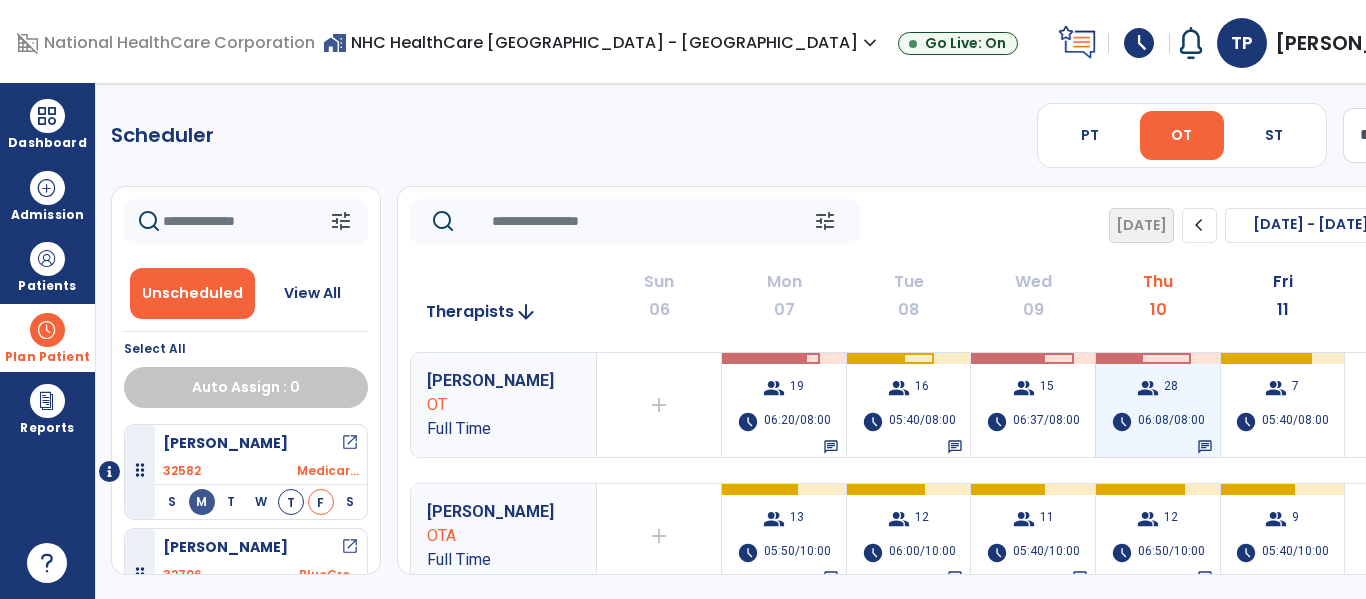 click on "06:08/08:00" at bounding box center (1171, 422) 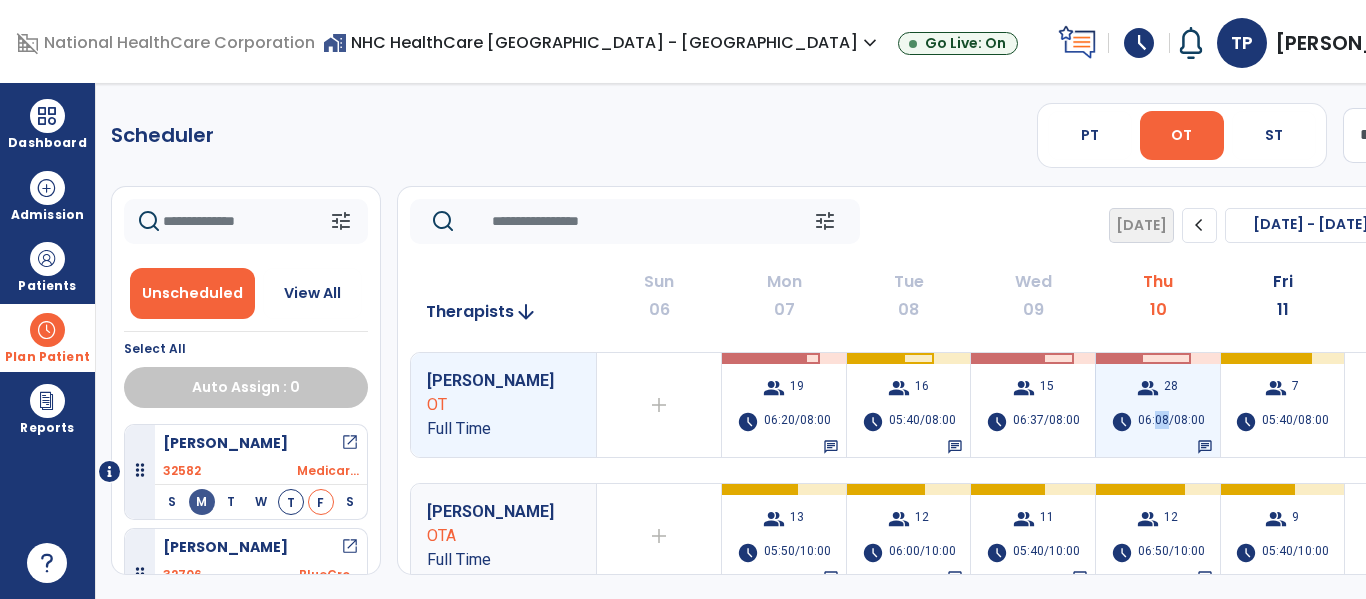 click on "06:08/08:00" at bounding box center (1171, 422) 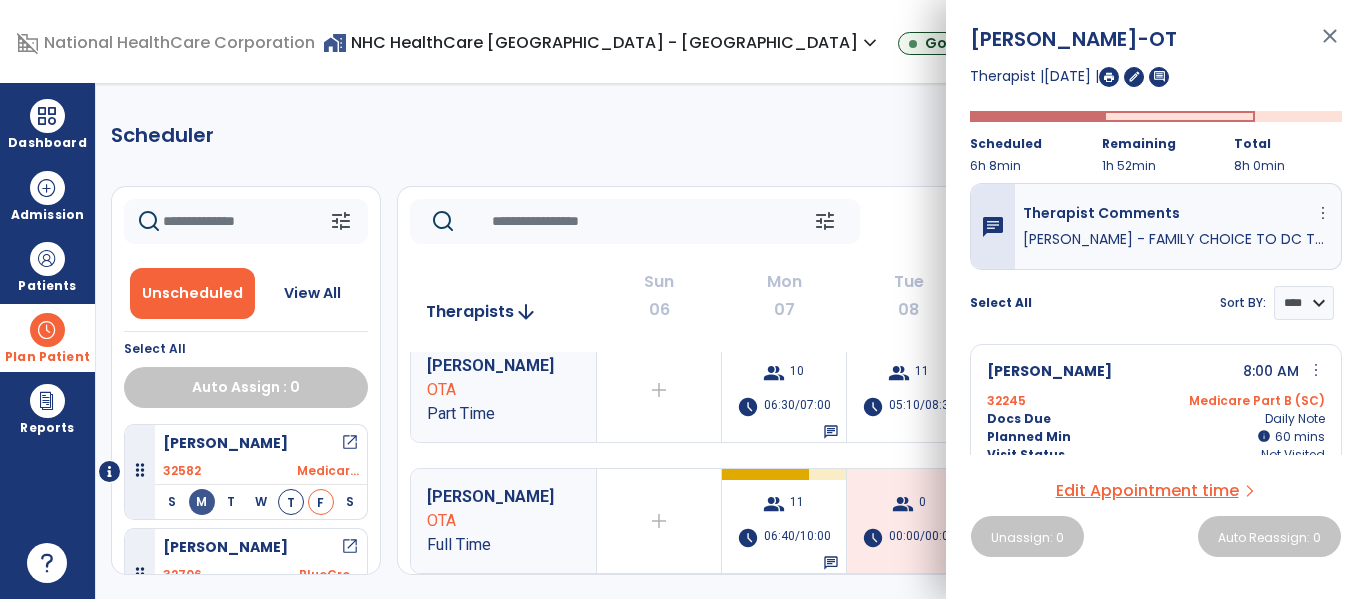 scroll, scrollTop: 300, scrollLeft: 0, axis: vertical 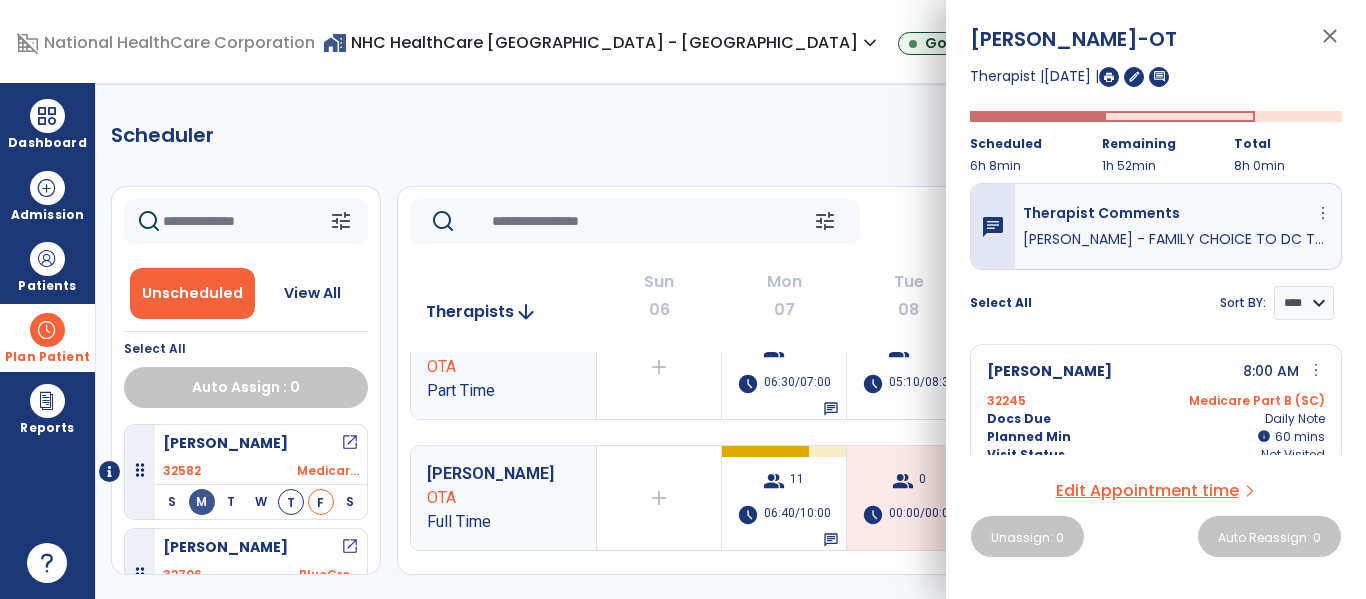 click at bounding box center [1109, 77] 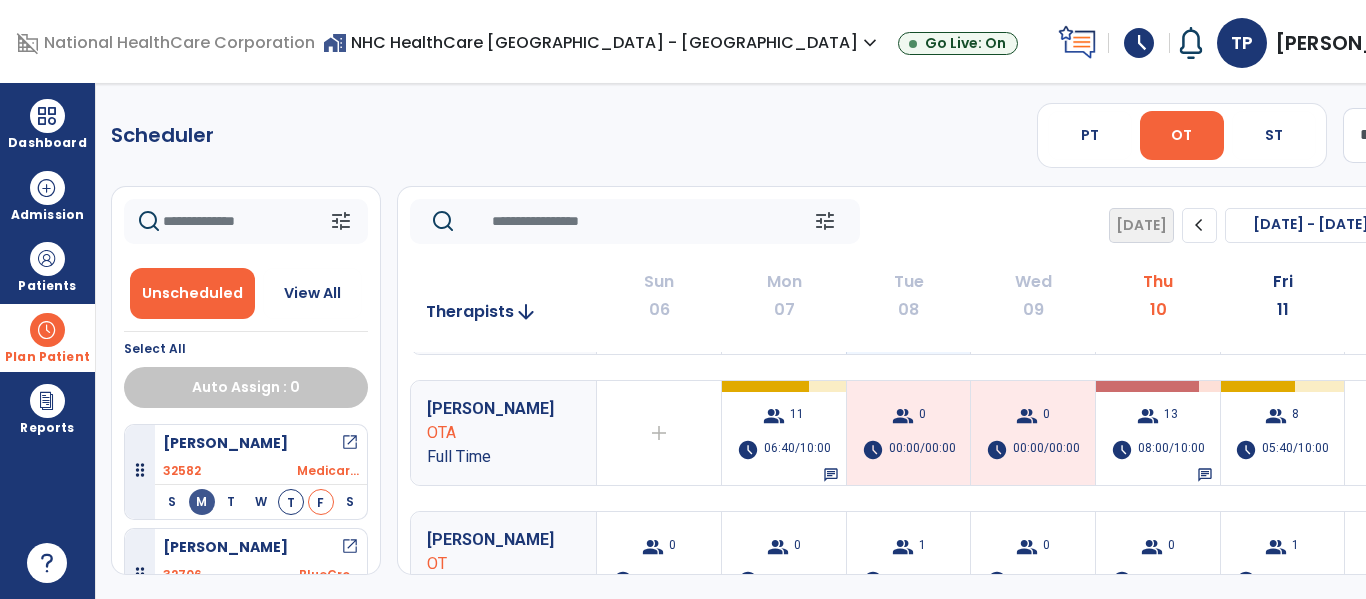 scroll, scrollTop: 400, scrollLeft: 0, axis: vertical 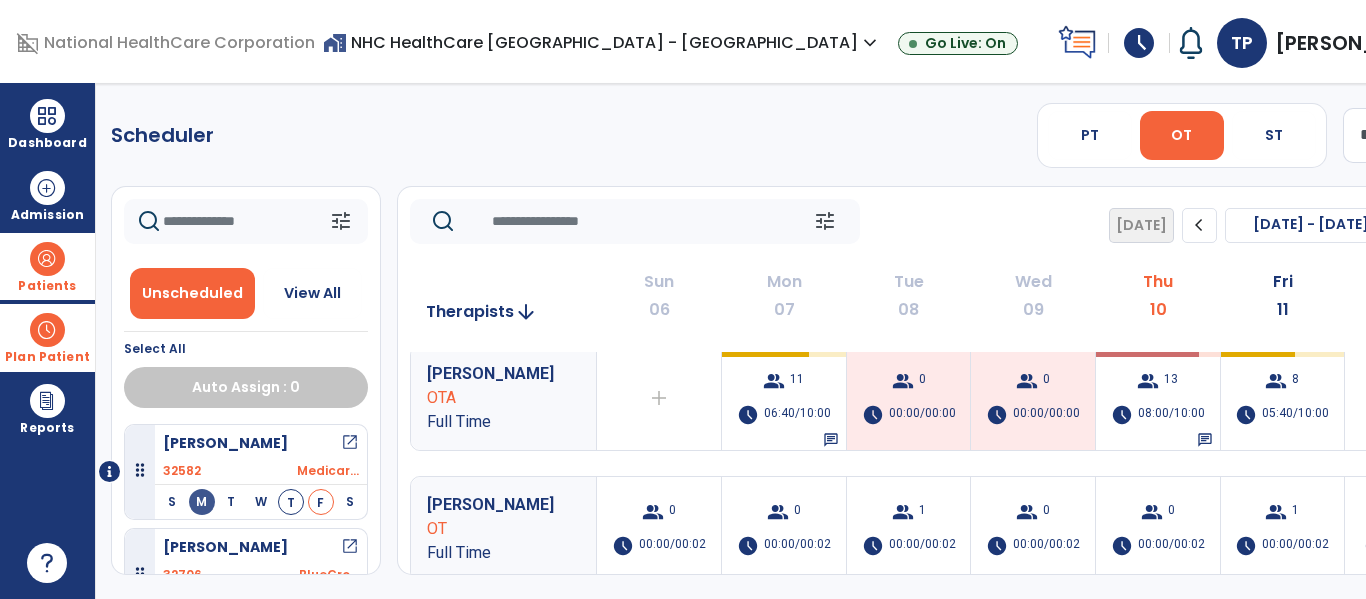drag, startPoint x: 43, startPoint y: 250, endPoint x: 71, endPoint y: 267, distance: 32.75668 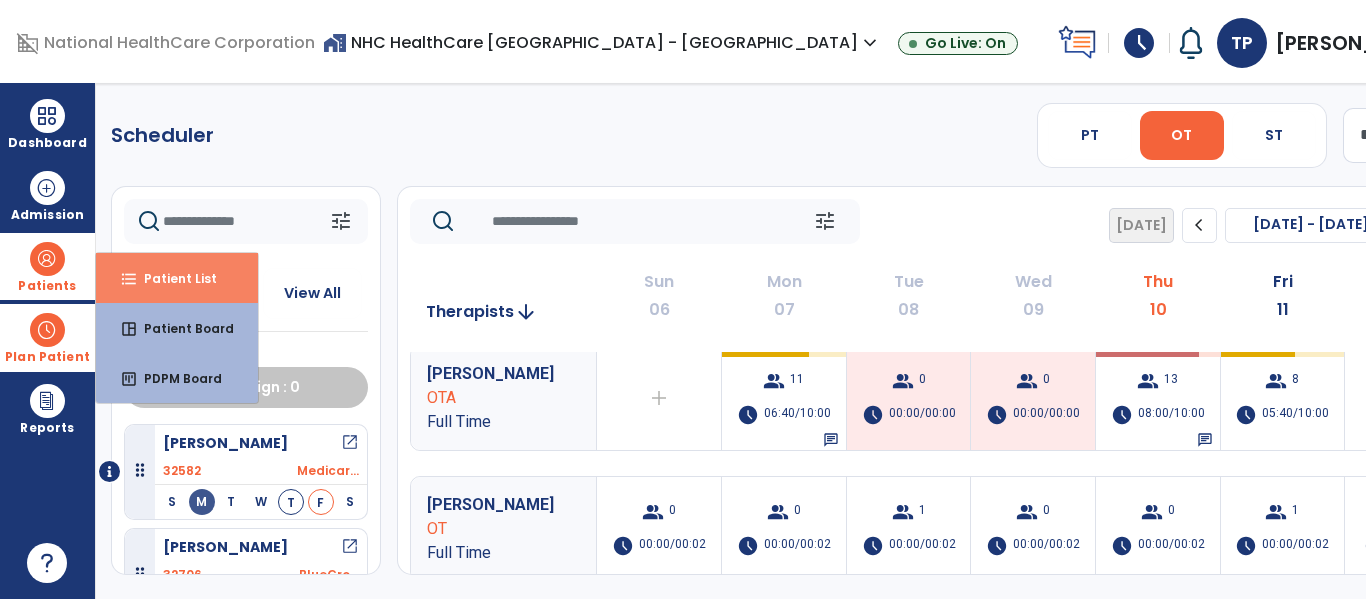click on "format_list_bulleted" at bounding box center [129, 279] 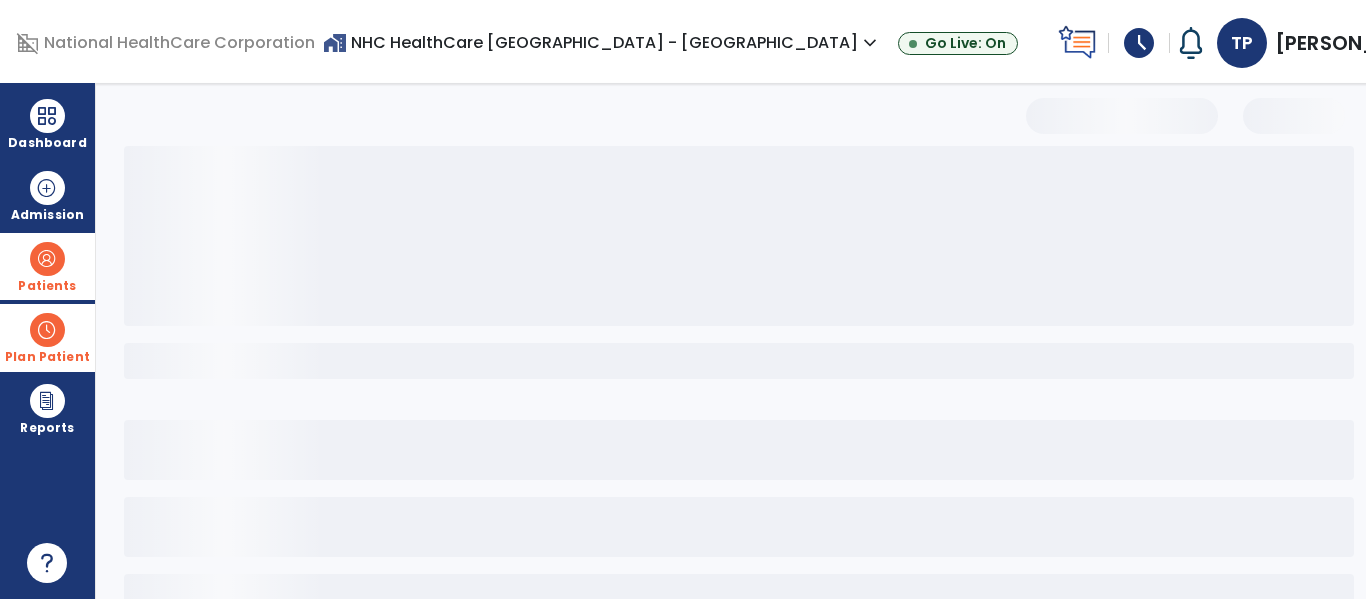 select on "***" 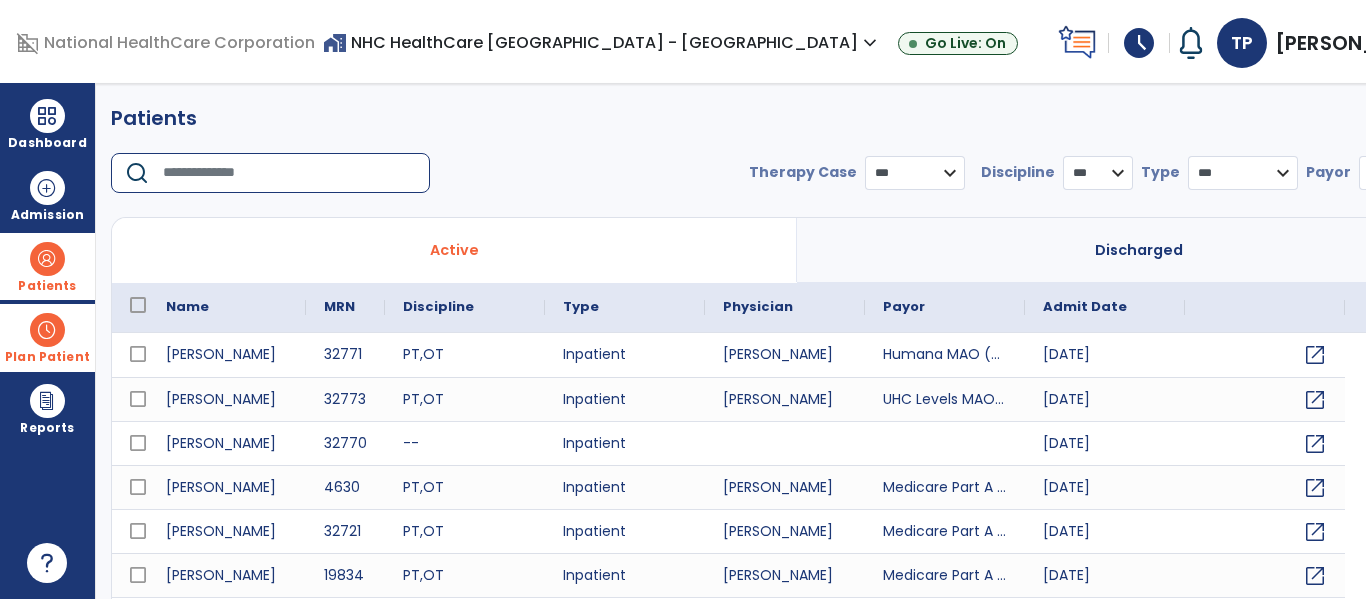 click at bounding box center [289, 173] 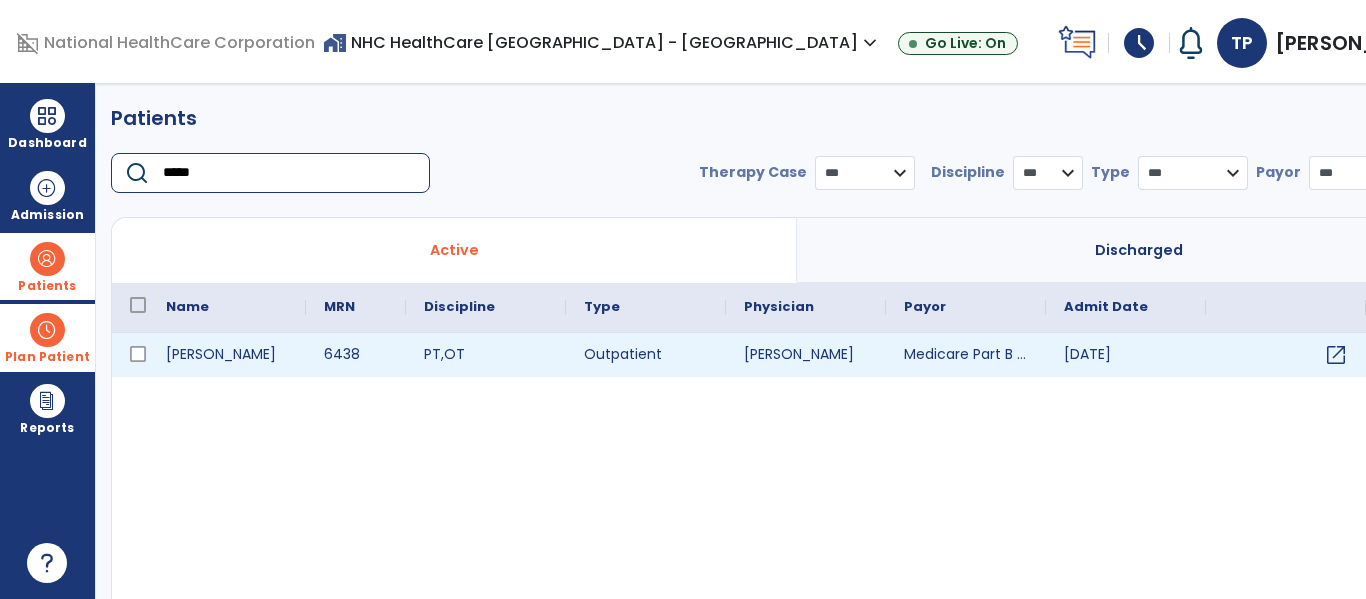 type on "*****" 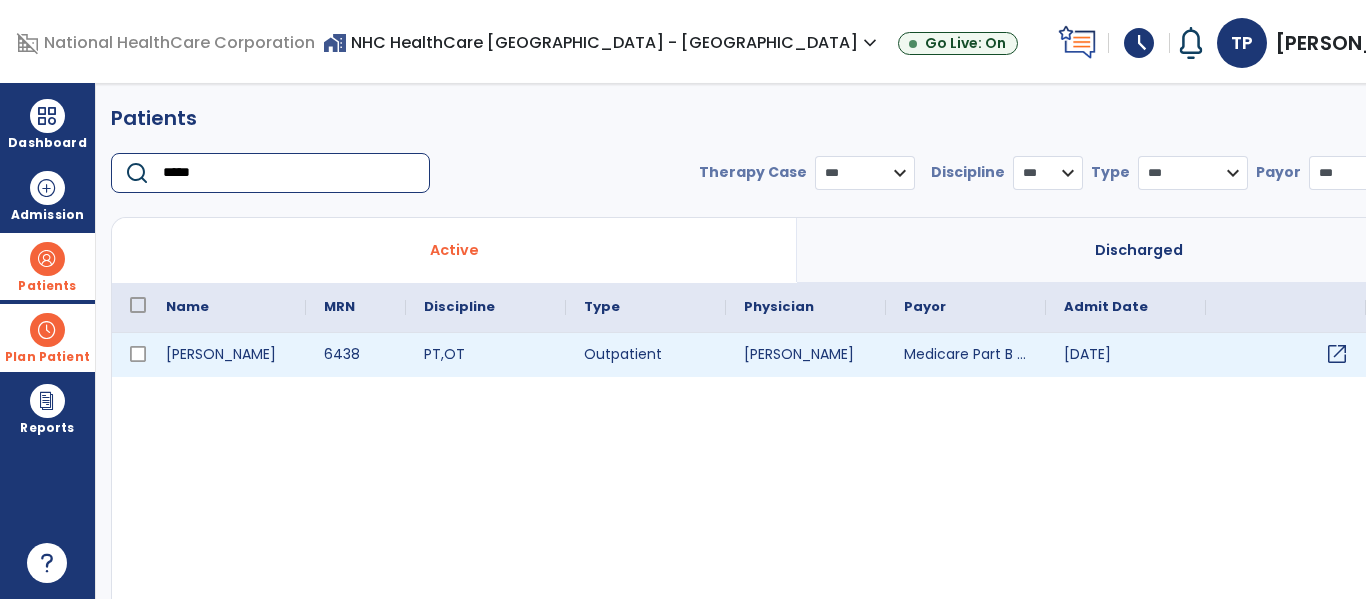 click on "open_in_new" at bounding box center [1337, 354] 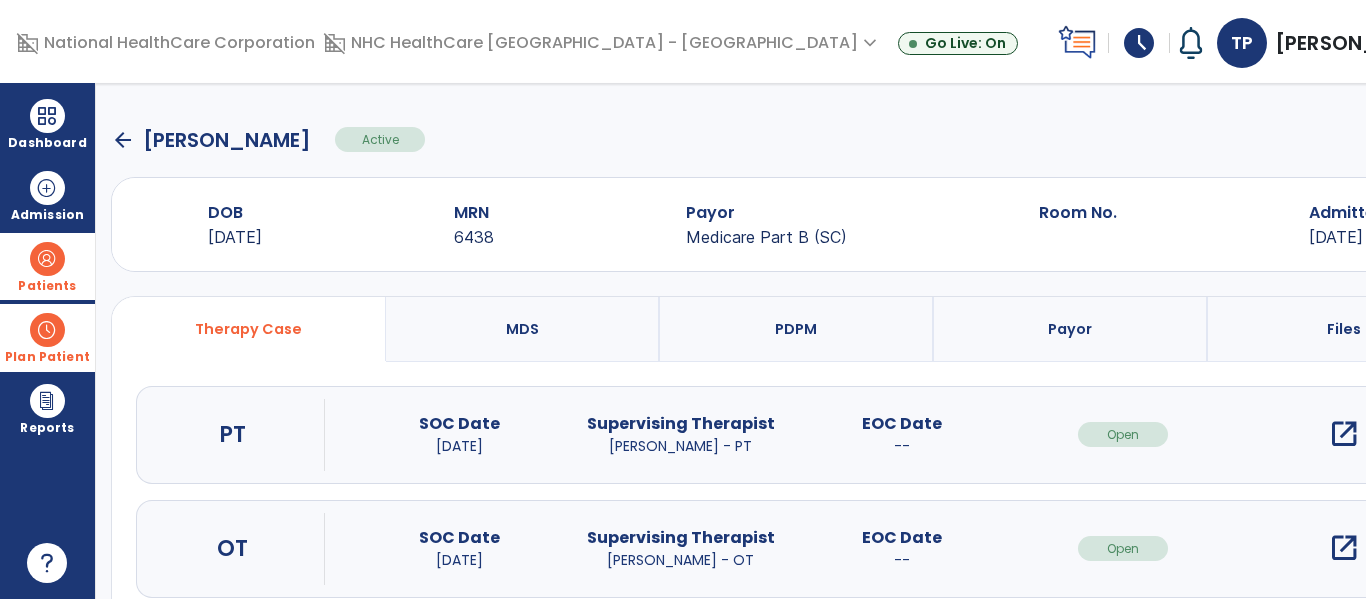 click on "open_in_new" at bounding box center (1344, 548) 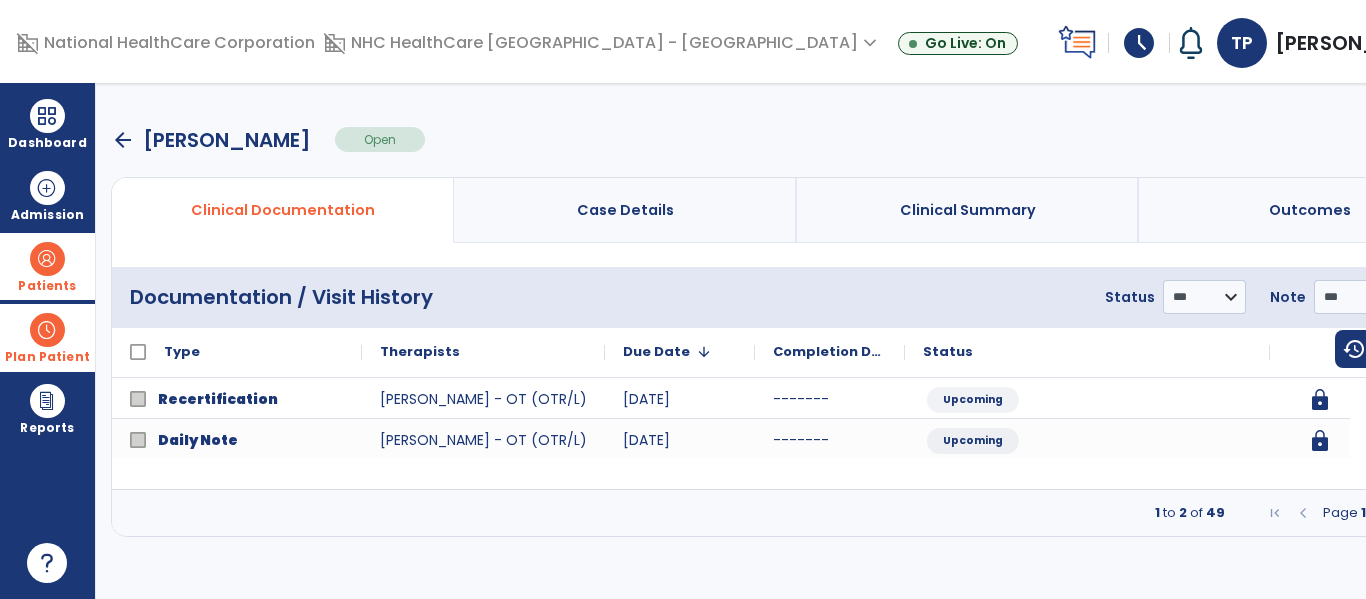 click at bounding box center (1422, 513) 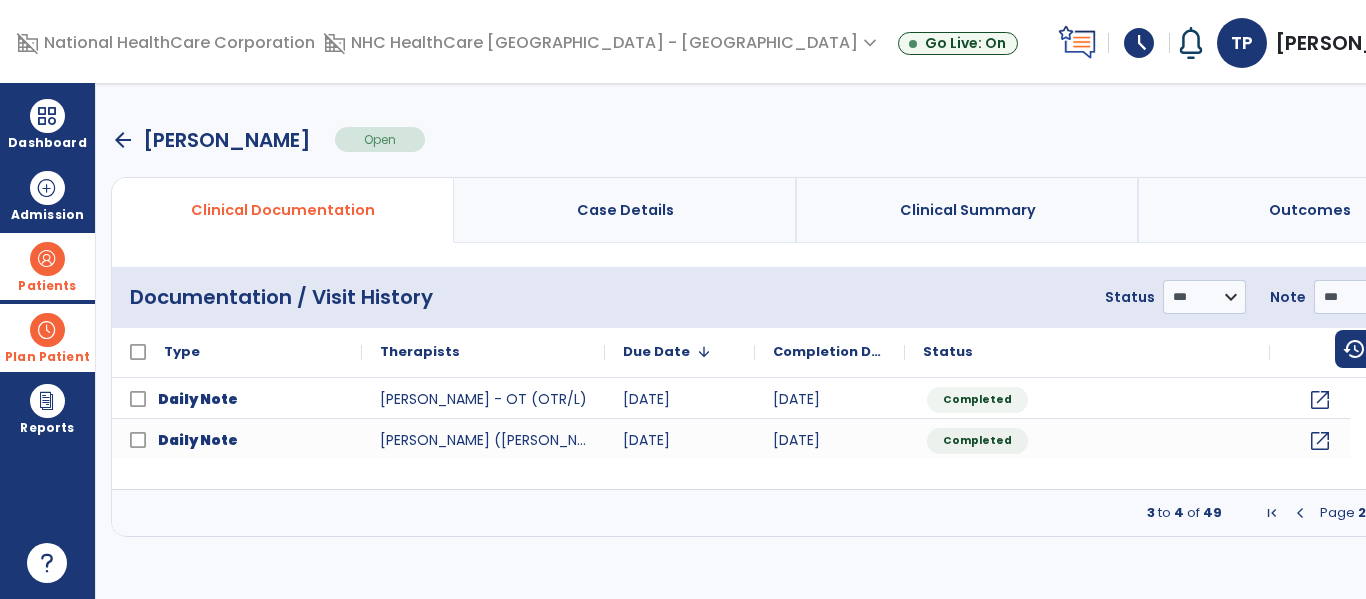 click at bounding box center [1300, 513] 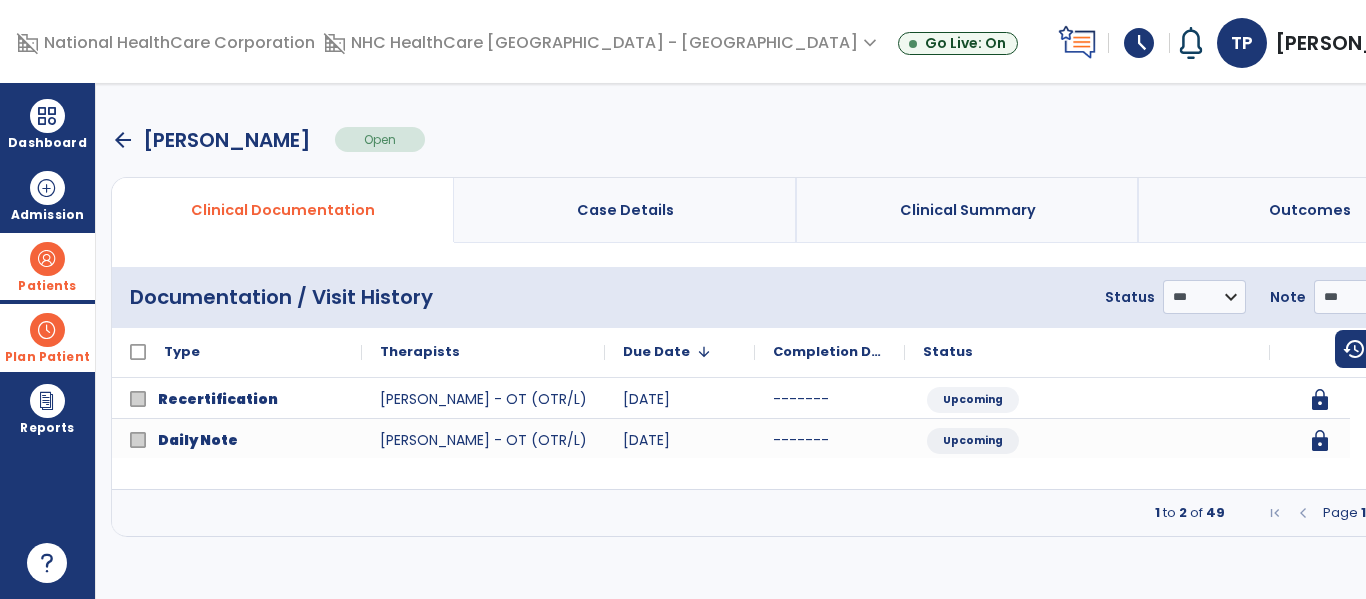 click at bounding box center [1422, 513] 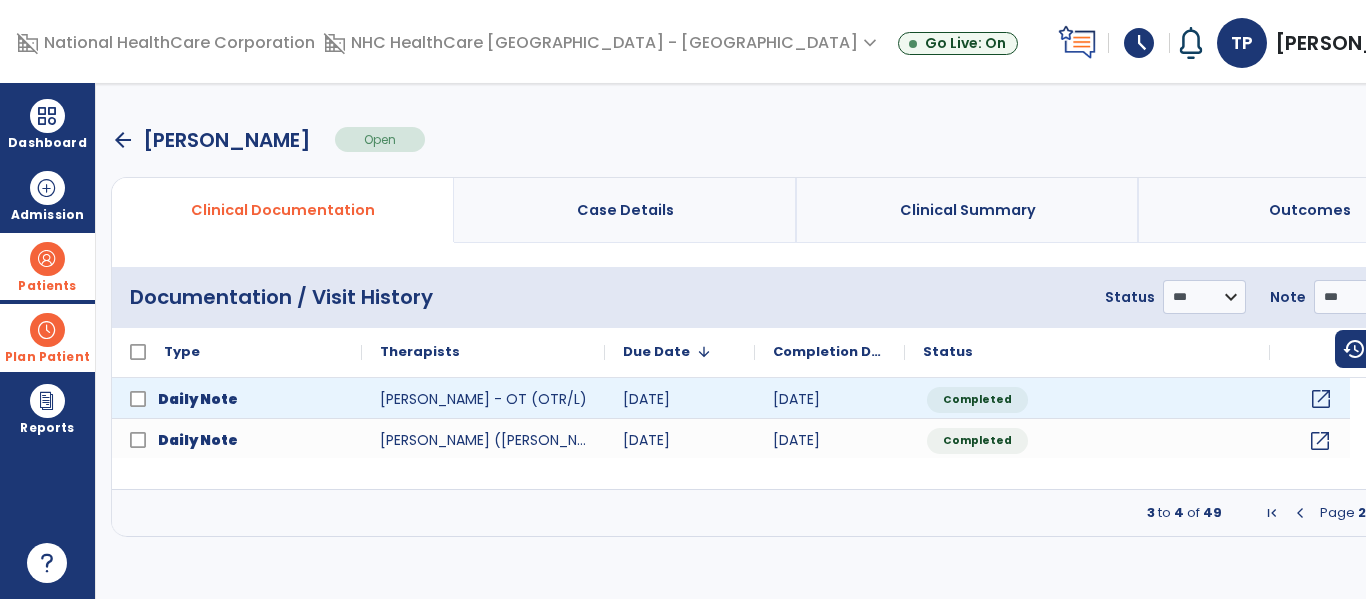 click on "open_in_new" 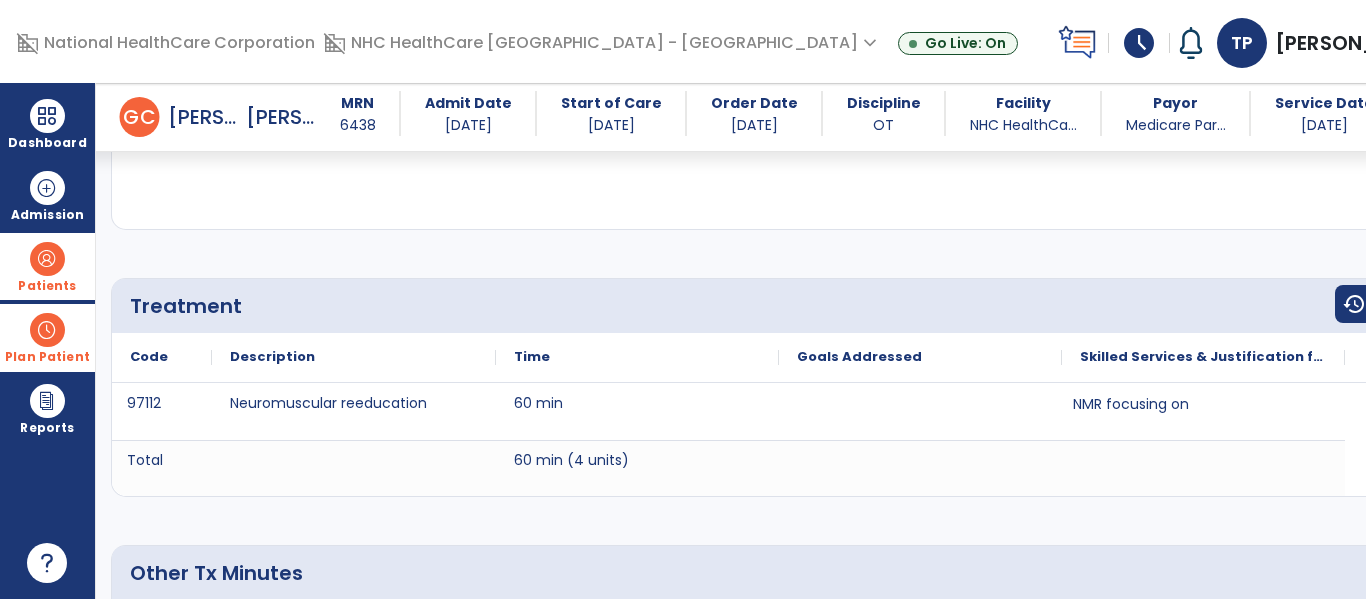 scroll, scrollTop: 1400, scrollLeft: 0, axis: vertical 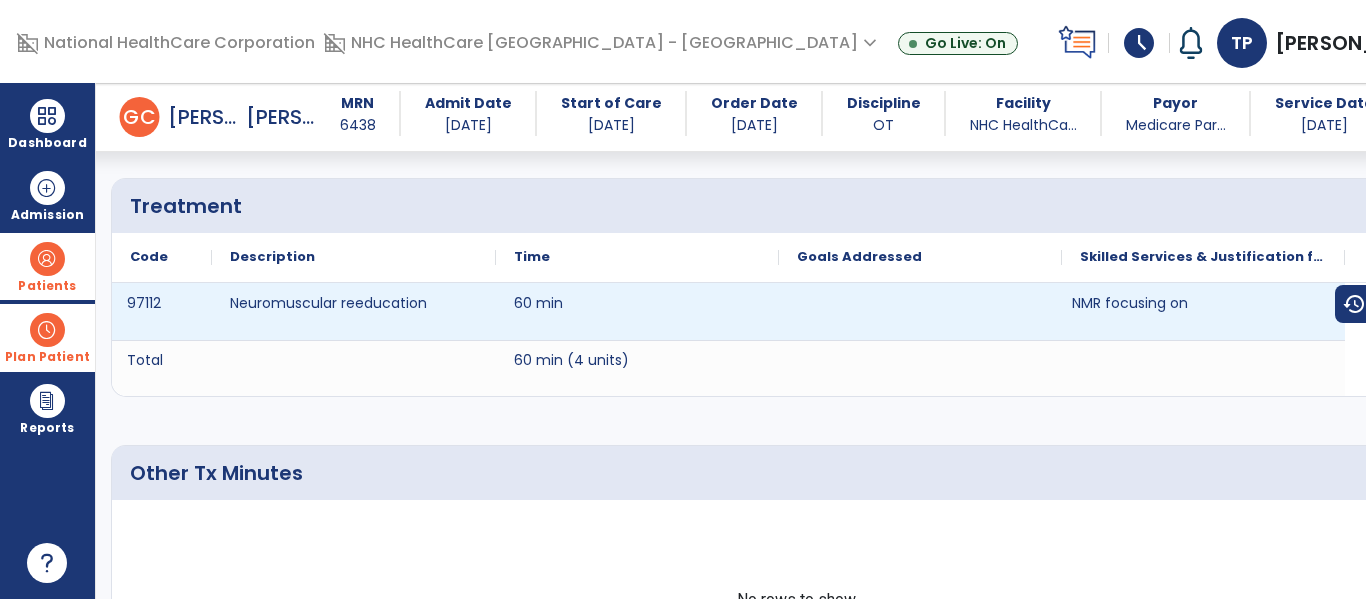 click on "NMR focusing on" at bounding box center [1130, 303] 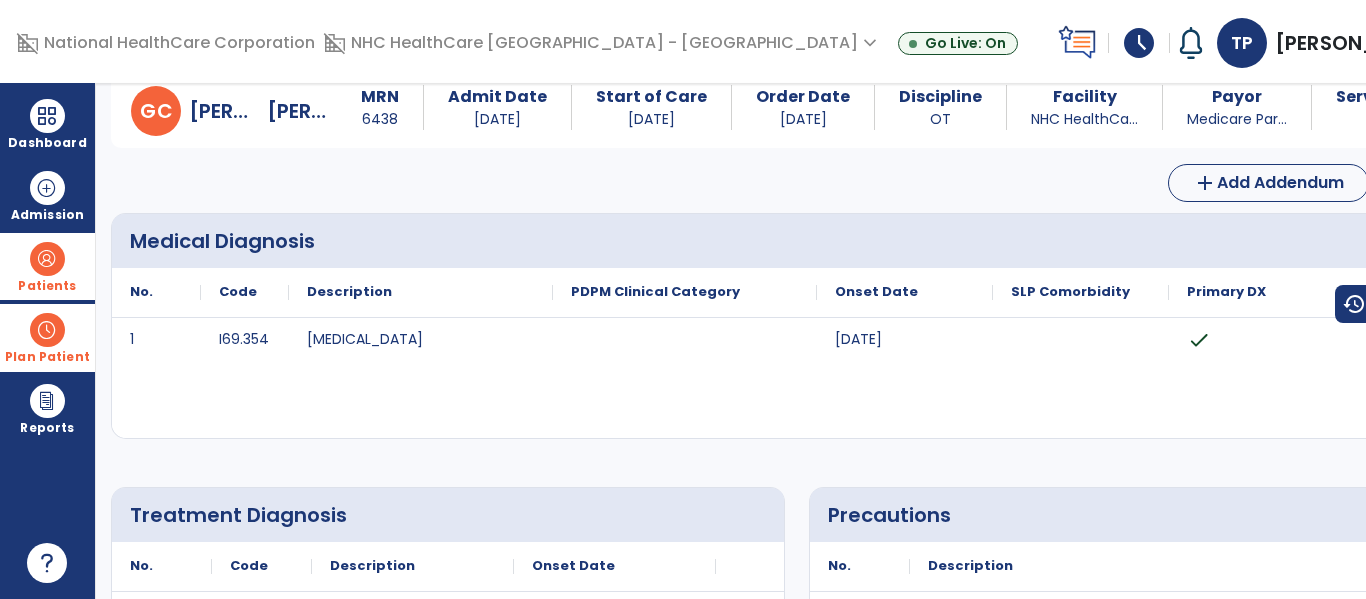 scroll, scrollTop: 0, scrollLeft: 0, axis: both 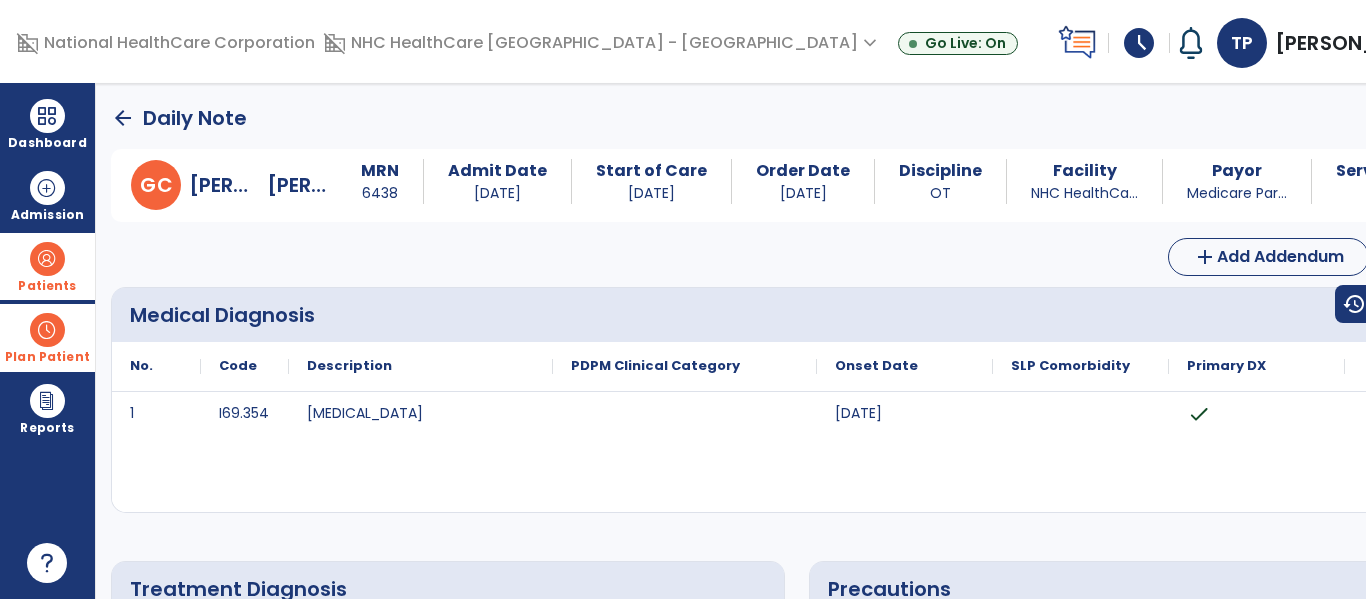 click on "Edit" 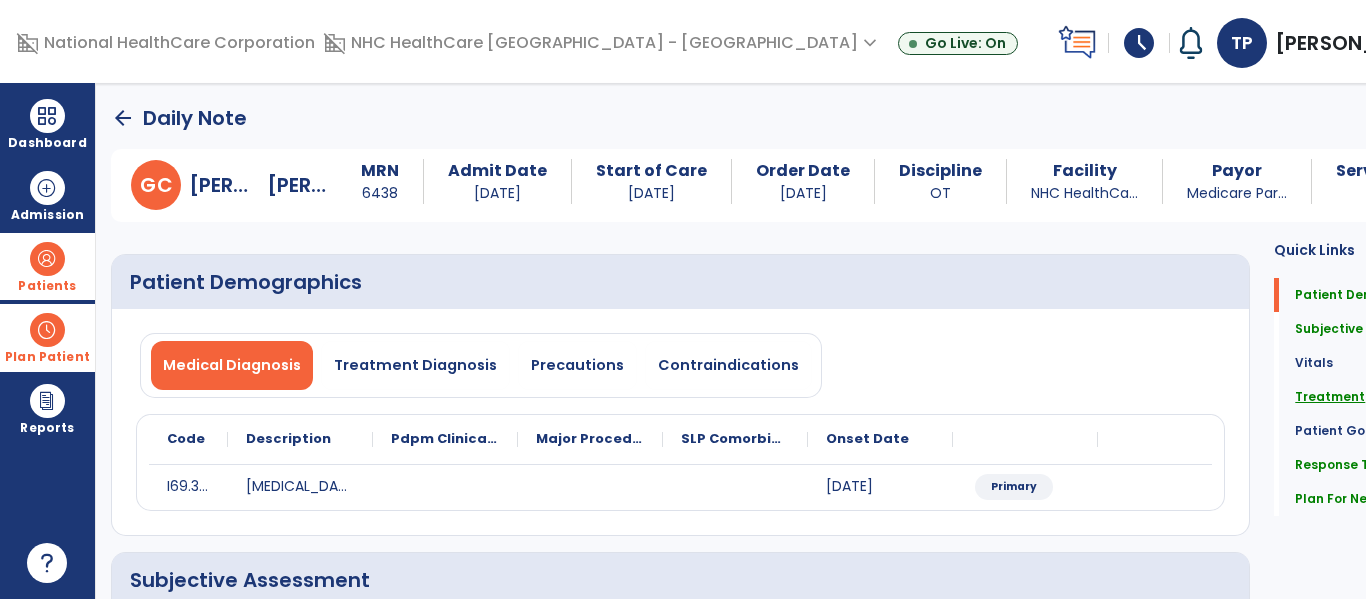 scroll, scrollTop: 400, scrollLeft: 0, axis: vertical 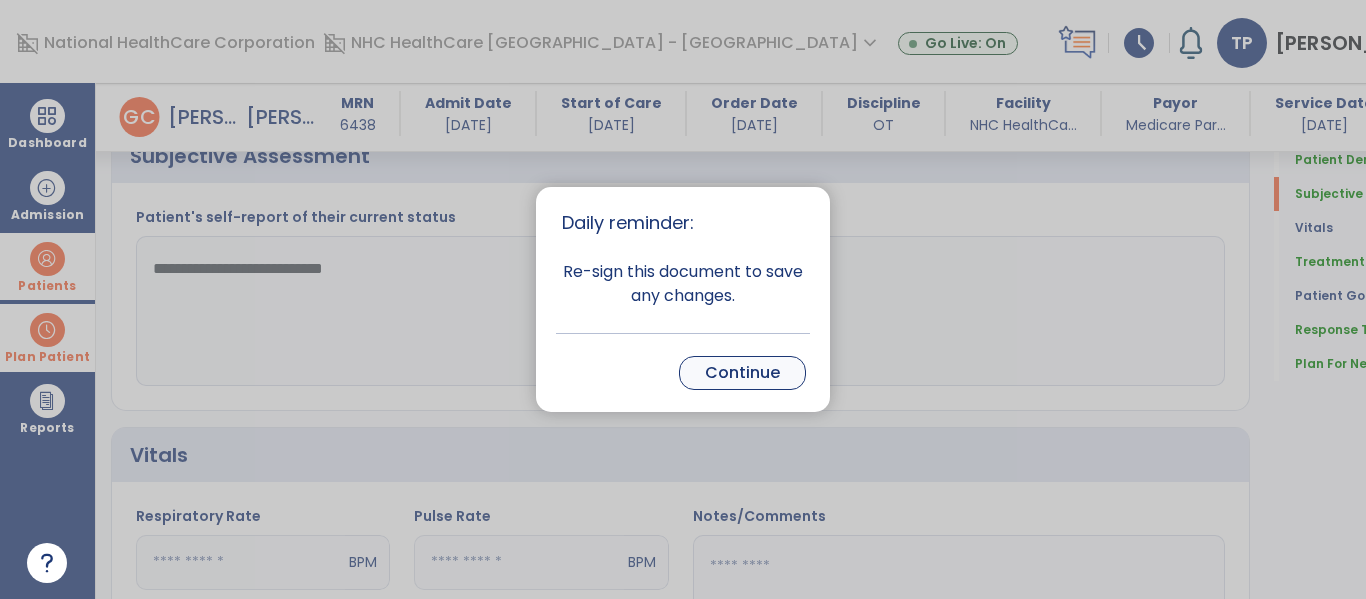 click on "Continue" at bounding box center [742, 373] 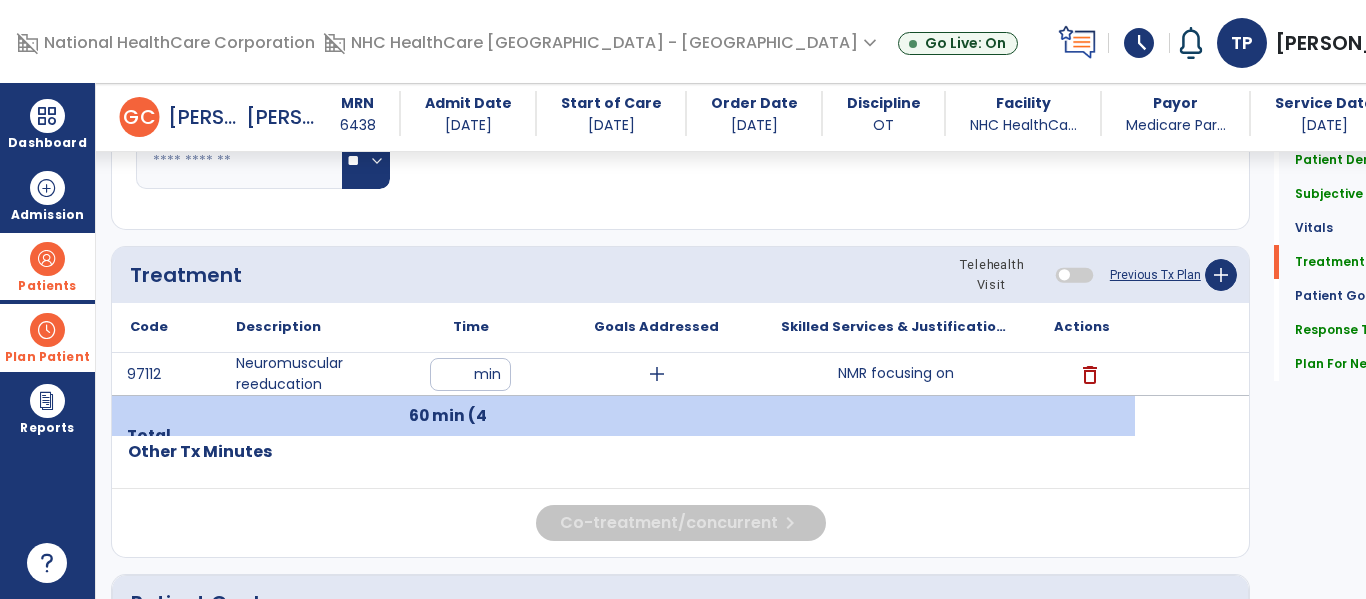 scroll, scrollTop: 1000, scrollLeft: 0, axis: vertical 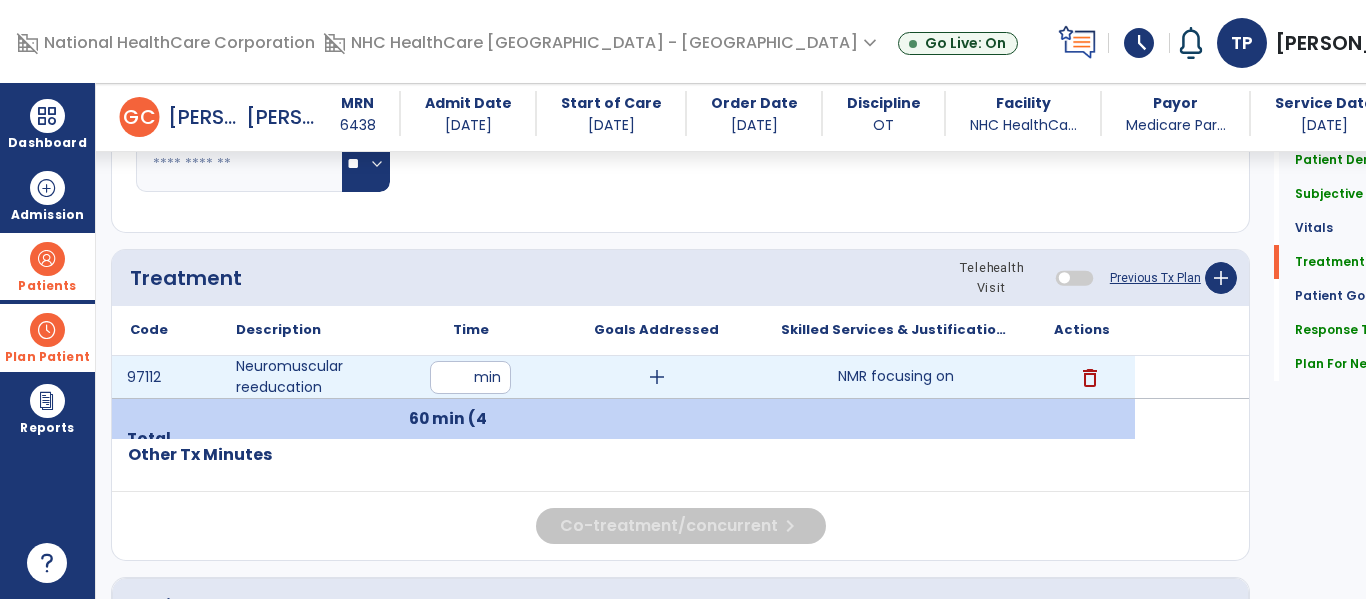 click on "NMR focusing on    NMR focusing on" at bounding box center (896, 377) 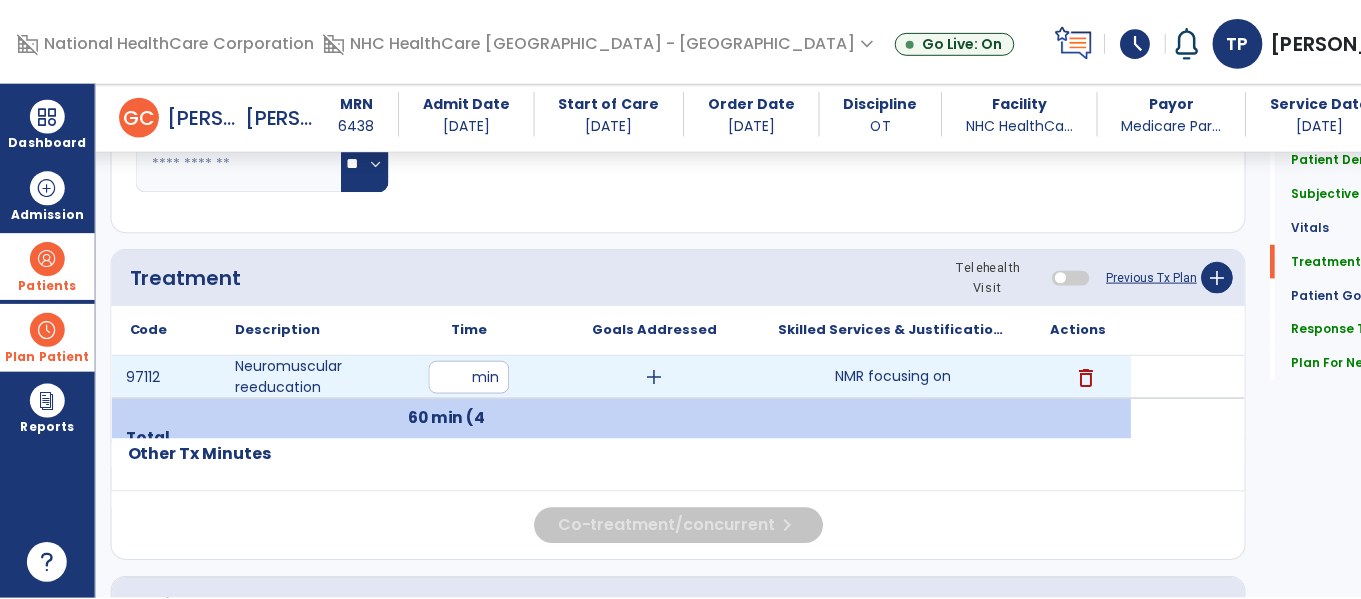 scroll, scrollTop: 1000, scrollLeft: 0, axis: vertical 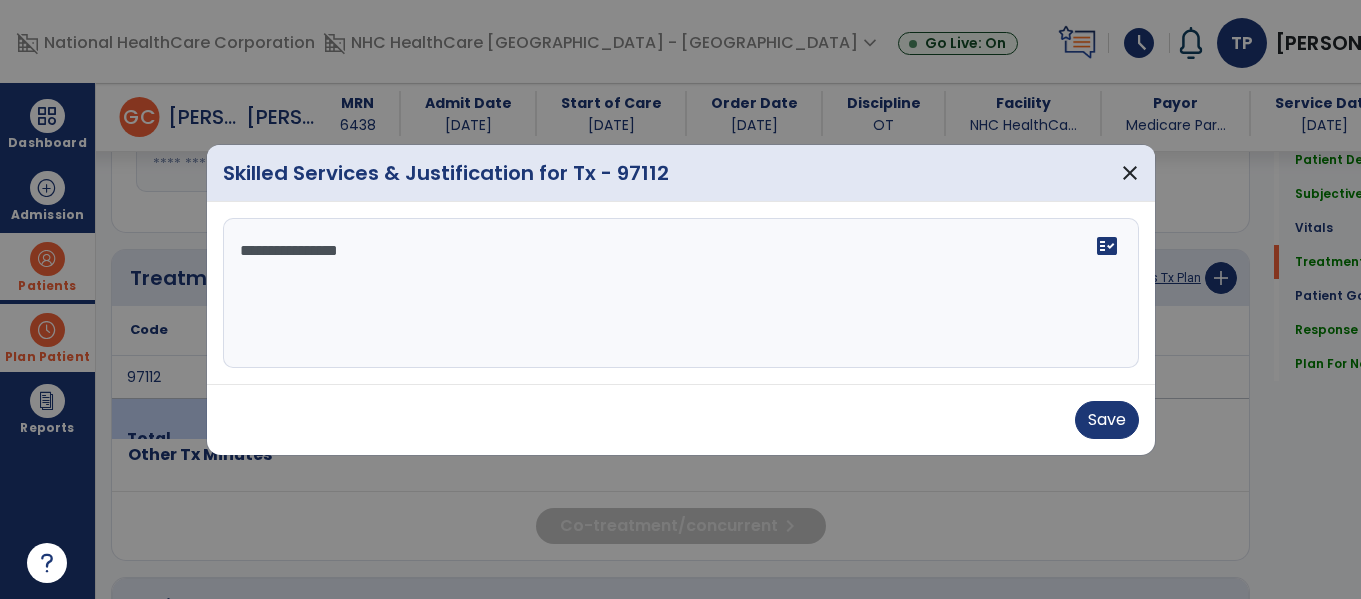 click on "**********" at bounding box center [681, 293] 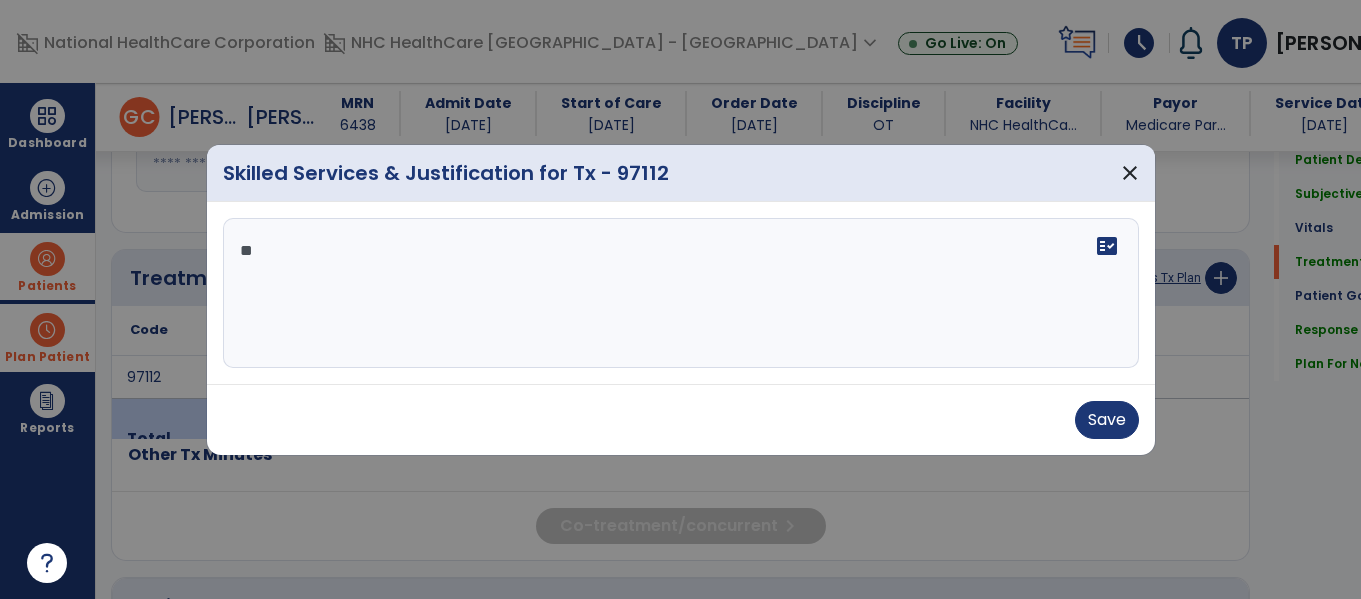 type on "*" 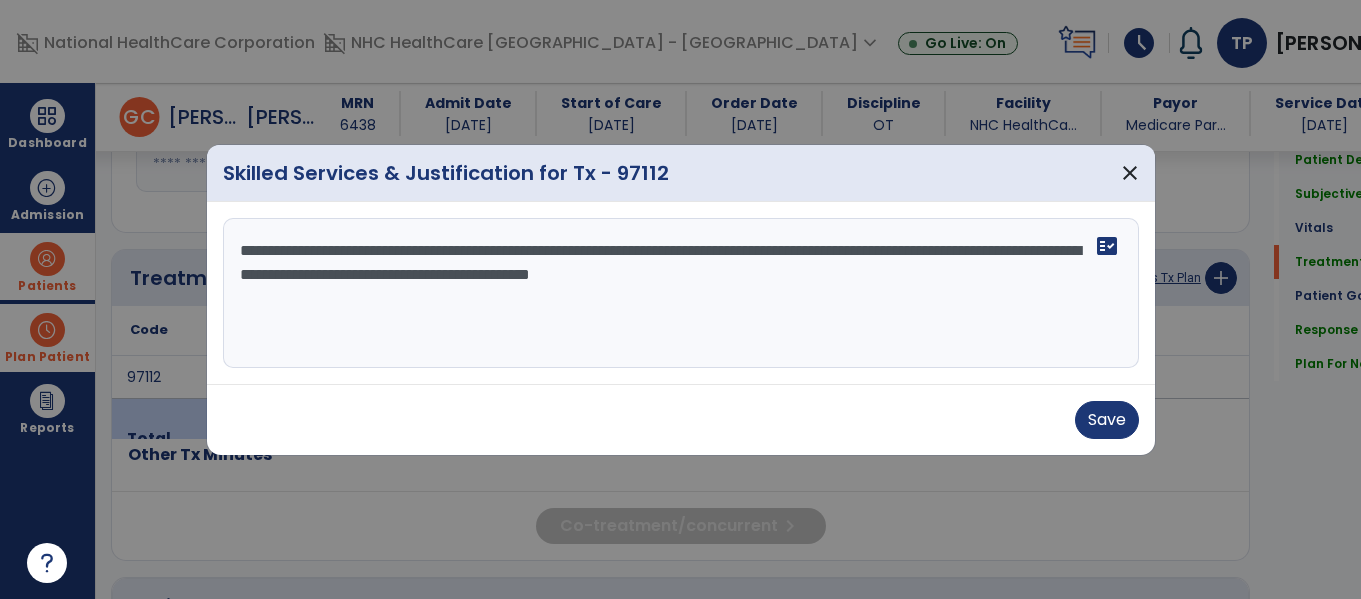 click on "**********" at bounding box center [681, 293] 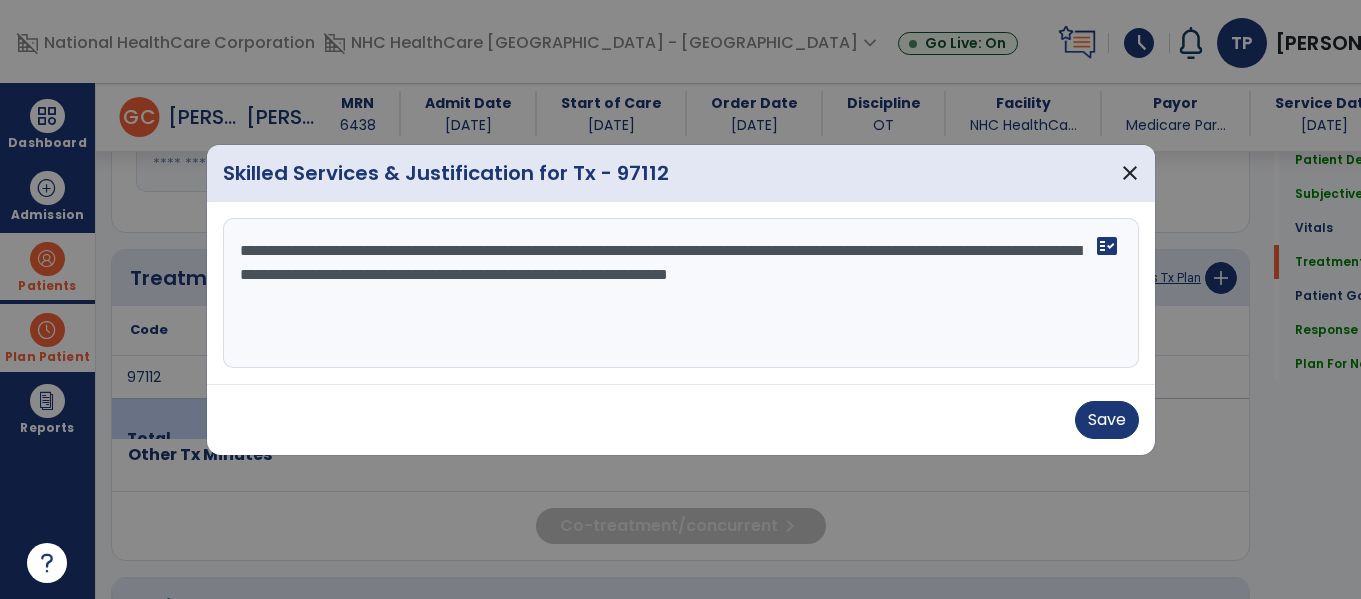 click on "**********" at bounding box center (681, 293) 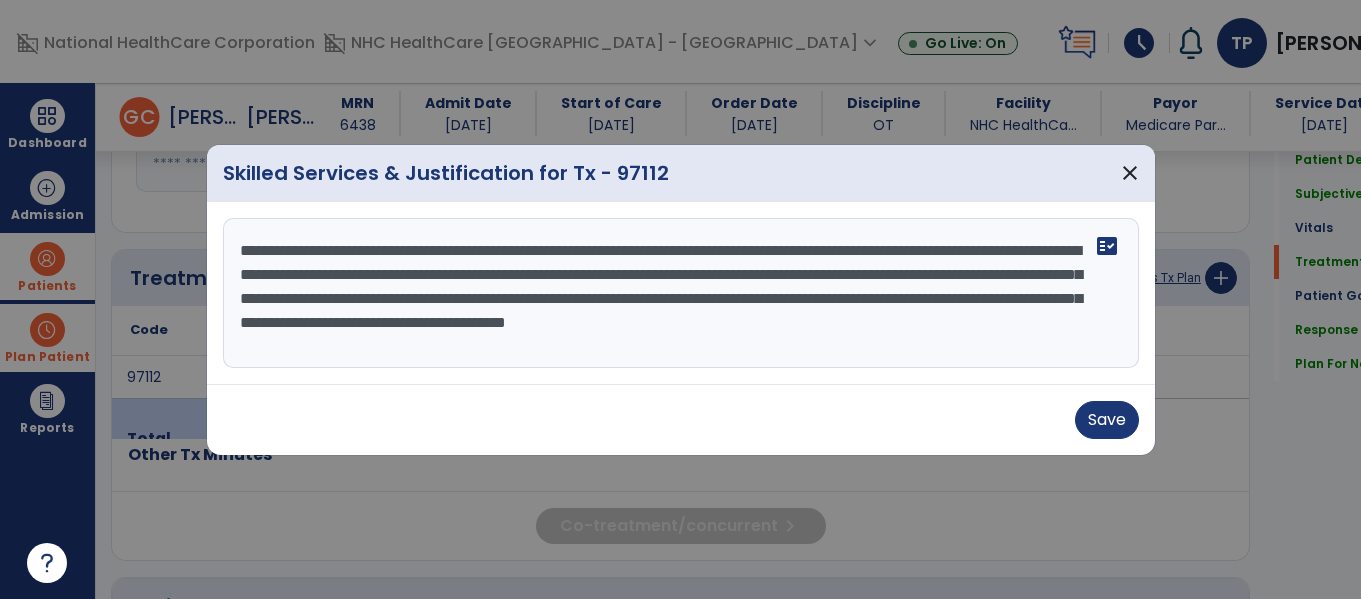 click on "**********" at bounding box center [681, 293] 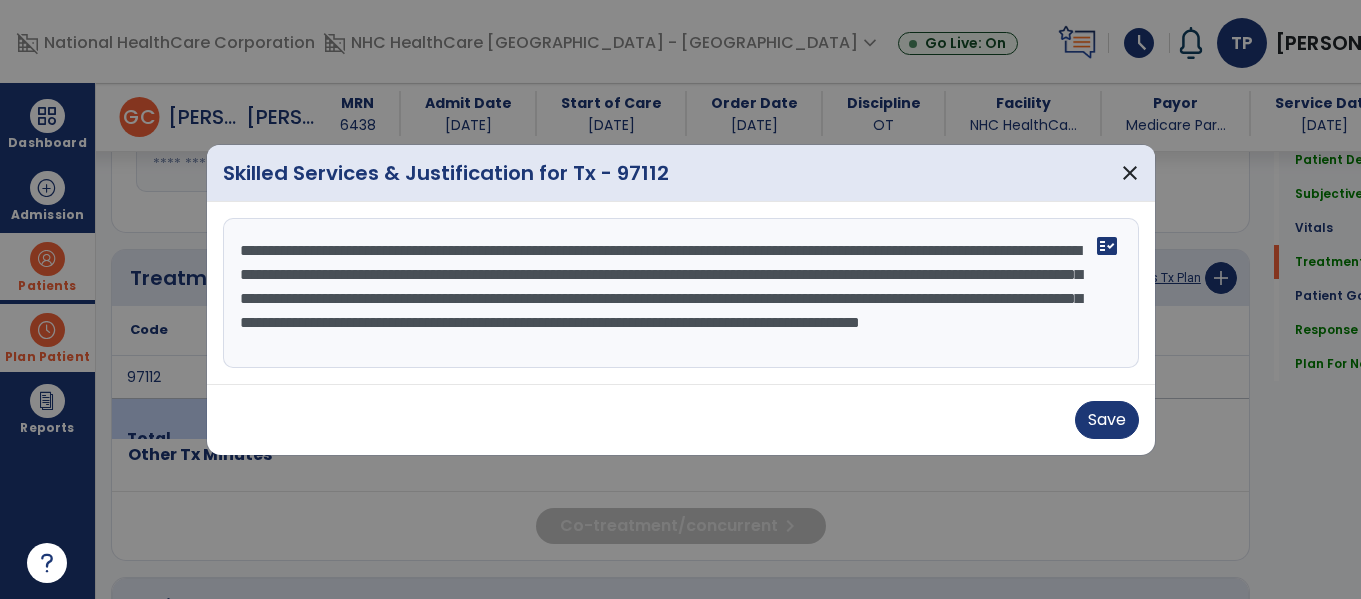 click on "**********" at bounding box center [681, 293] 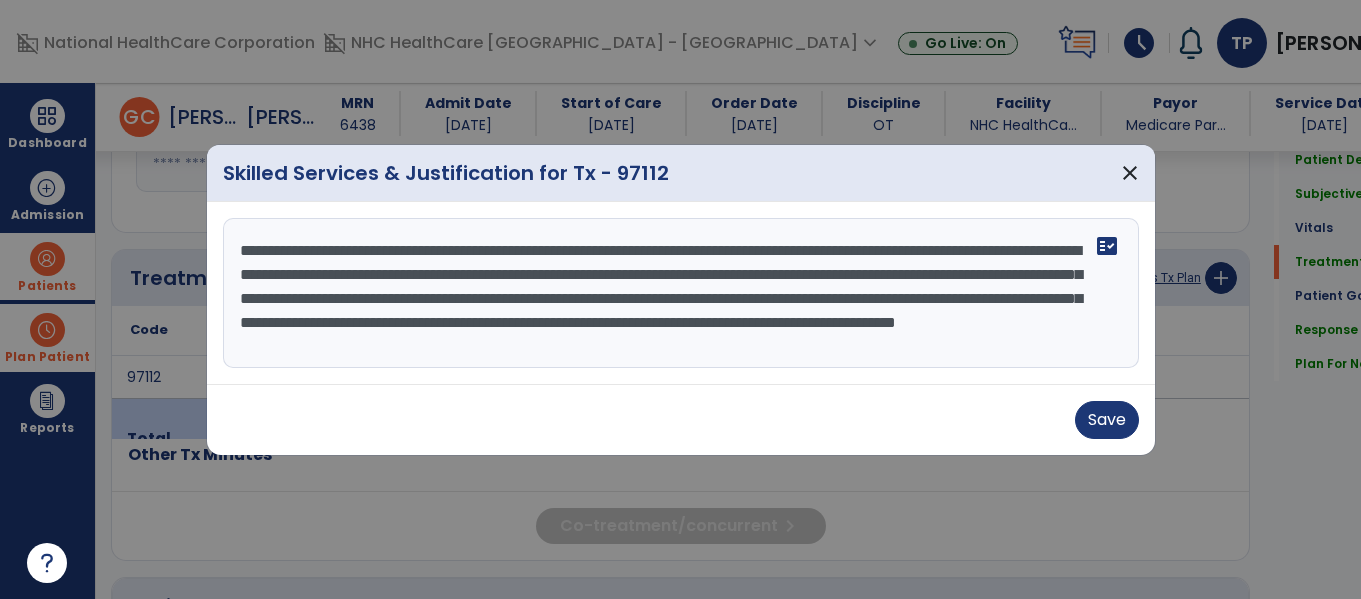 scroll, scrollTop: 16, scrollLeft: 0, axis: vertical 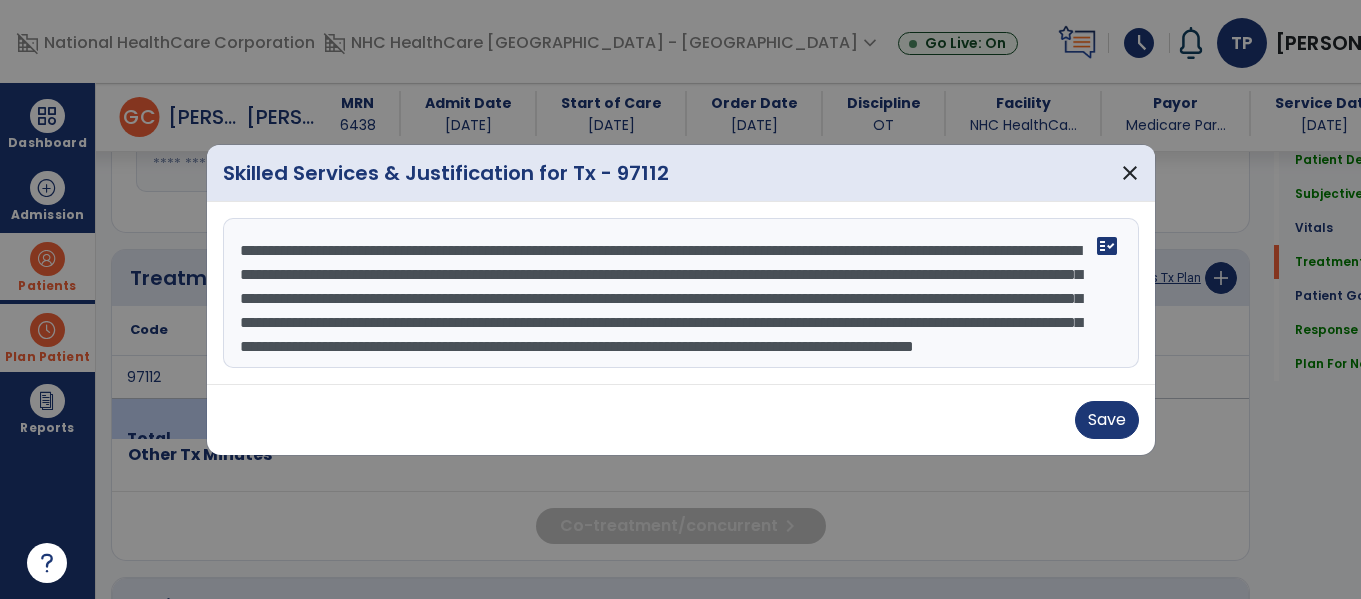 click on "**********" at bounding box center [681, 293] 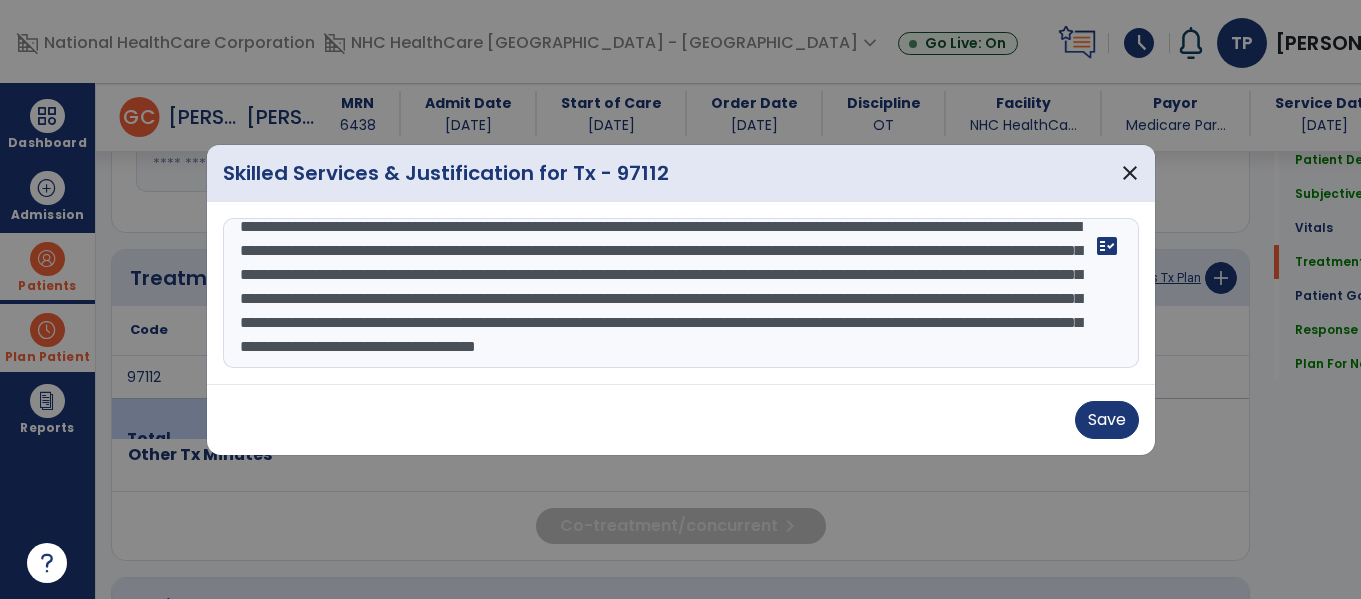 scroll, scrollTop: 64, scrollLeft: 0, axis: vertical 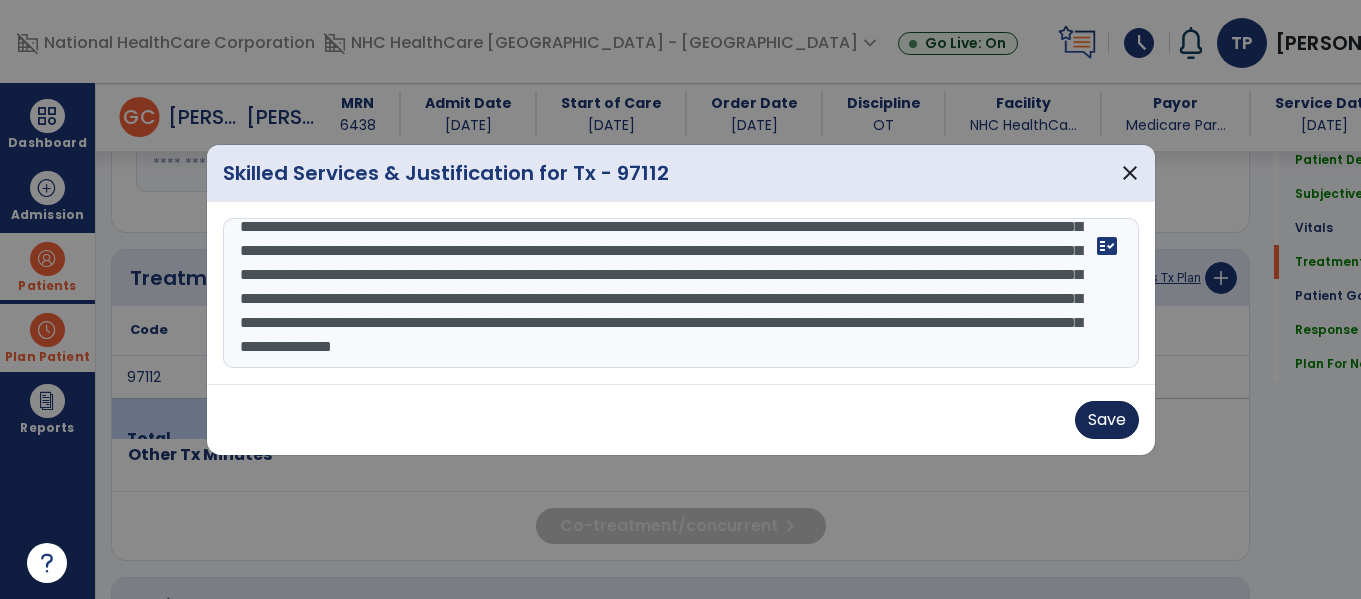 type on "**********" 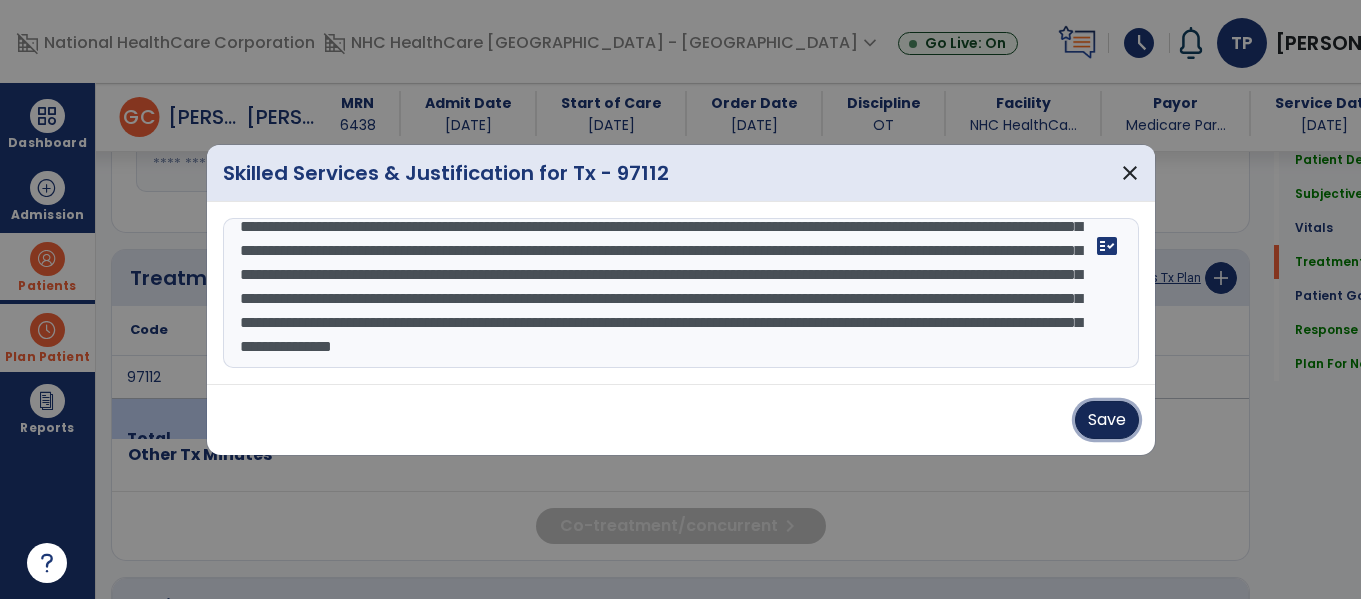 click on "Save" at bounding box center [1107, 420] 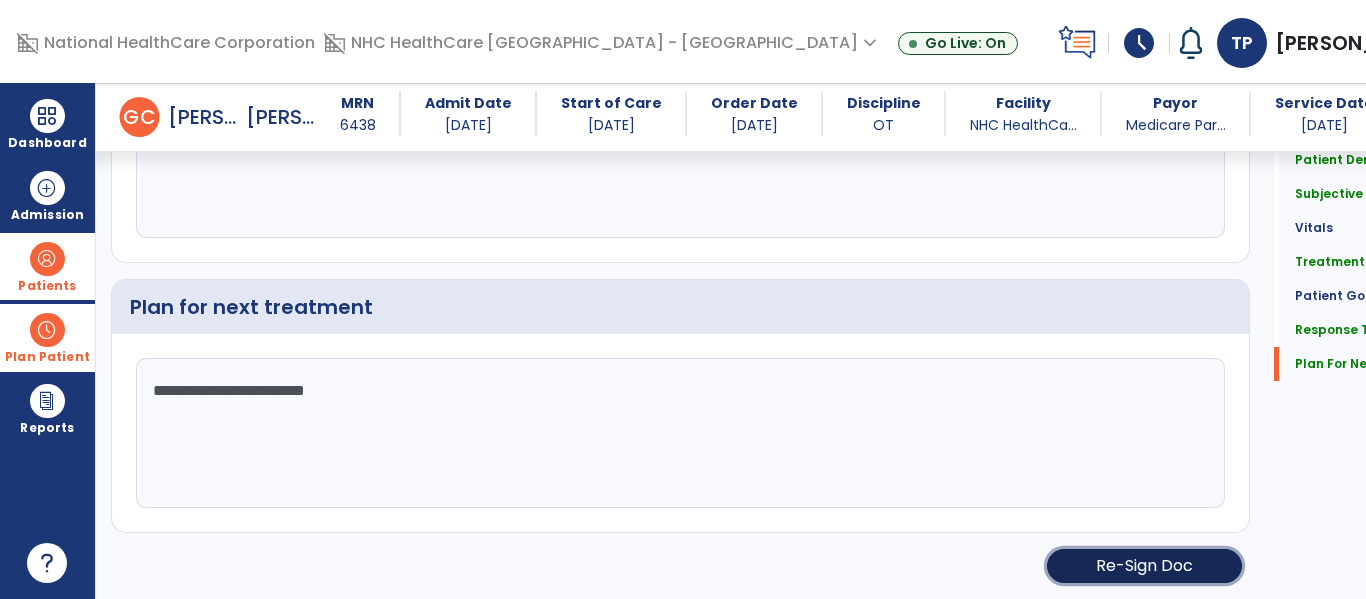 click on "Re-Sign Doc" 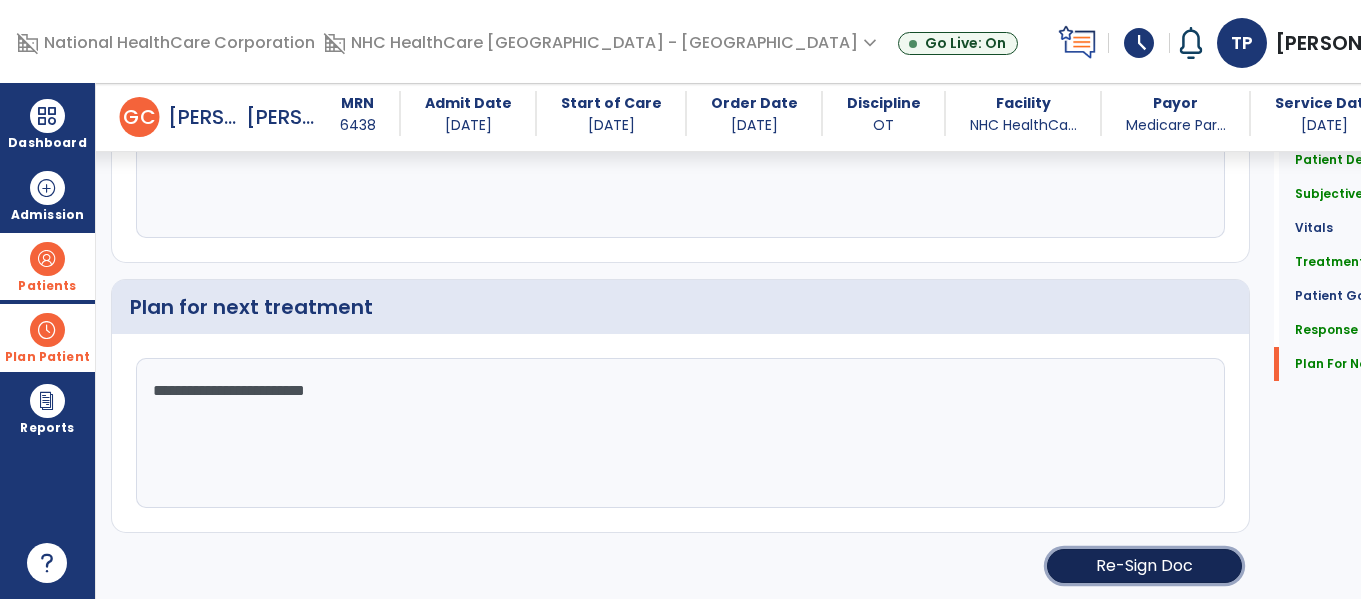 scroll, scrollTop: 3366, scrollLeft: 0, axis: vertical 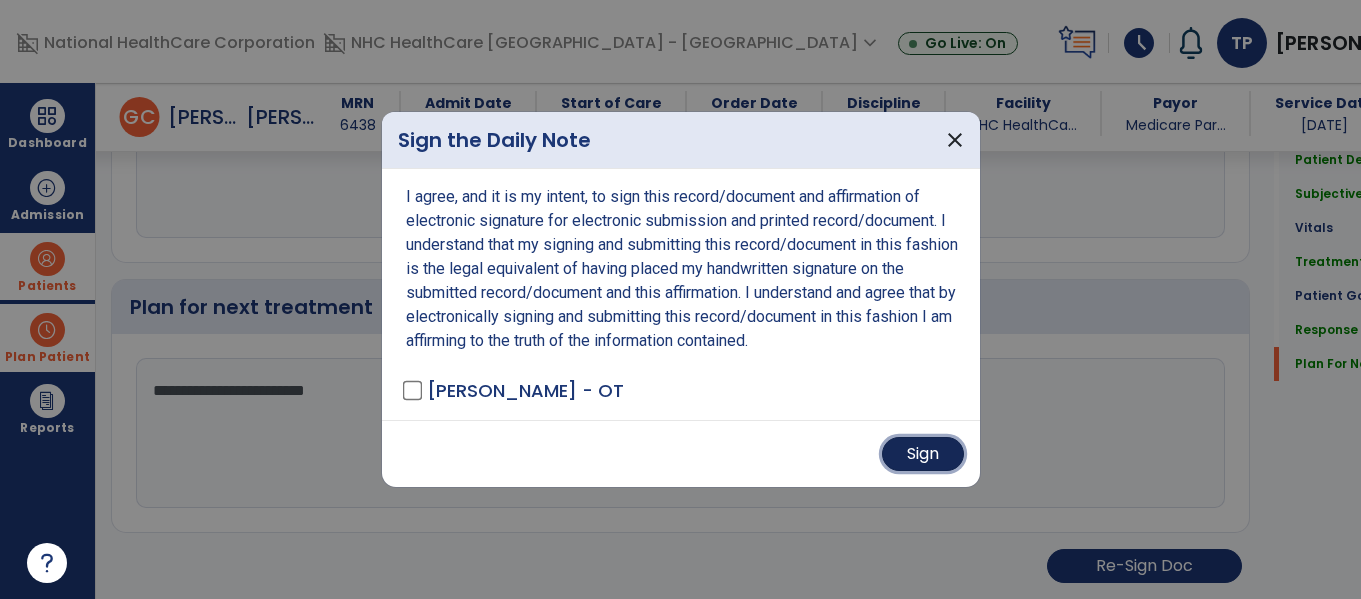click on "Sign" at bounding box center [923, 454] 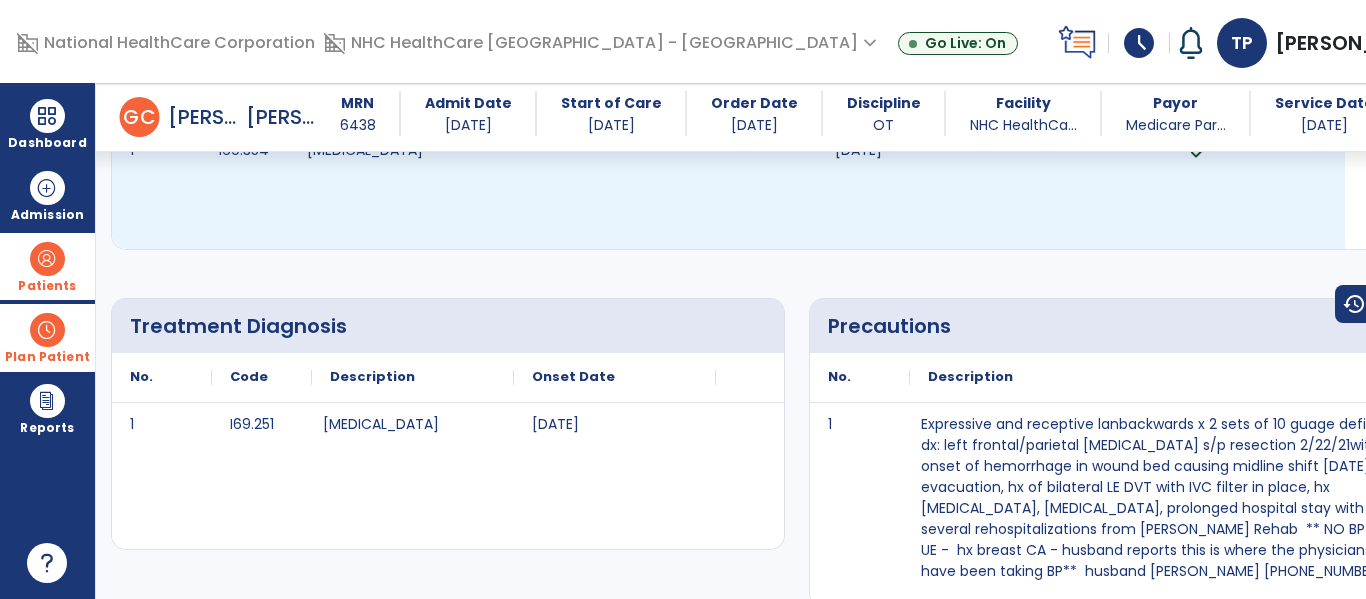 scroll, scrollTop: 0, scrollLeft: 0, axis: both 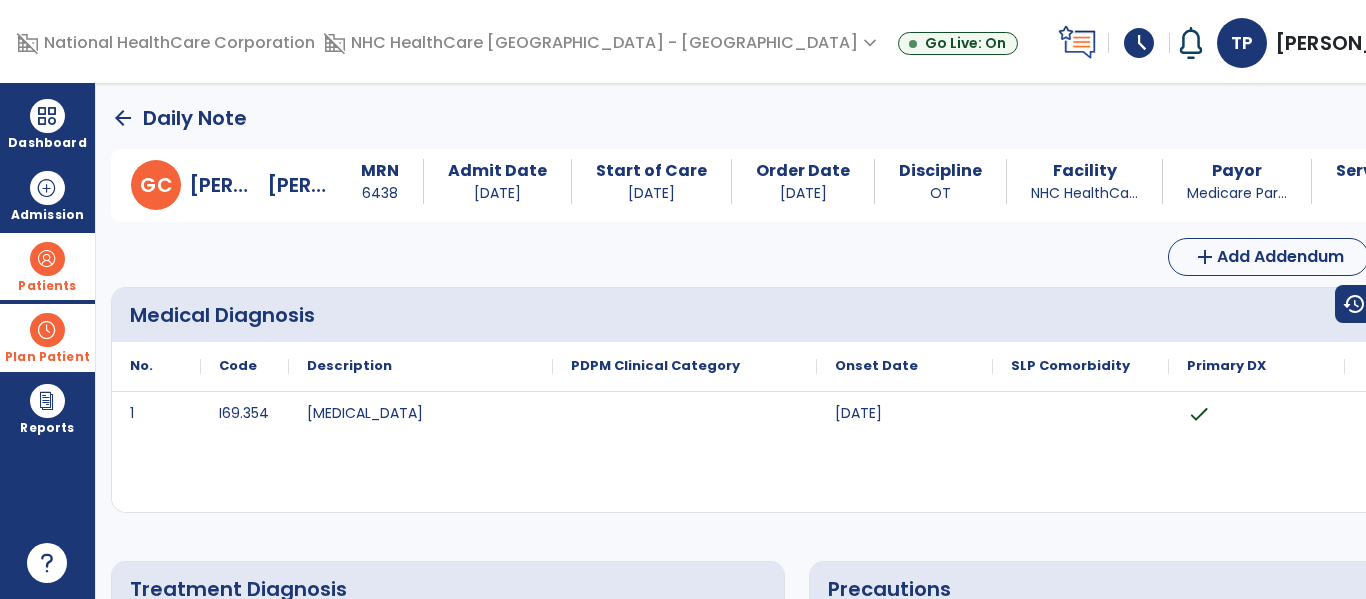 click at bounding box center [47, 259] 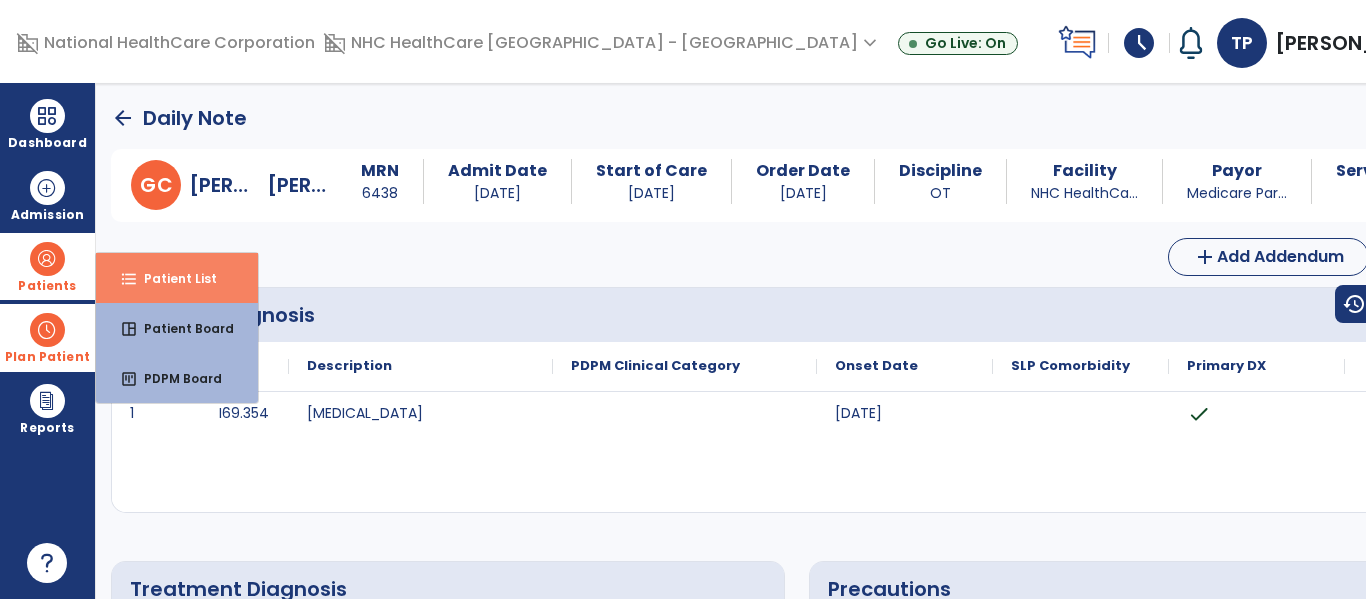 click on "format_list_bulleted  Patient List" at bounding box center (177, 278) 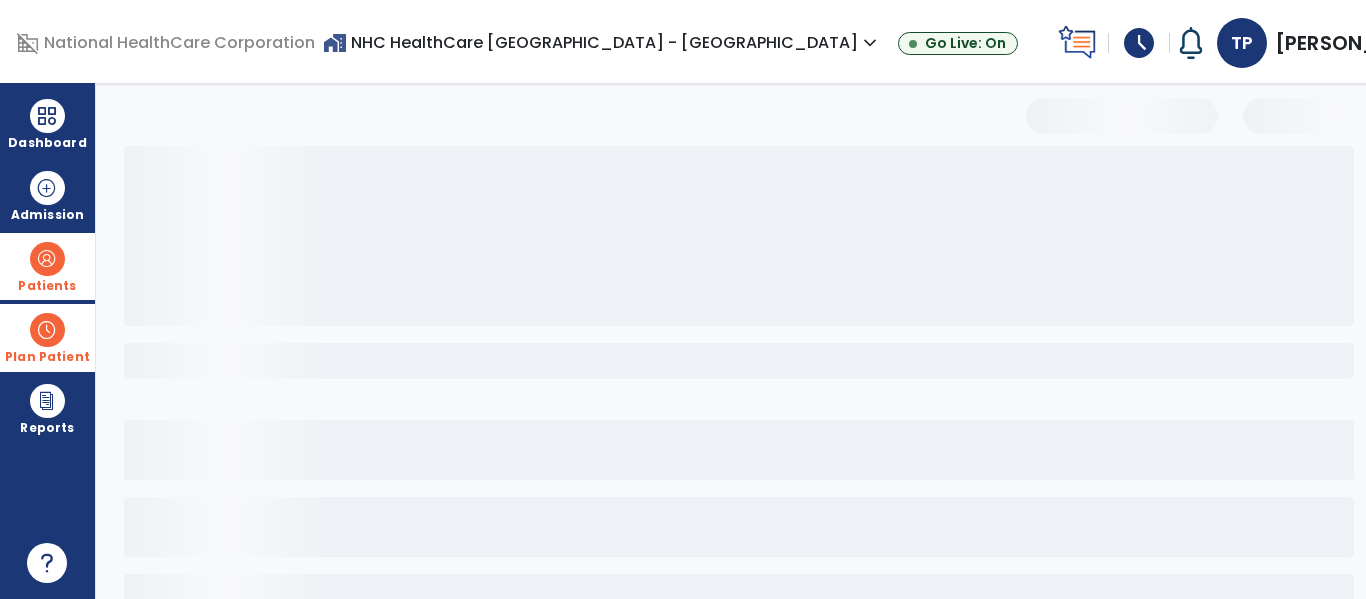 select on "***" 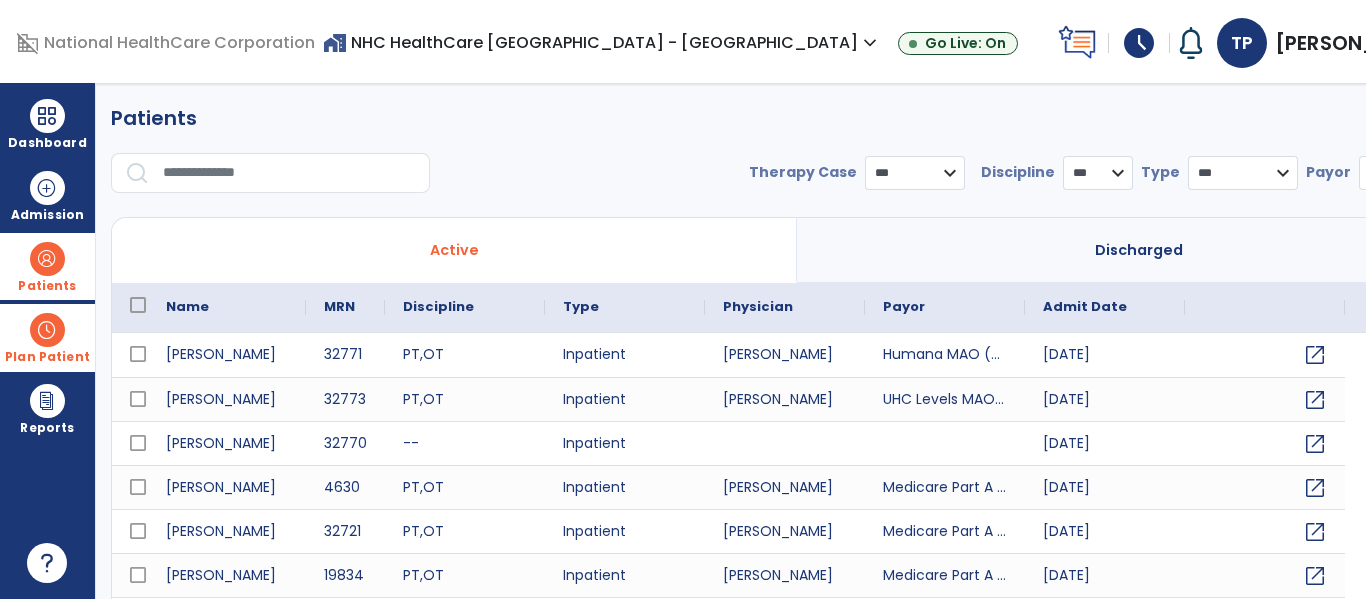 click at bounding box center [289, 173] 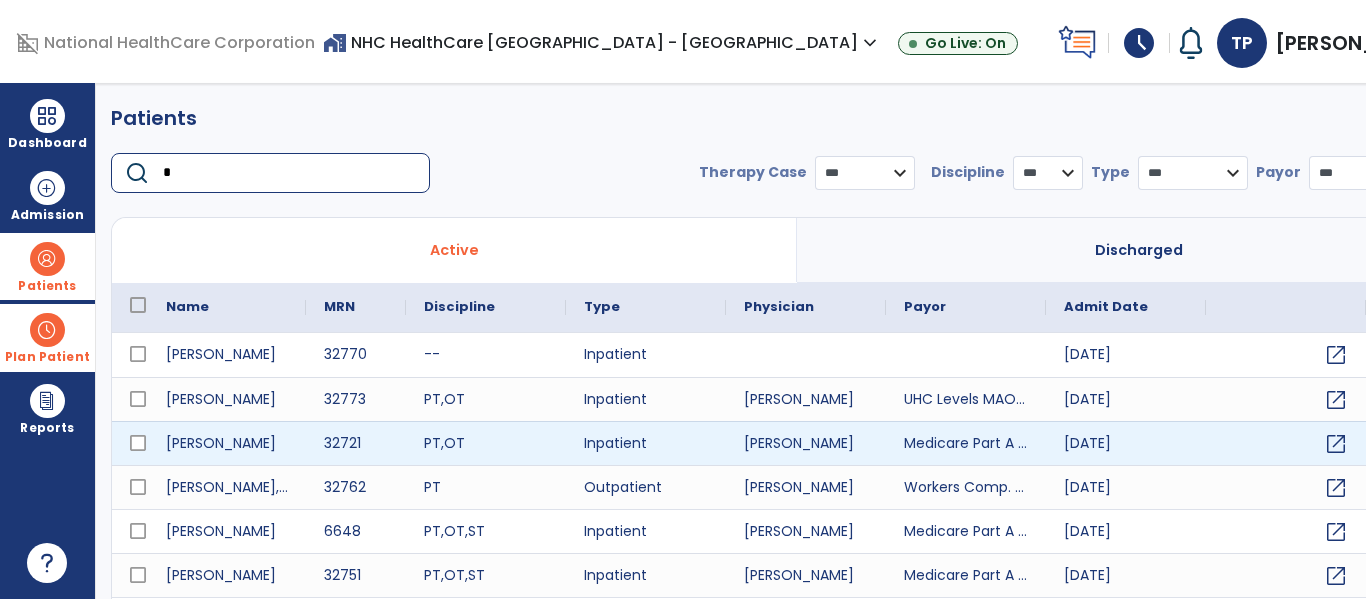 type on "*" 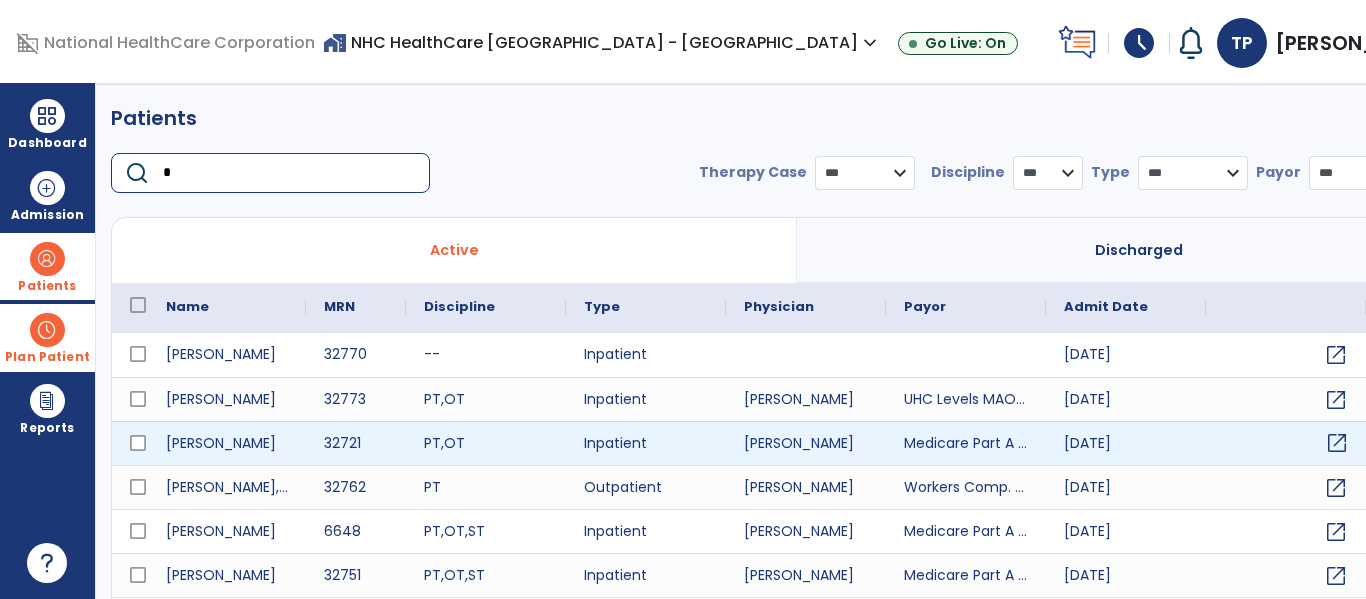 click on "open_in_new" at bounding box center [1337, 443] 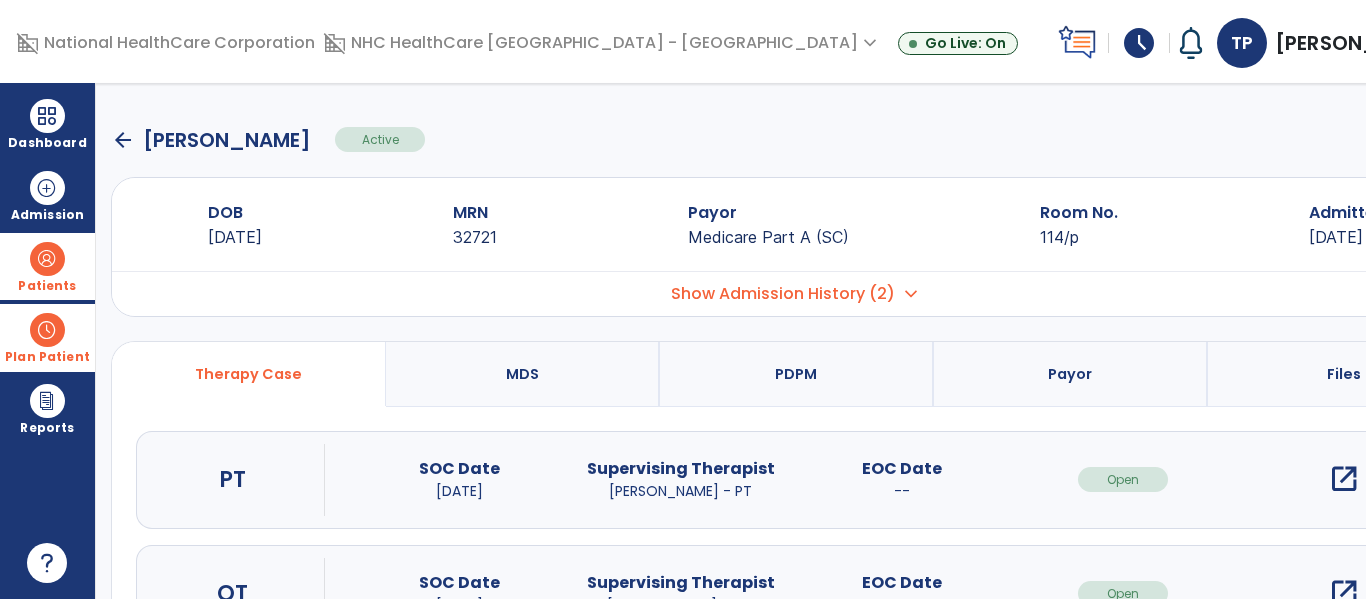click on "open_in_new" at bounding box center (1344, 479) 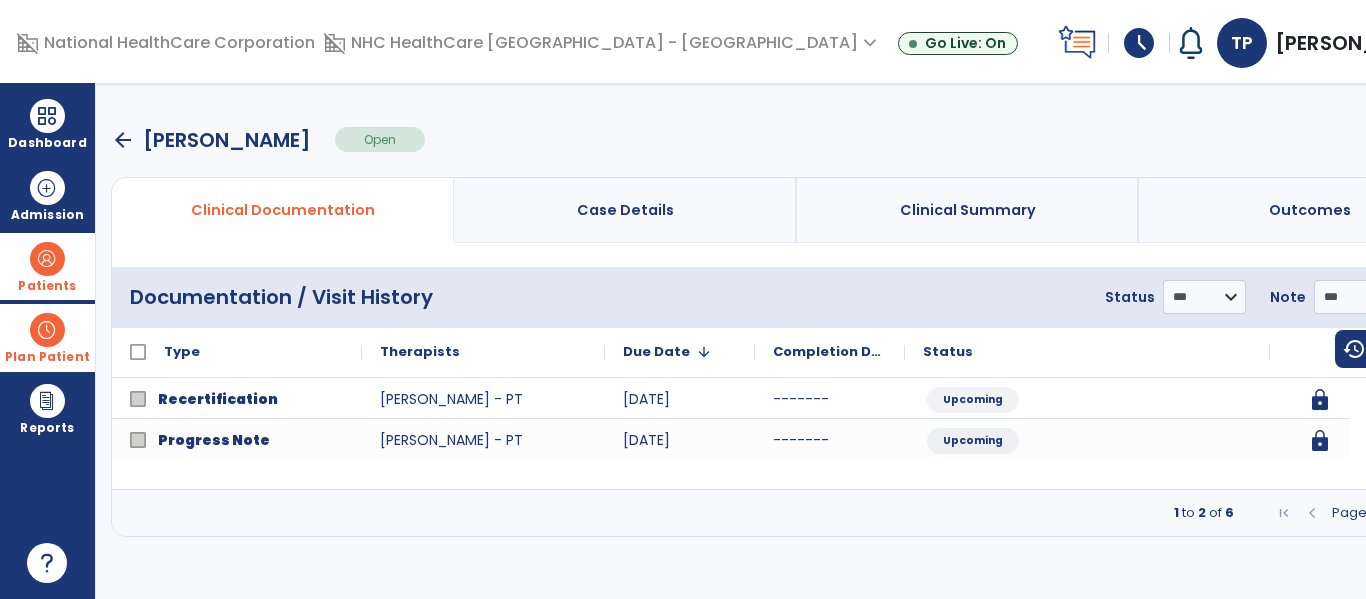 click on "Page
1
of
3" at bounding box center [1367, 513] 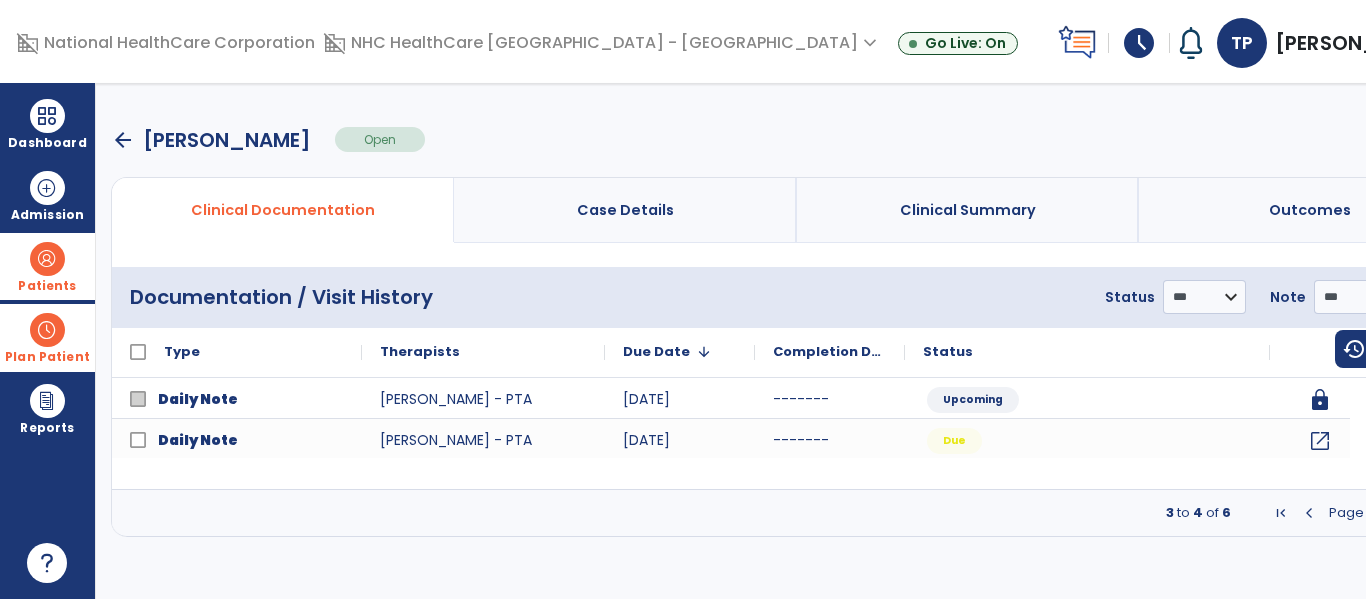 click at bounding box center [1422, 513] 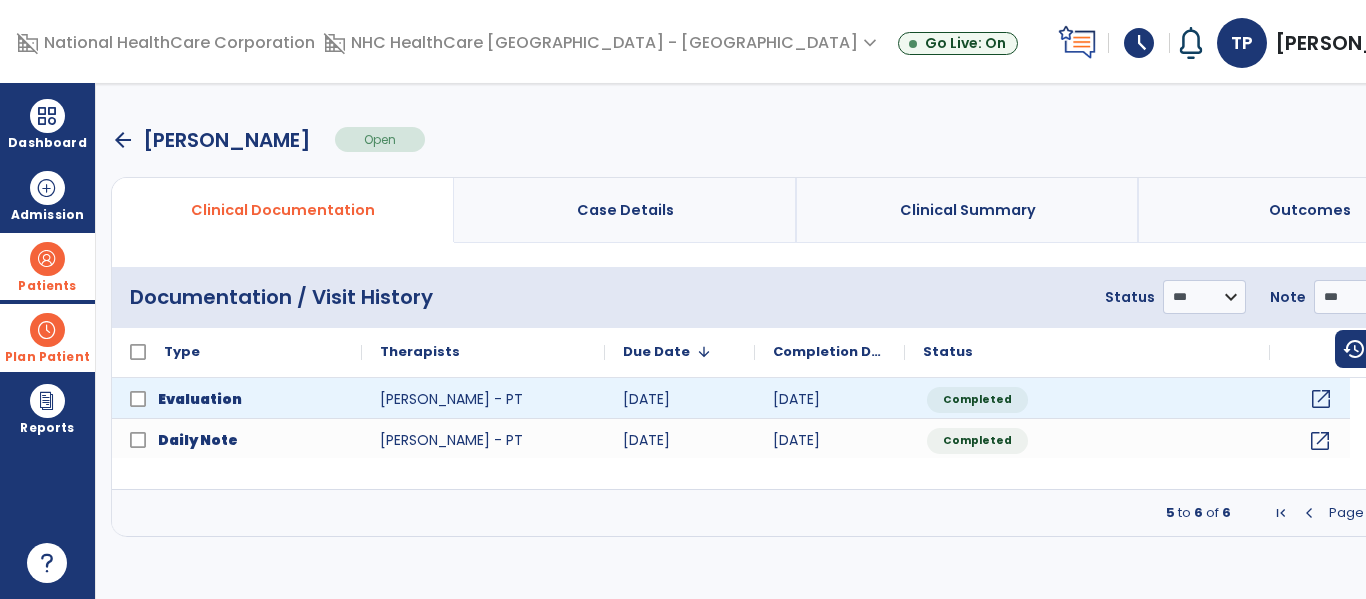 drag, startPoint x: 1307, startPoint y: 394, endPoint x: 1320, endPoint y: 394, distance: 13 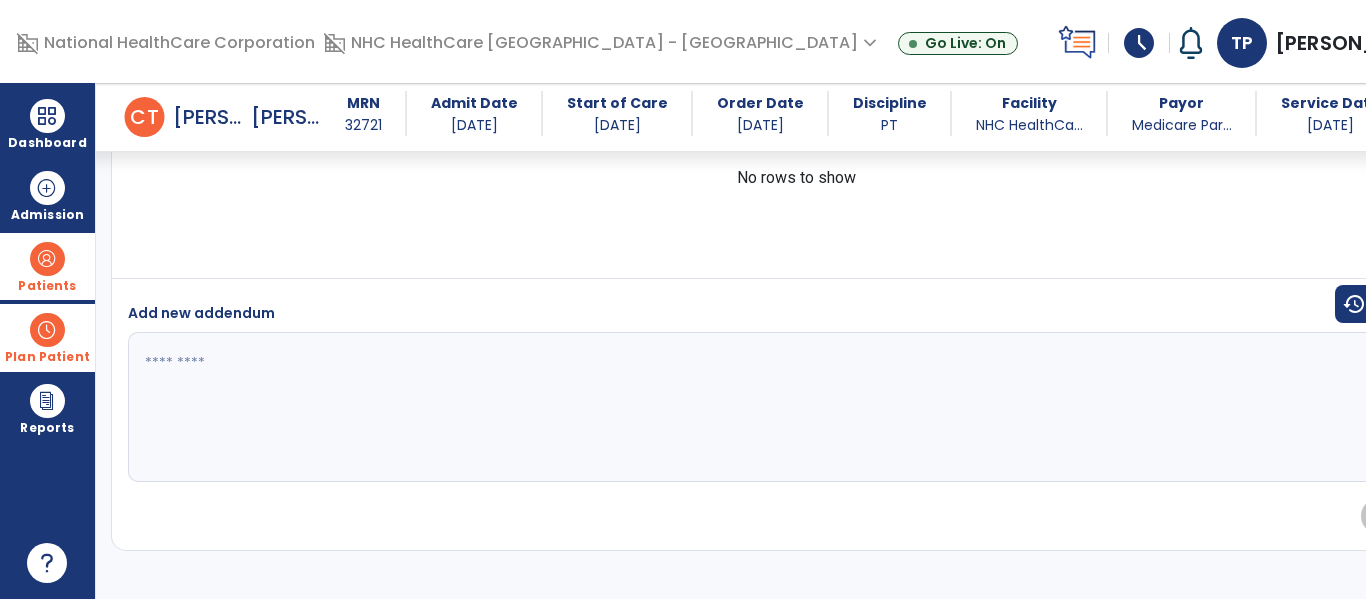 scroll, scrollTop: 7508, scrollLeft: 0, axis: vertical 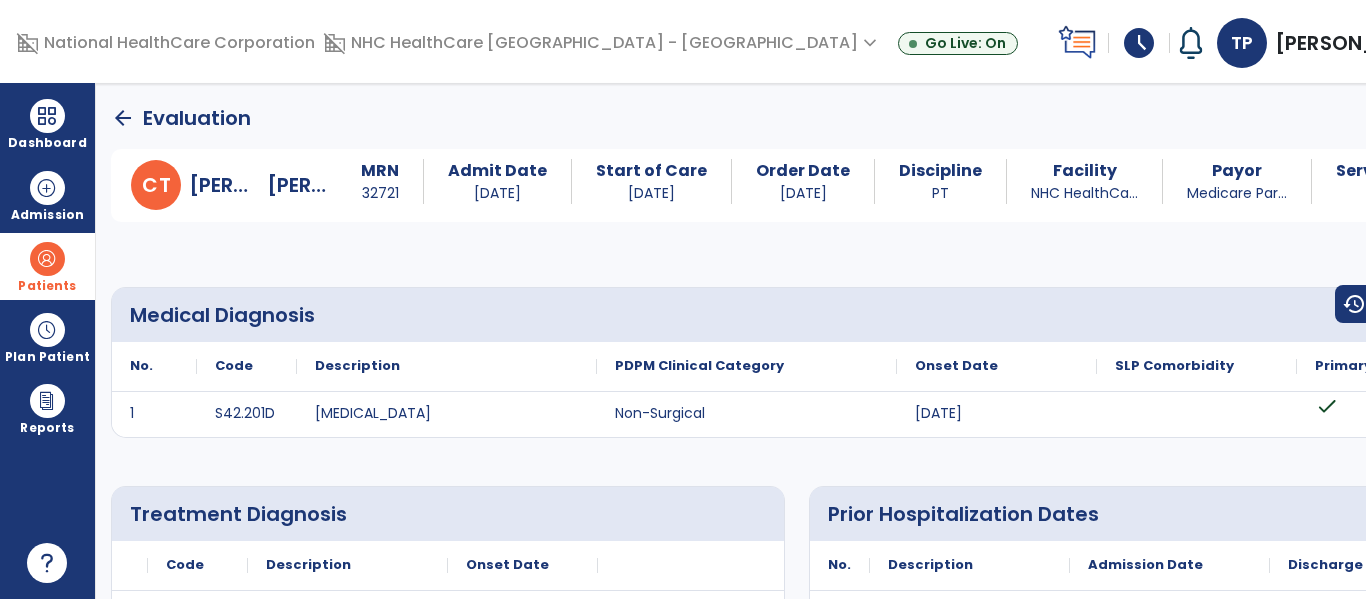 click on "Patients" at bounding box center (47, 266) 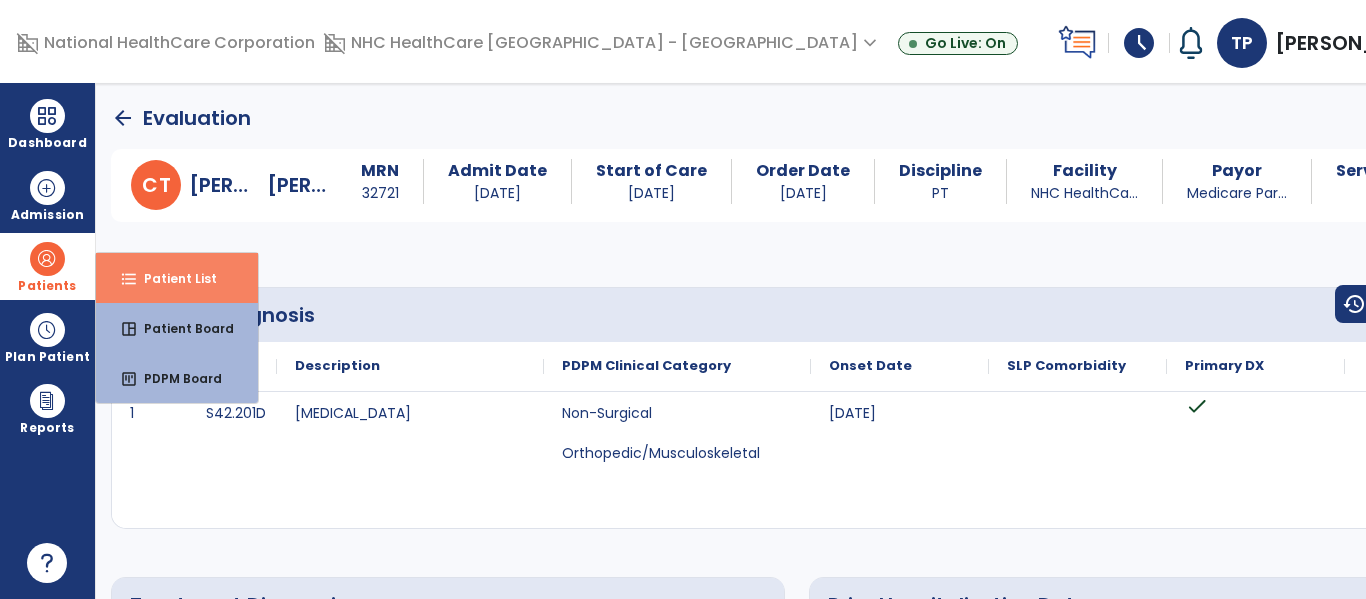 click on "format_list_bulleted  Patient List" at bounding box center [177, 278] 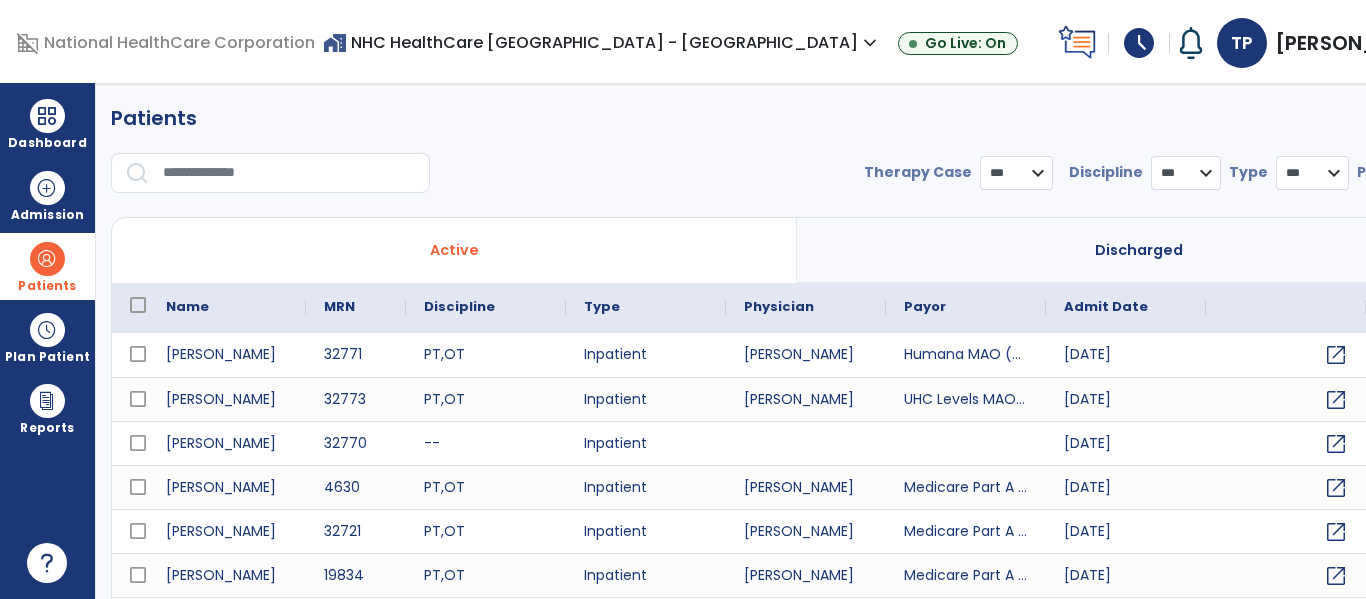 select on "***" 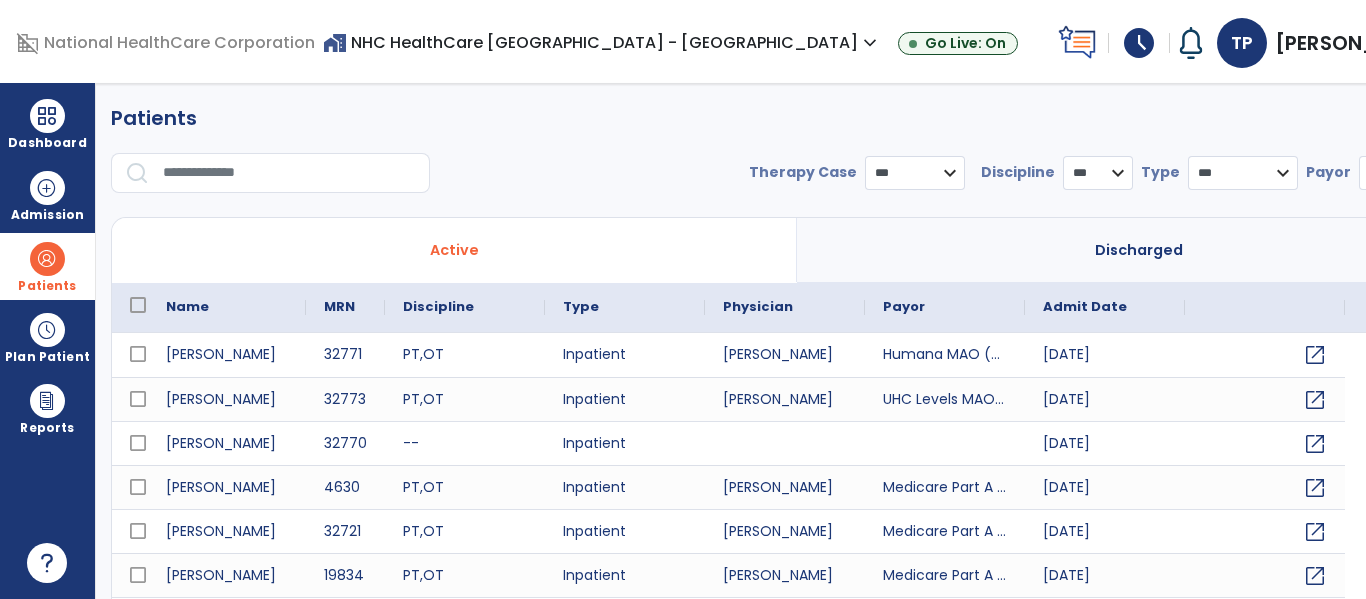 click at bounding box center (289, 173) 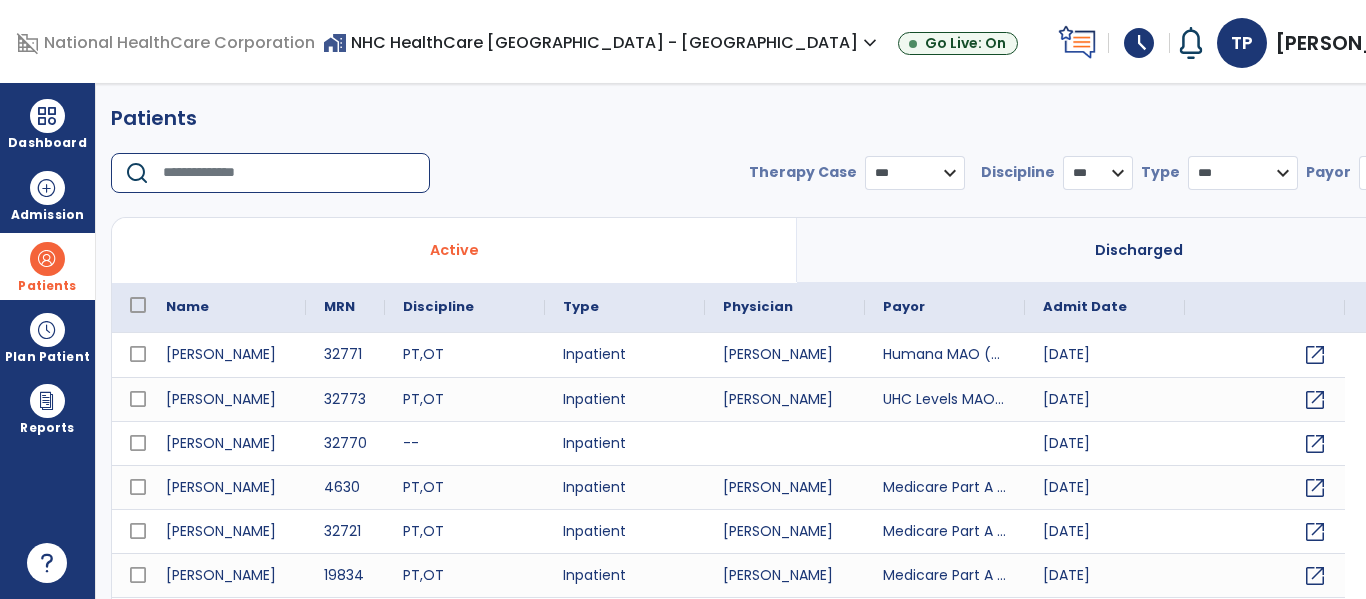 type on "*" 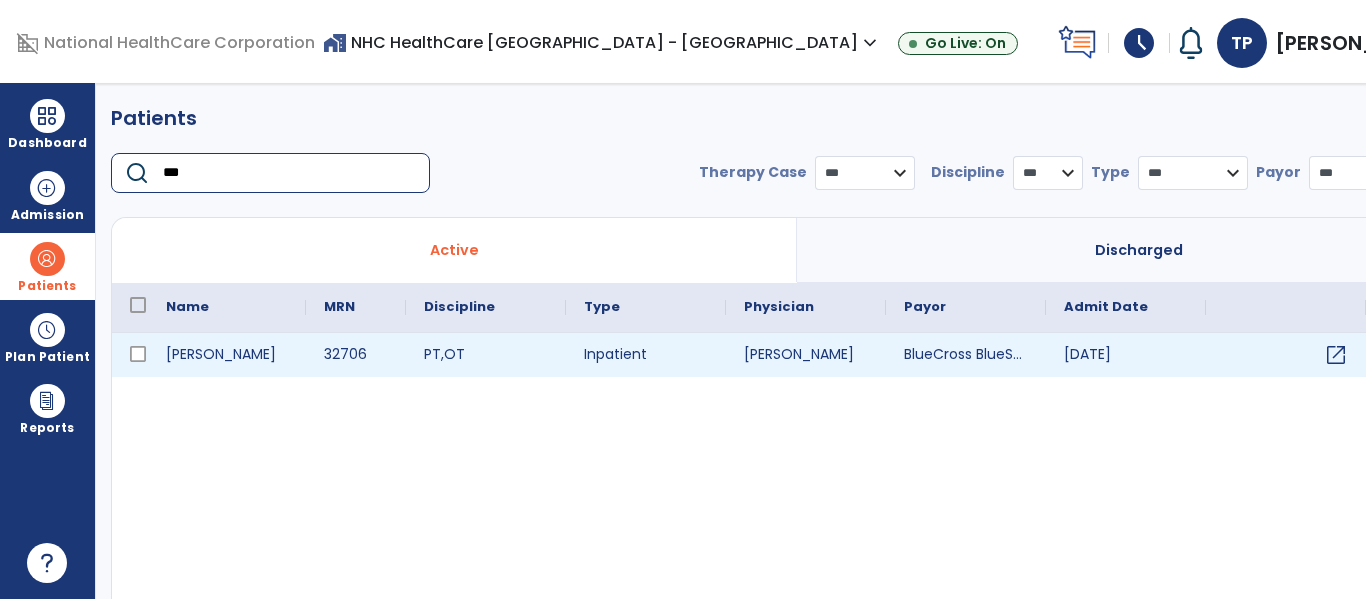 type on "***" 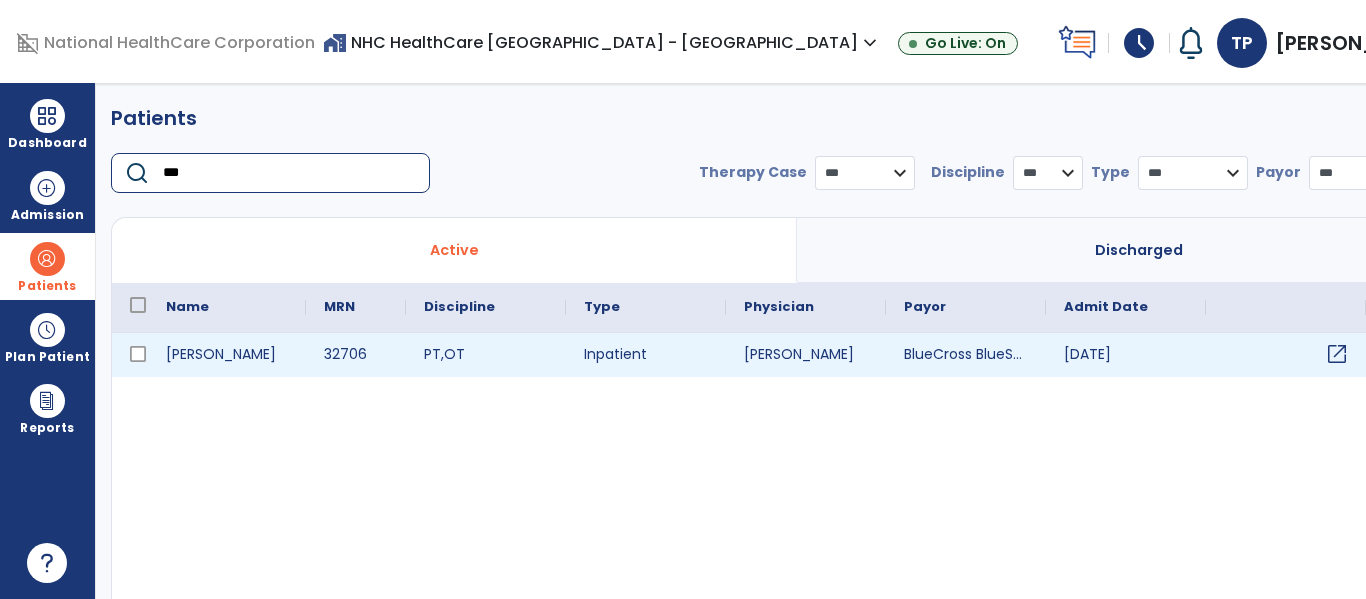 click on "open_in_new" at bounding box center (1337, 354) 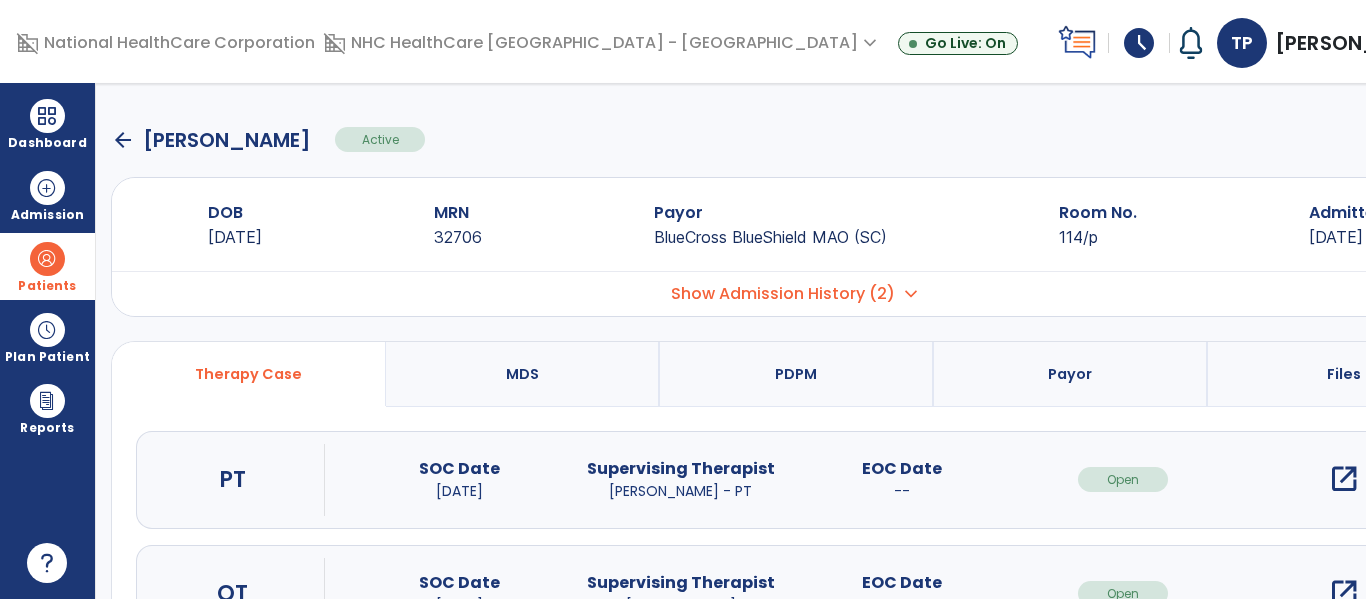 scroll, scrollTop: 100, scrollLeft: 0, axis: vertical 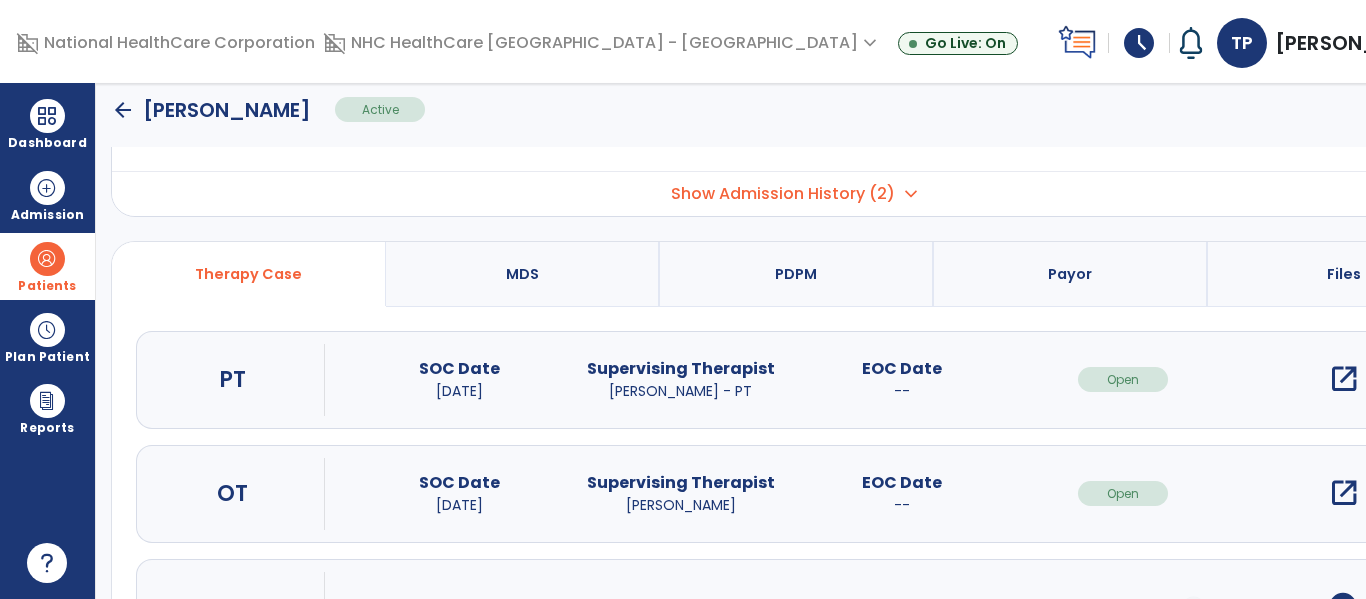 click on "open_in_new" at bounding box center [1344, 493] 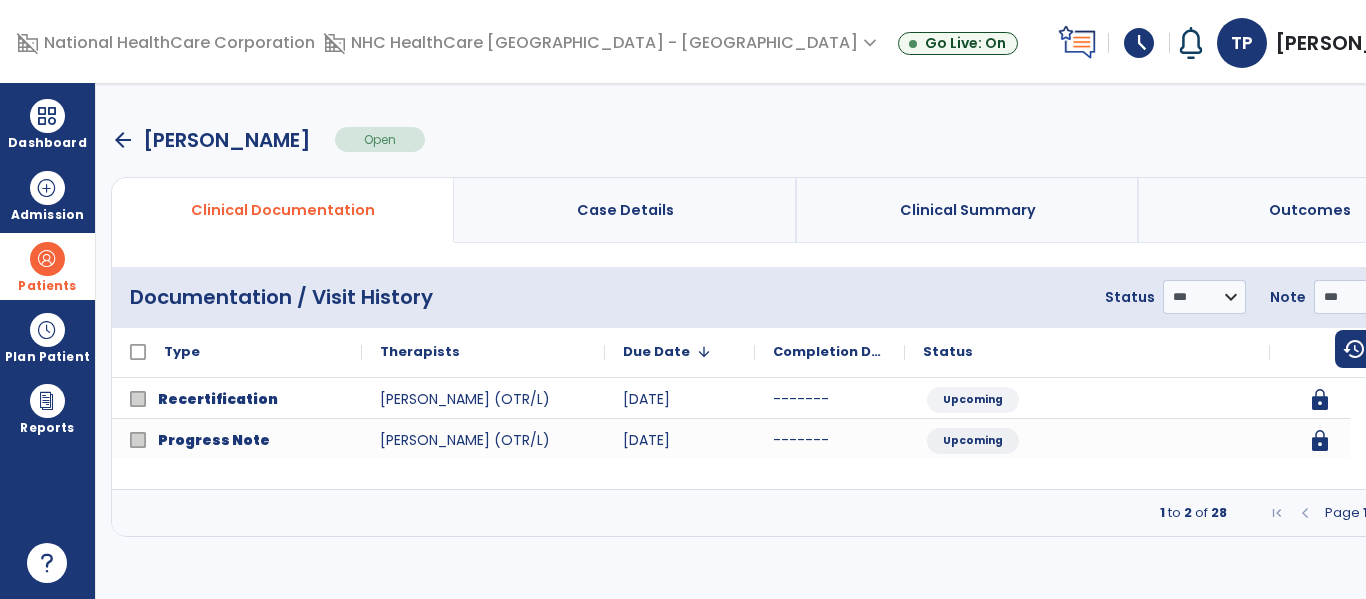 scroll, scrollTop: 0, scrollLeft: 0, axis: both 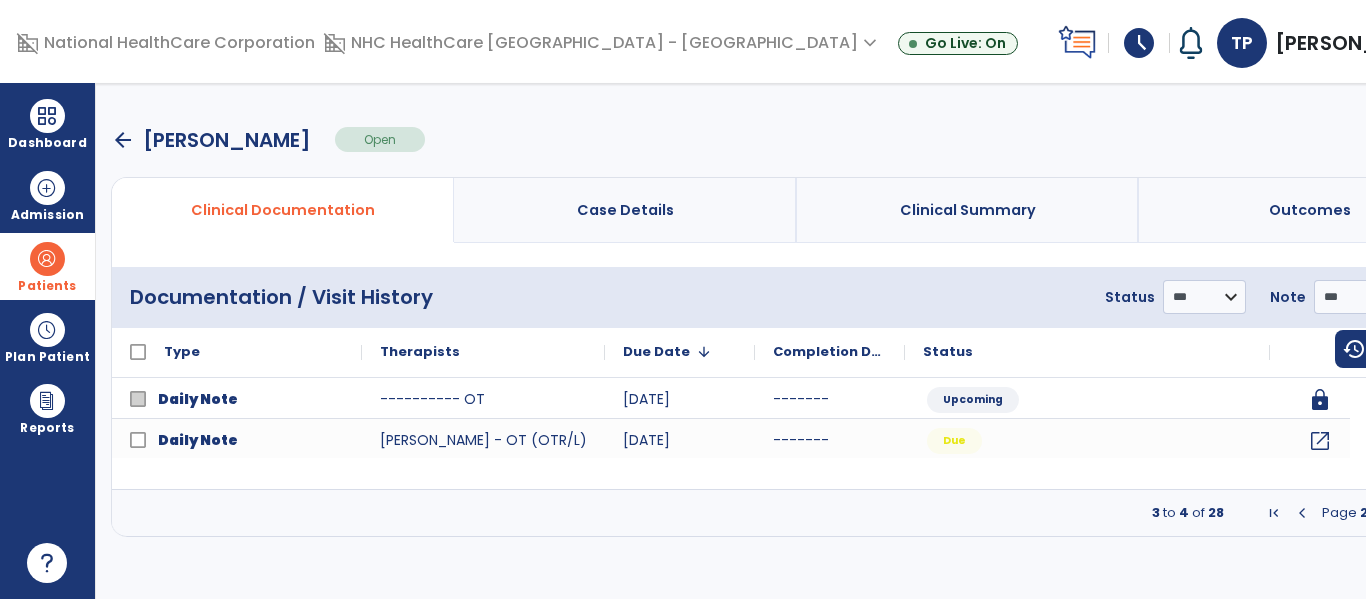 click at bounding box center (1422, 513) 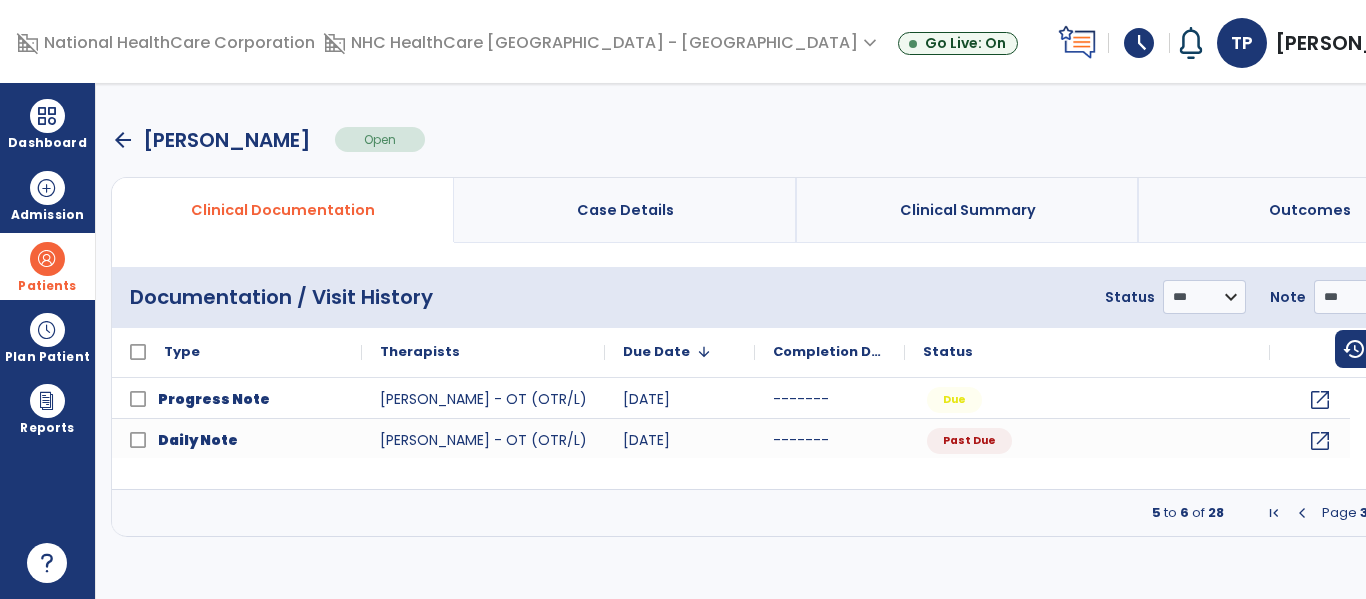 click at bounding box center [1422, 513] 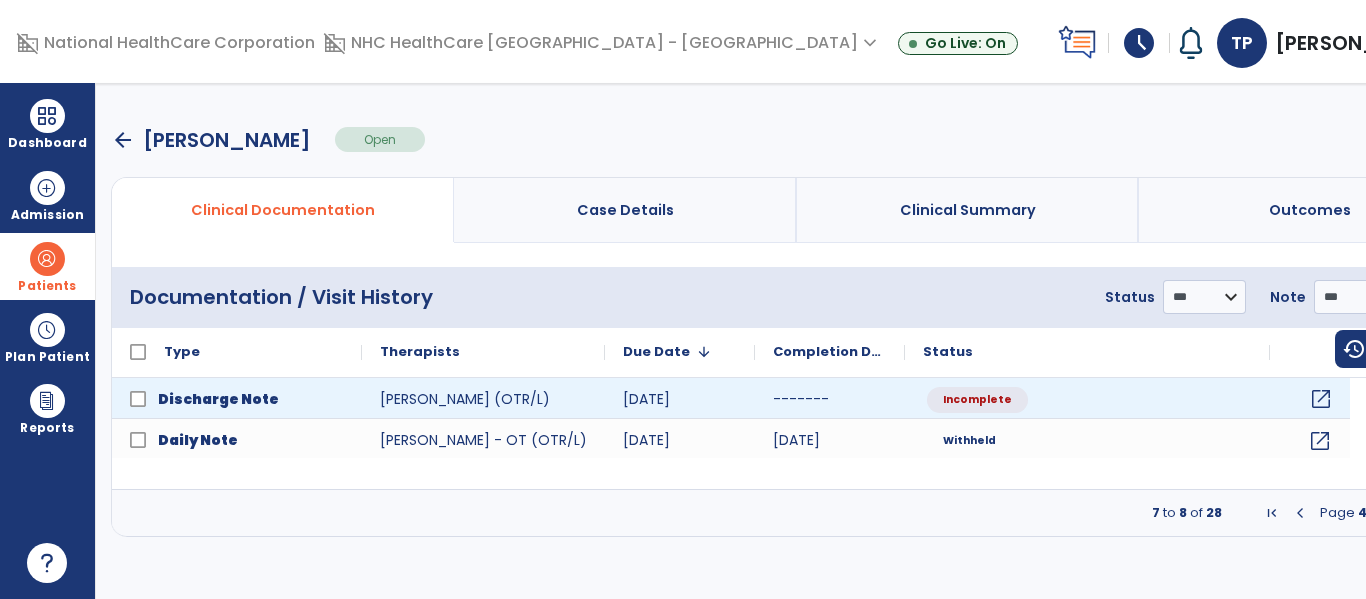 click on "open_in_new" 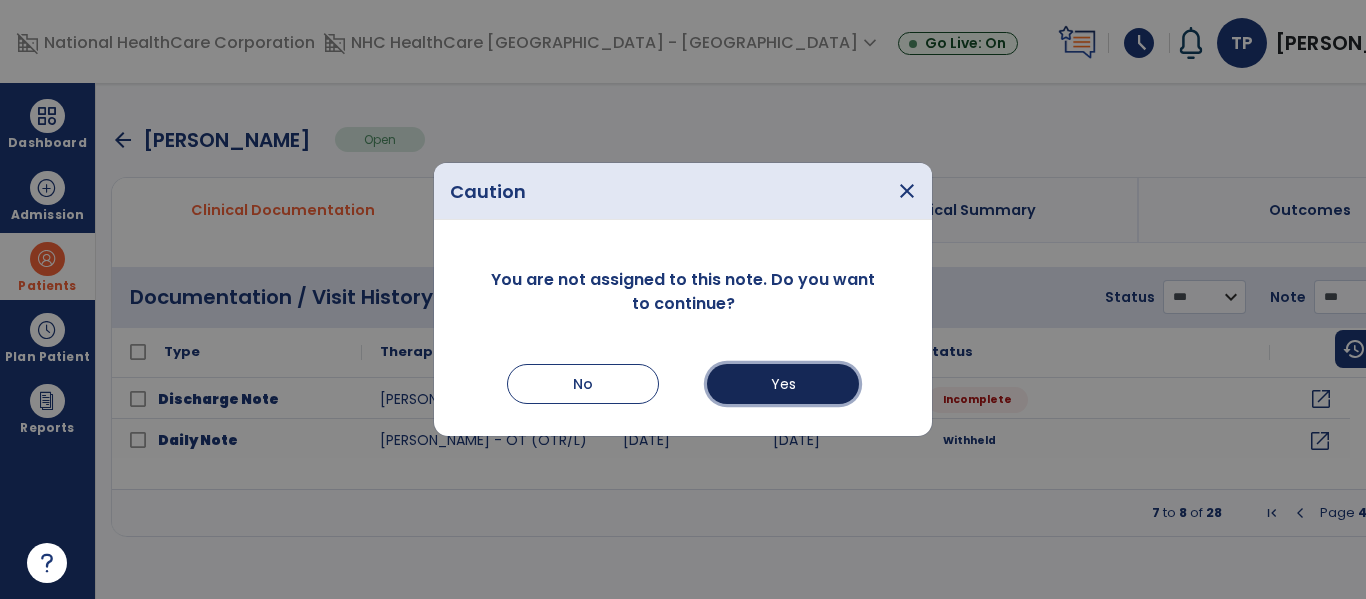 click on "Yes" at bounding box center (783, 384) 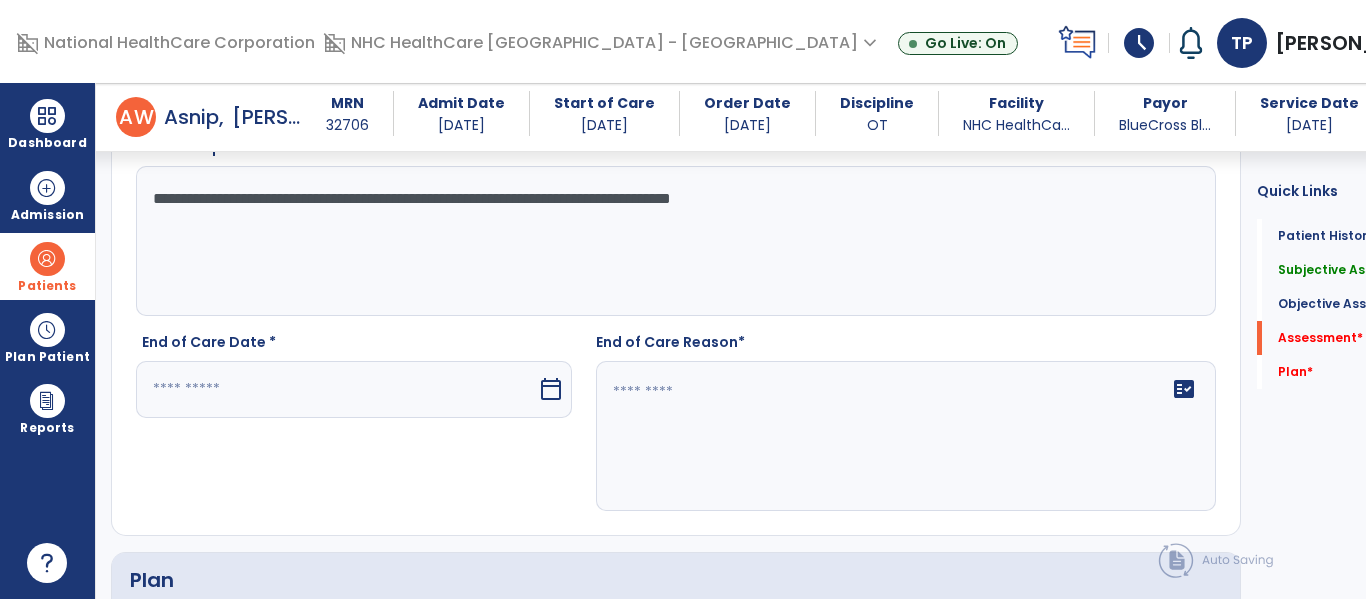 scroll, scrollTop: 2000, scrollLeft: 0, axis: vertical 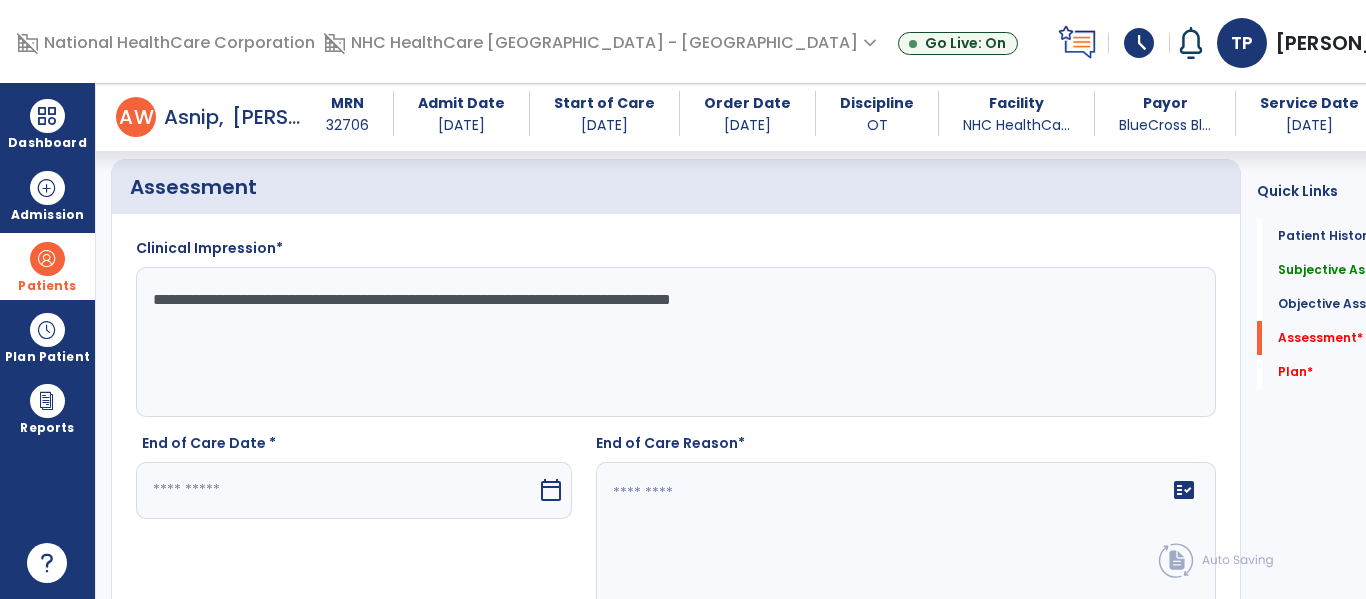 click on "calendar_today" at bounding box center (551, 490) 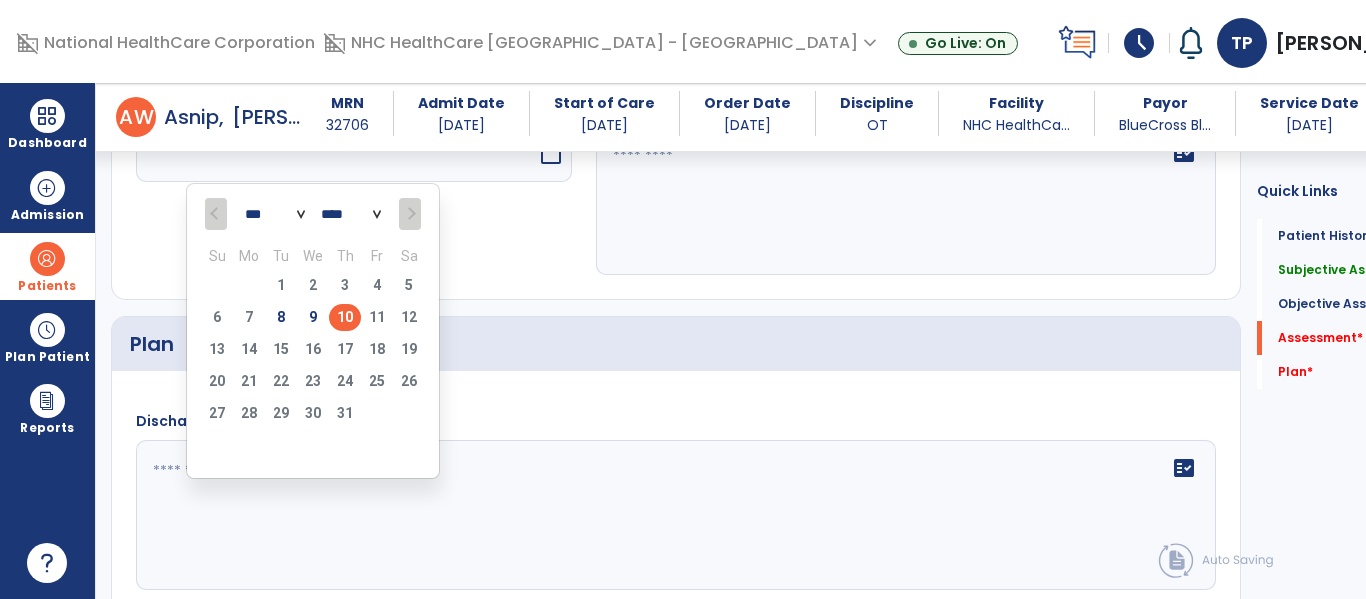 scroll, scrollTop: 2657, scrollLeft: 0, axis: vertical 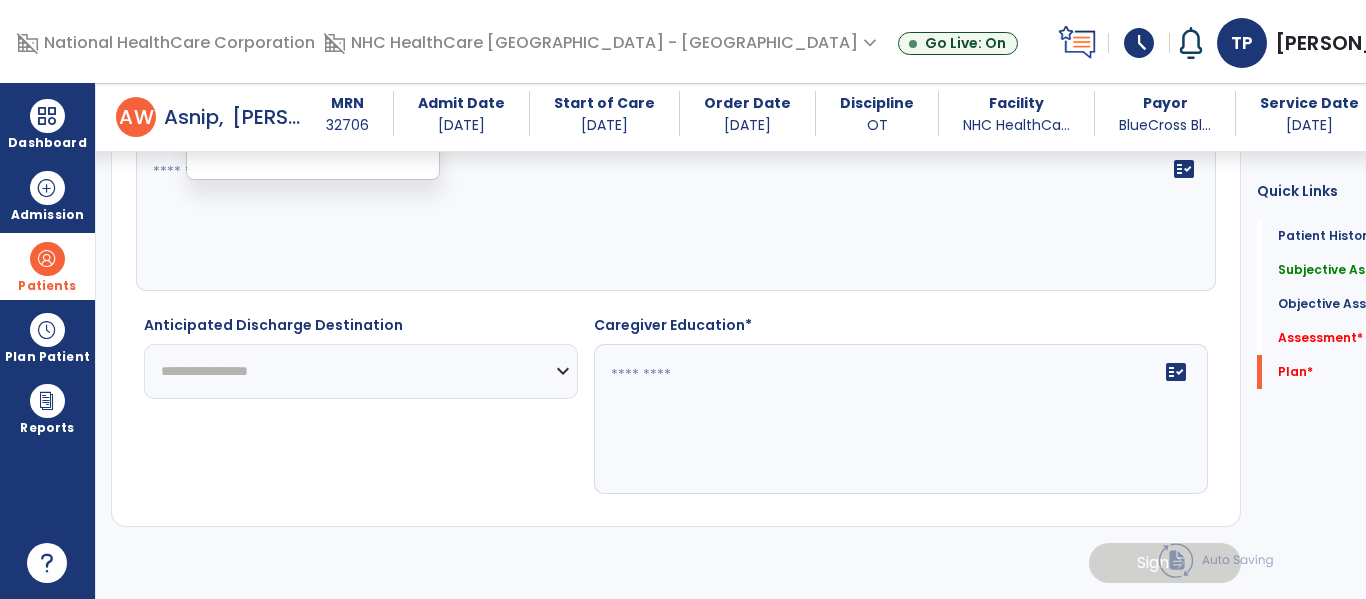 click on "**********" 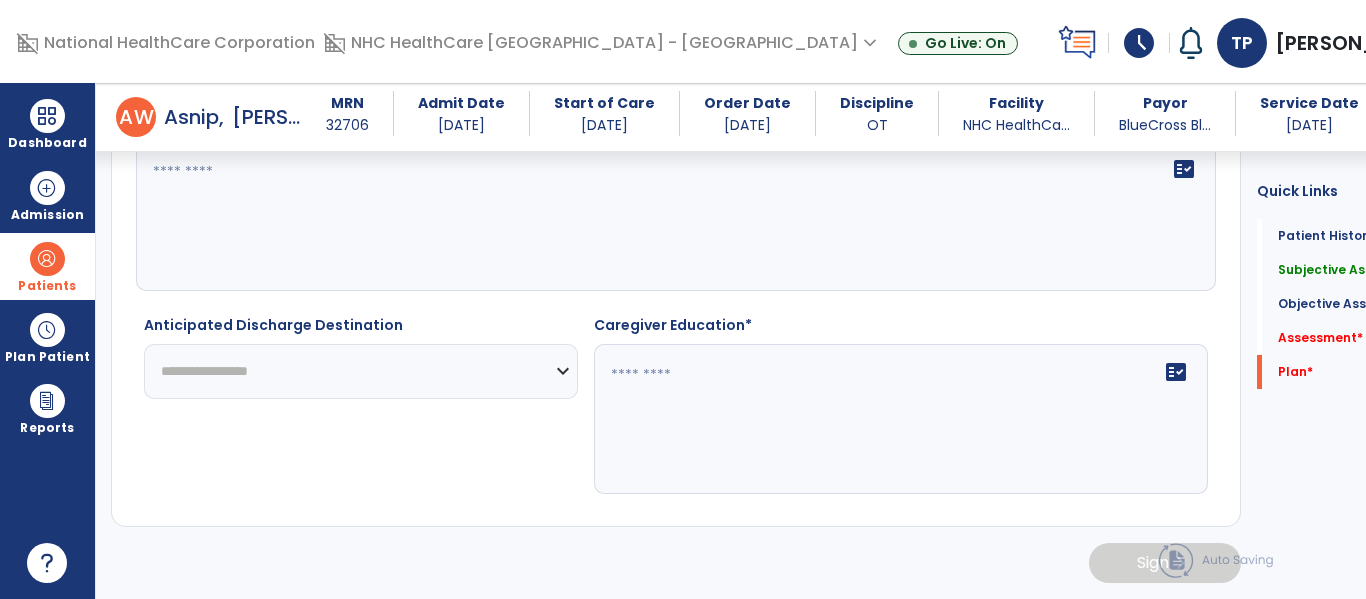 select on "********" 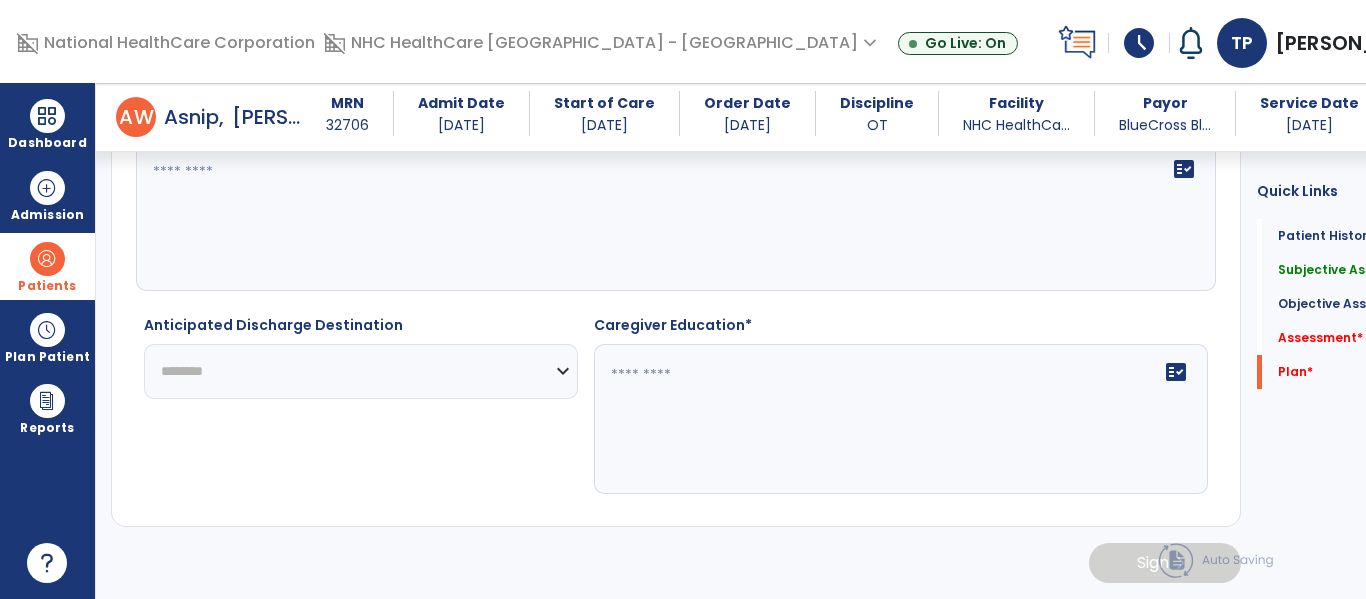 click on "**********" 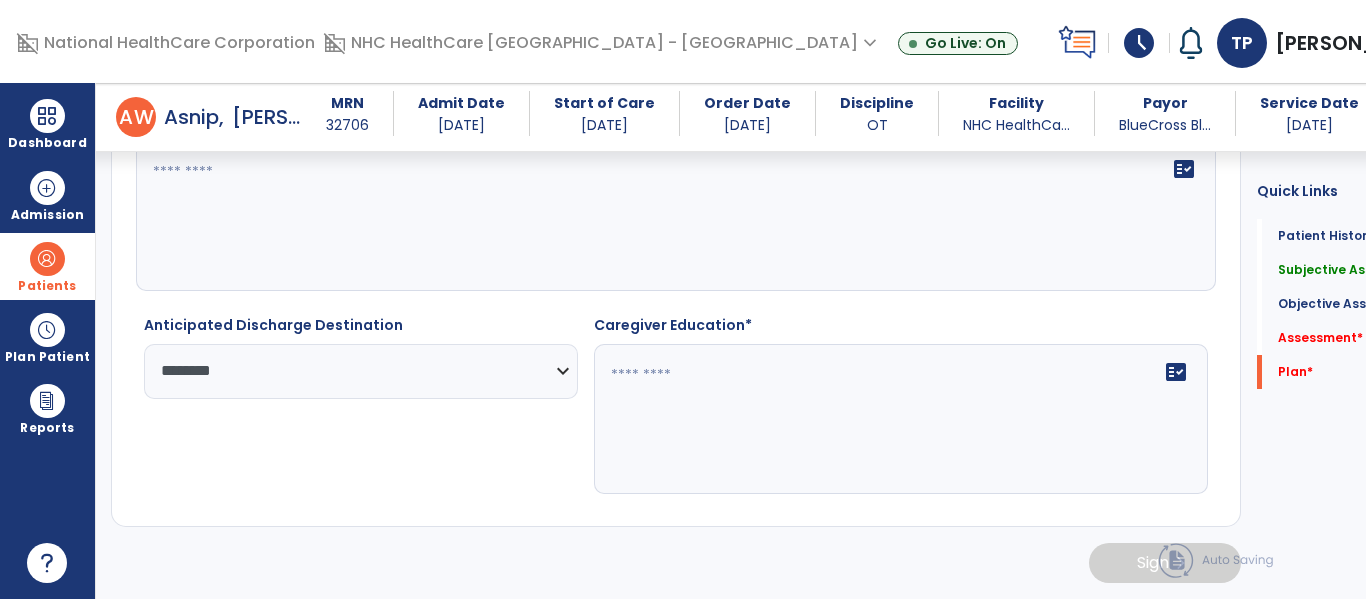 click 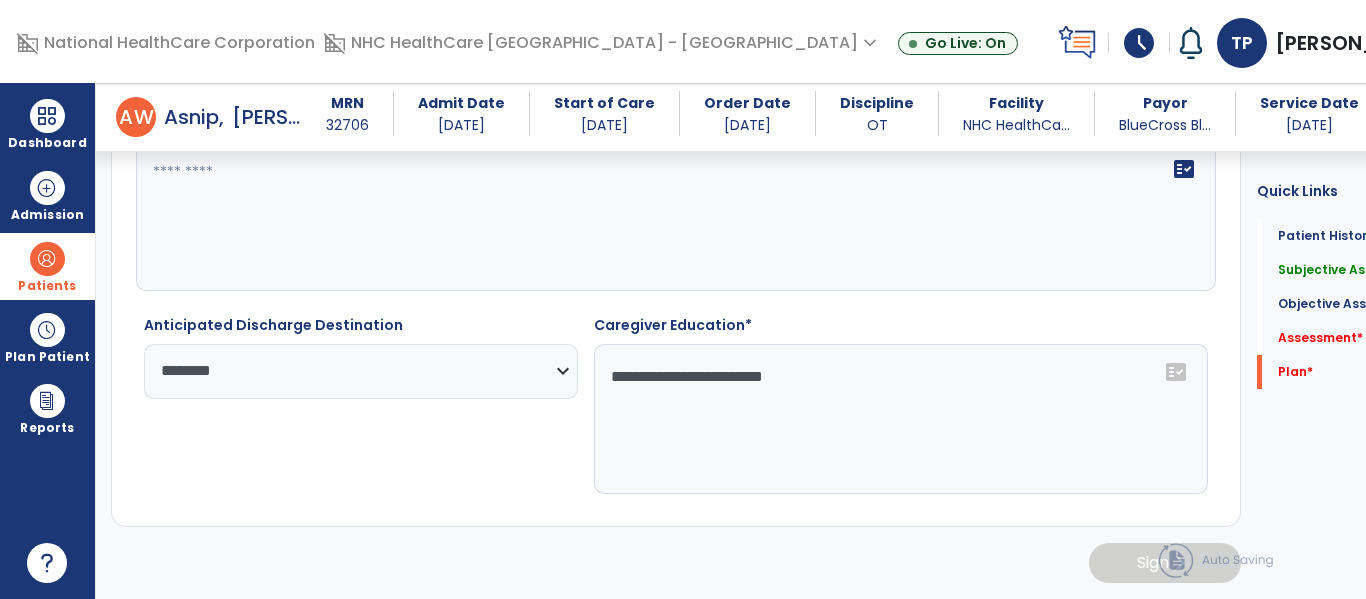 scroll, scrollTop: 2457, scrollLeft: 0, axis: vertical 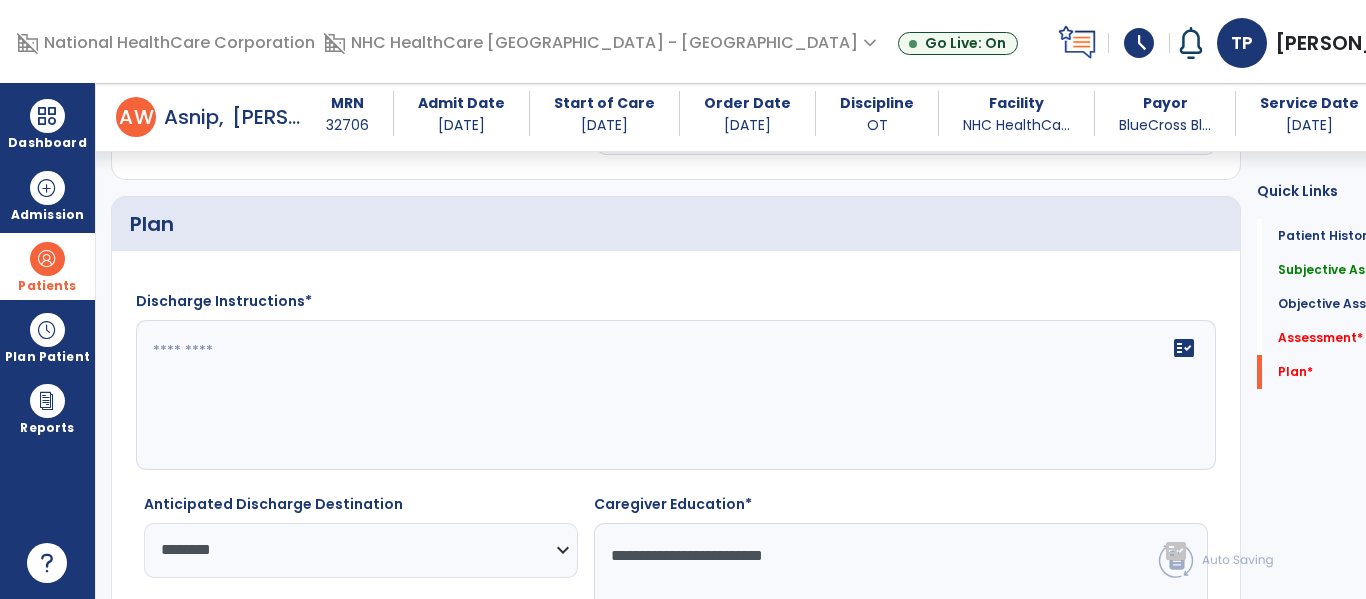 type on "**********" 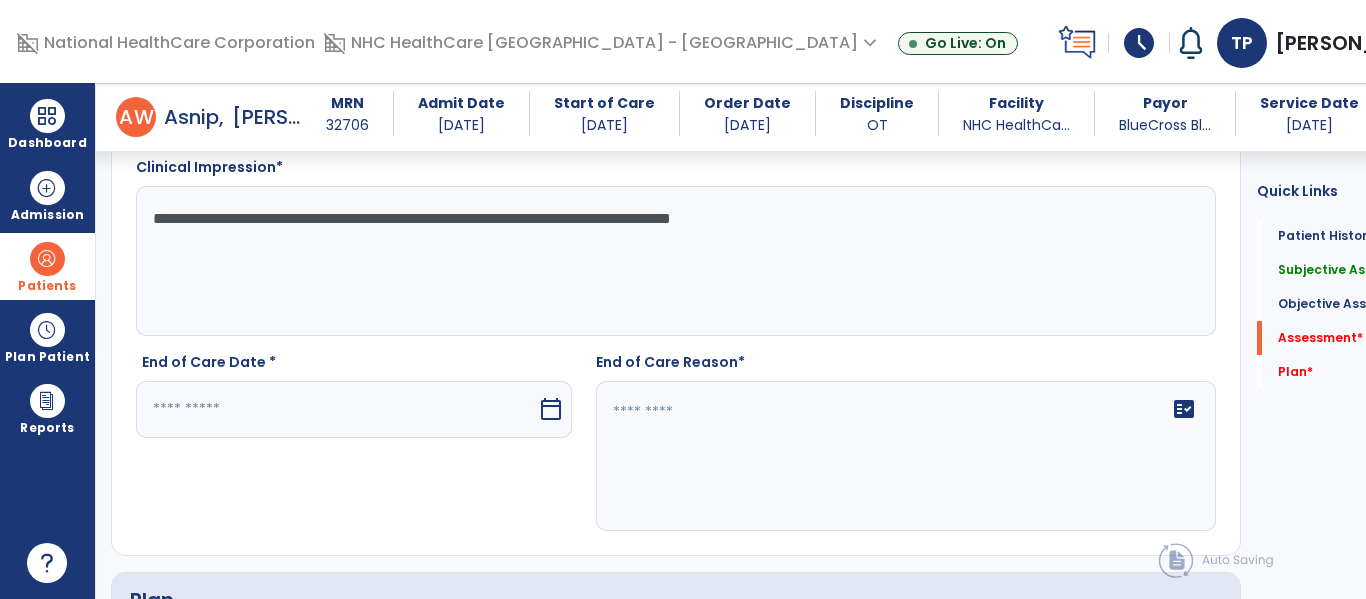 scroll, scrollTop: 2057, scrollLeft: 0, axis: vertical 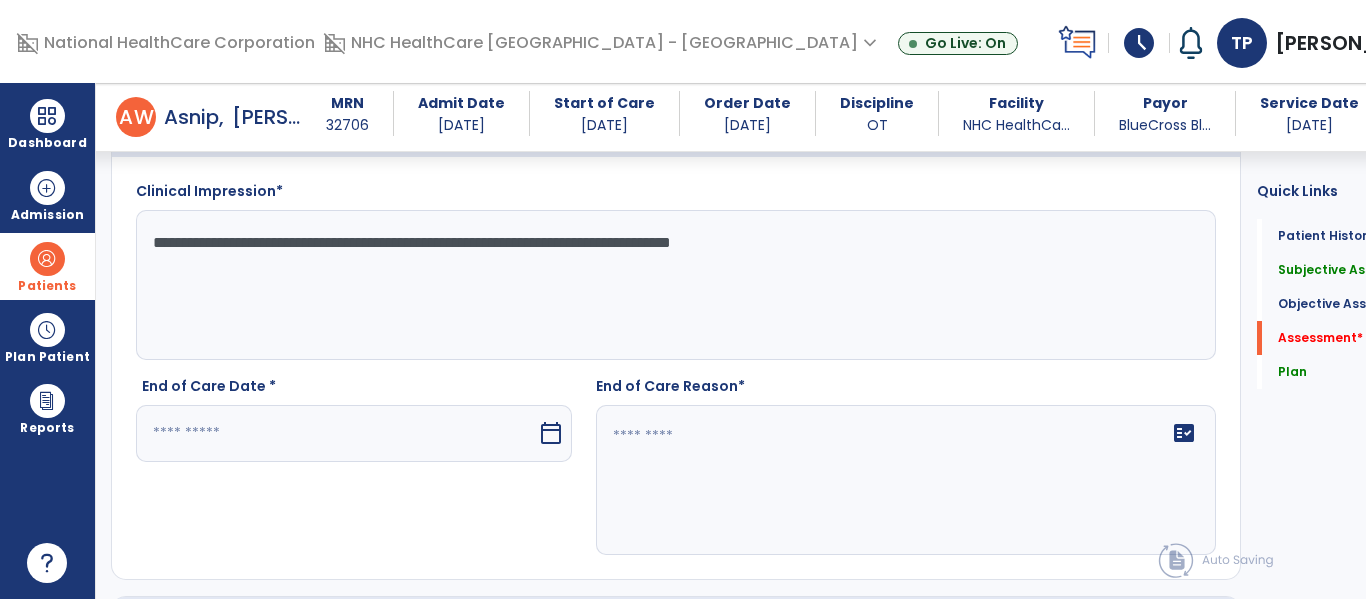type on "**********" 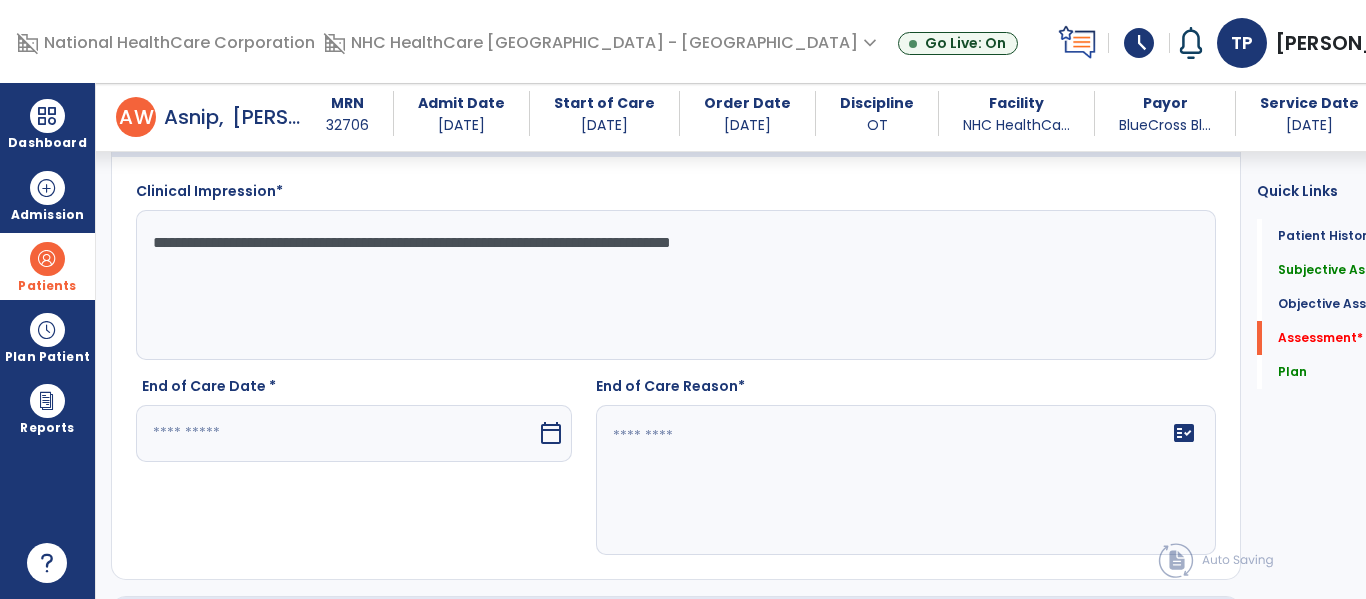 click on "calendar_today" at bounding box center (551, 433) 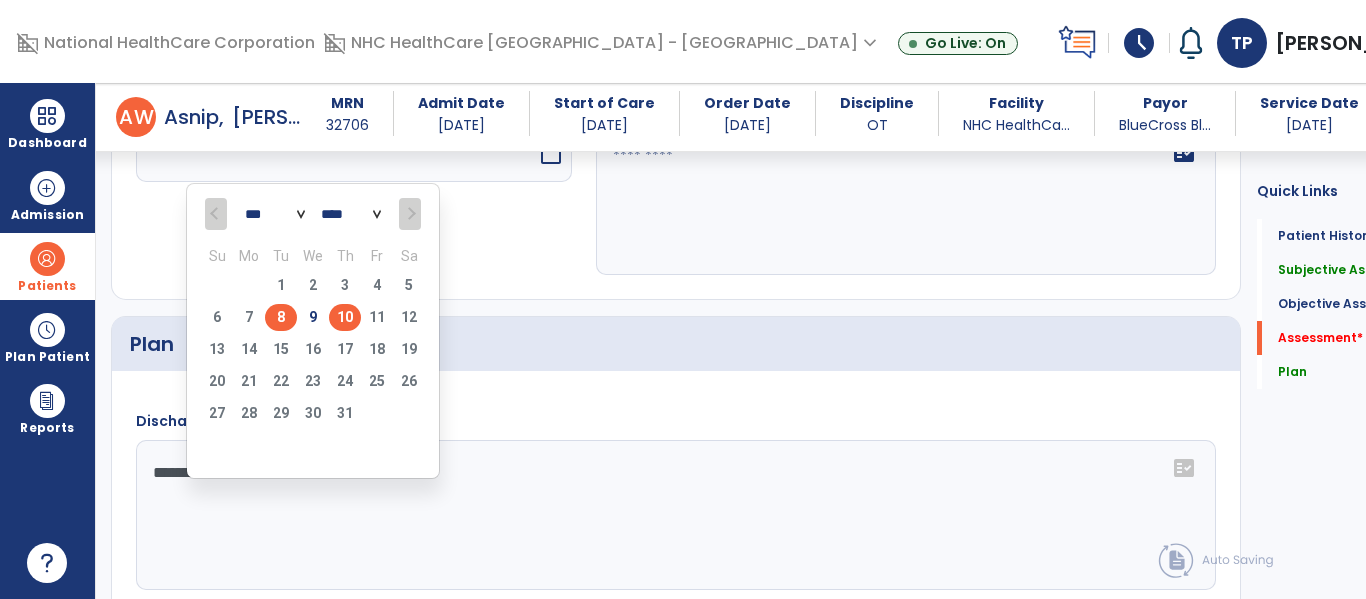 click on "8" at bounding box center [281, 317] 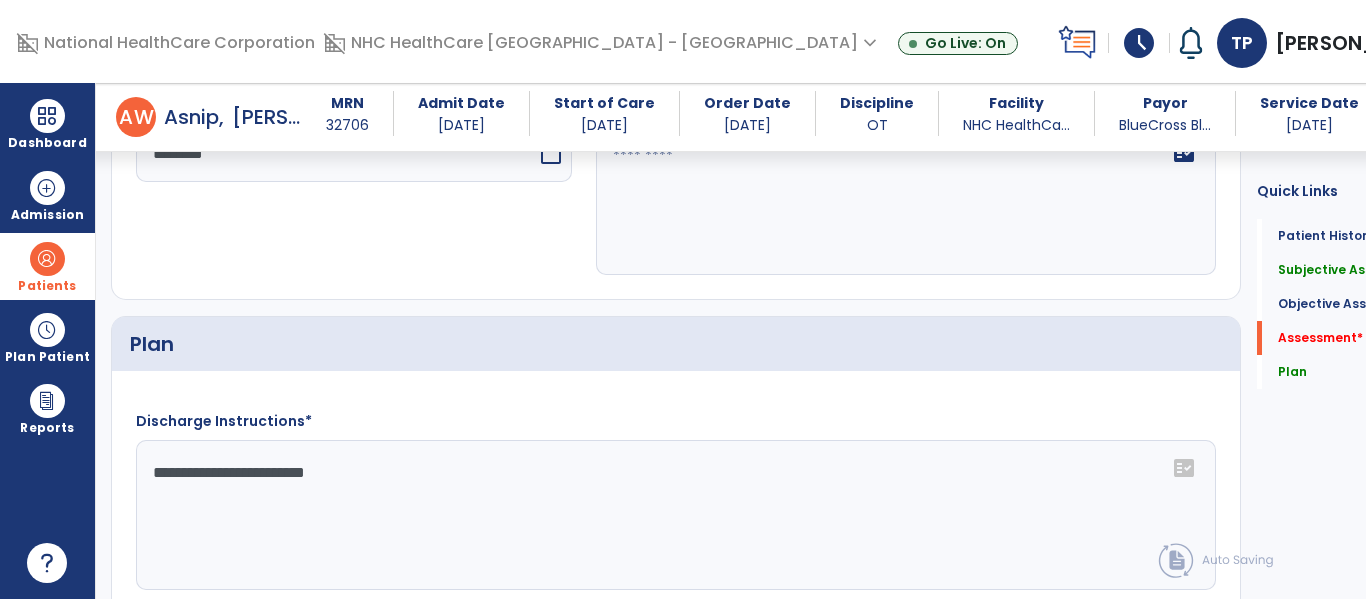 click on "fact_check" 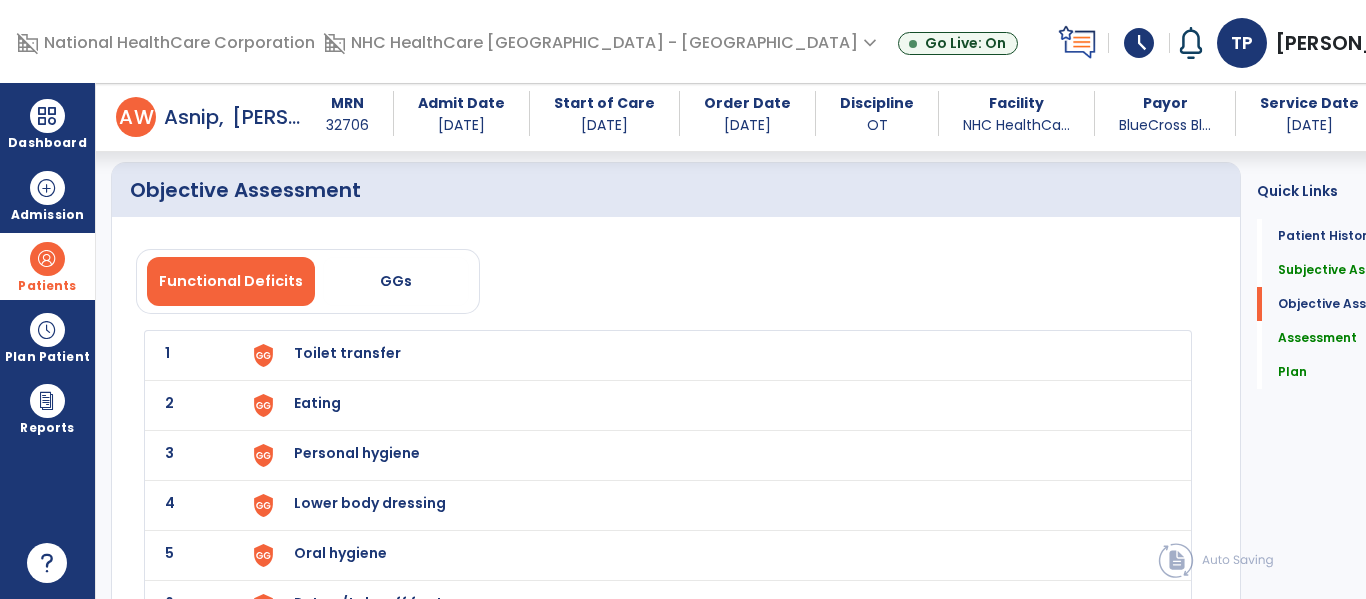 scroll, scrollTop: 1937, scrollLeft: 0, axis: vertical 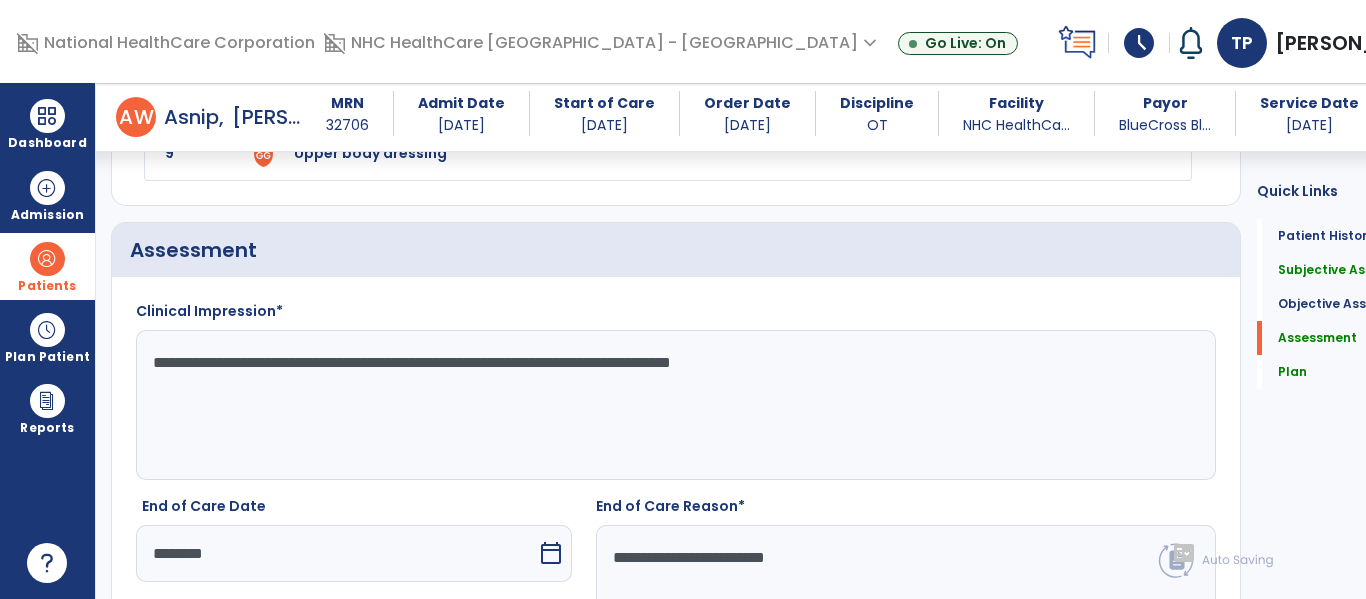 type on "**********" 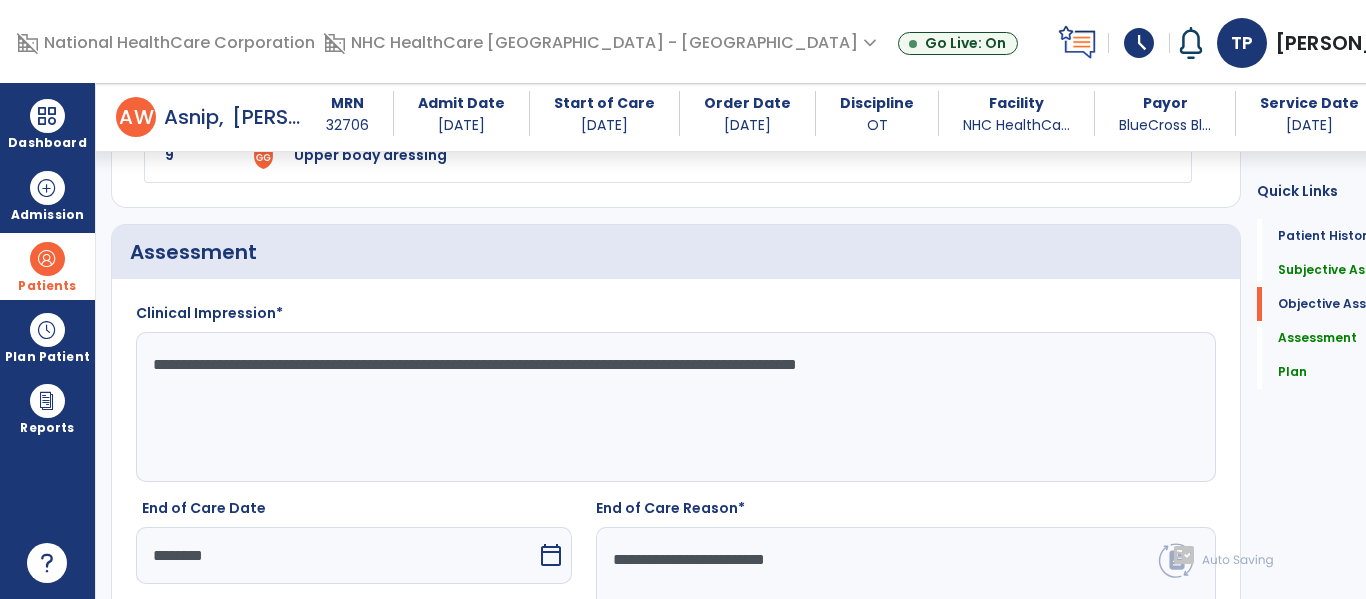 scroll, scrollTop: 1937, scrollLeft: 0, axis: vertical 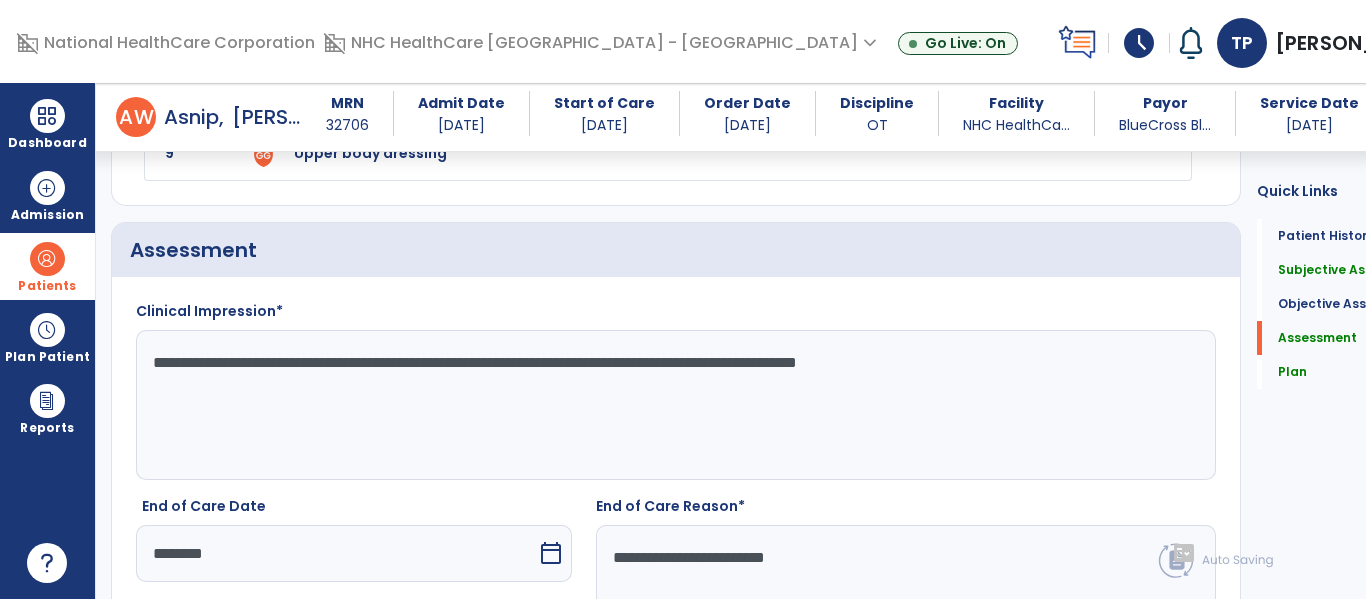 type on "**********" 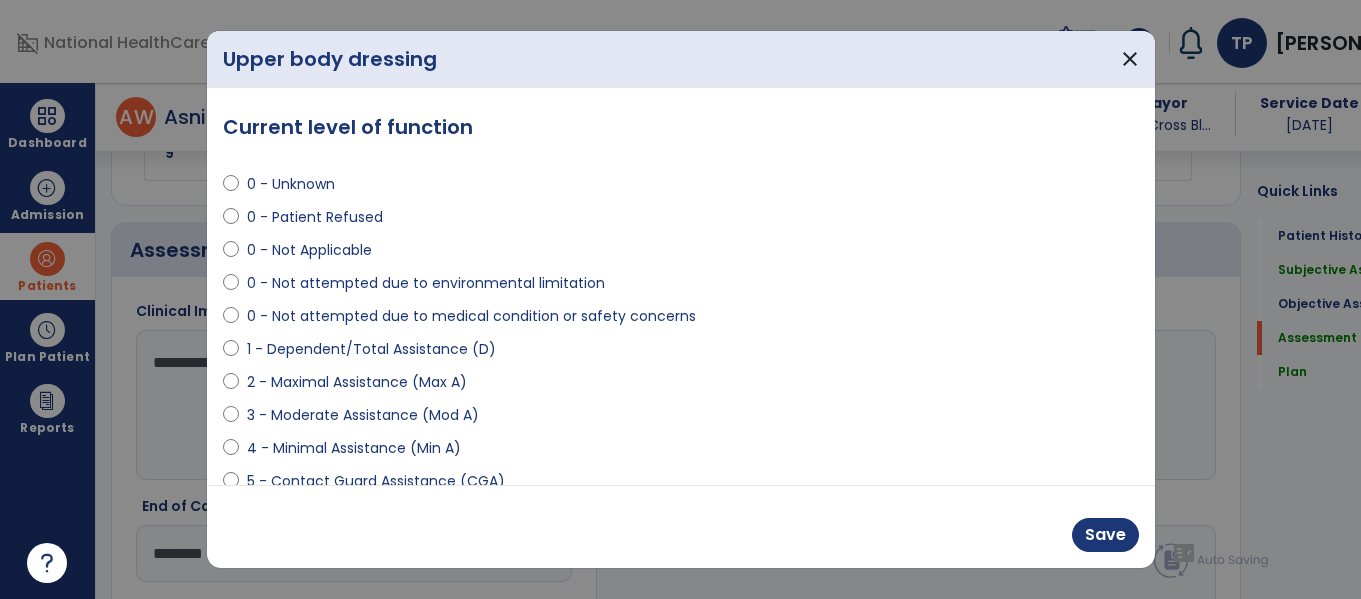 select on "**********" 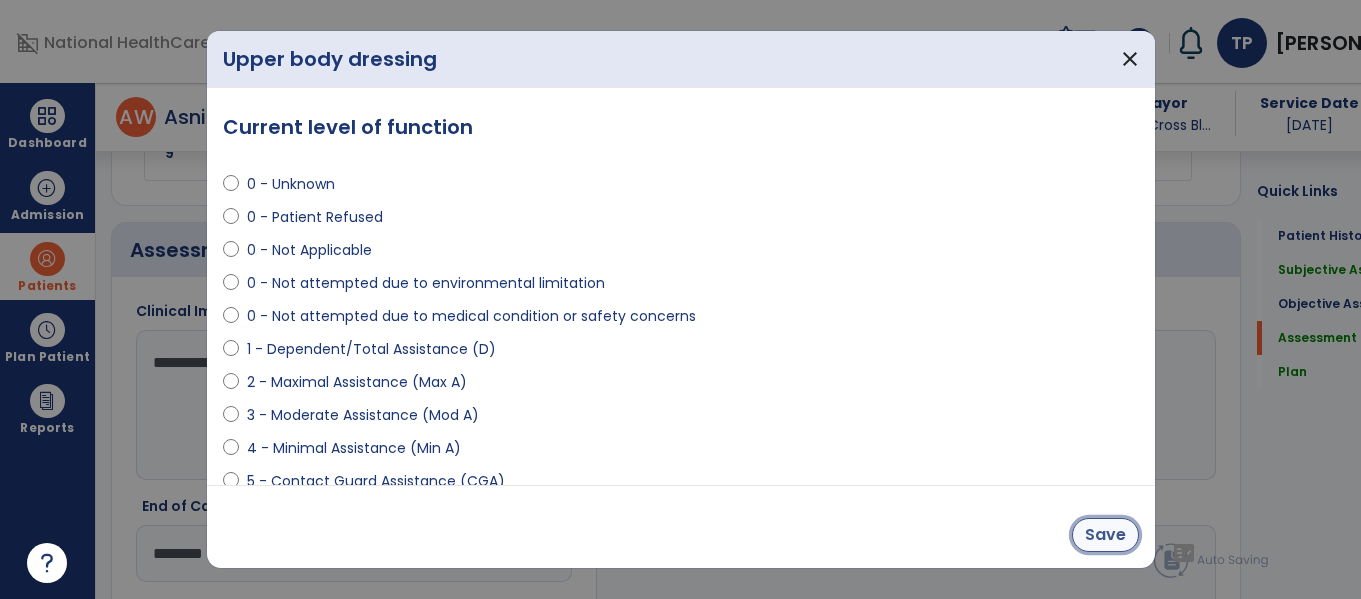 click on "Save" at bounding box center [1105, 535] 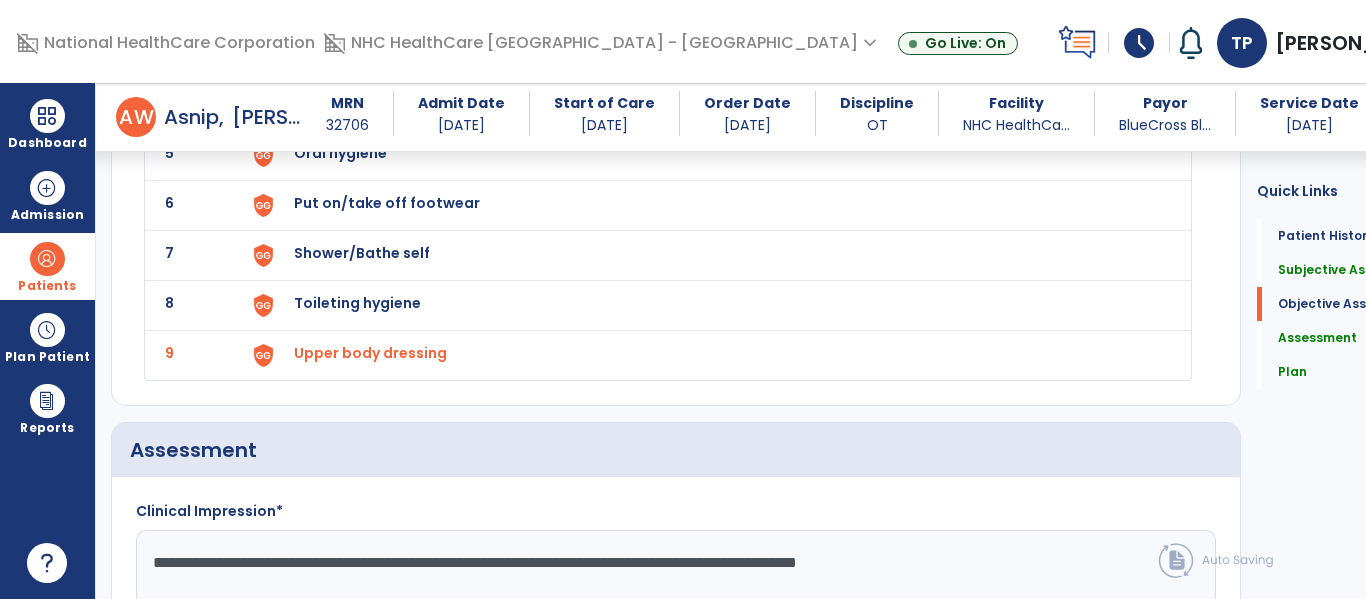 click on "Toileting hygiene" at bounding box center [347, -47] 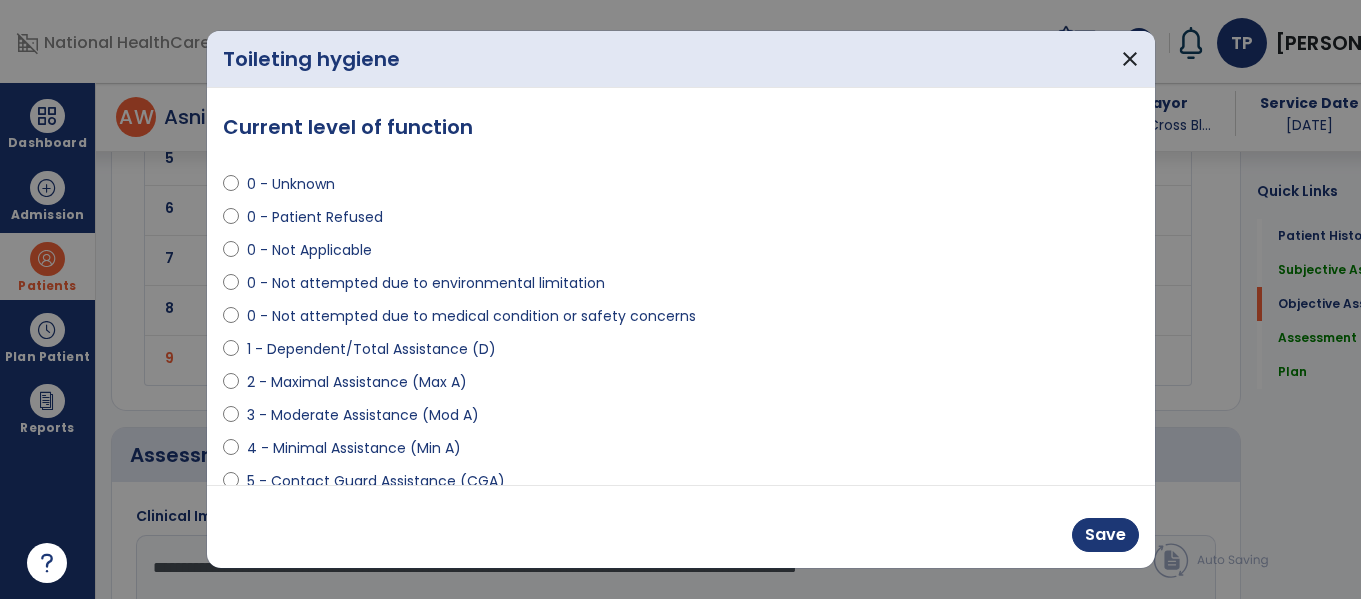 scroll, scrollTop: 1737, scrollLeft: 0, axis: vertical 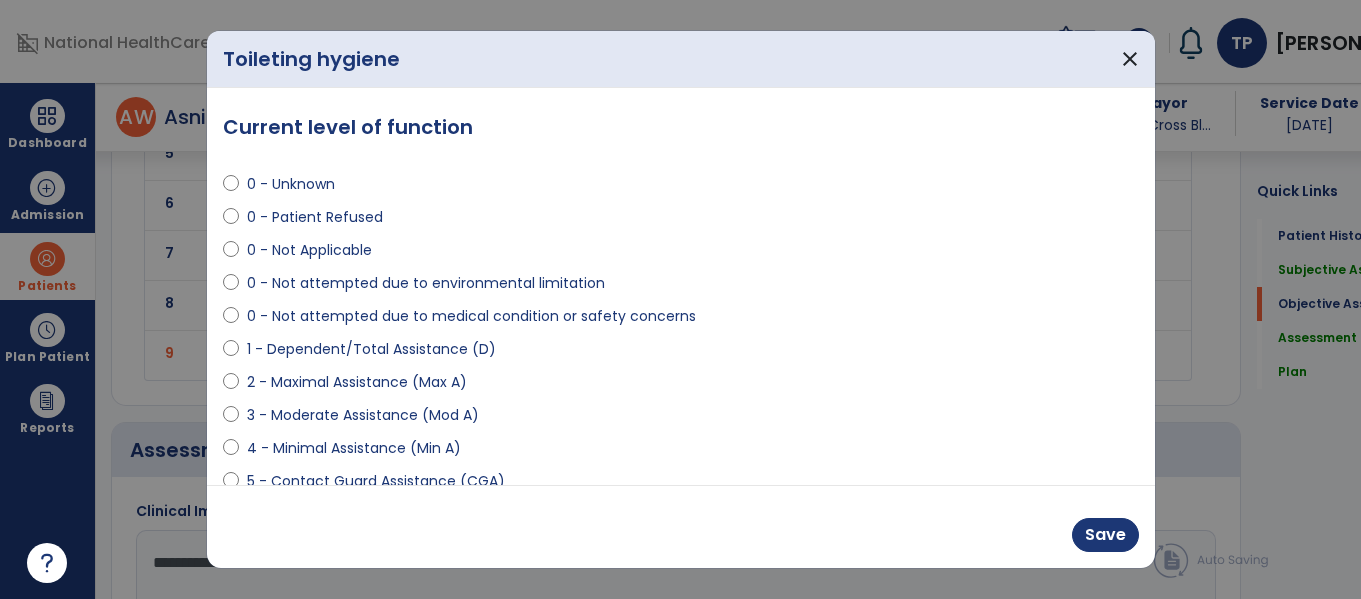select on "**********" 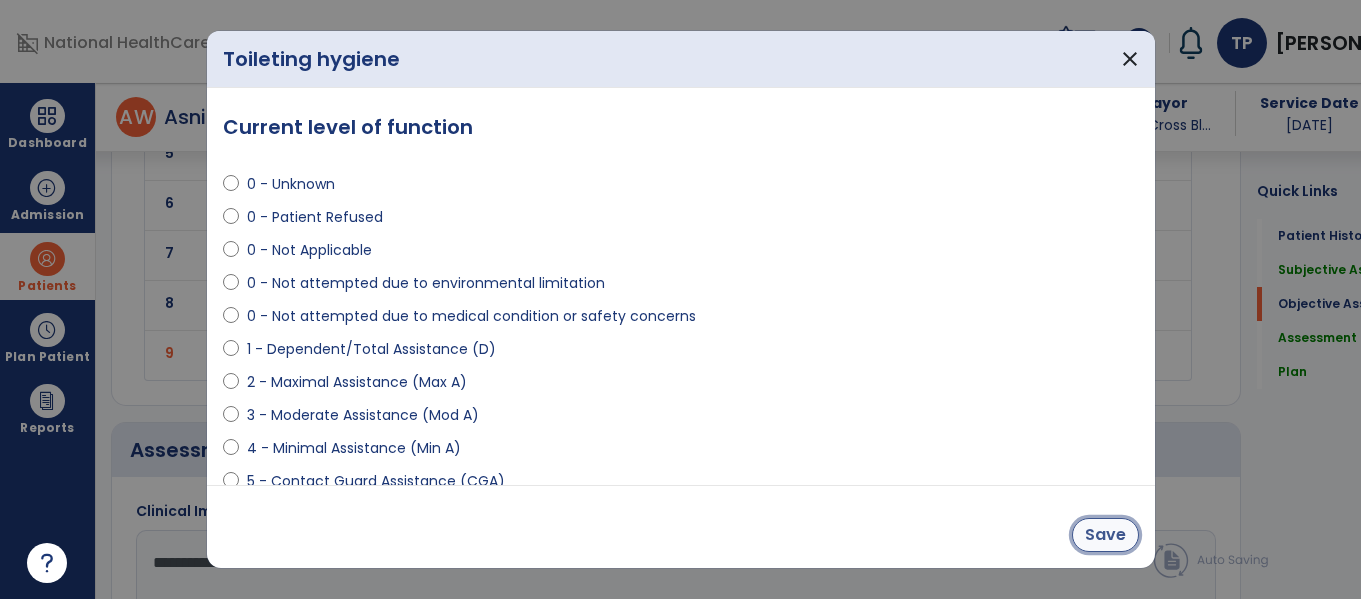 click on "Save" at bounding box center (1105, 535) 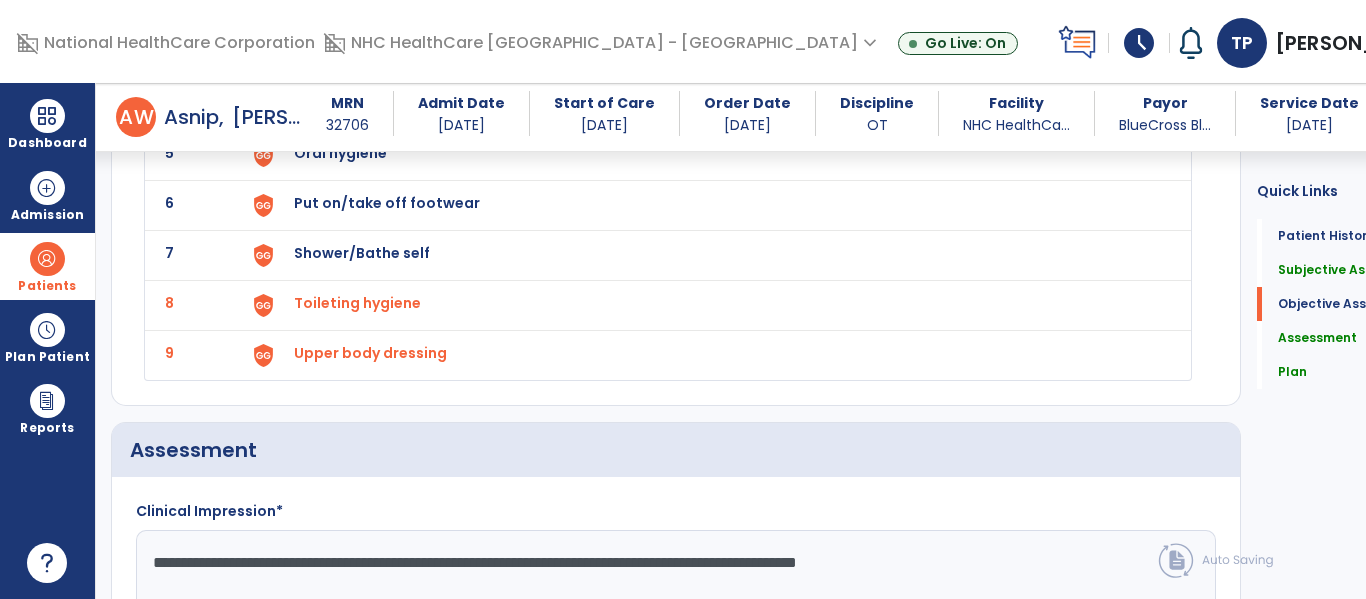 click on "Shower/Bathe self" at bounding box center [347, -47] 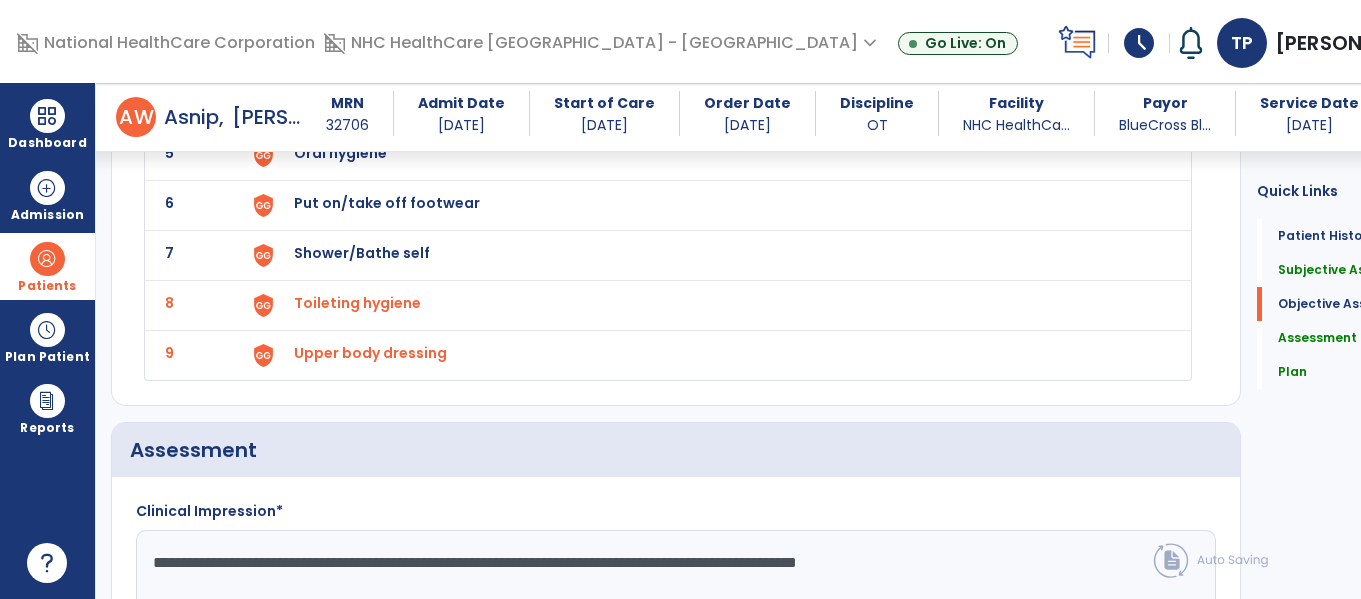 scroll, scrollTop: 1737, scrollLeft: 0, axis: vertical 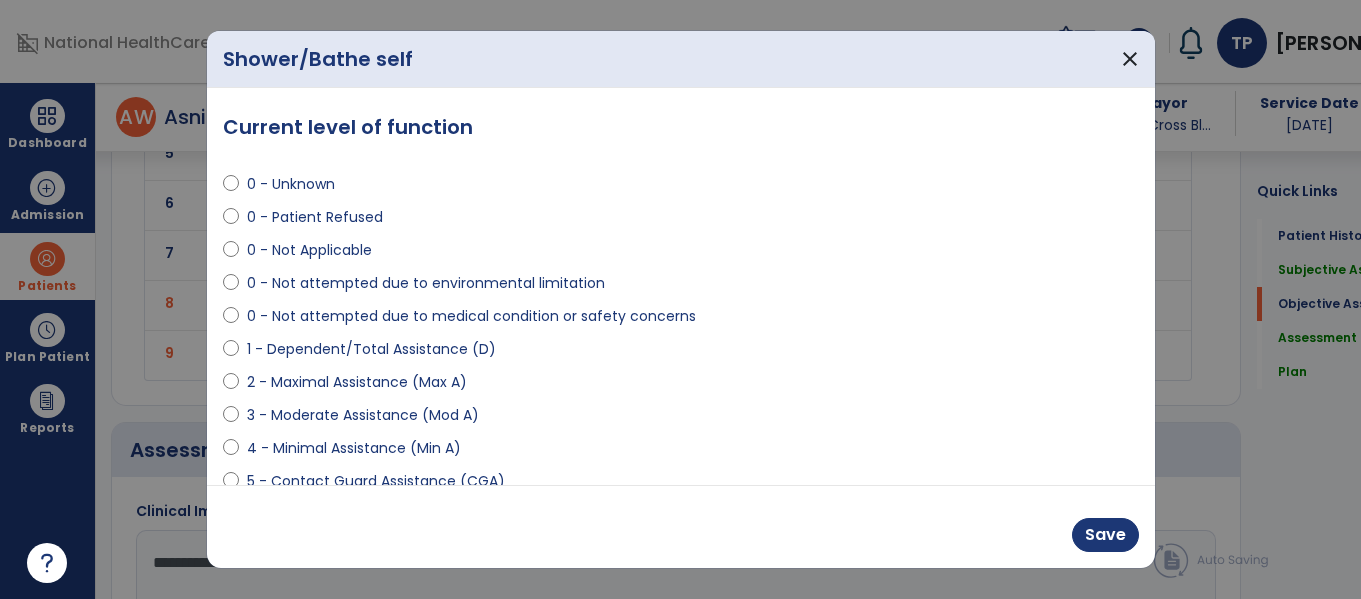 select on "**********" 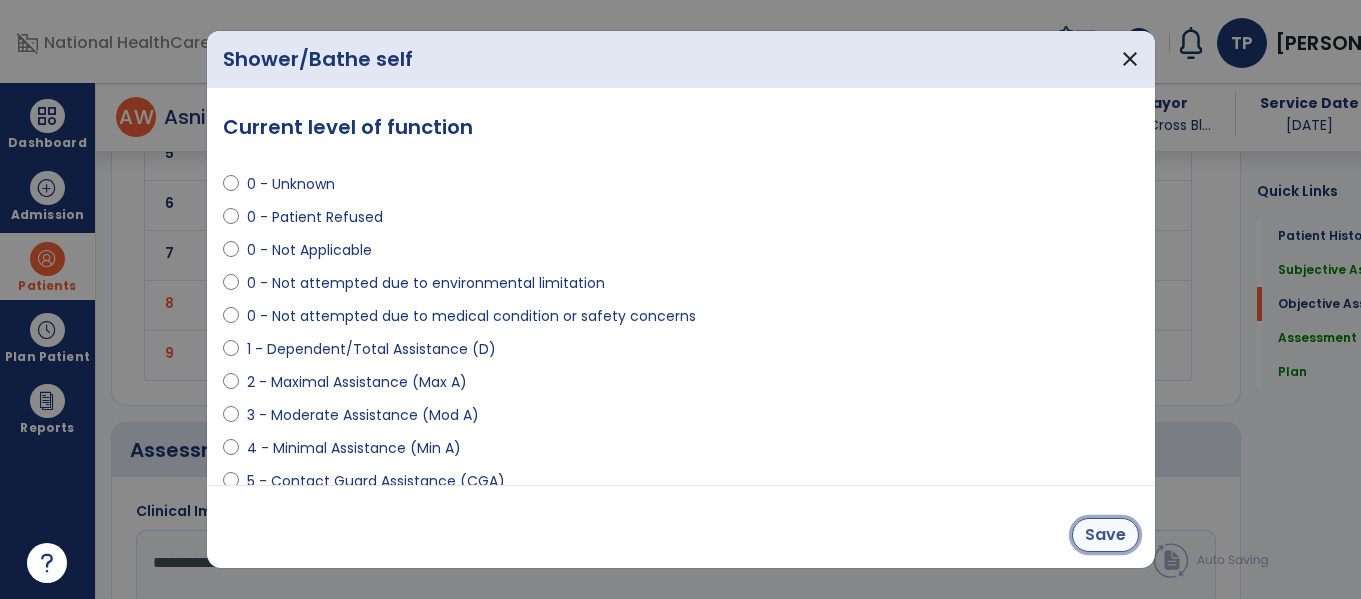 click on "Save" at bounding box center (1105, 535) 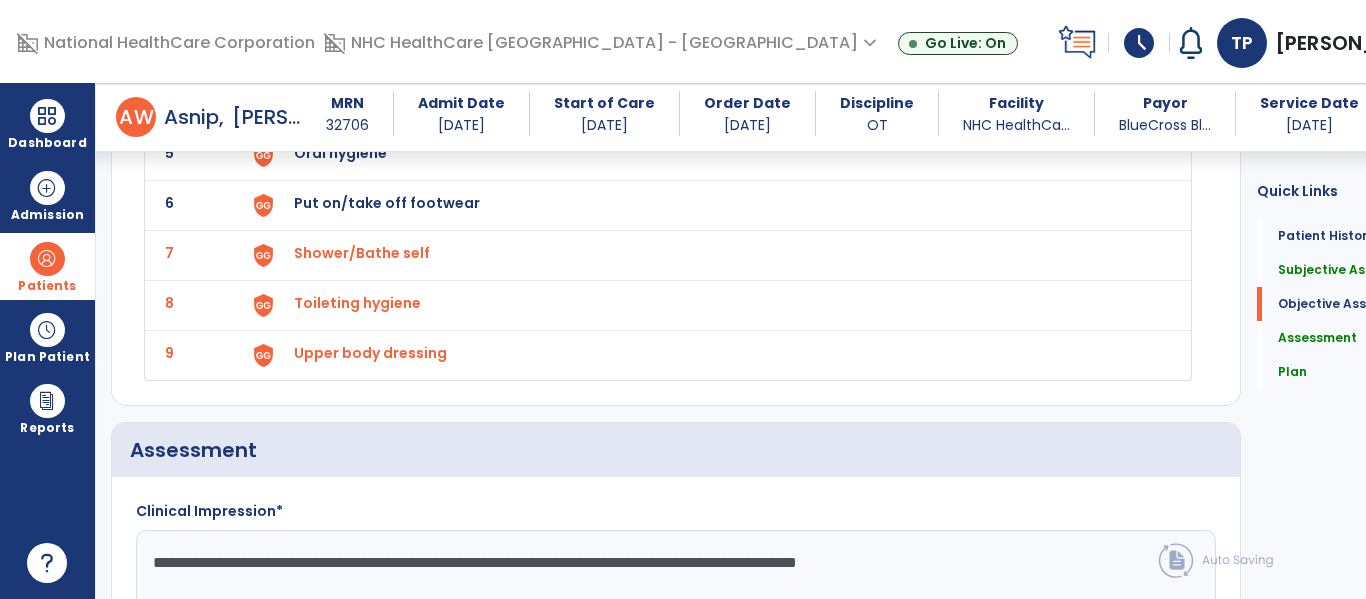 click on "Put on/take off footwear" at bounding box center [347, -47] 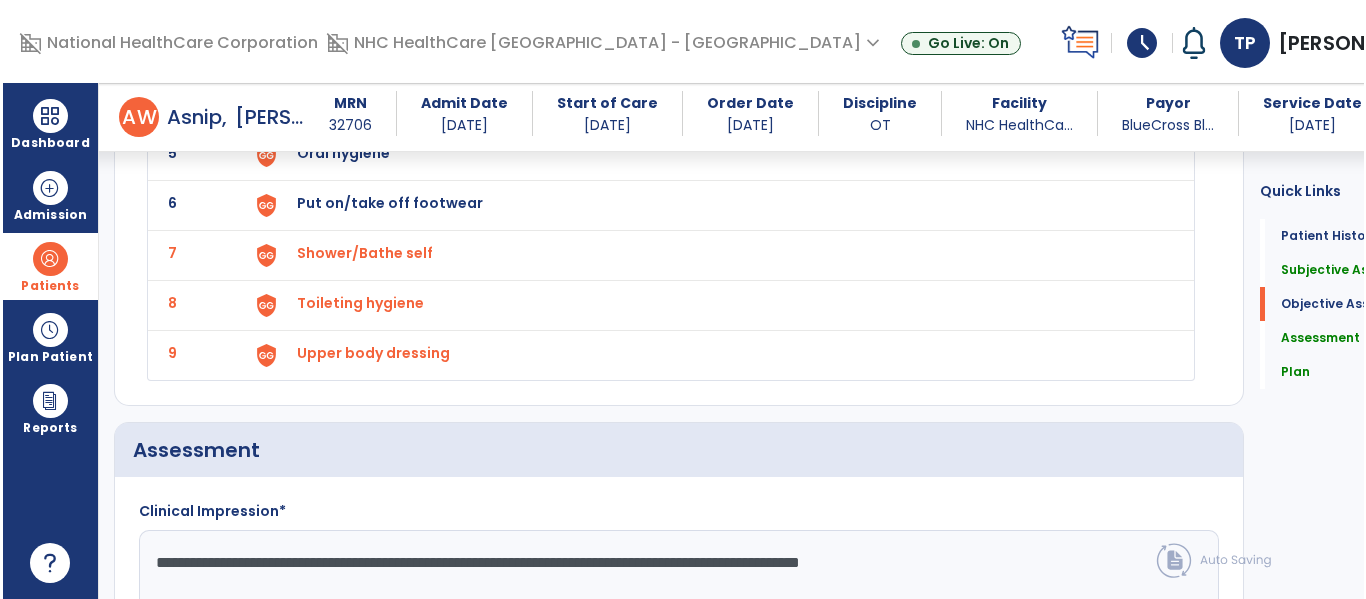 scroll, scrollTop: 1737, scrollLeft: 0, axis: vertical 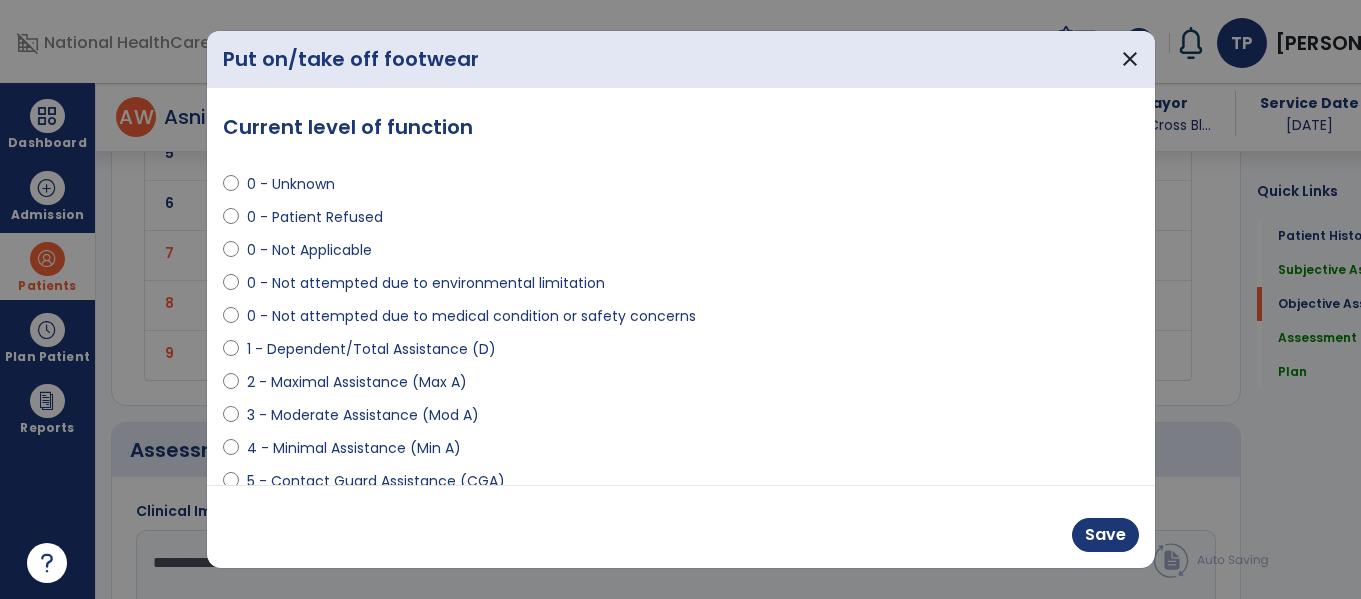 select on "**********" 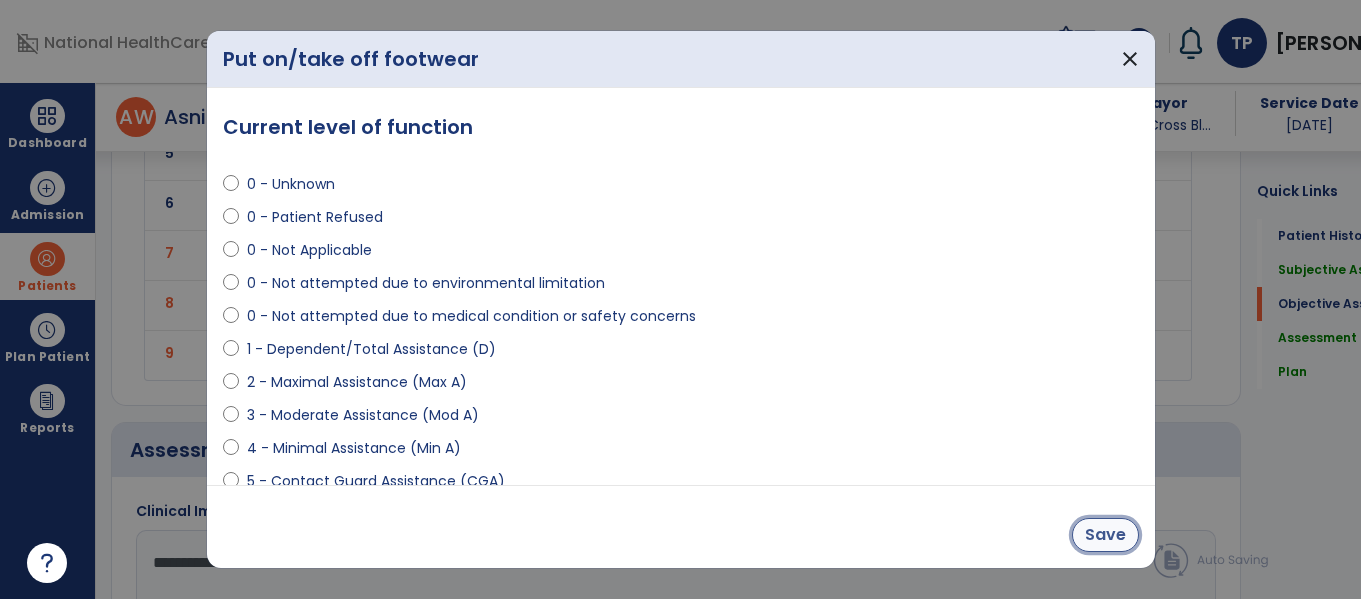 click on "Save" at bounding box center (1105, 535) 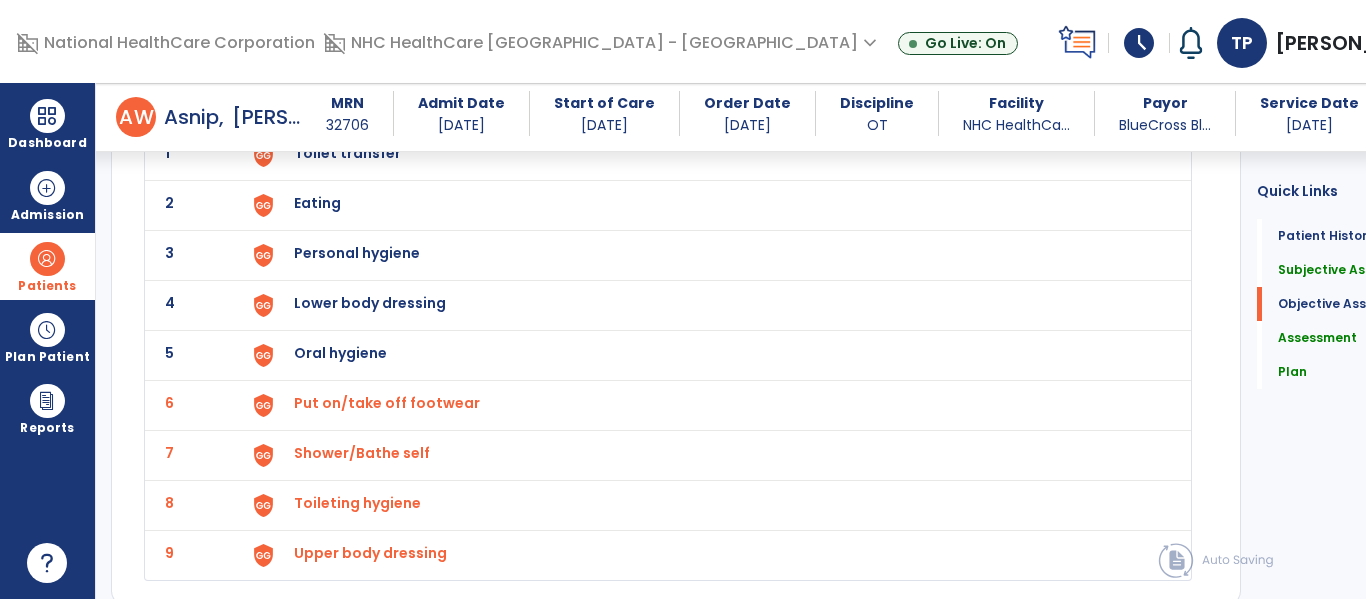 click on "Lower body dressing" at bounding box center (347, 153) 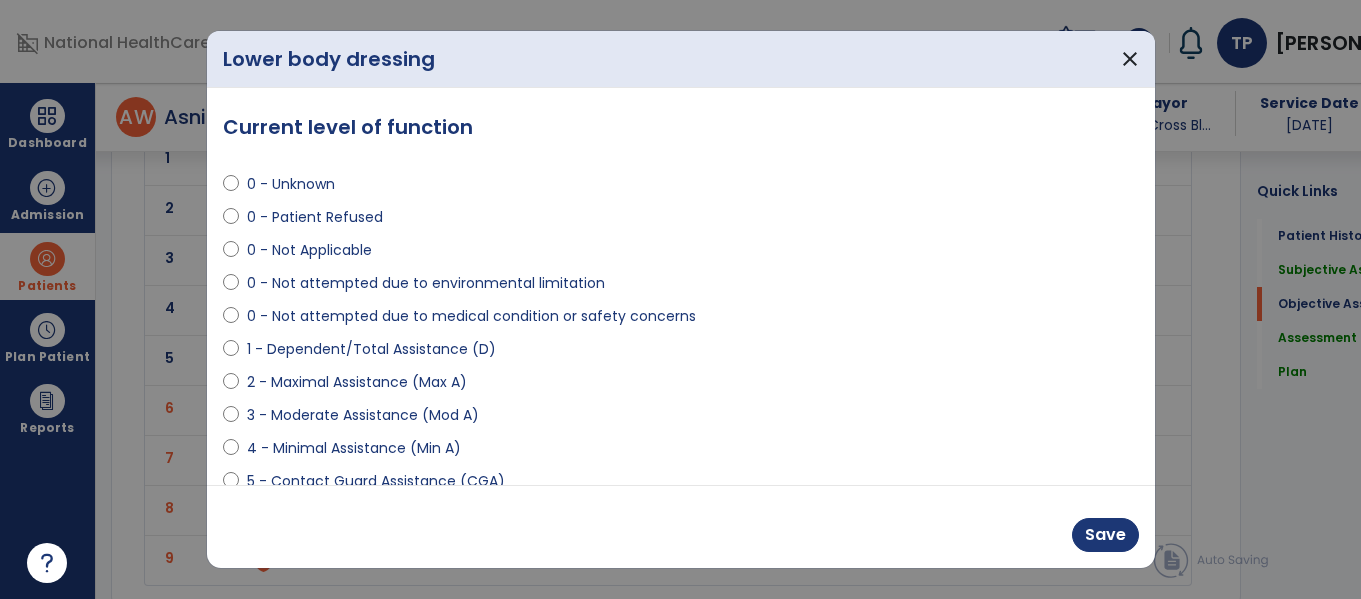 scroll, scrollTop: 1537, scrollLeft: 0, axis: vertical 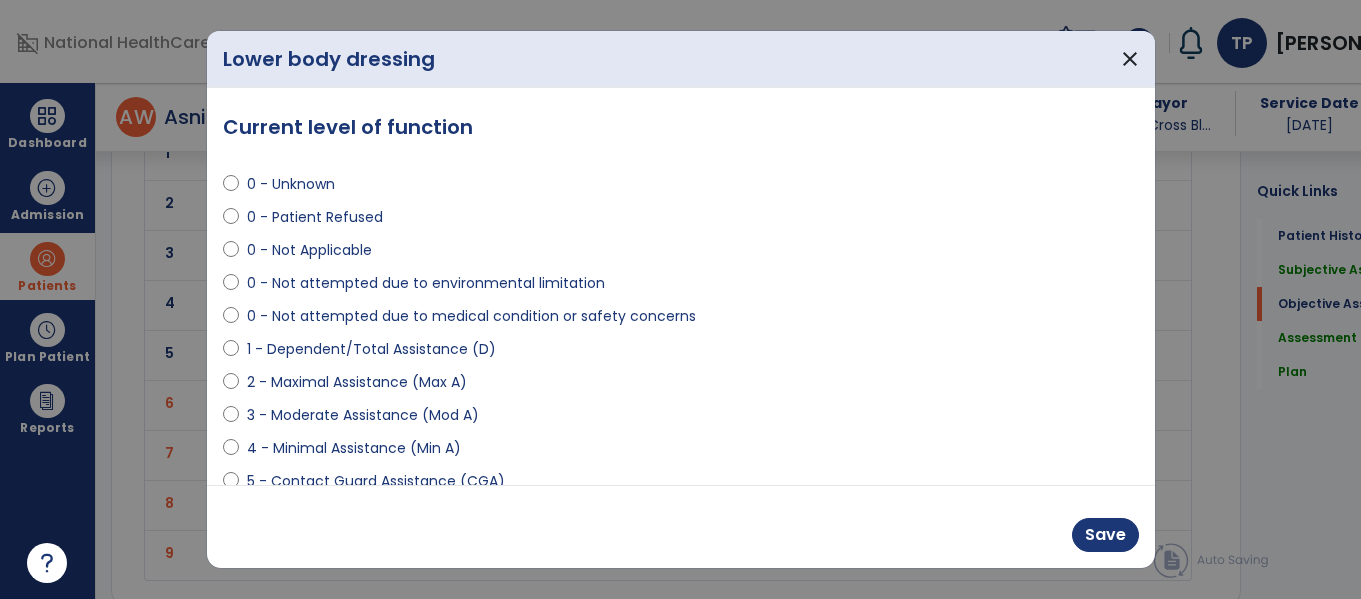 select on "**********" 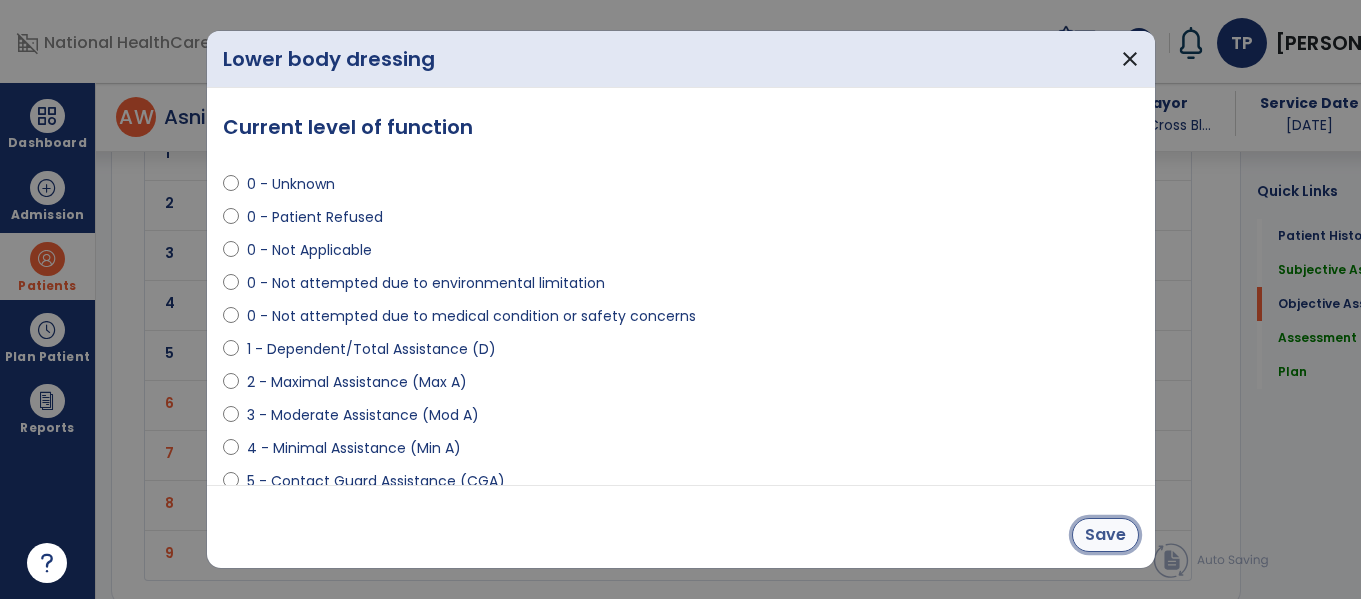 click on "Save" at bounding box center (1105, 535) 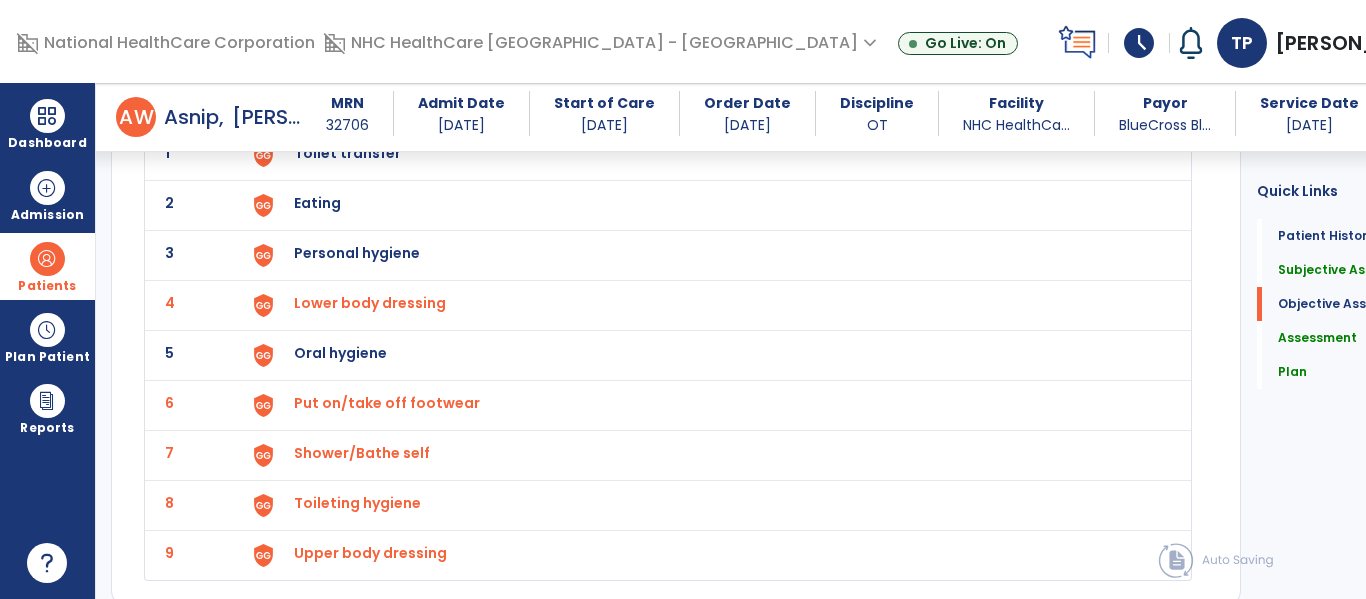 click on "6 Put on/take off footwear" 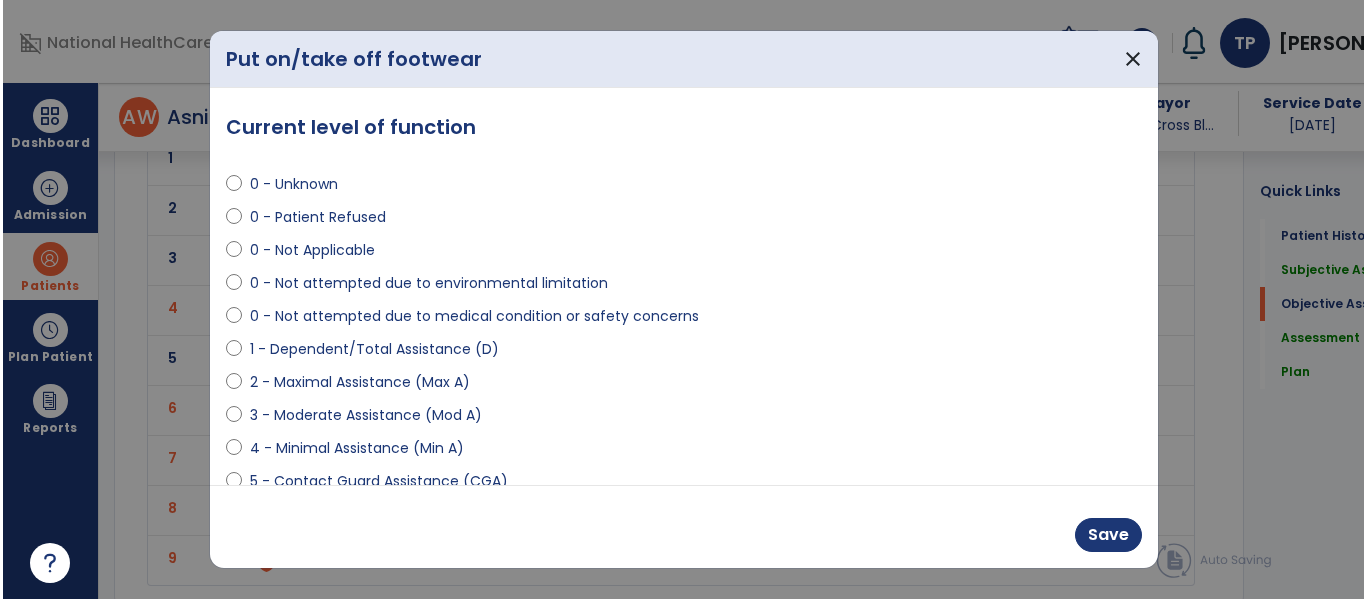 scroll, scrollTop: 1537, scrollLeft: 0, axis: vertical 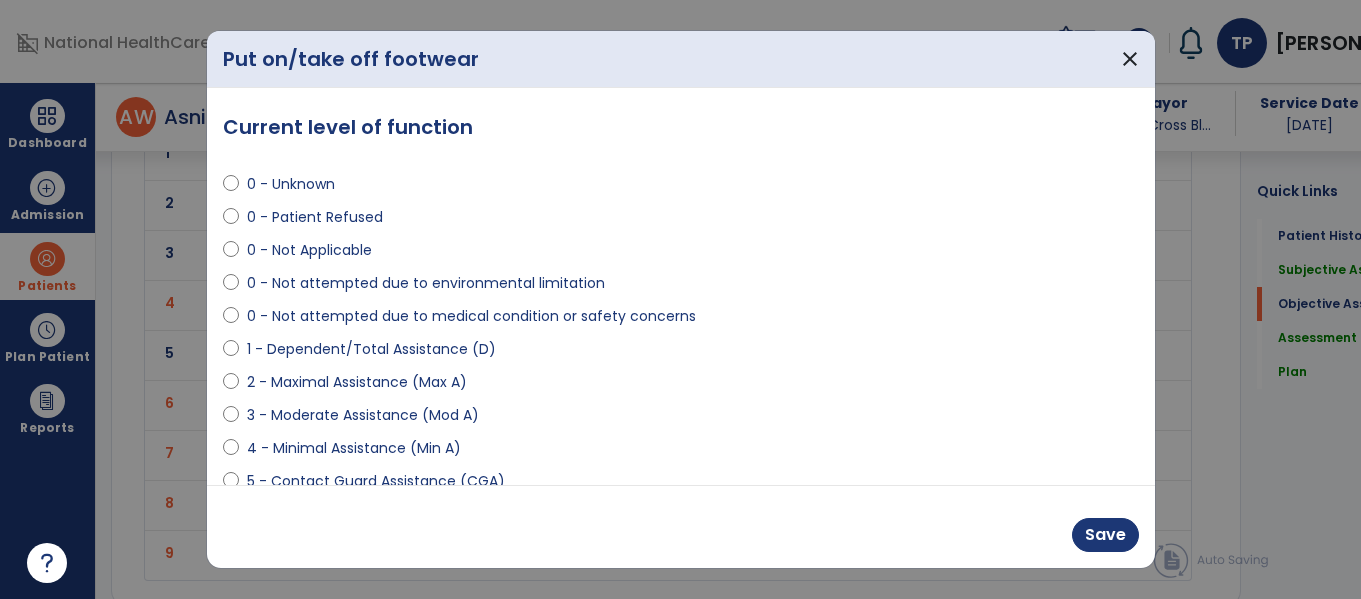 select on "**********" 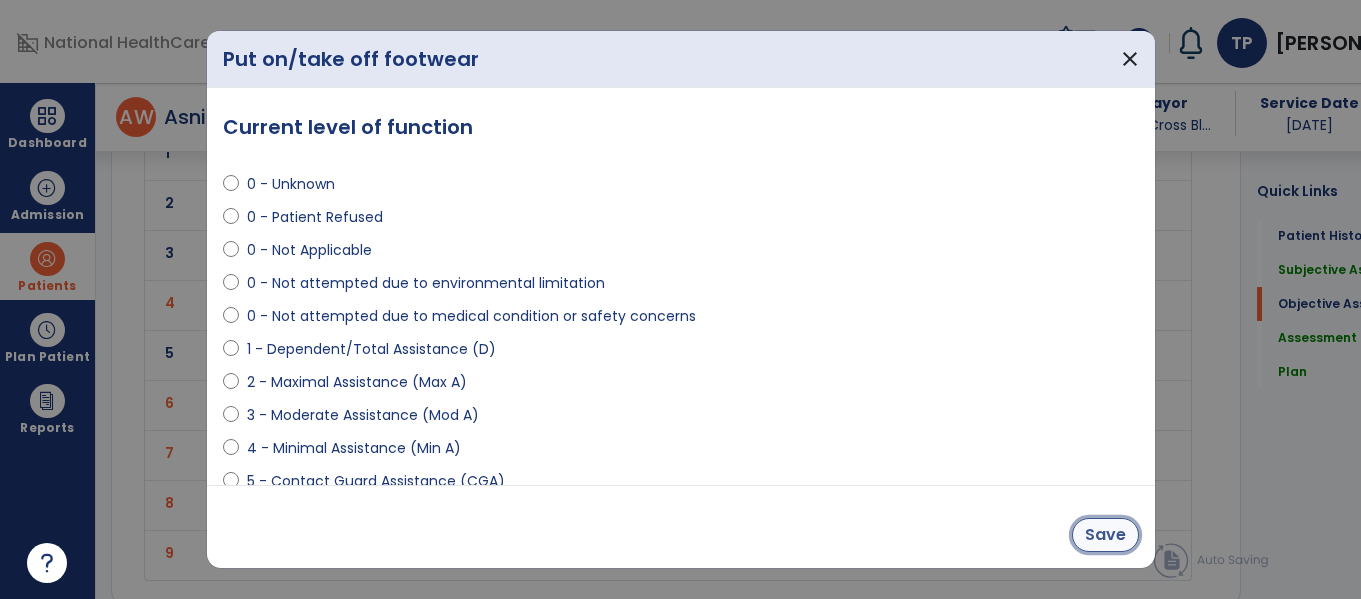 click on "Save" at bounding box center (1105, 535) 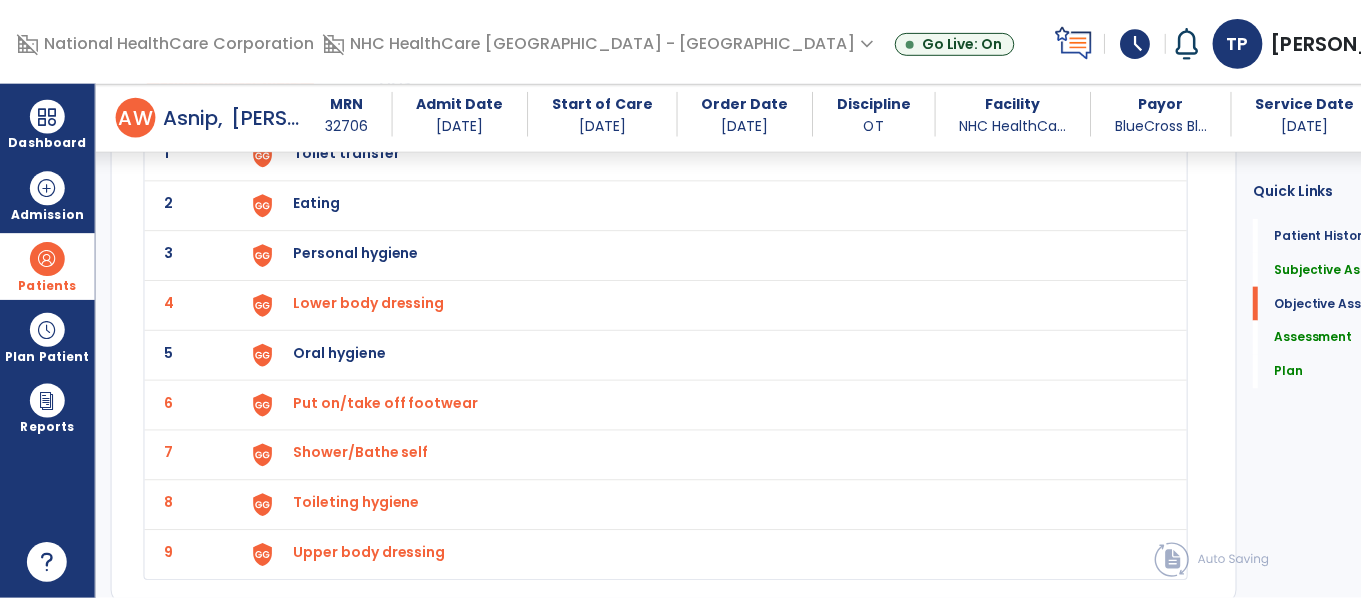 scroll, scrollTop: 1437, scrollLeft: 0, axis: vertical 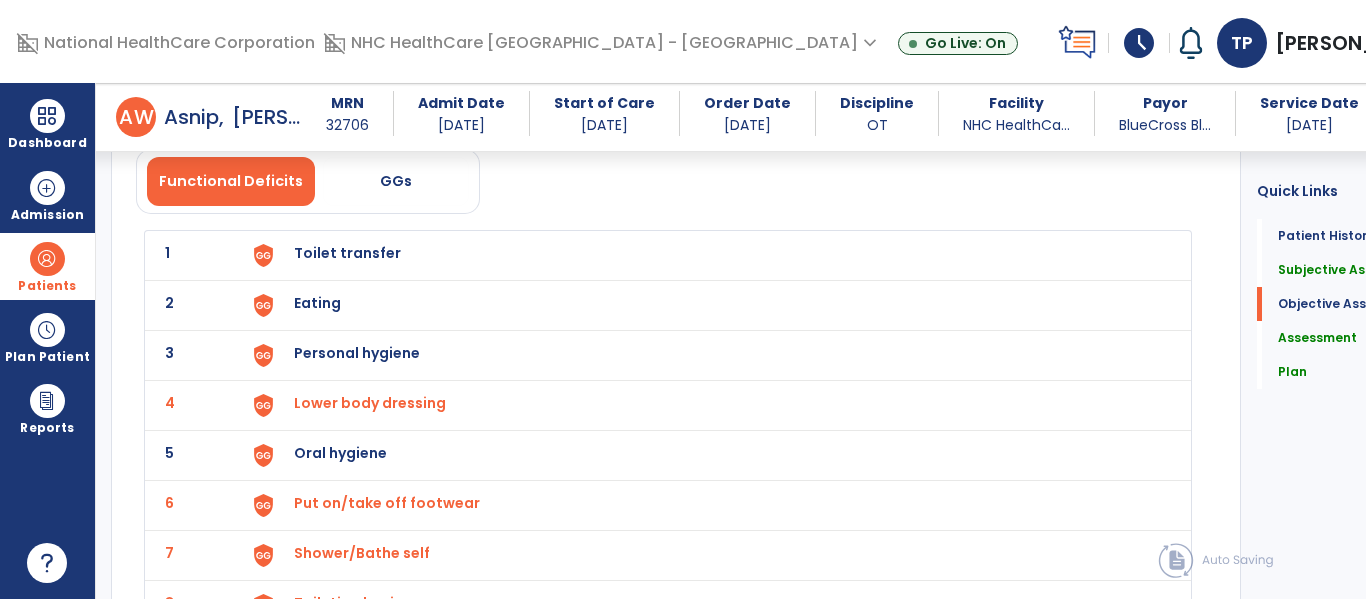 click on "Toilet transfer" at bounding box center (347, 253) 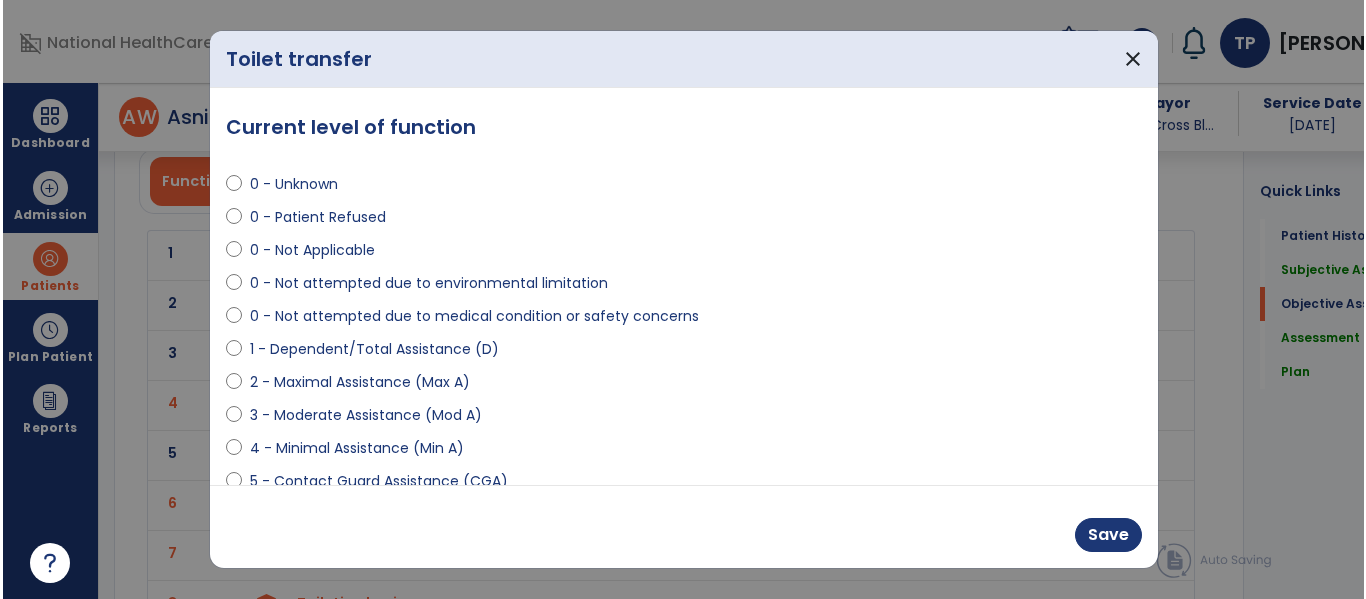 scroll, scrollTop: 1437, scrollLeft: 0, axis: vertical 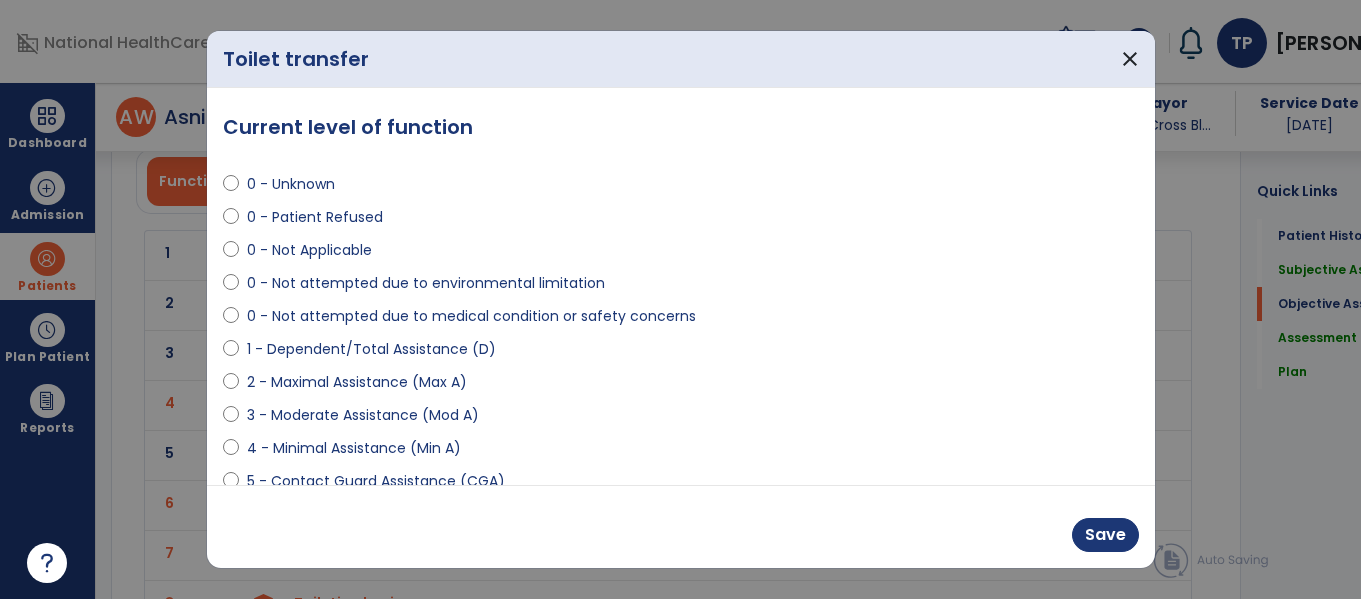 click on "0 - Not attempted due to medical condition or safety concerns" at bounding box center (681, 320) 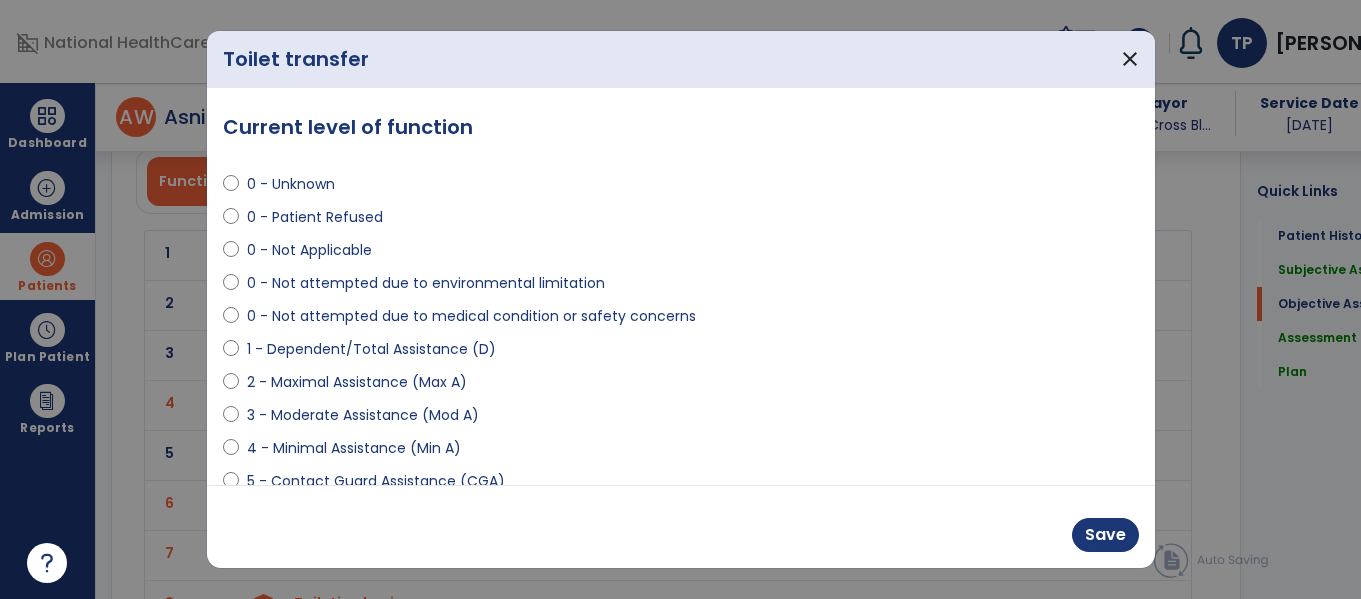 select on "**********" 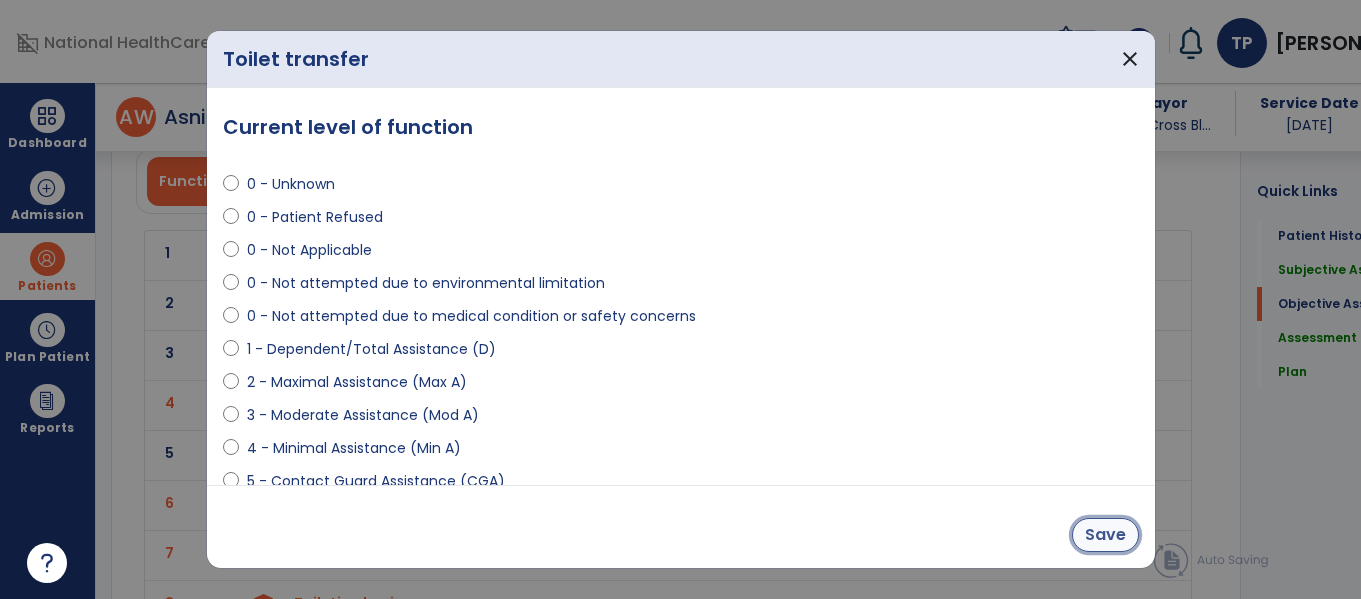 click on "Save" at bounding box center [1105, 535] 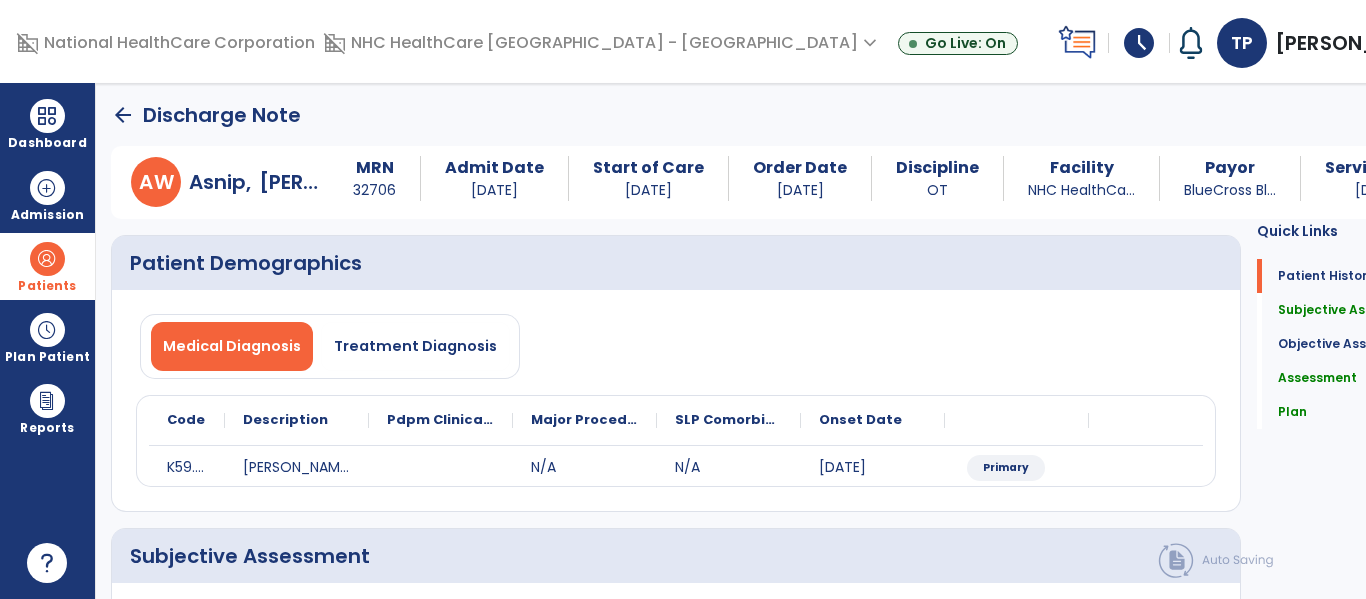 scroll, scrollTop: 0, scrollLeft: 0, axis: both 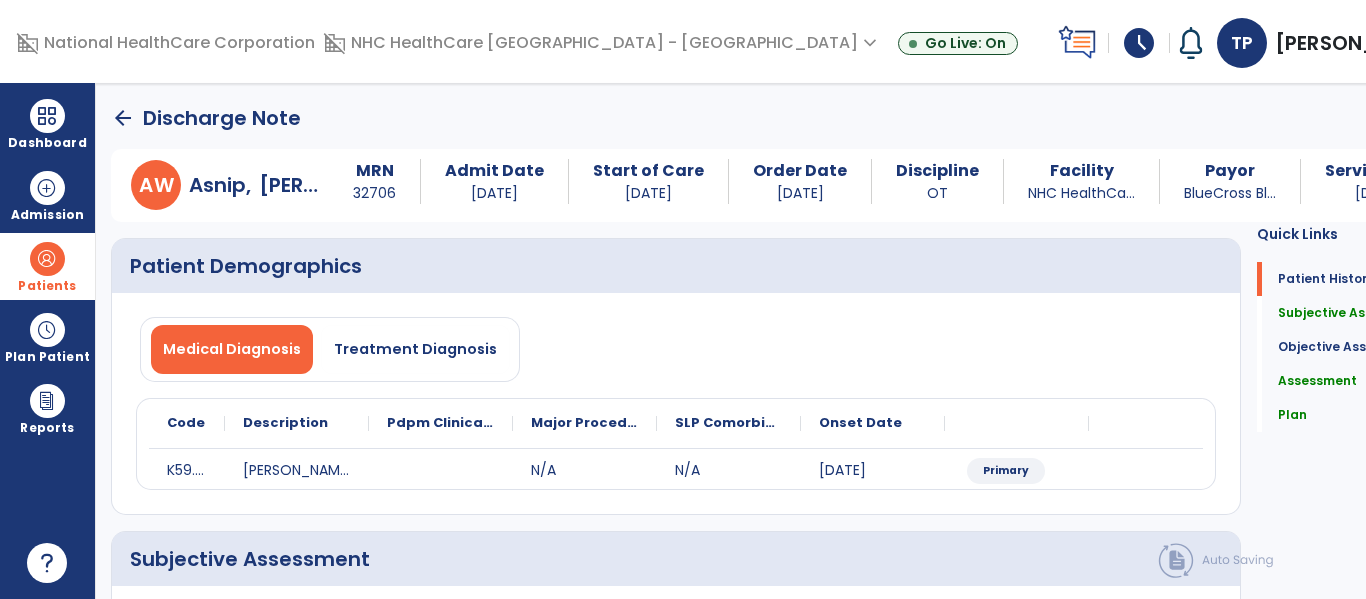 click on "arrow_back" 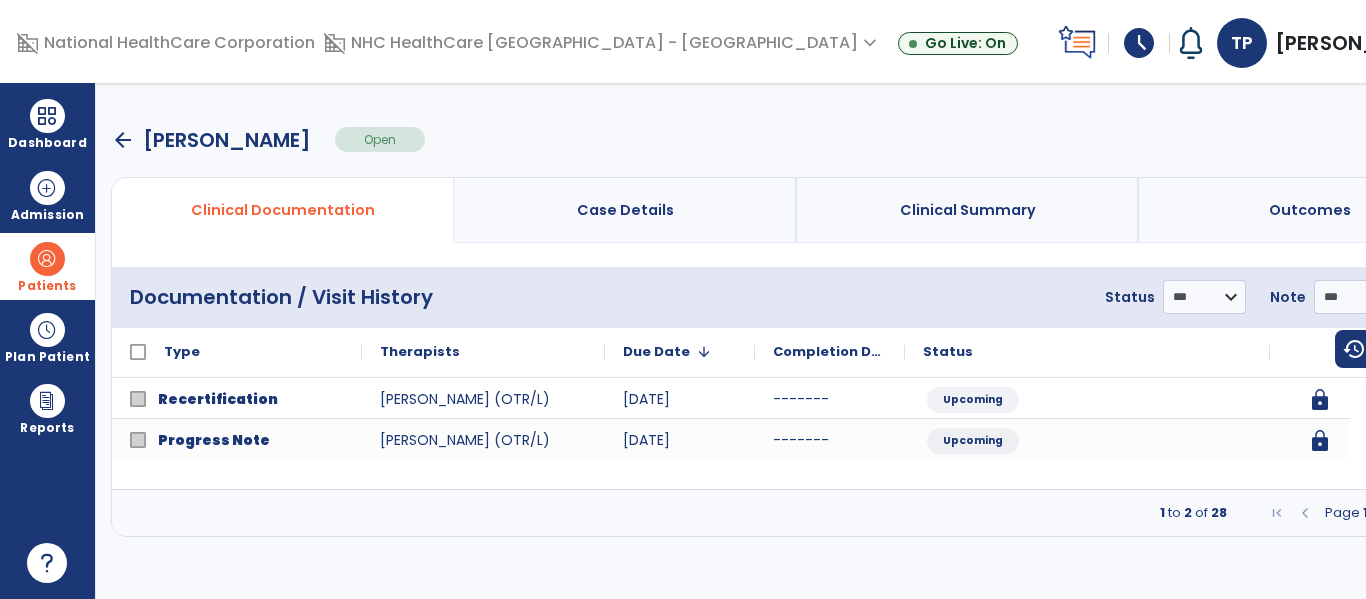 click at bounding box center [1422, 513] 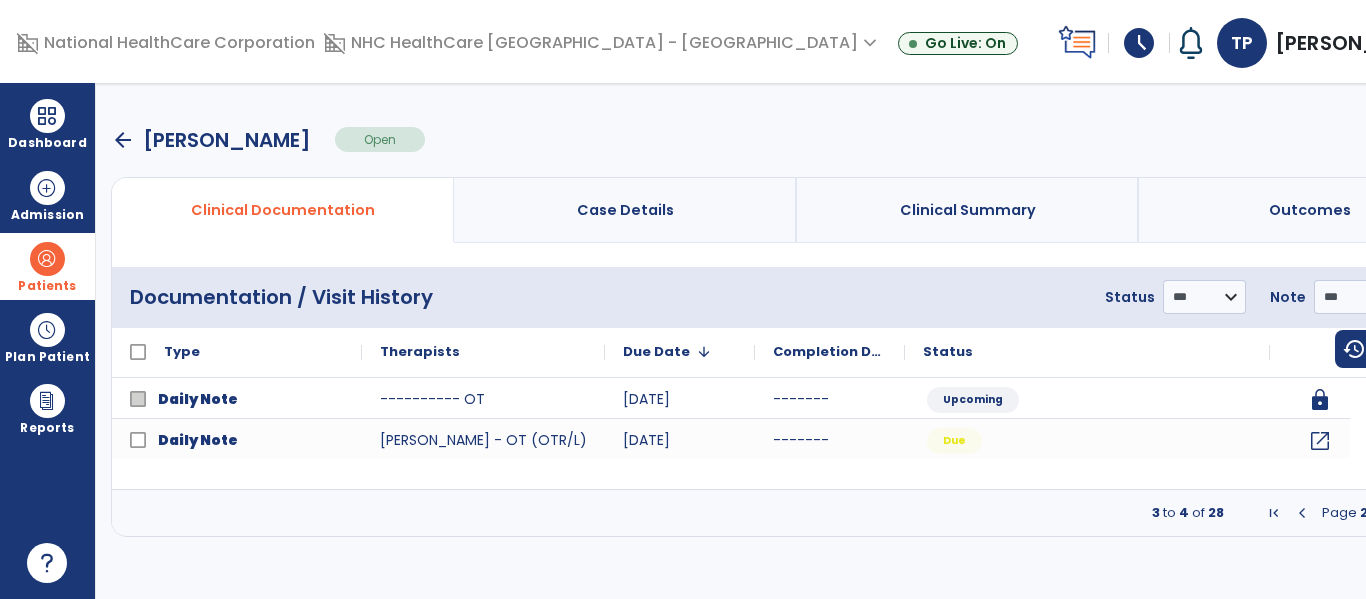 click at bounding box center [1422, 513] 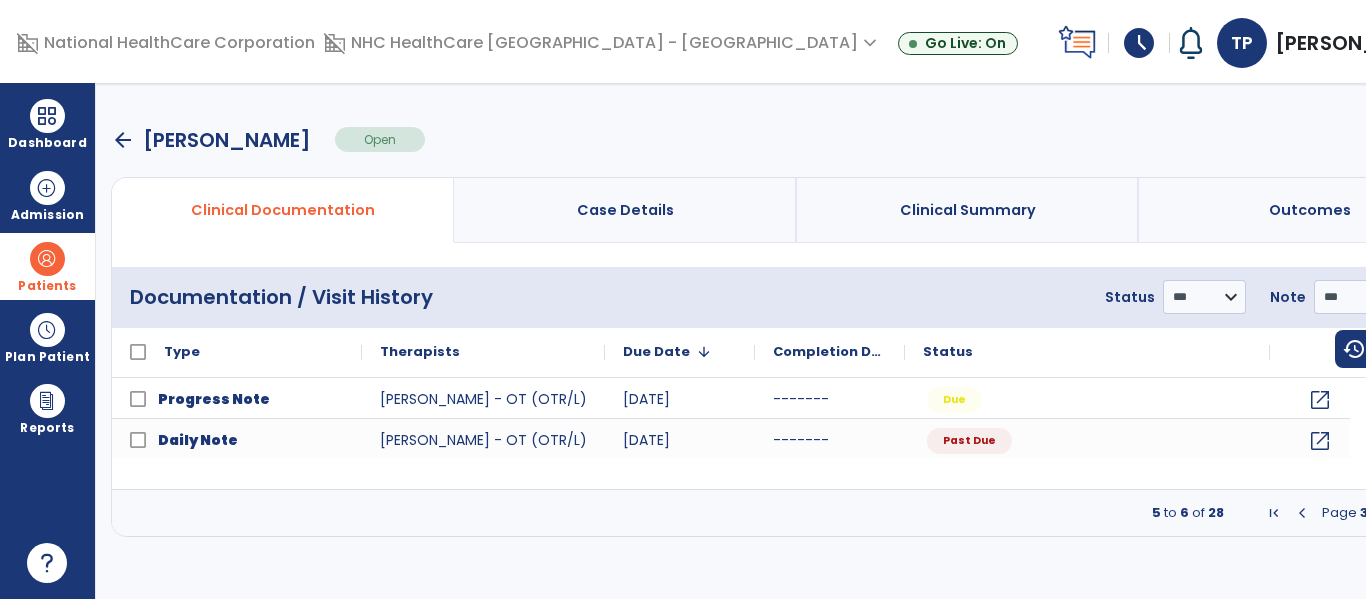 click at bounding box center [1422, 513] 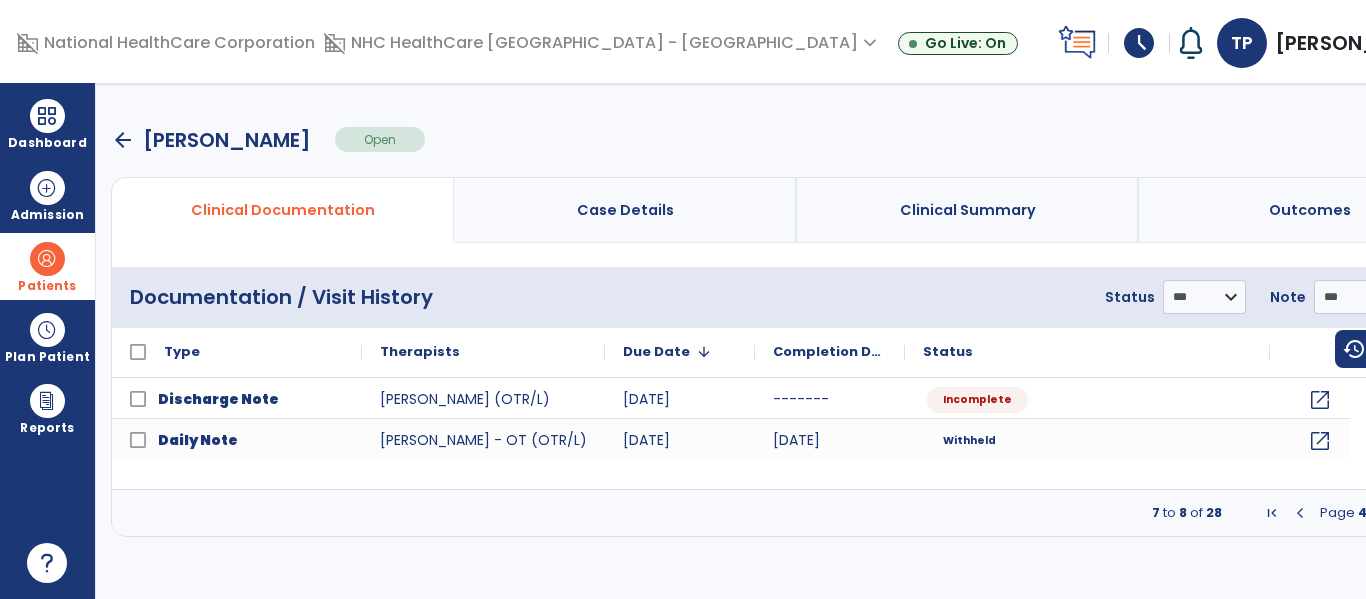 click at bounding box center [1422, 513] 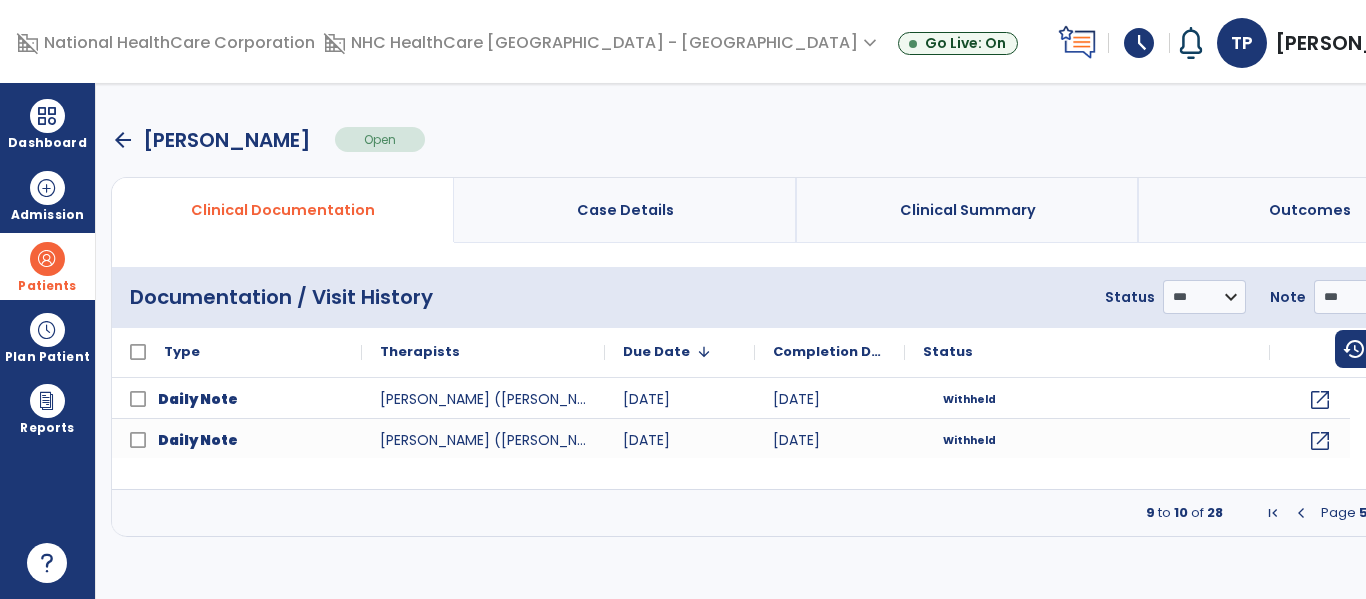 click at bounding box center (1422, 513) 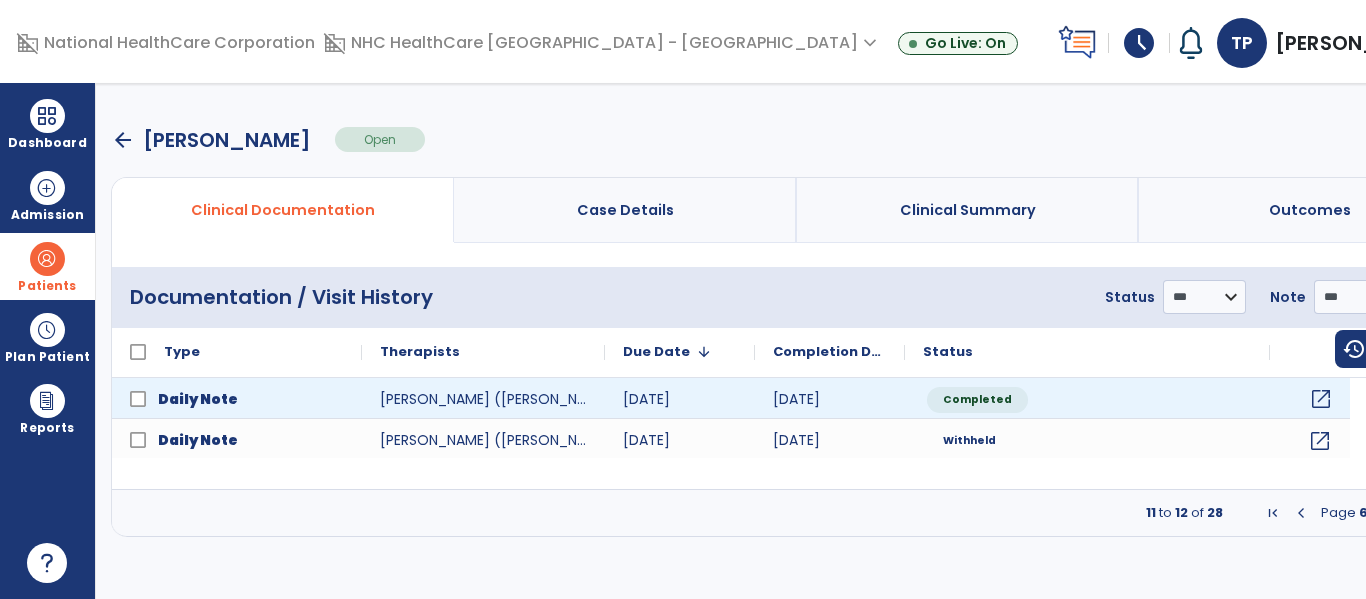 click on "open_in_new" 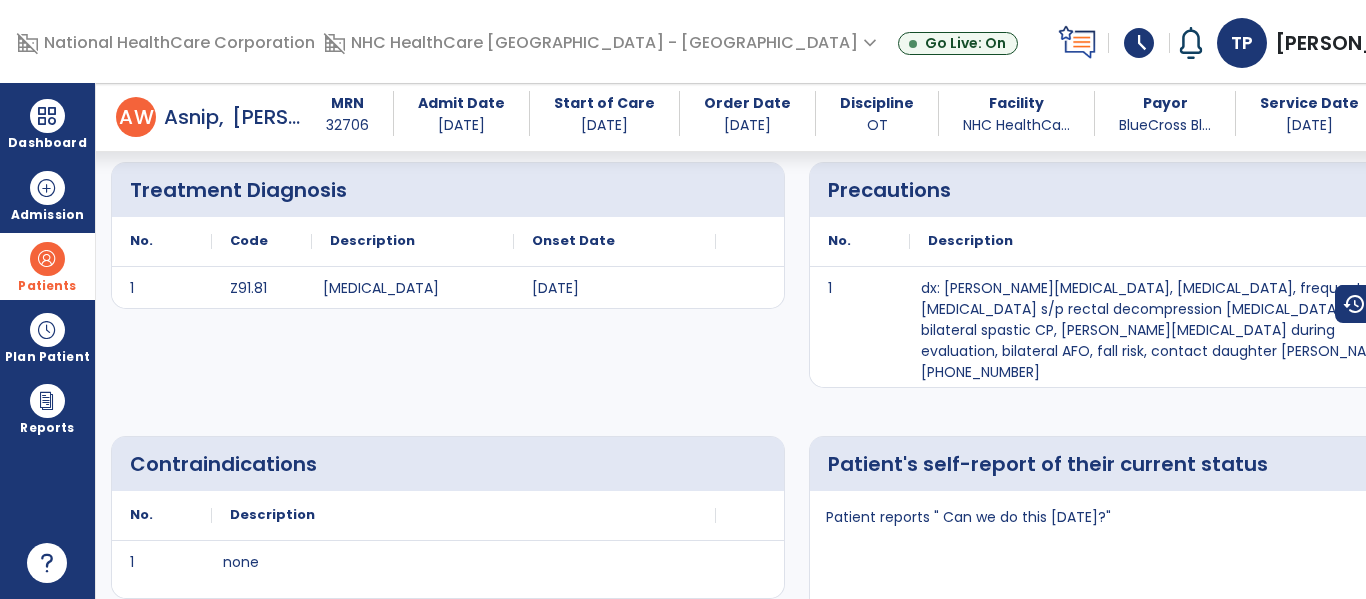 scroll, scrollTop: 0, scrollLeft: 0, axis: both 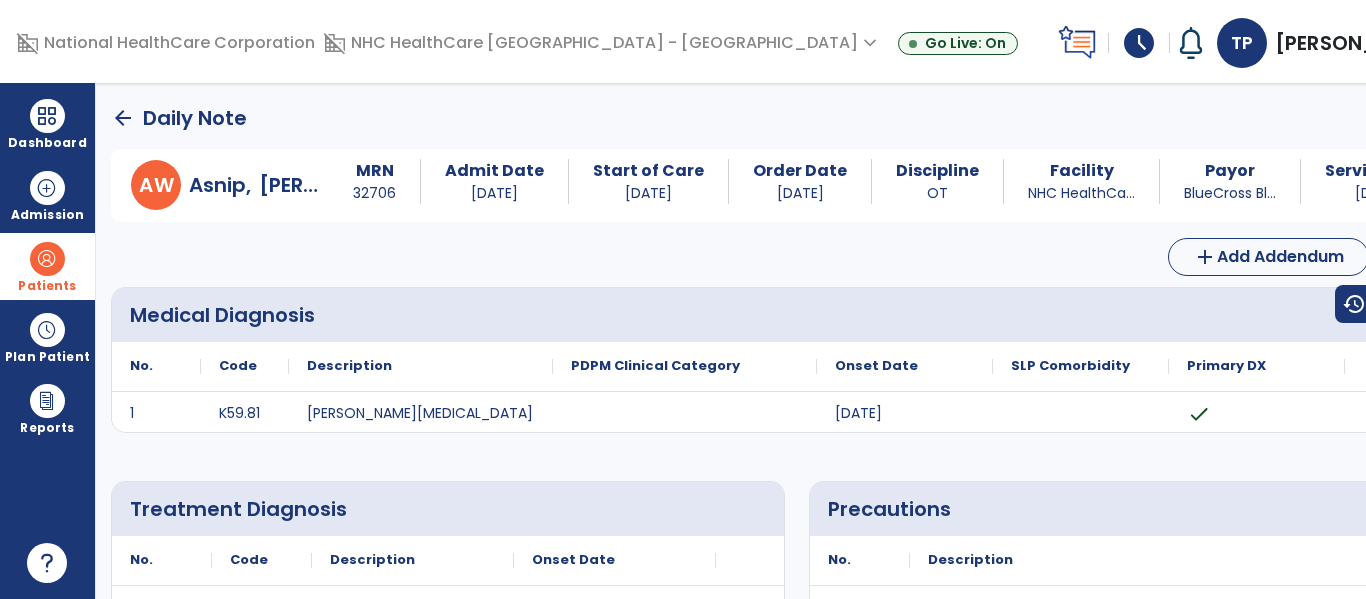 click on "arrow_back" 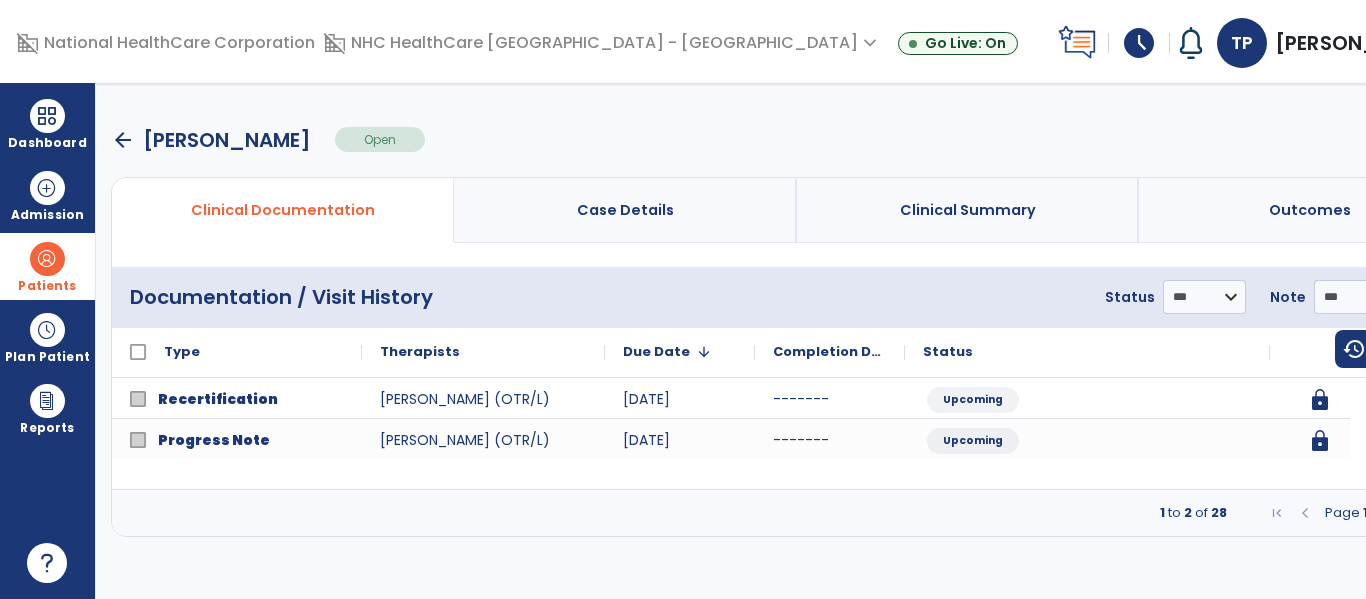 click on "Page
1
of
14" at bounding box center [1363, 513] 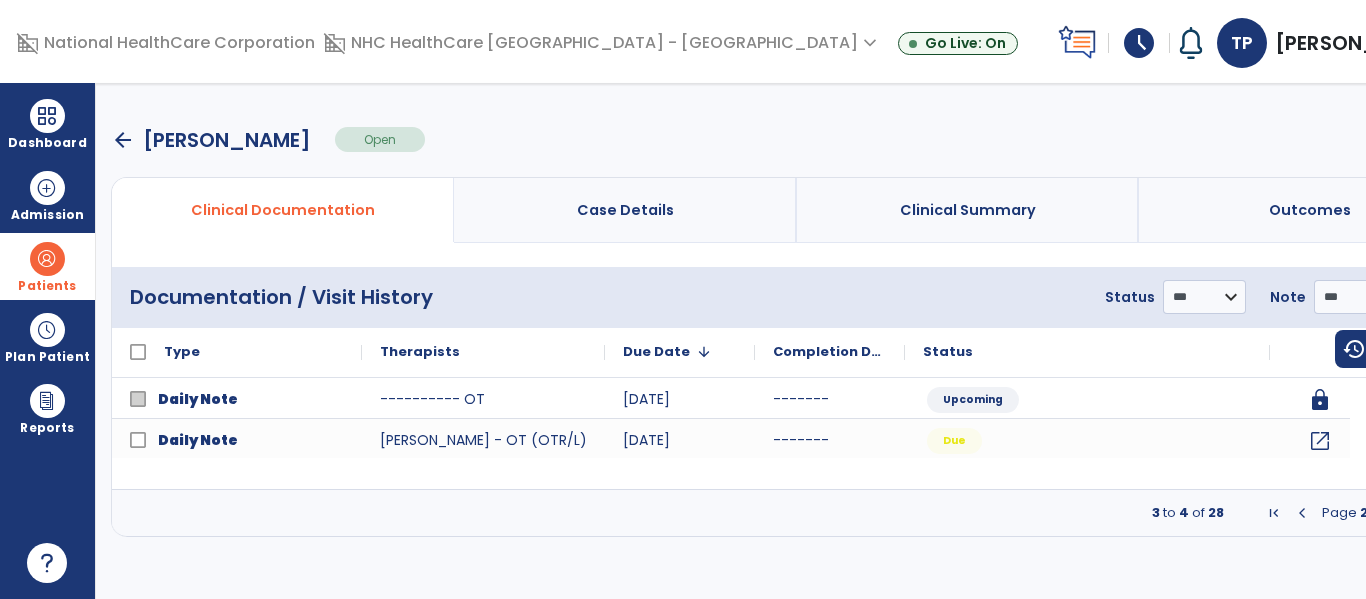 click at bounding box center [1422, 513] 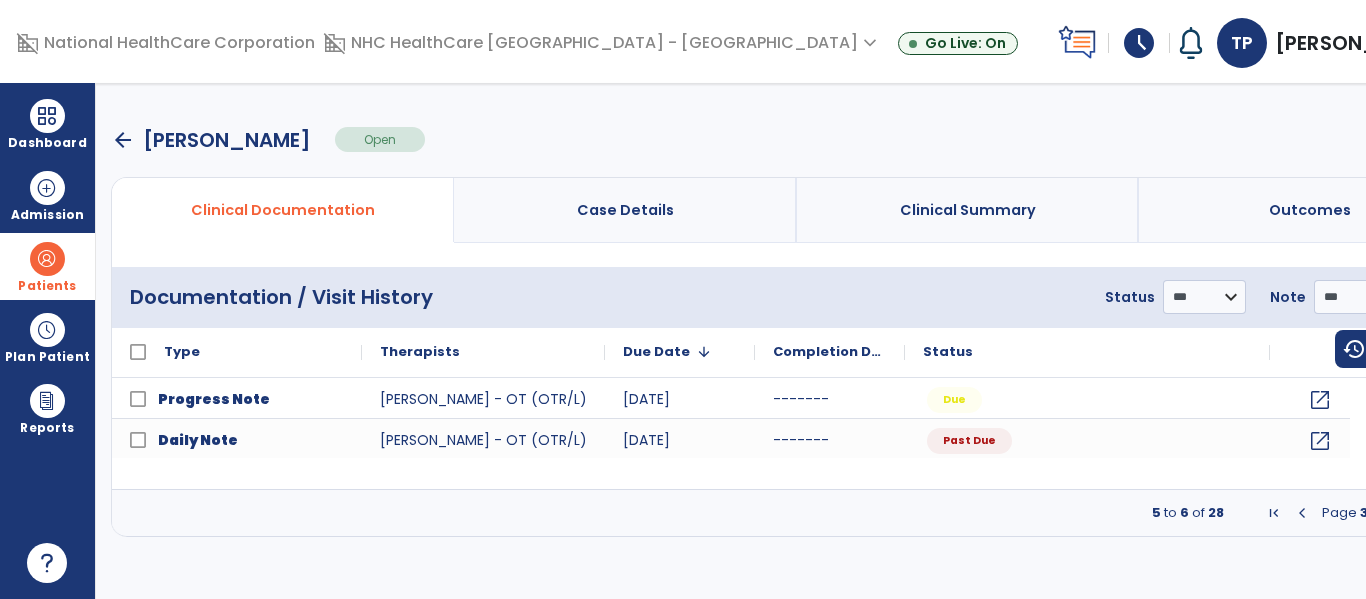click on "Page
3
of
14" at bounding box center (1362, 513) 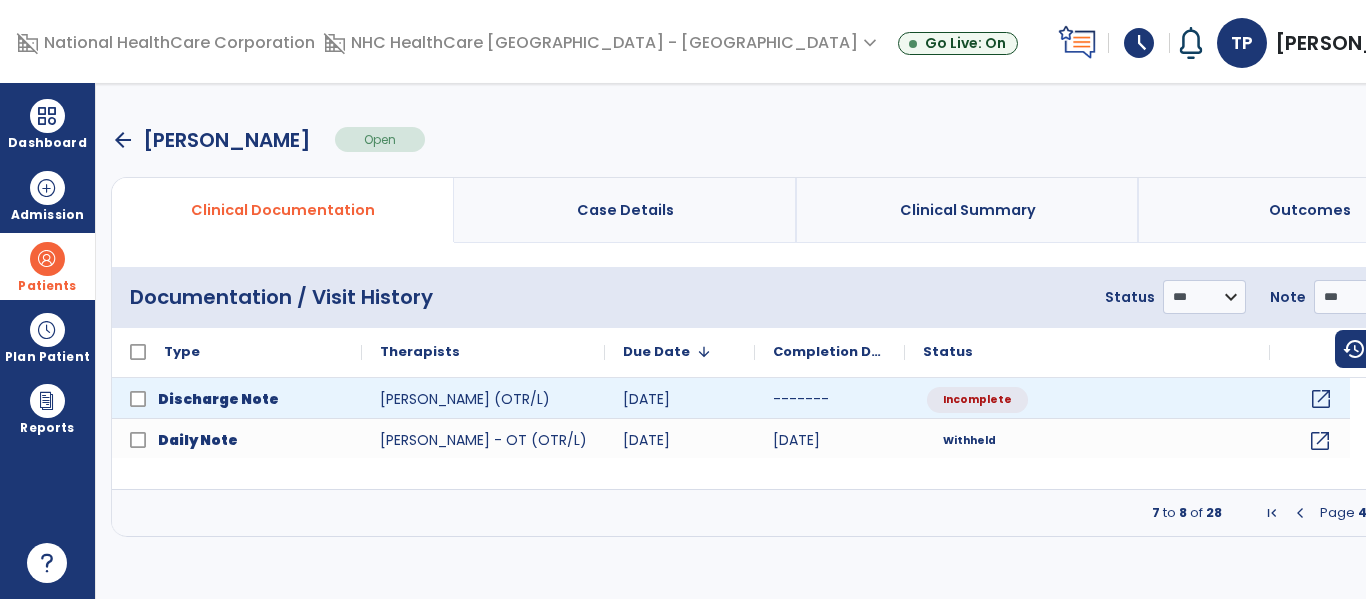 click on "open_in_new" 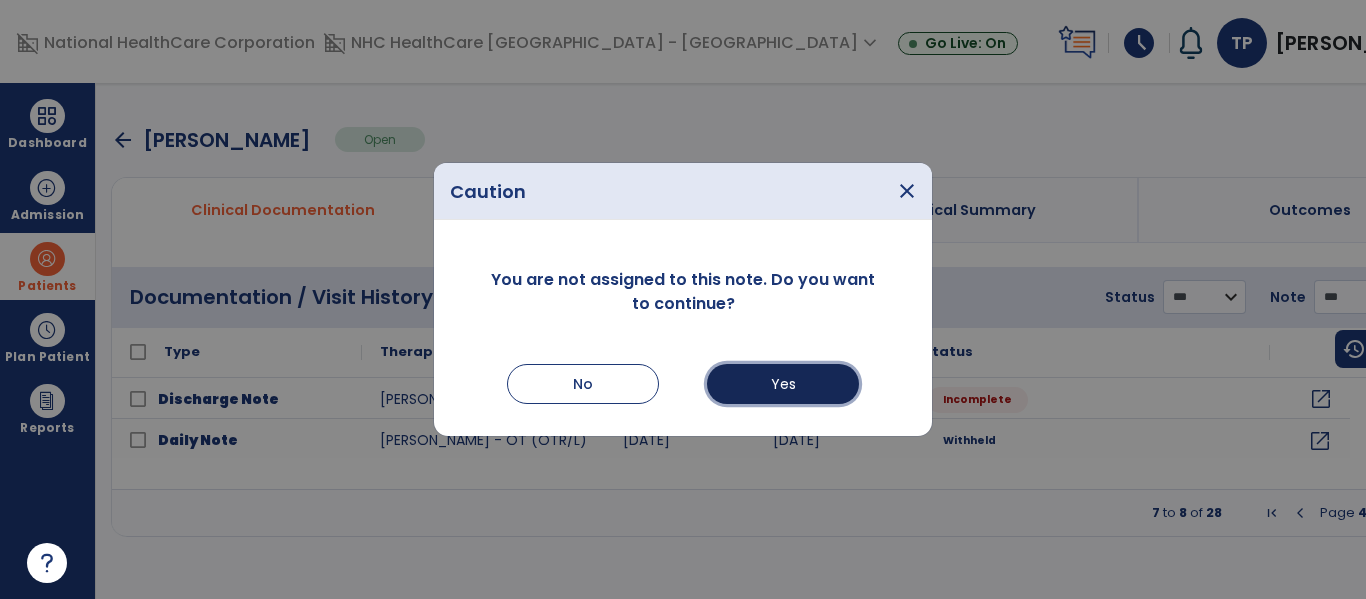 click on "Yes" at bounding box center [783, 384] 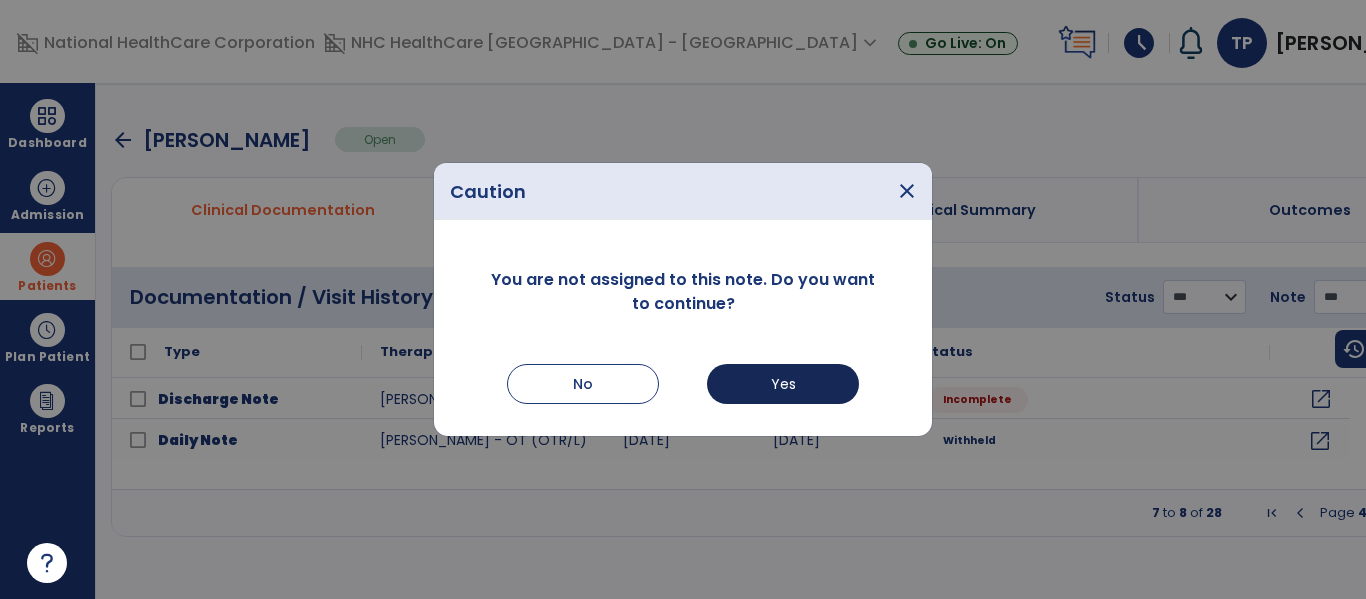 select on "********" 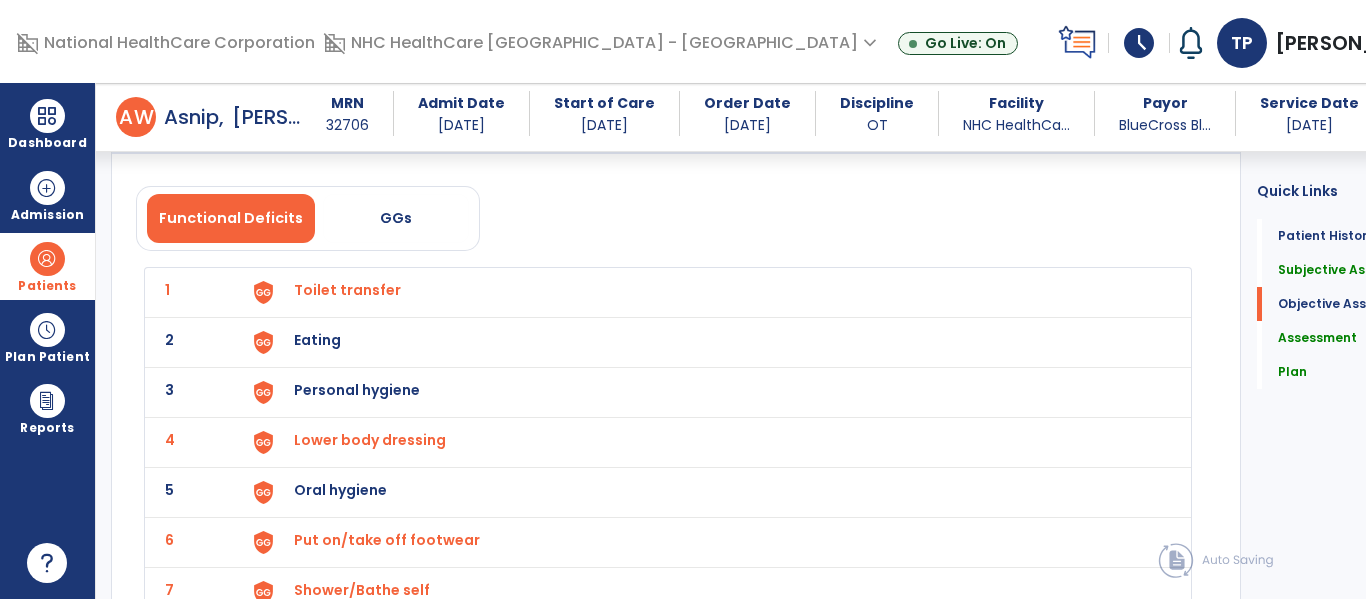 click on "Eating" at bounding box center [347, 290] 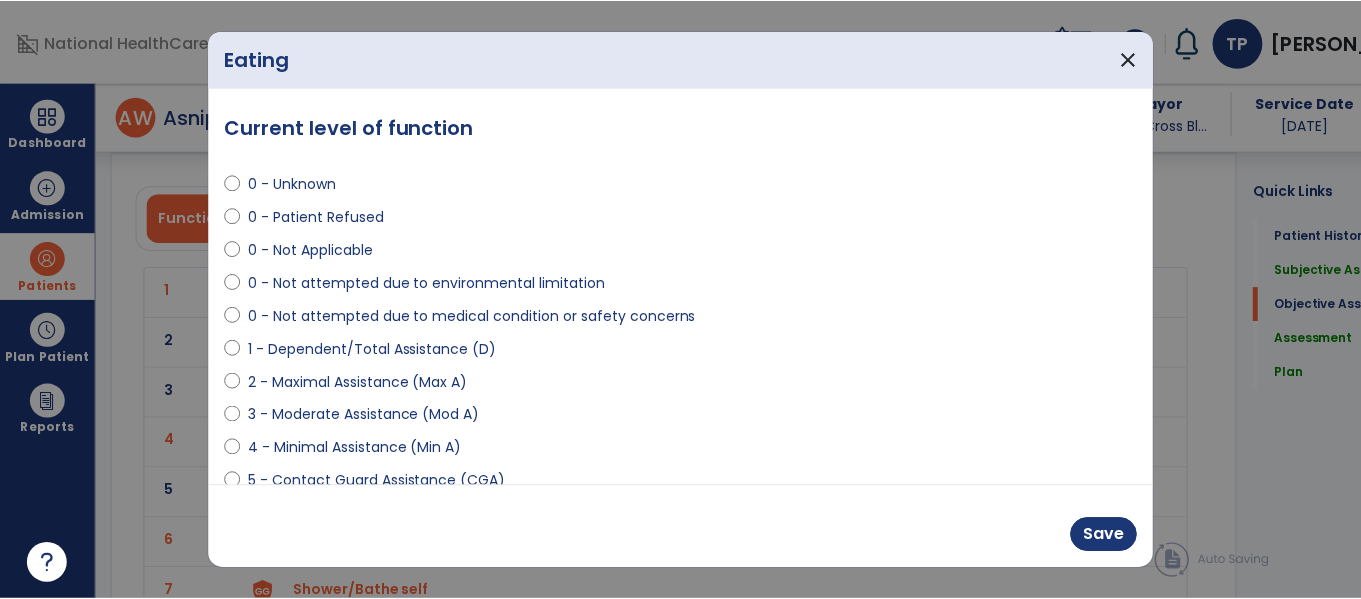 scroll, scrollTop: 1400, scrollLeft: 0, axis: vertical 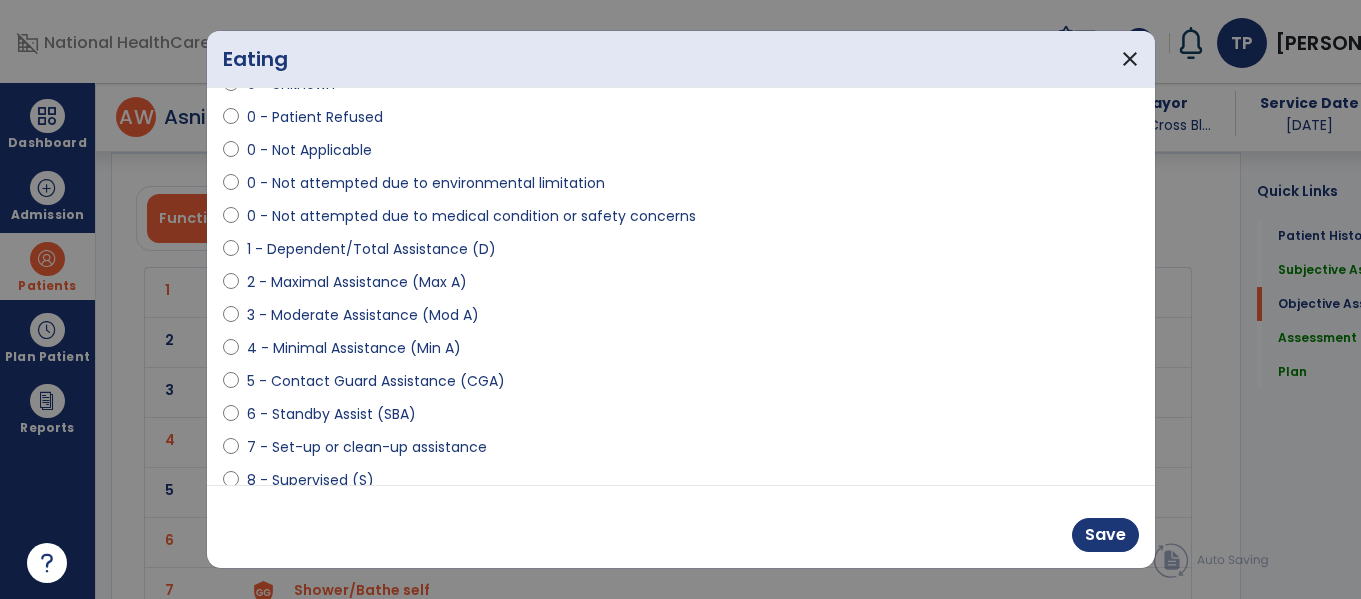 select on "**********" 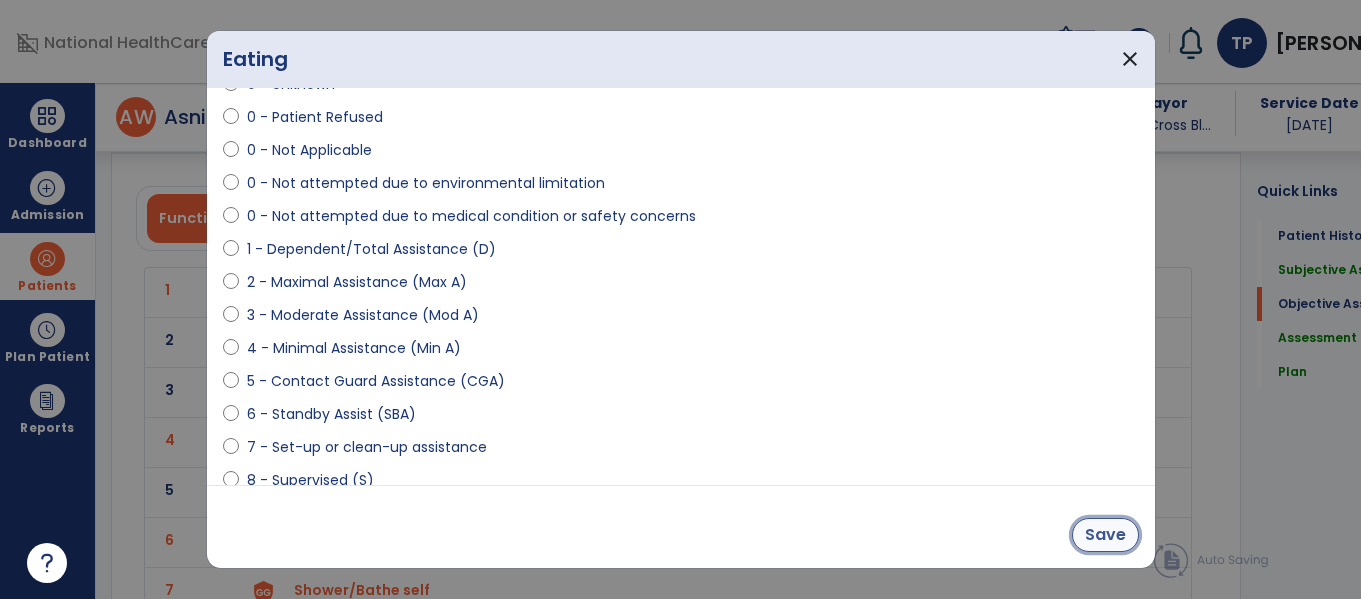 click on "Save" at bounding box center (1105, 535) 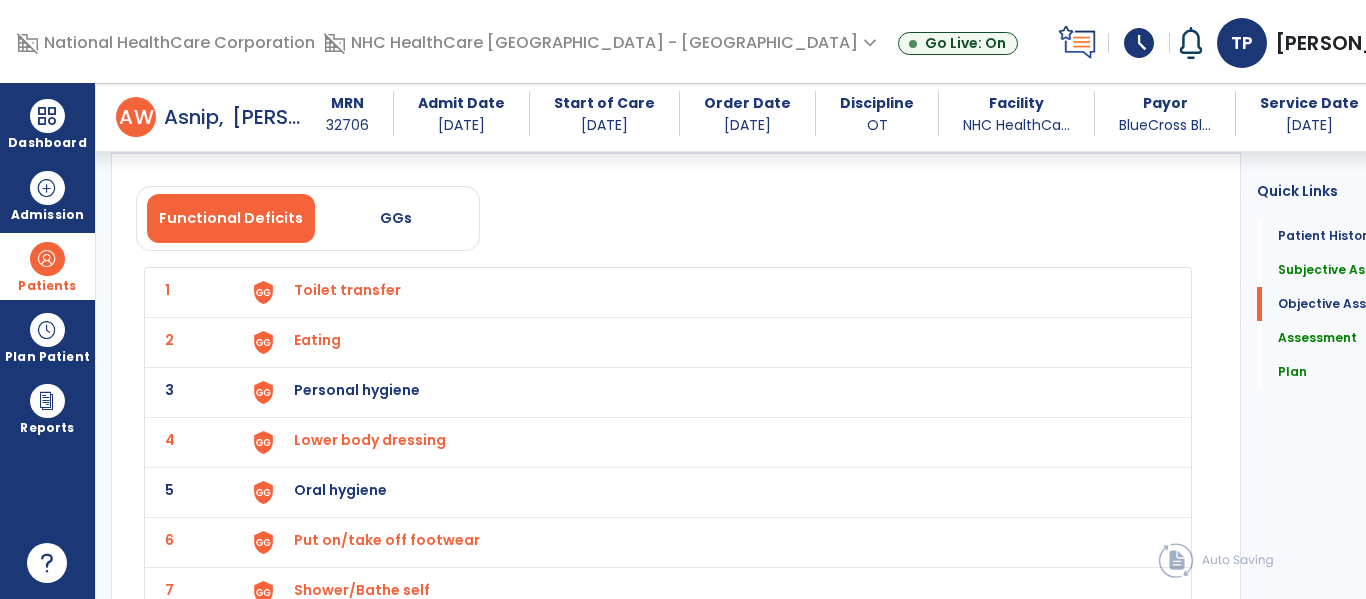 click on "Personal hygiene" at bounding box center (347, 290) 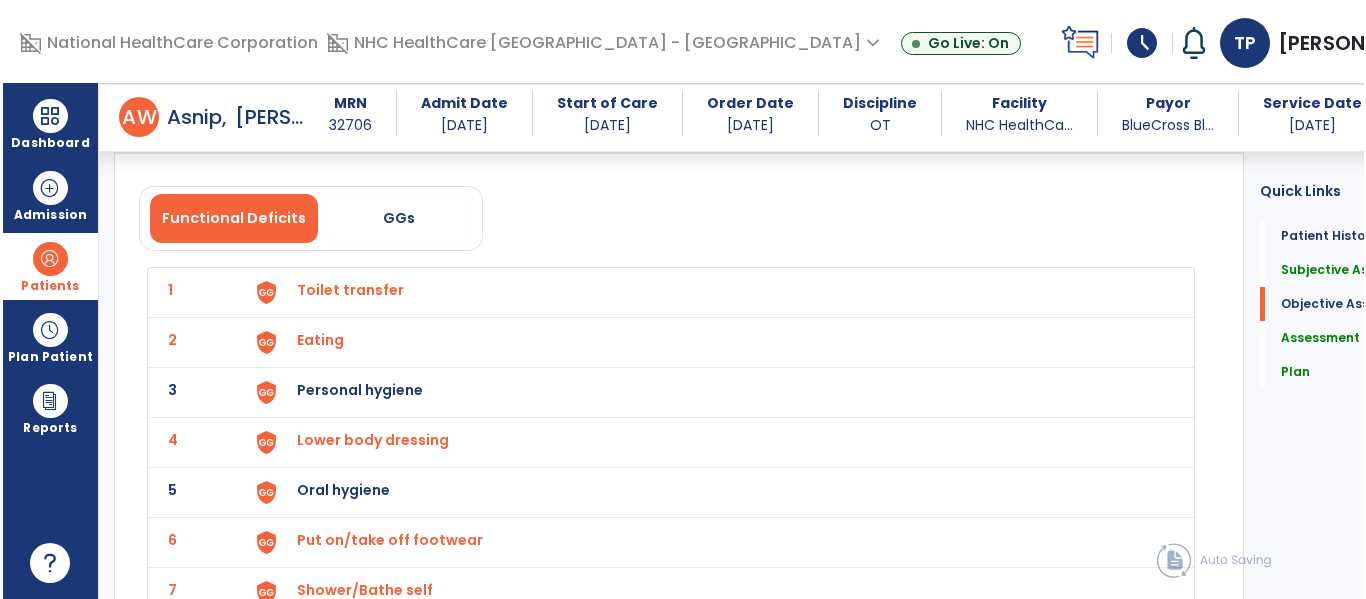 scroll, scrollTop: 1400, scrollLeft: 0, axis: vertical 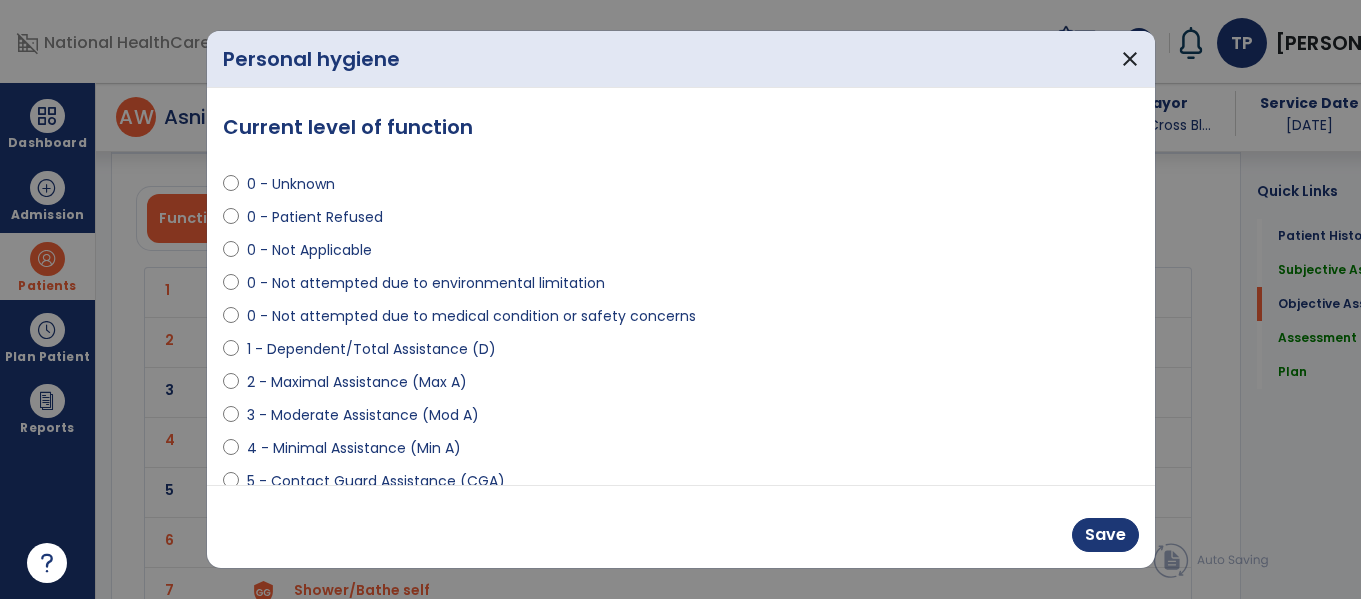 select on "**********" 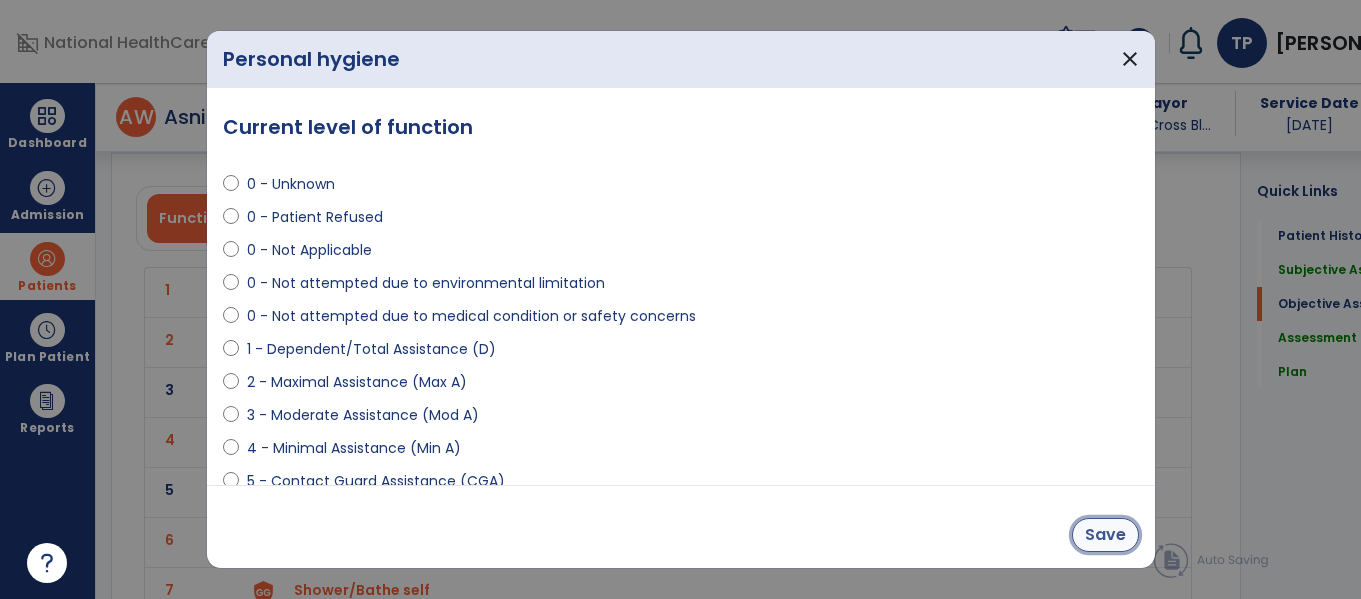 click on "Save" at bounding box center [1105, 535] 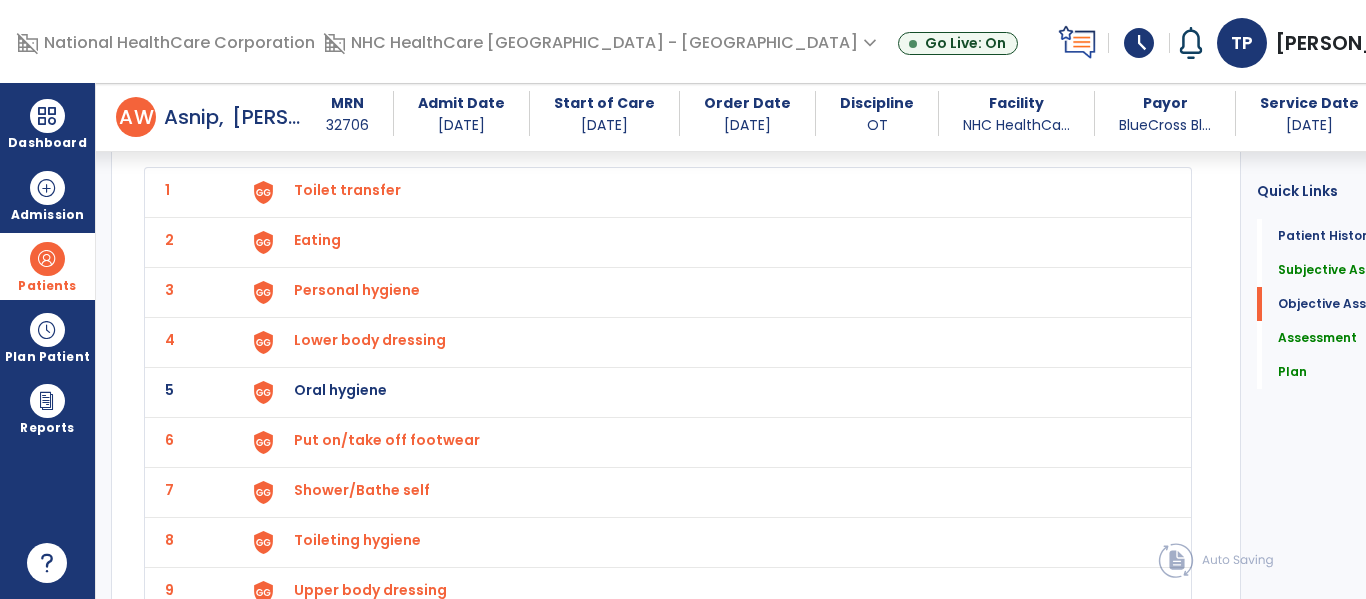 click on "Oral hygiene" at bounding box center (347, 190) 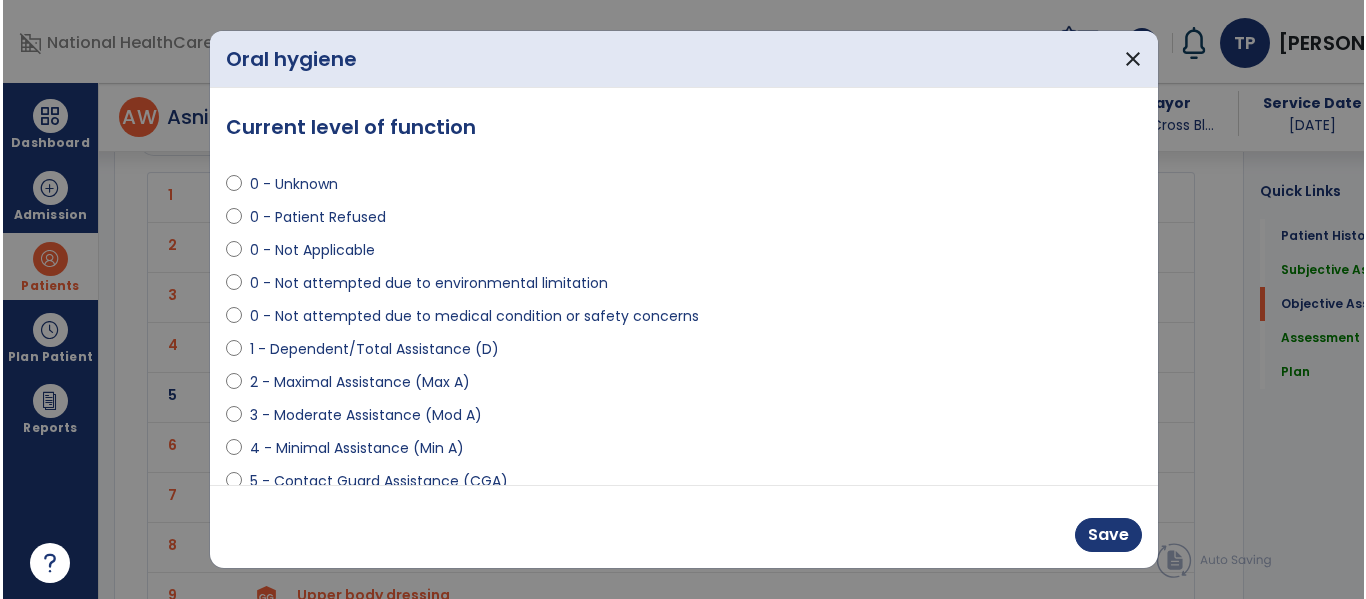 scroll, scrollTop: 1500, scrollLeft: 0, axis: vertical 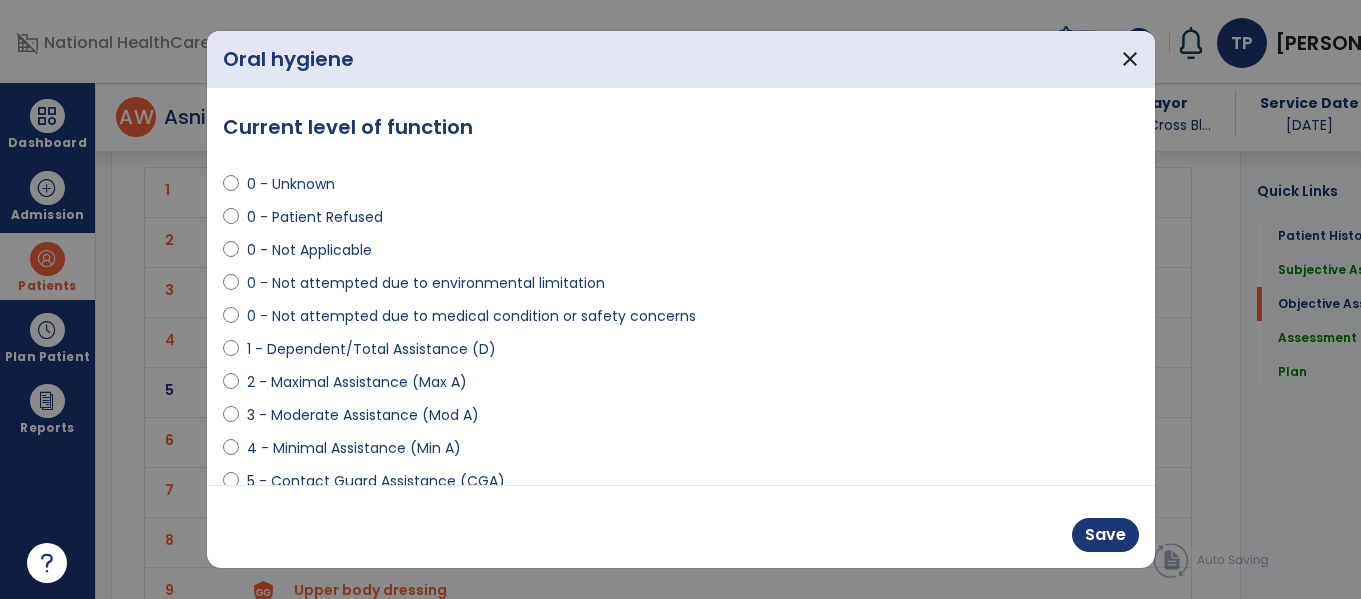 select on "**********" 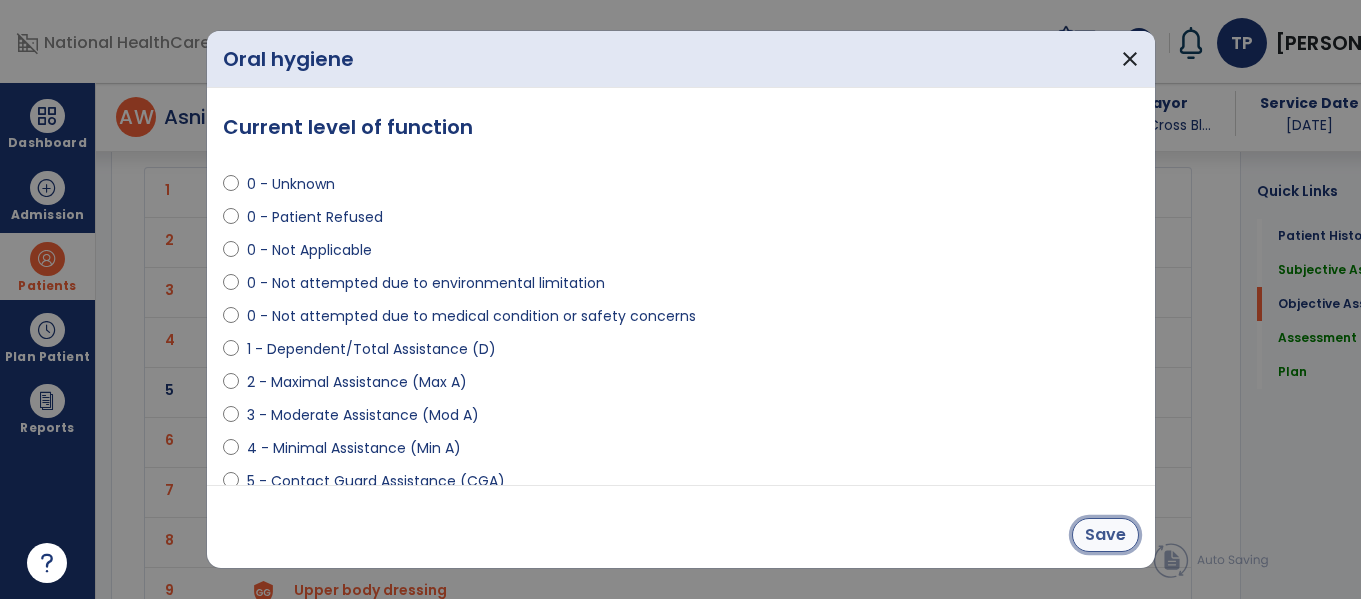 click on "Save" at bounding box center [1105, 535] 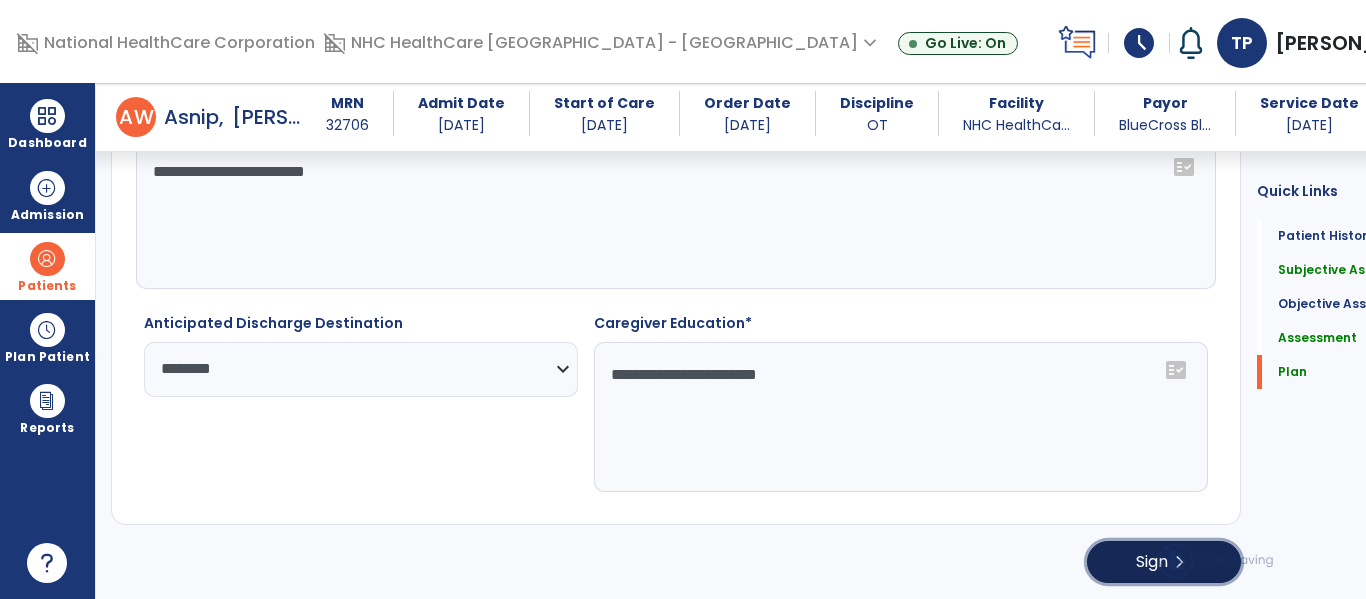 click on "Sign" 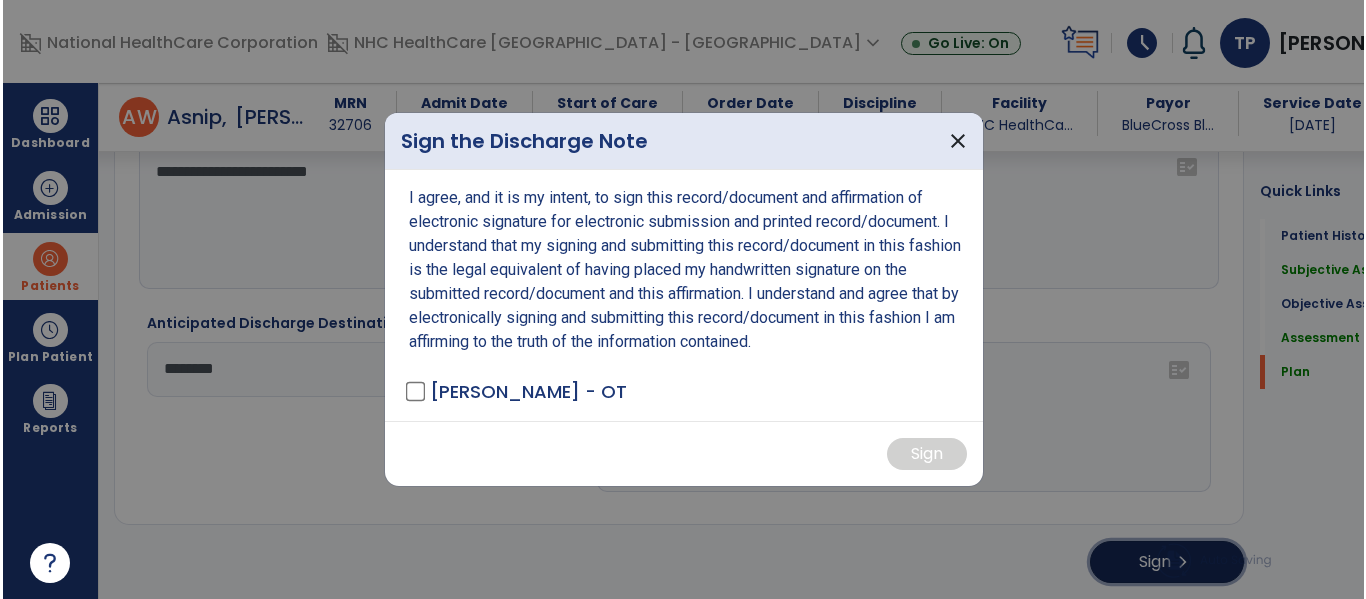 scroll, scrollTop: 2659, scrollLeft: 0, axis: vertical 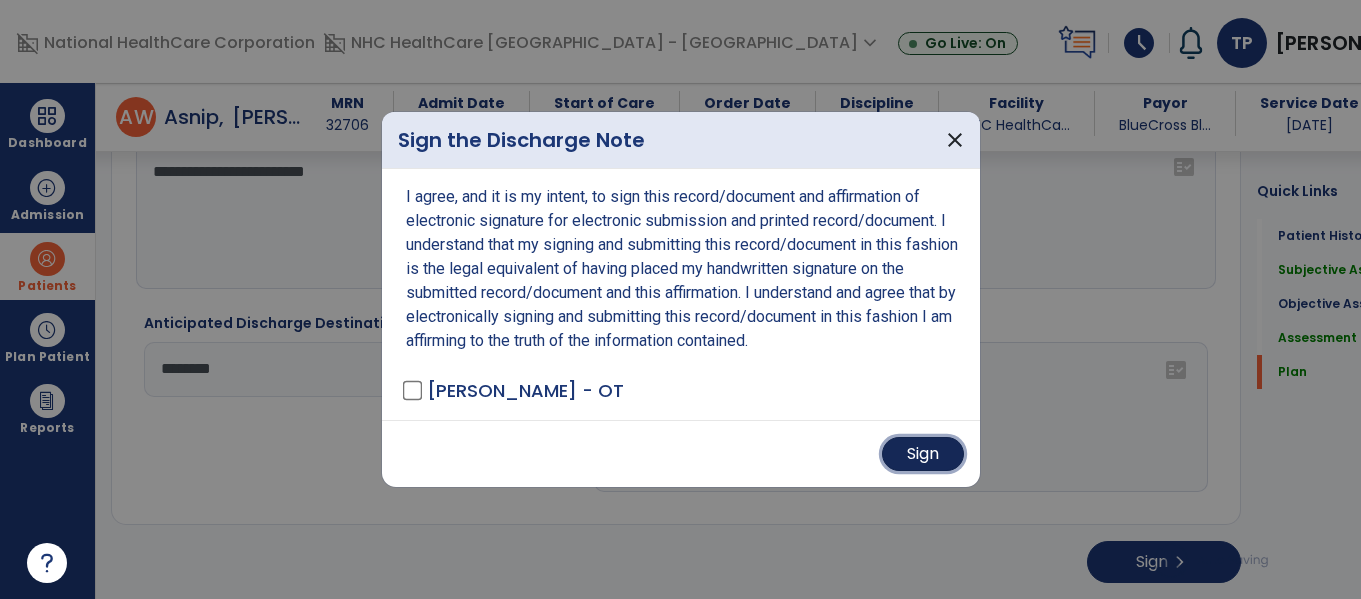 click on "Sign" at bounding box center (923, 454) 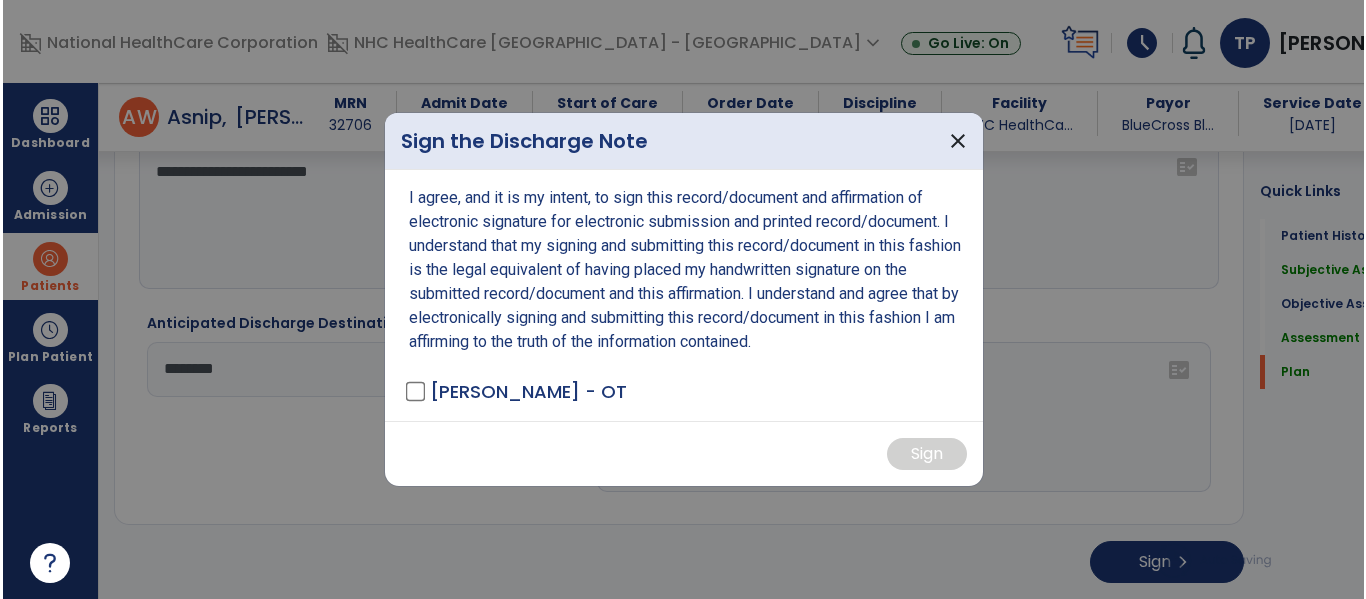 scroll, scrollTop: 0, scrollLeft: 0, axis: both 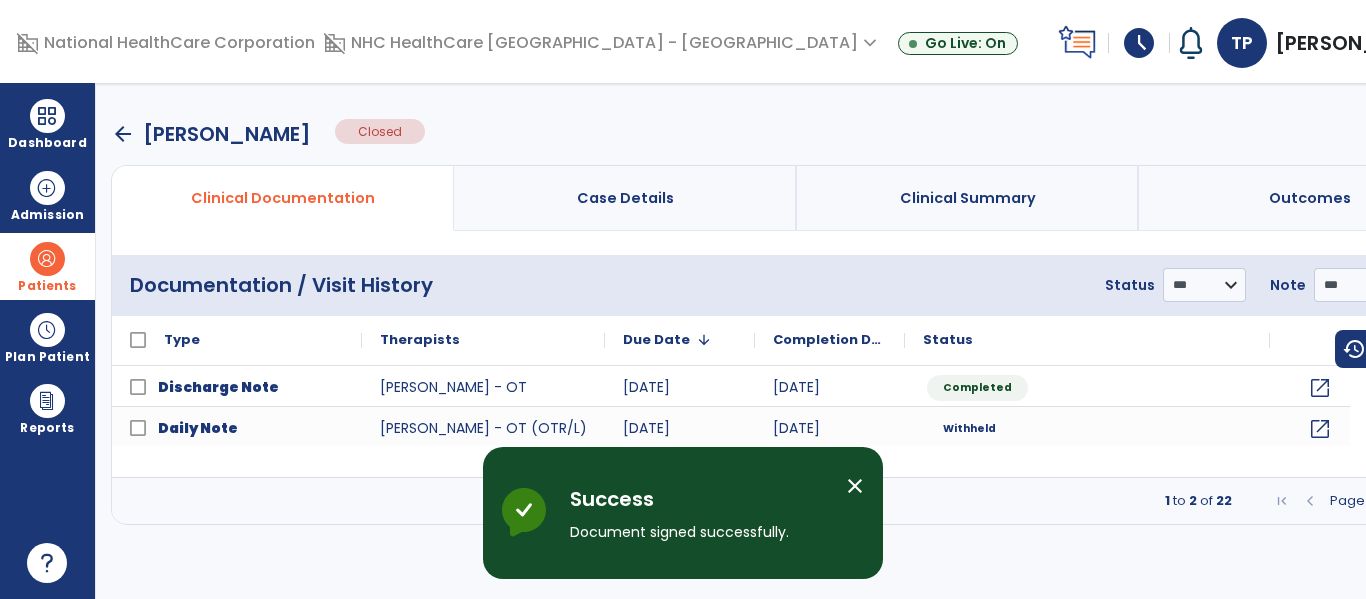 click on "close" at bounding box center [855, 486] 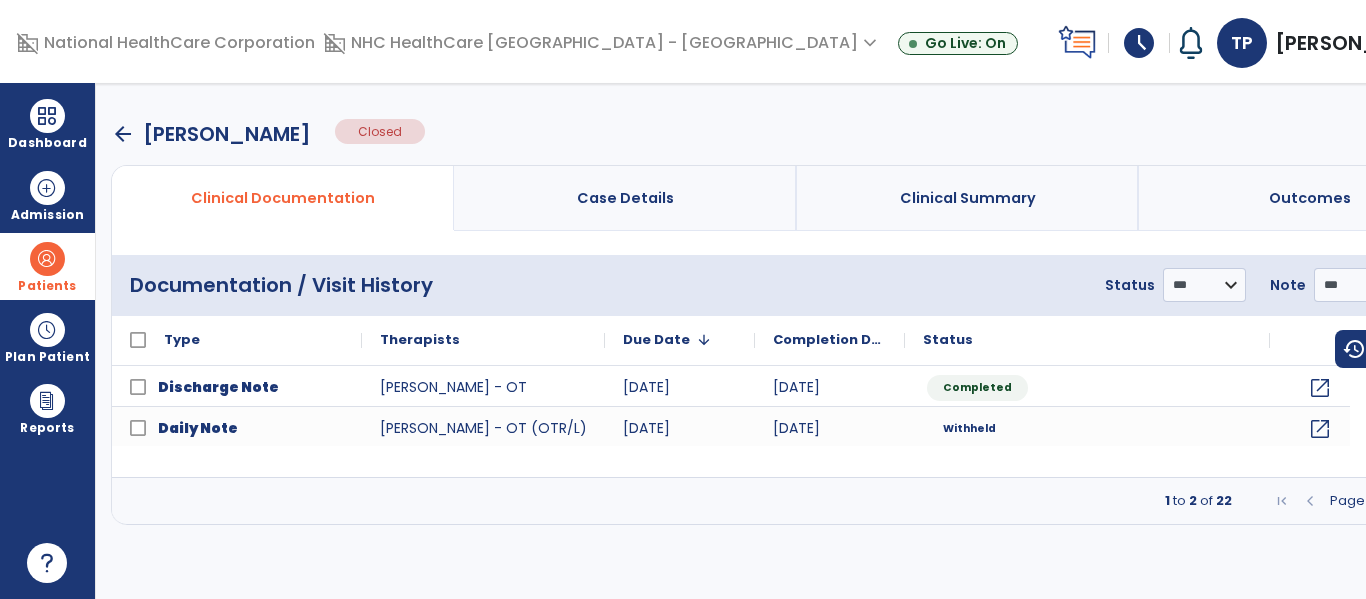 click at bounding box center (1422, 501) 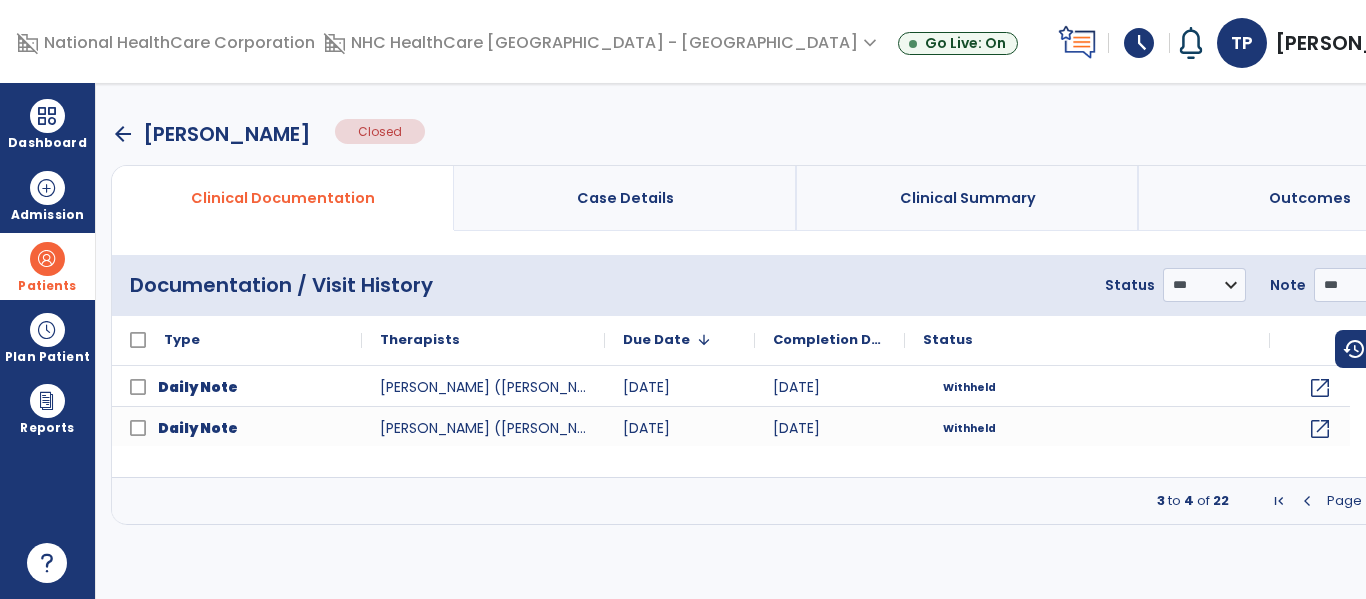 click at bounding box center (1422, 501) 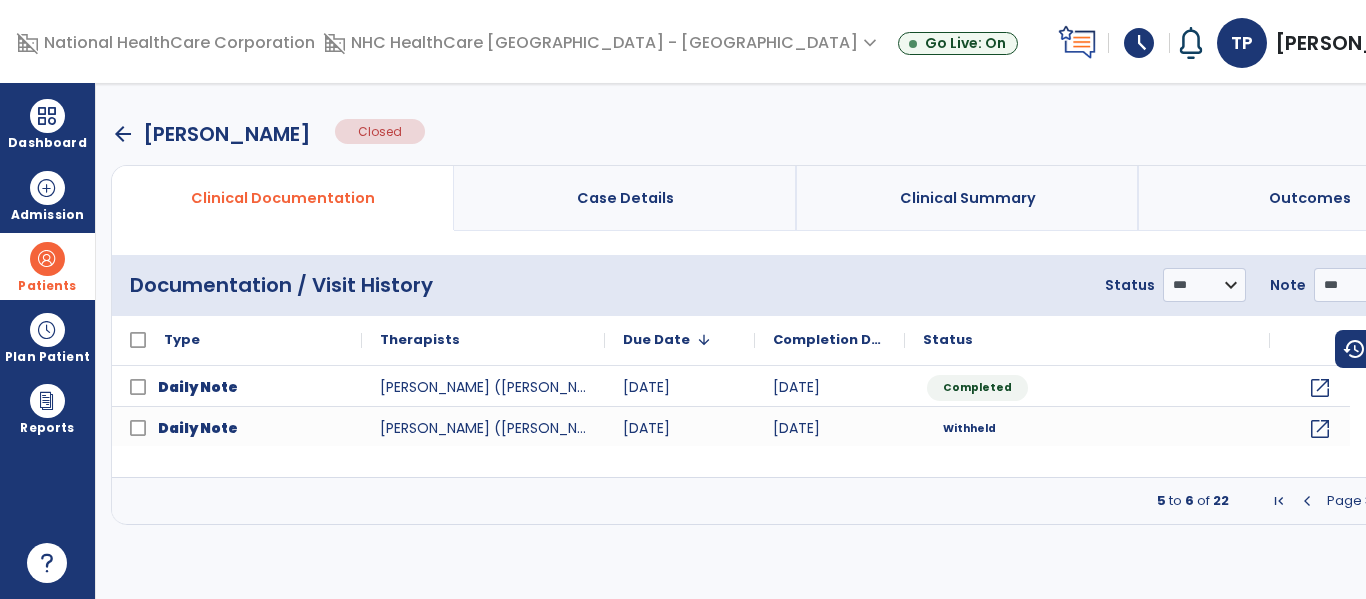 click at bounding box center (1422, 501) 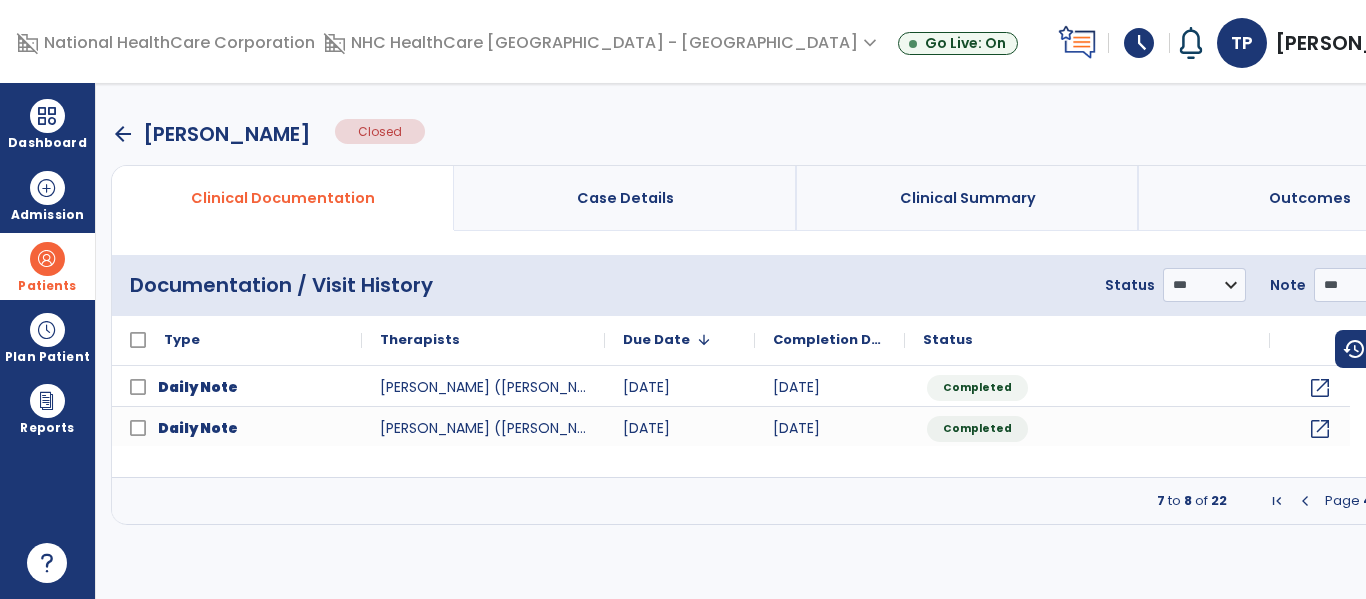 click on "Page
4
of
11" at bounding box center (1363, 501) 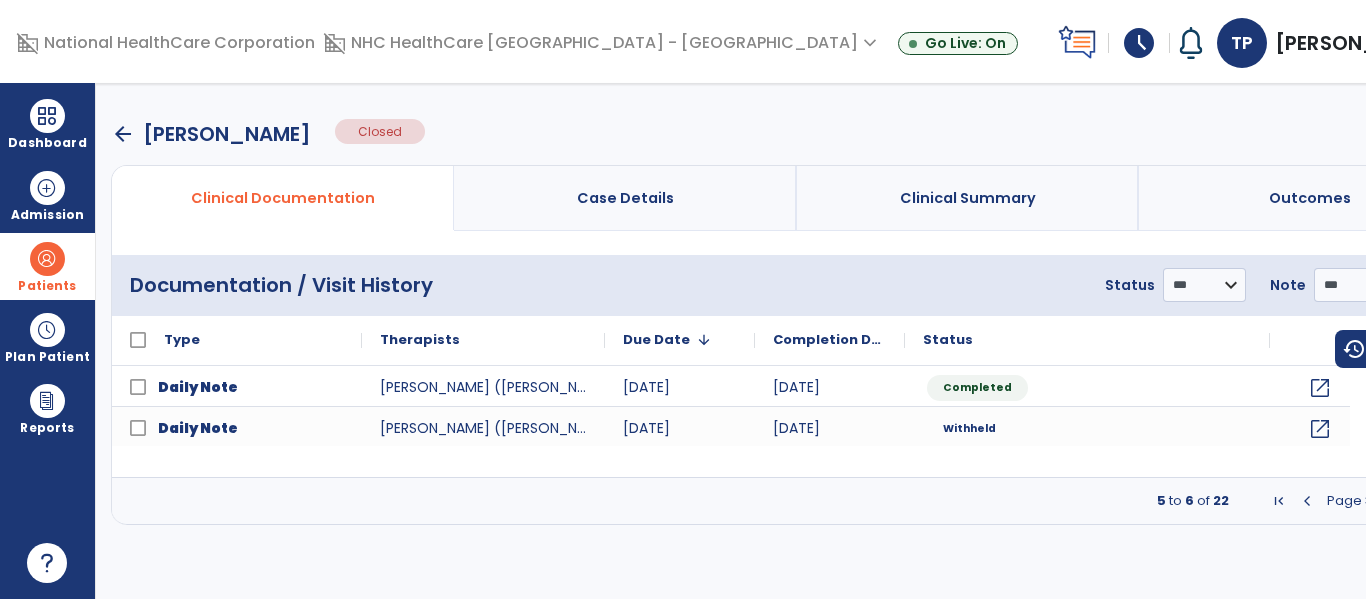 click at bounding box center (1307, 501) 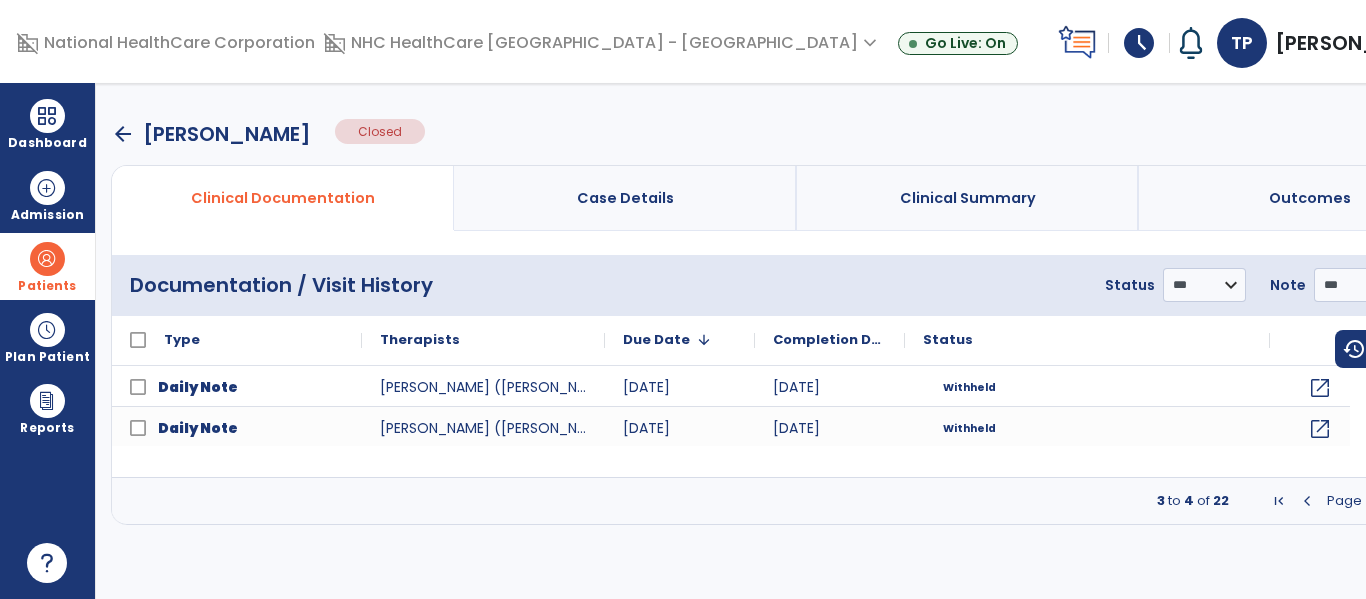 click at bounding box center (1307, 501) 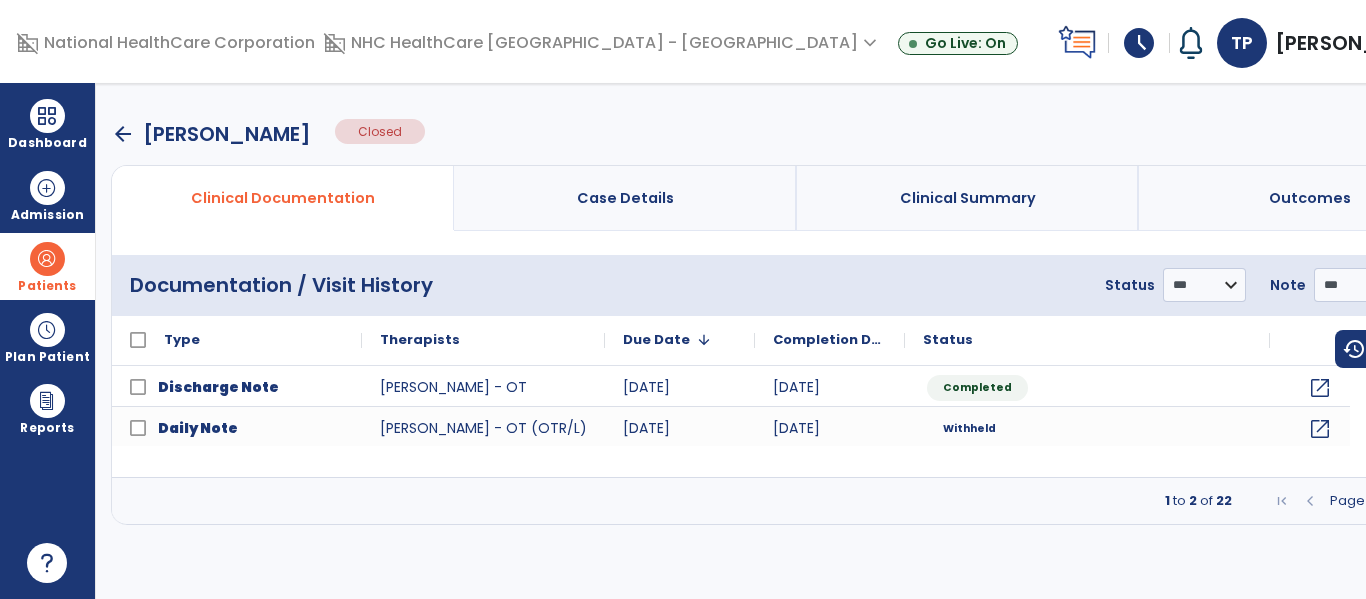 click at bounding box center (1310, 501) 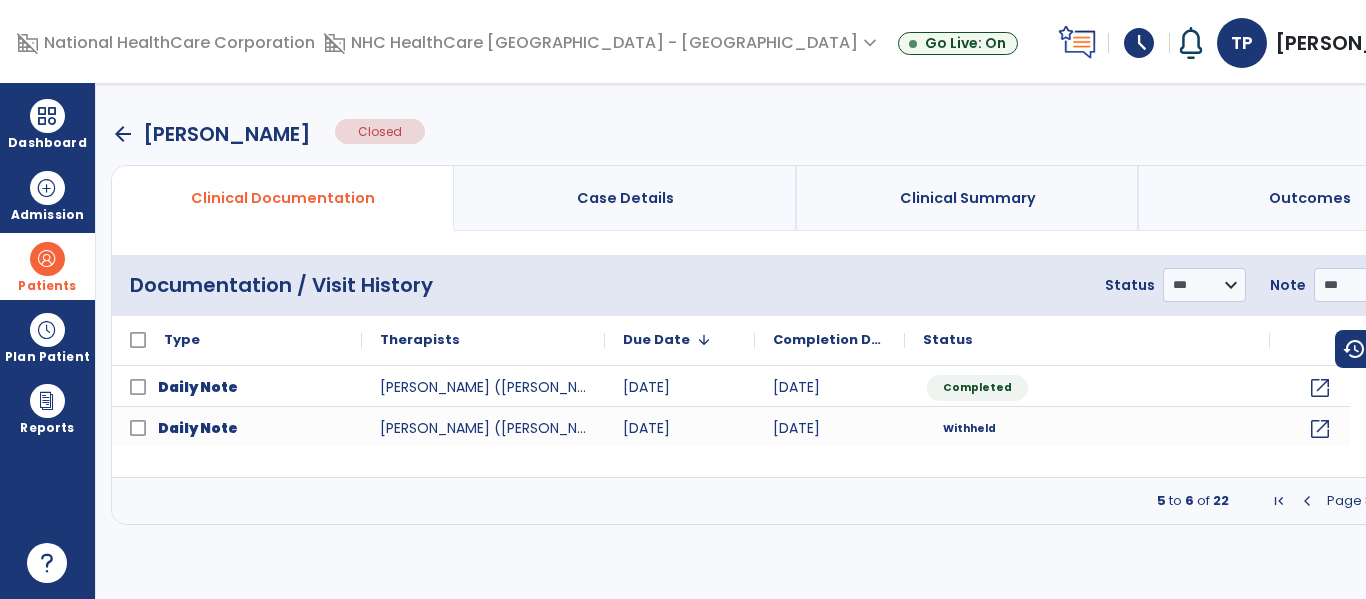 click at bounding box center [1422, 501] 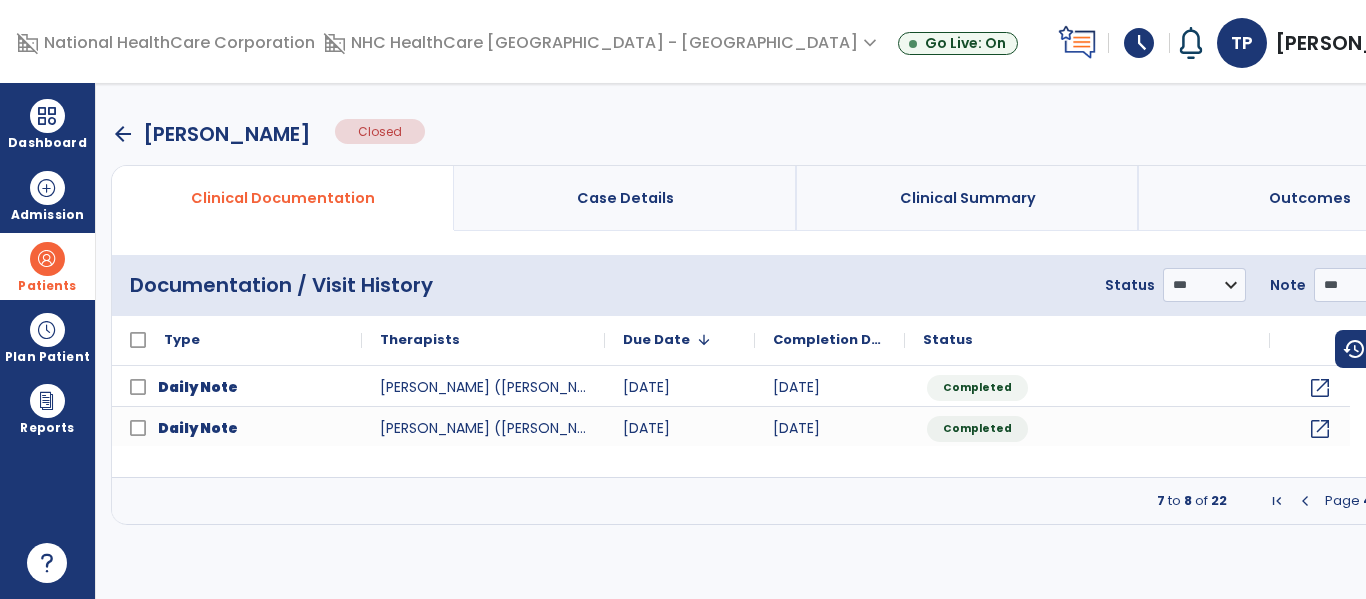 click at bounding box center [1422, 501] 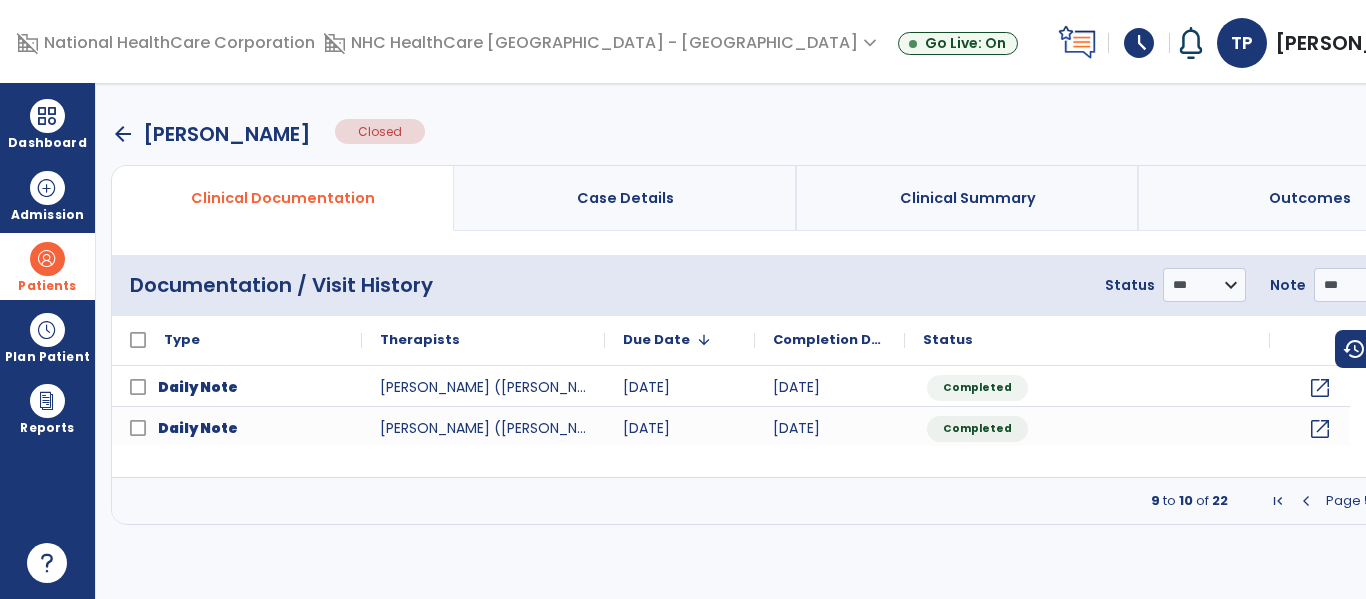 click at bounding box center [1422, 501] 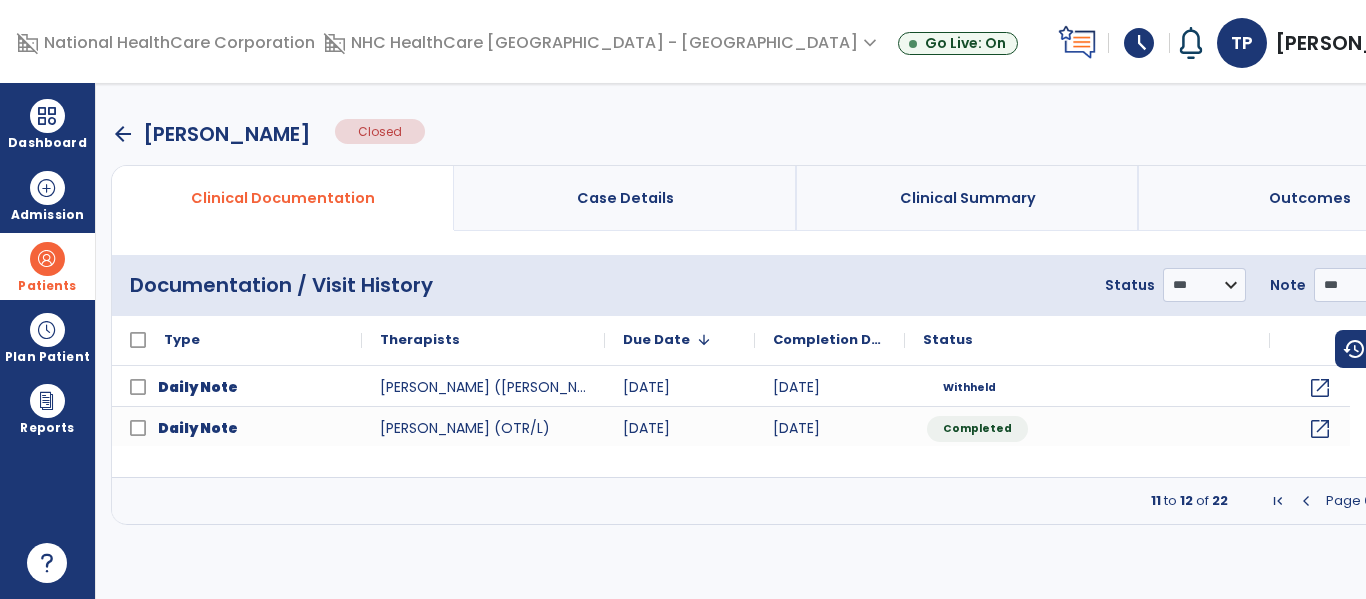 click at bounding box center [1422, 501] 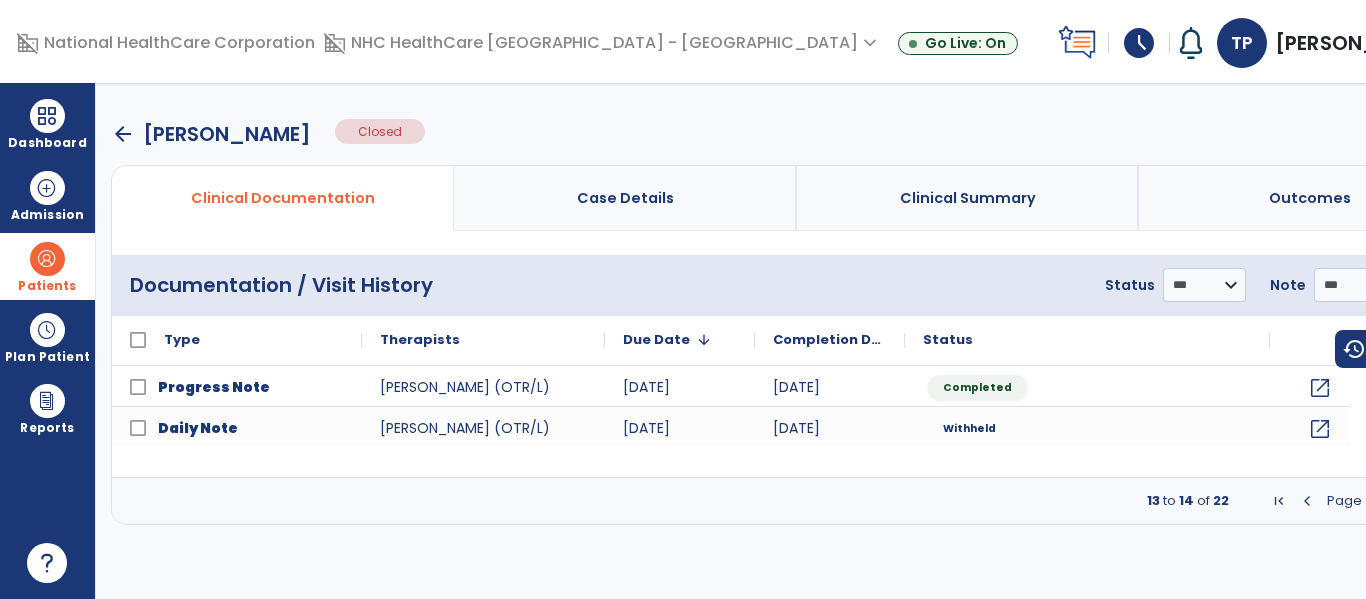 click at bounding box center [1422, 501] 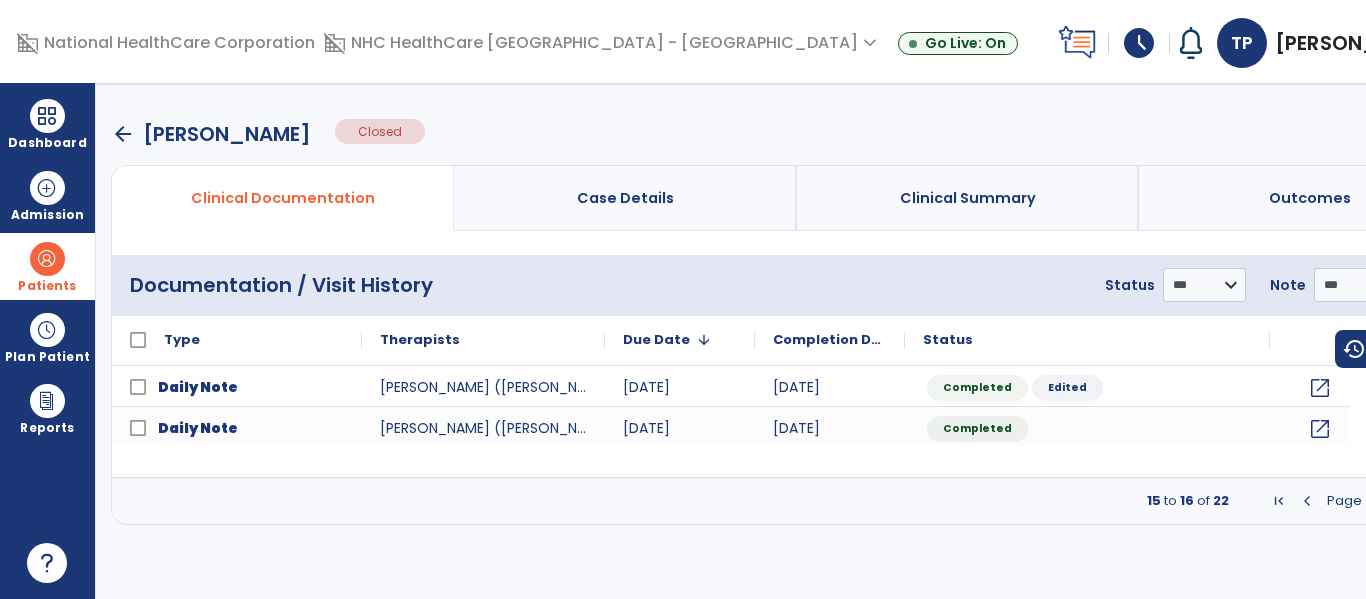 click at bounding box center (1422, 501) 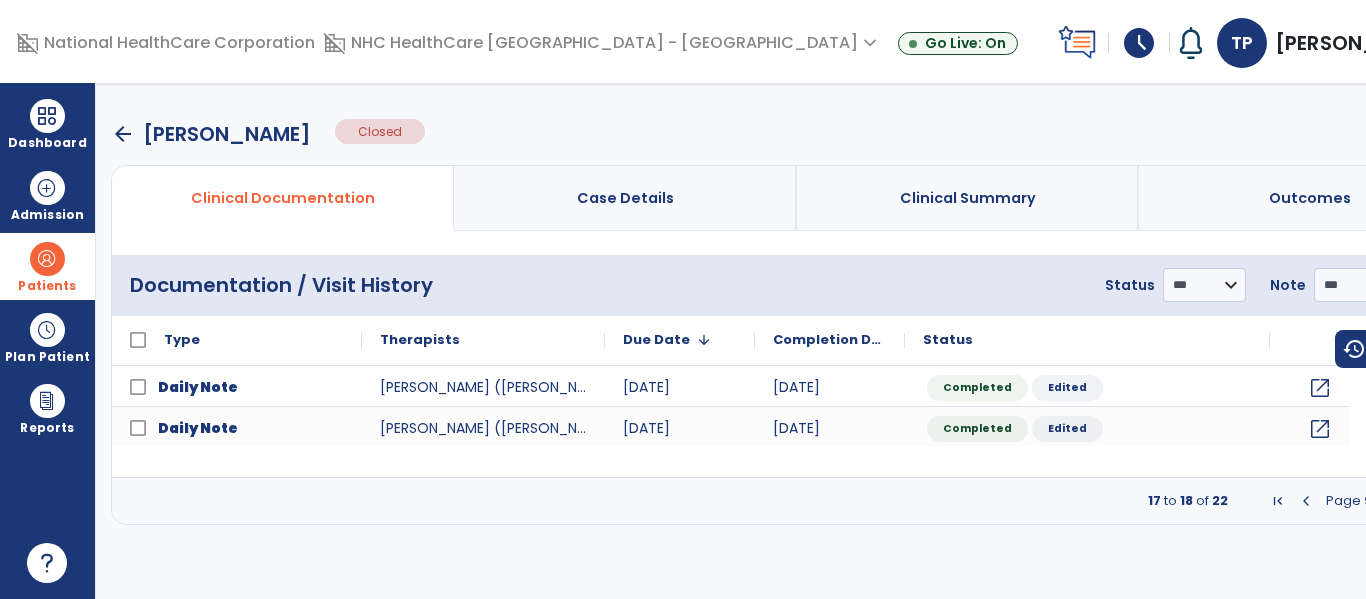 click at bounding box center [1422, 501] 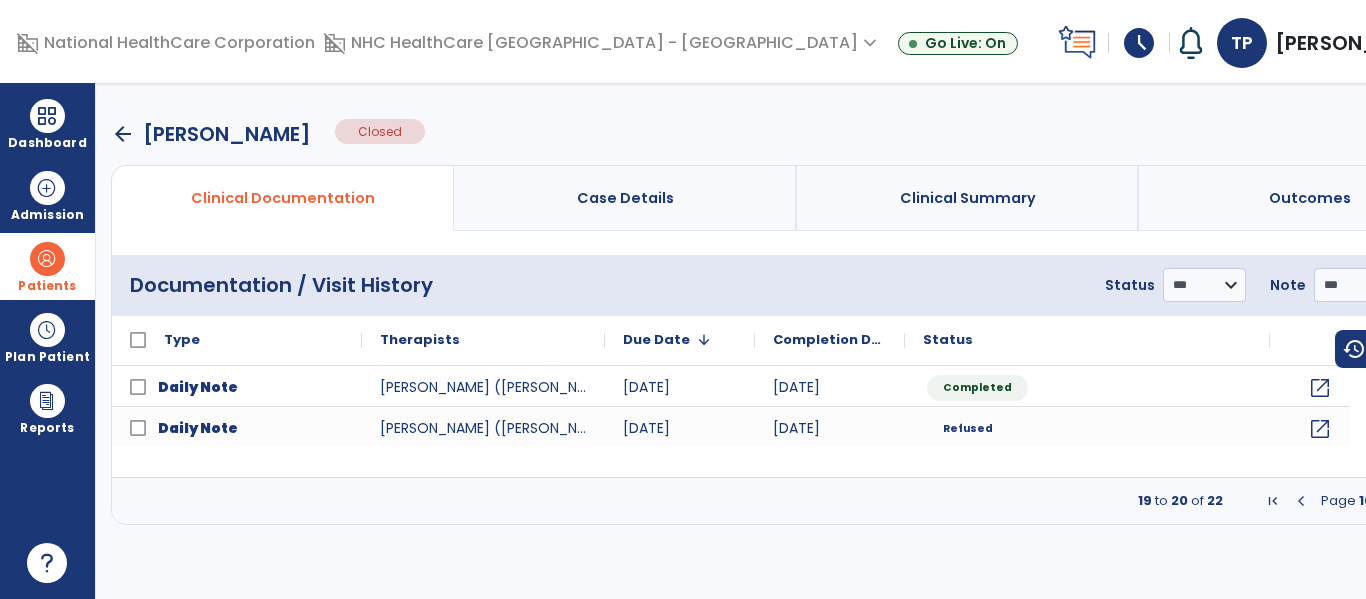 click at bounding box center (1422, 501) 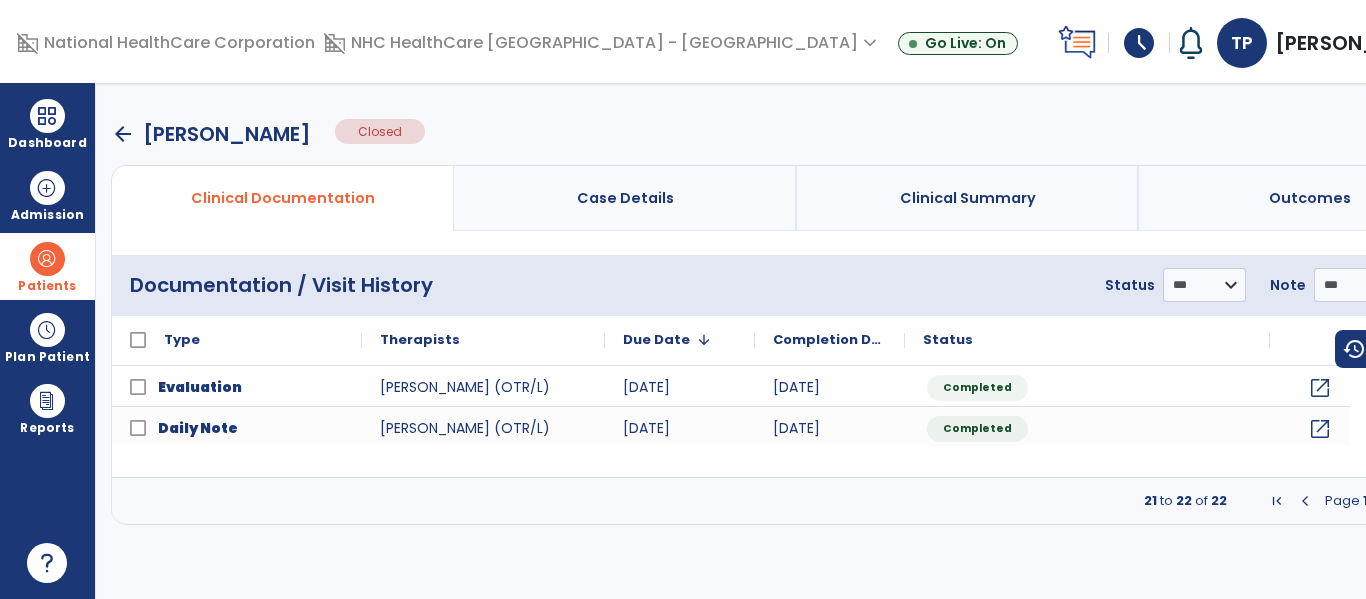 click at bounding box center [1422, 501] 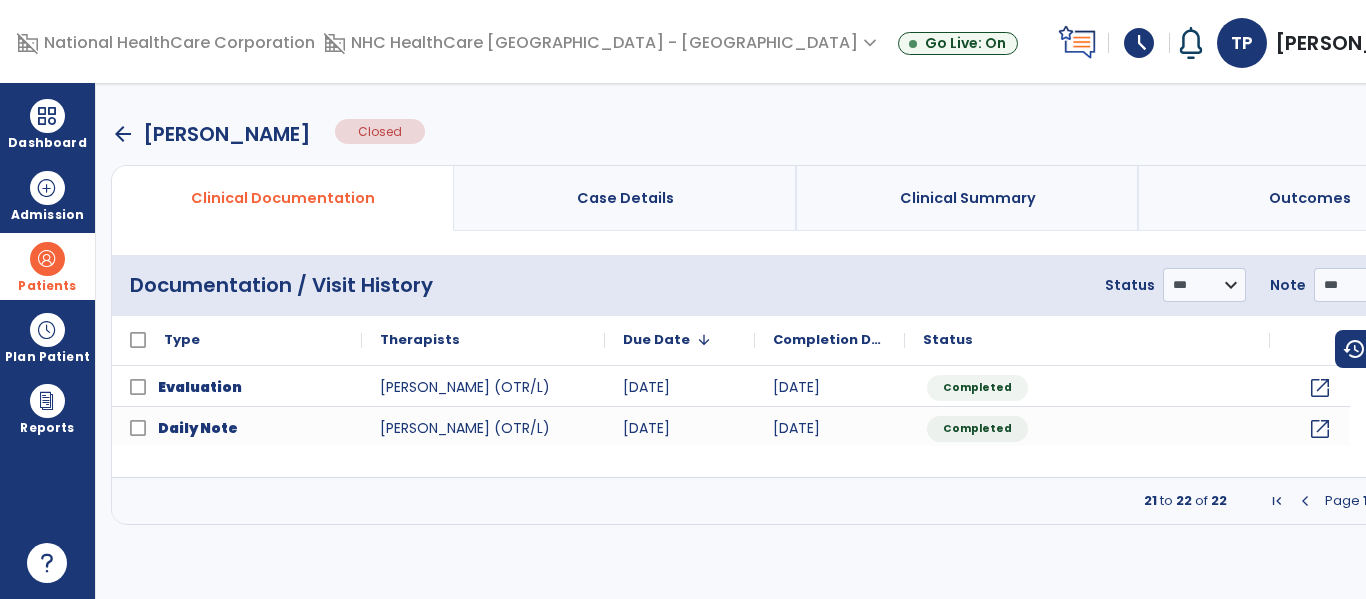 click on "arrow_back" at bounding box center [123, 134] 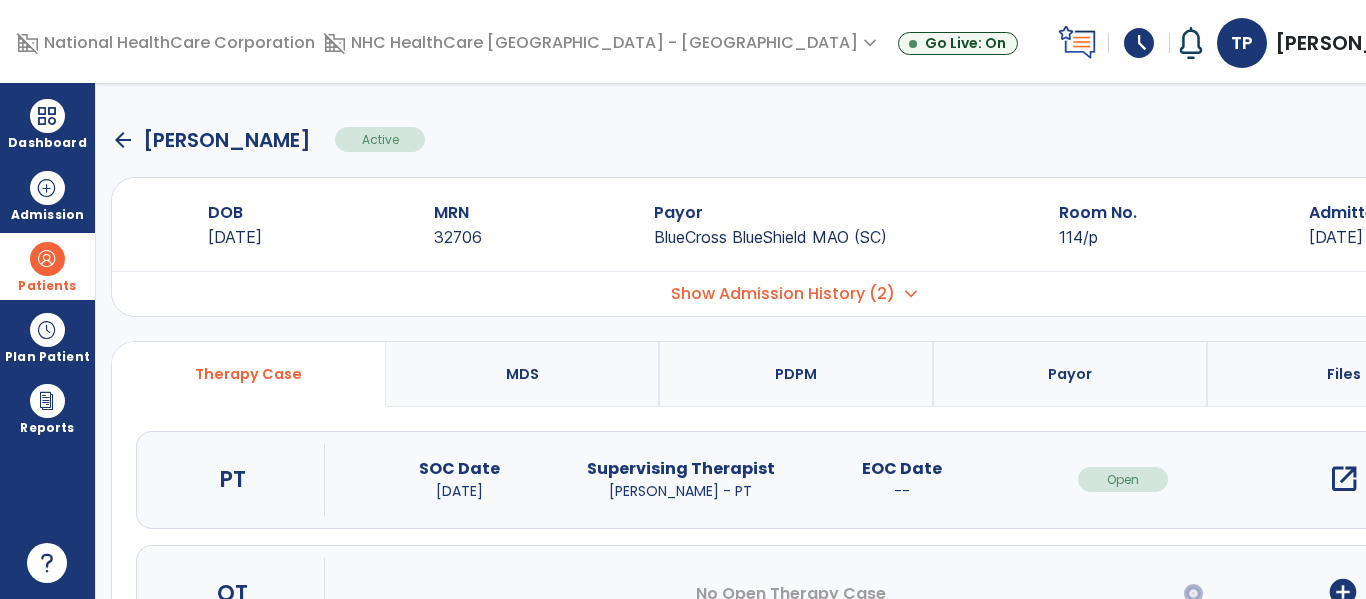 click on "arrow_back" 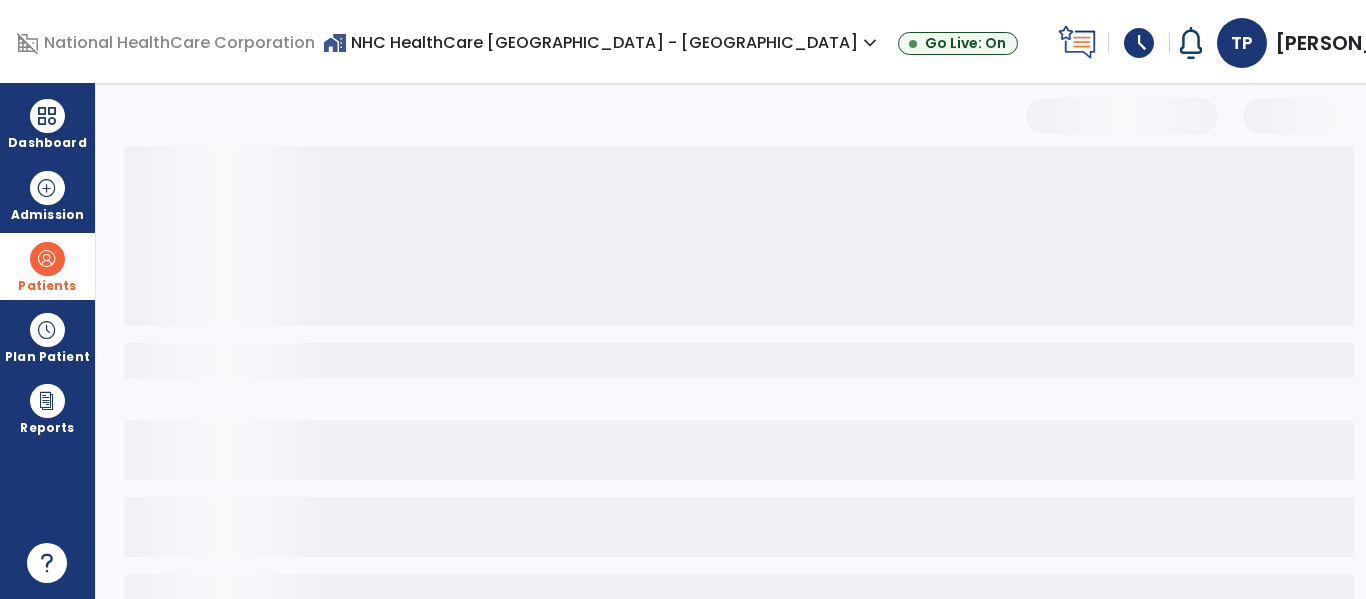 select on "***" 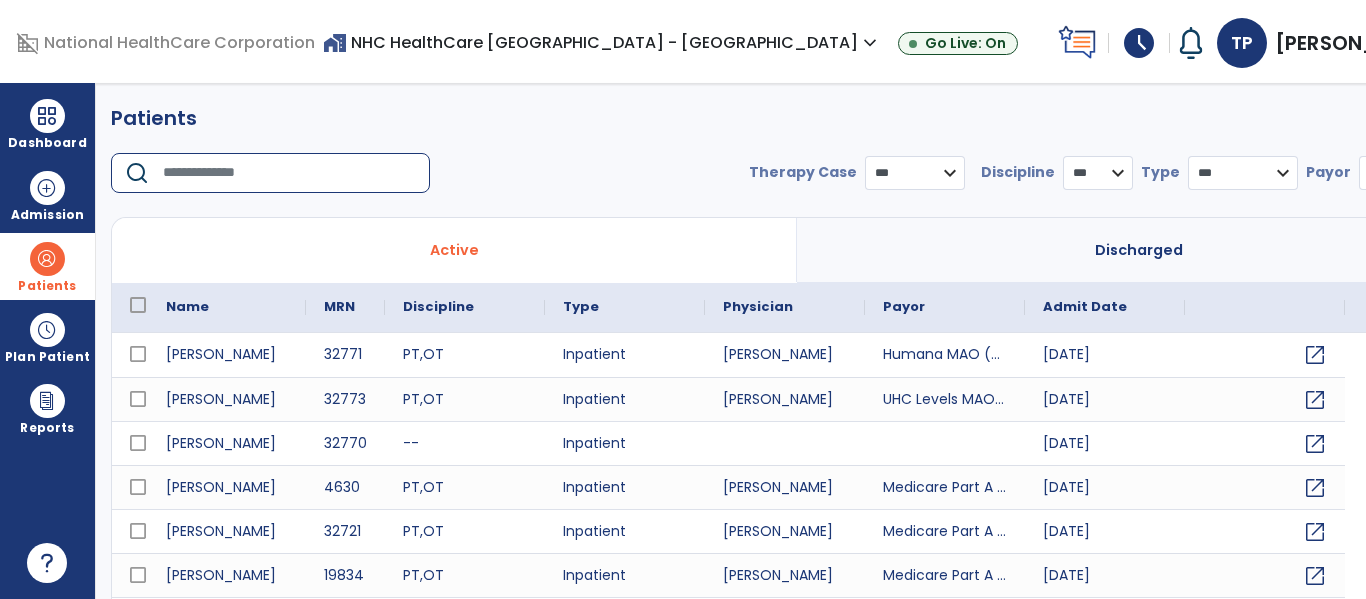 click at bounding box center [289, 173] 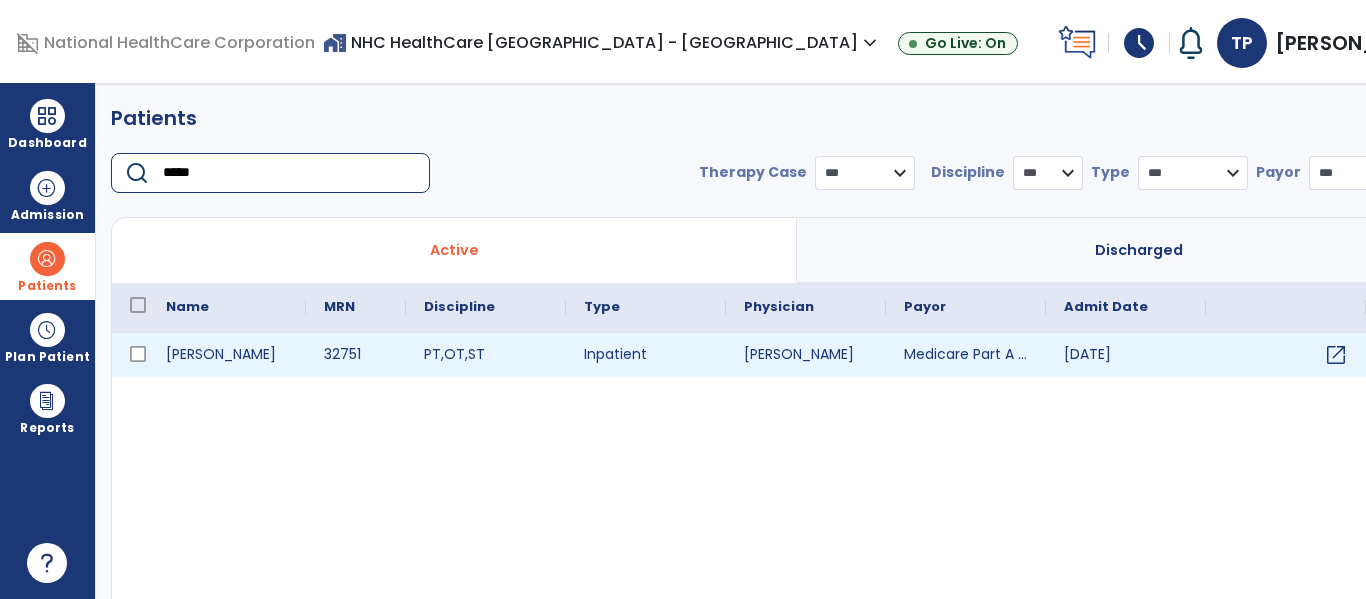 type on "*****" 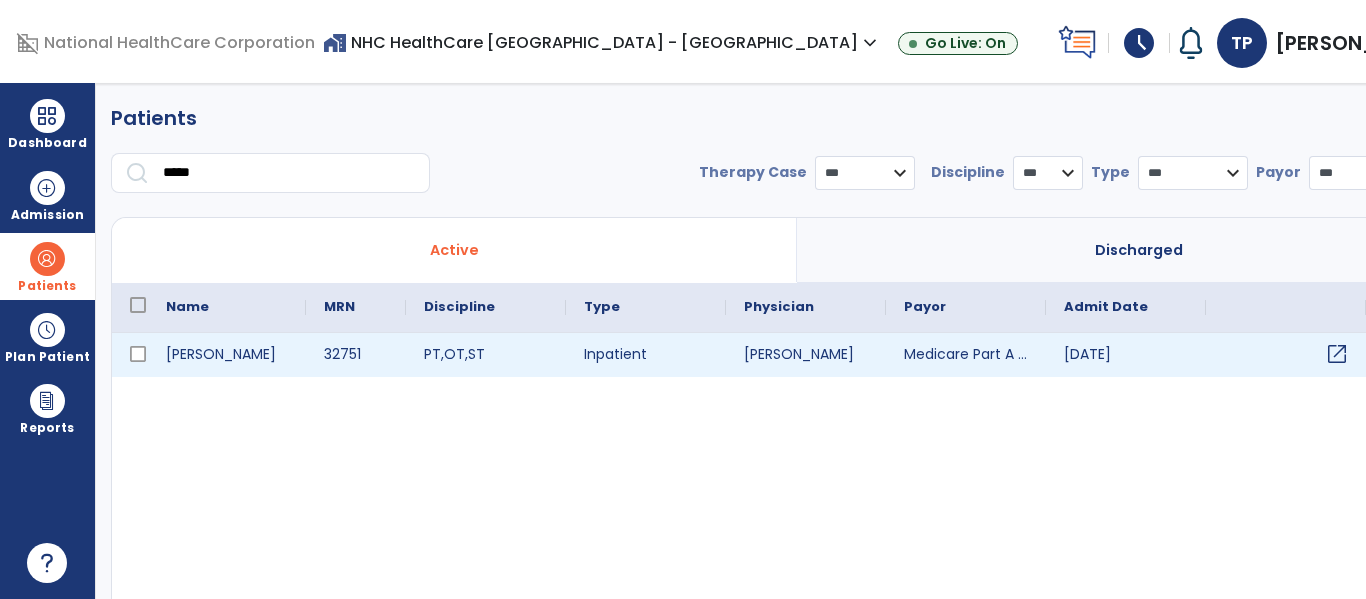 click on "open_in_new" at bounding box center [1337, 354] 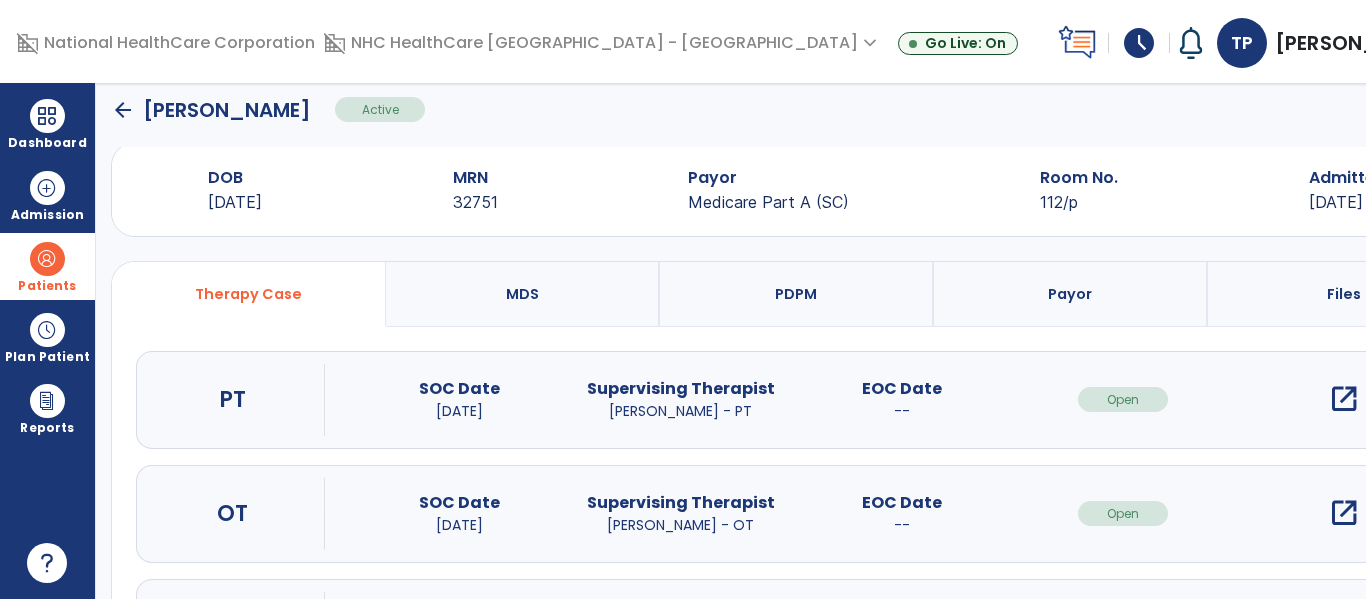 scroll, scrollTop: 0, scrollLeft: 0, axis: both 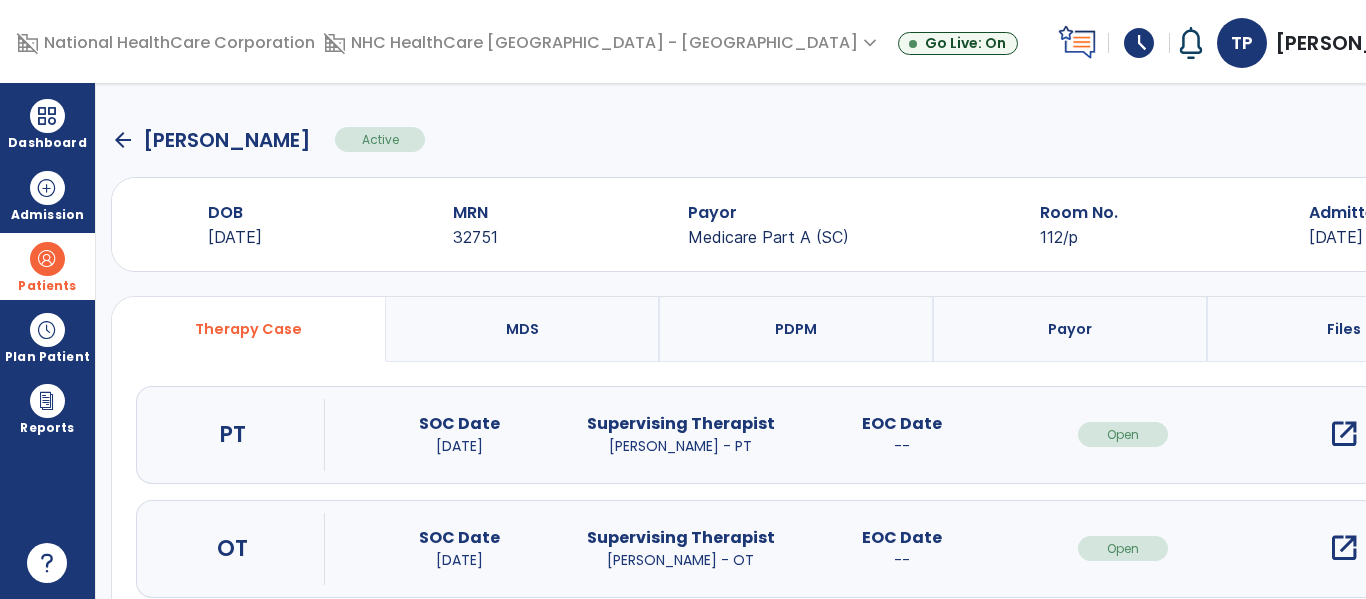 click at bounding box center (47, 259) 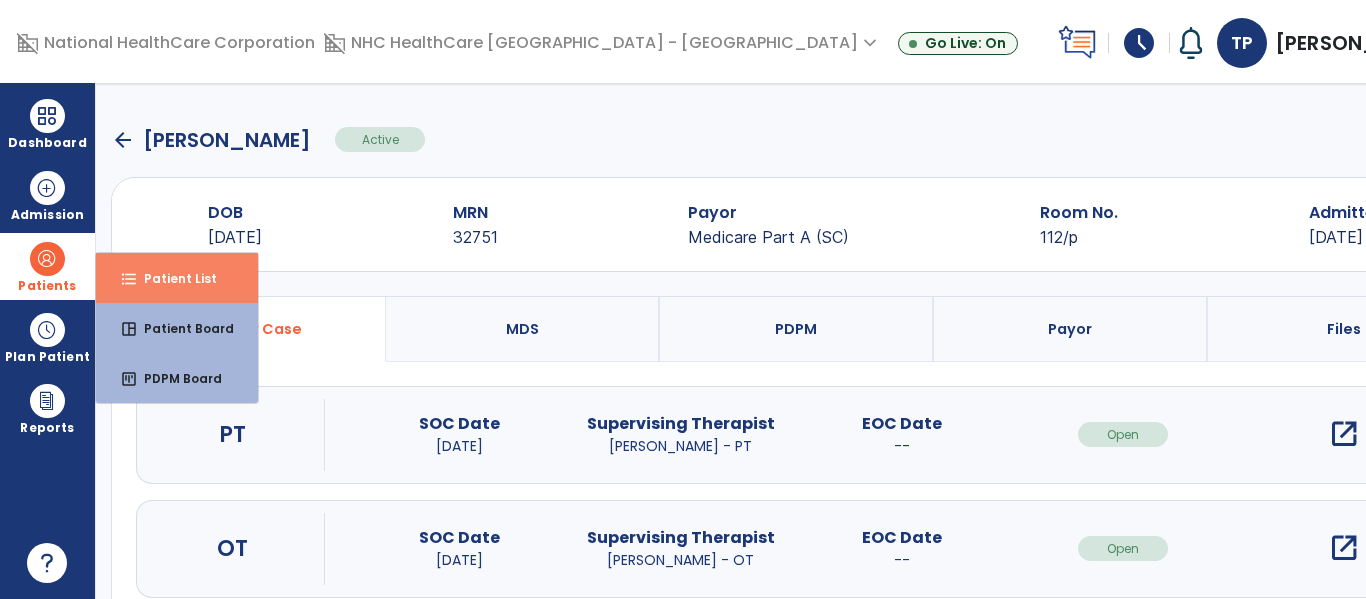 click on "Patient List" at bounding box center (172, 278) 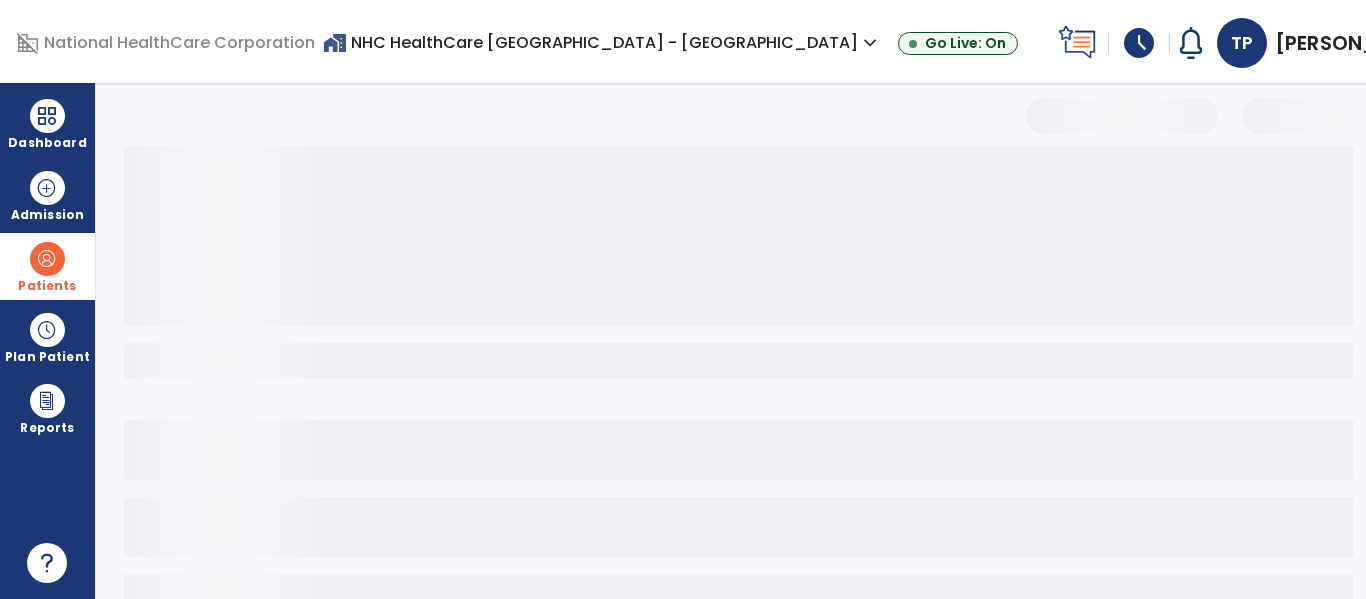 select on "***" 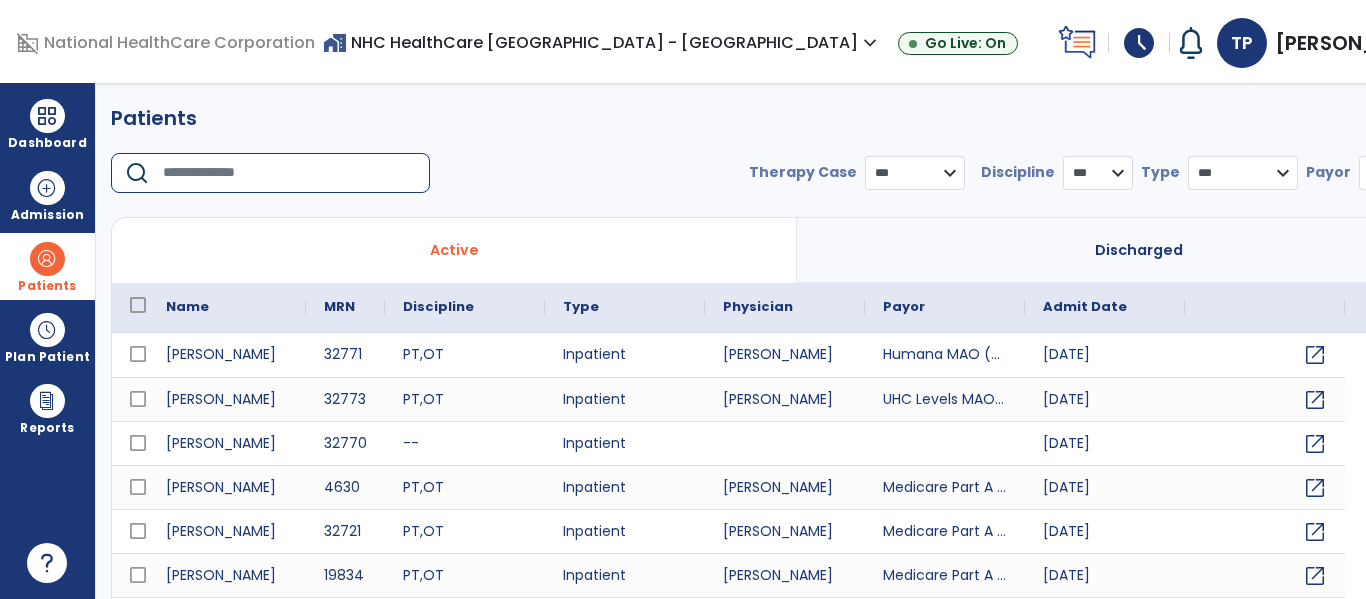 click at bounding box center (289, 173) 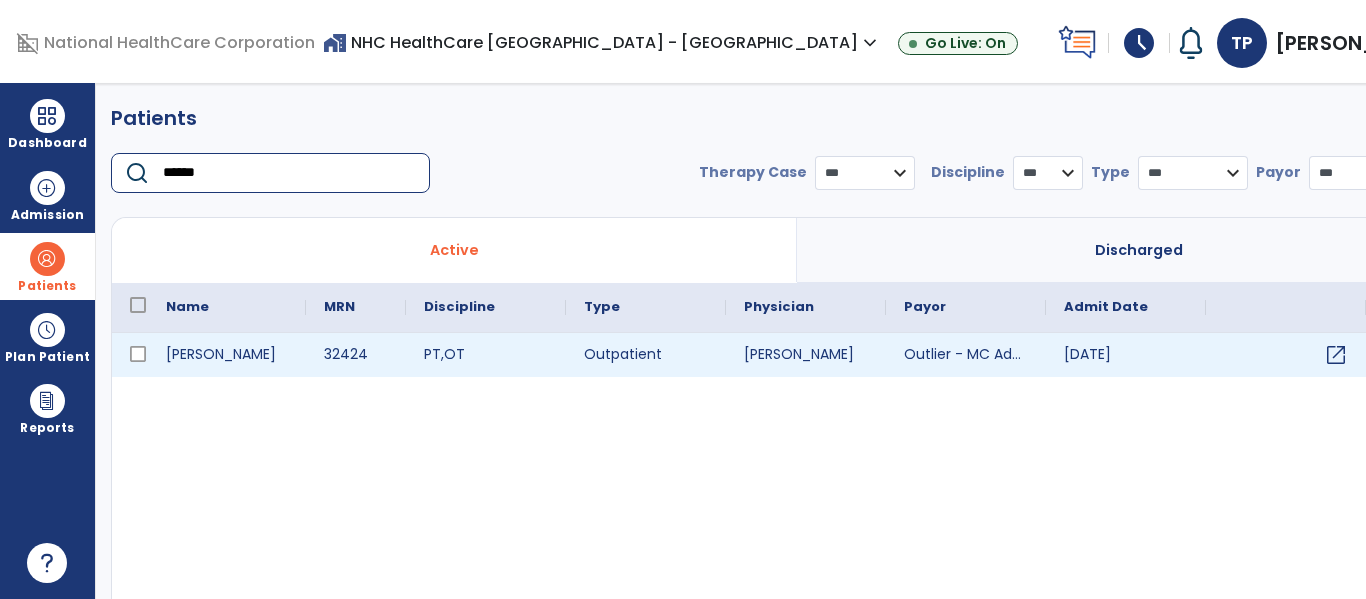 type on "******" 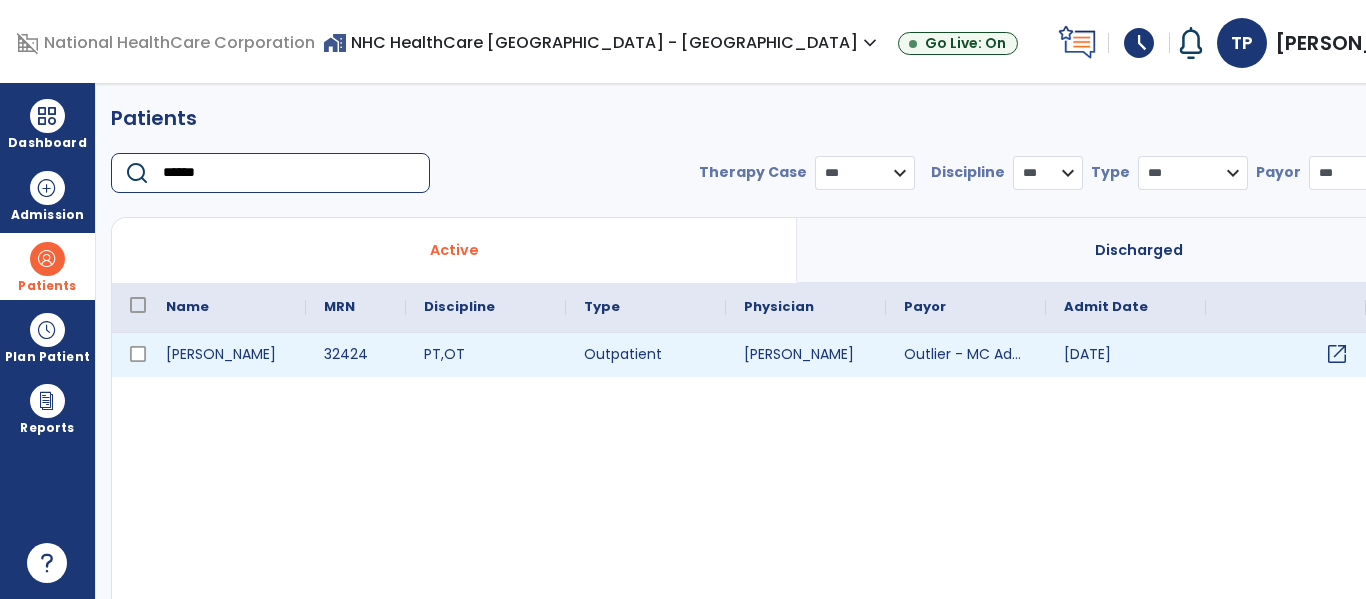 click on "open_in_new" at bounding box center (1337, 354) 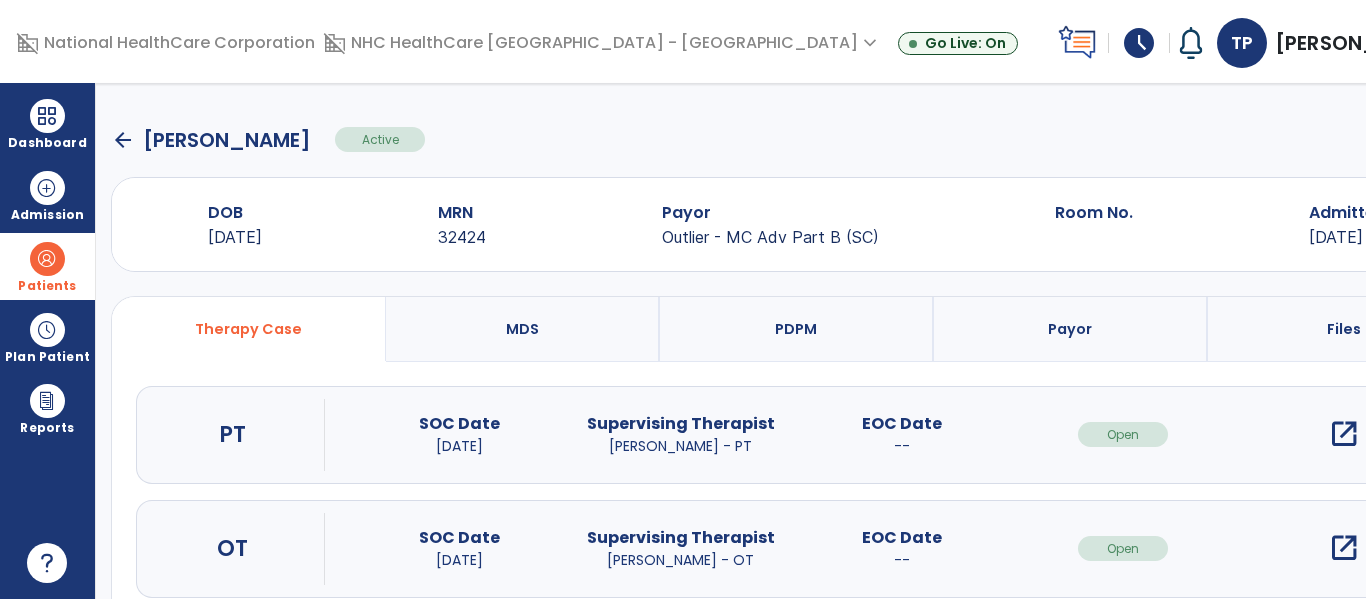 scroll, scrollTop: 100, scrollLeft: 0, axis: vertical 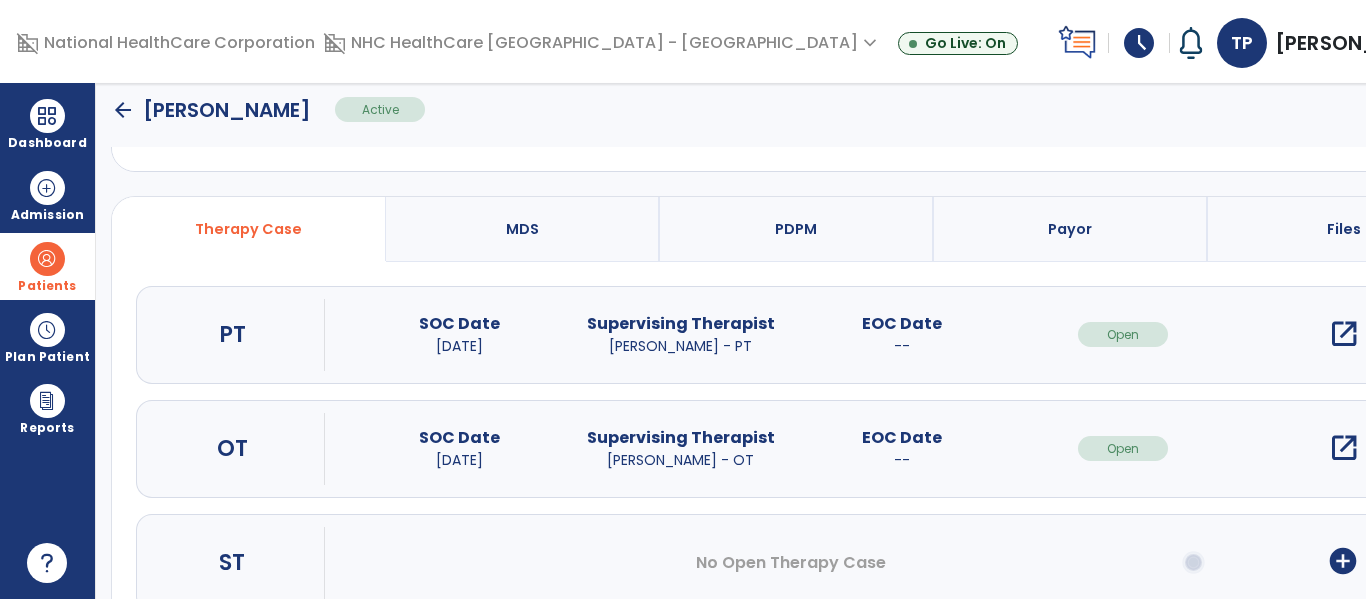click on "open_in_new" at bounding box center (1344, 448) 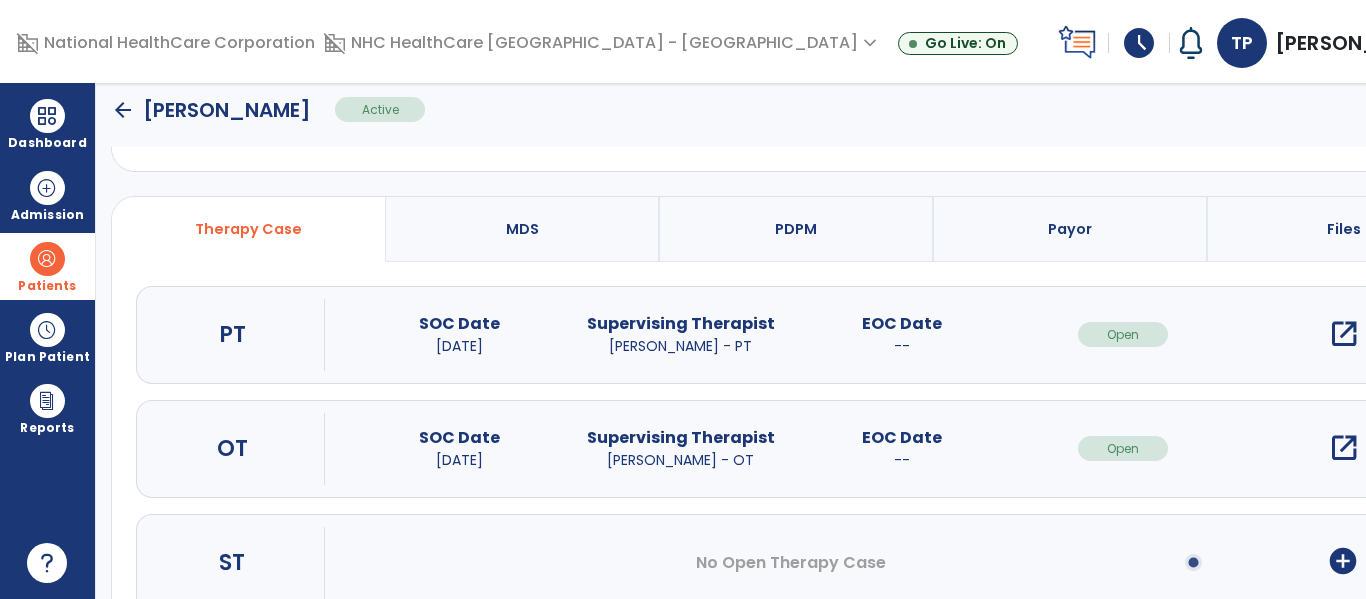 scroll, scrollTop: 0, scrollLeft: 0, axis: both 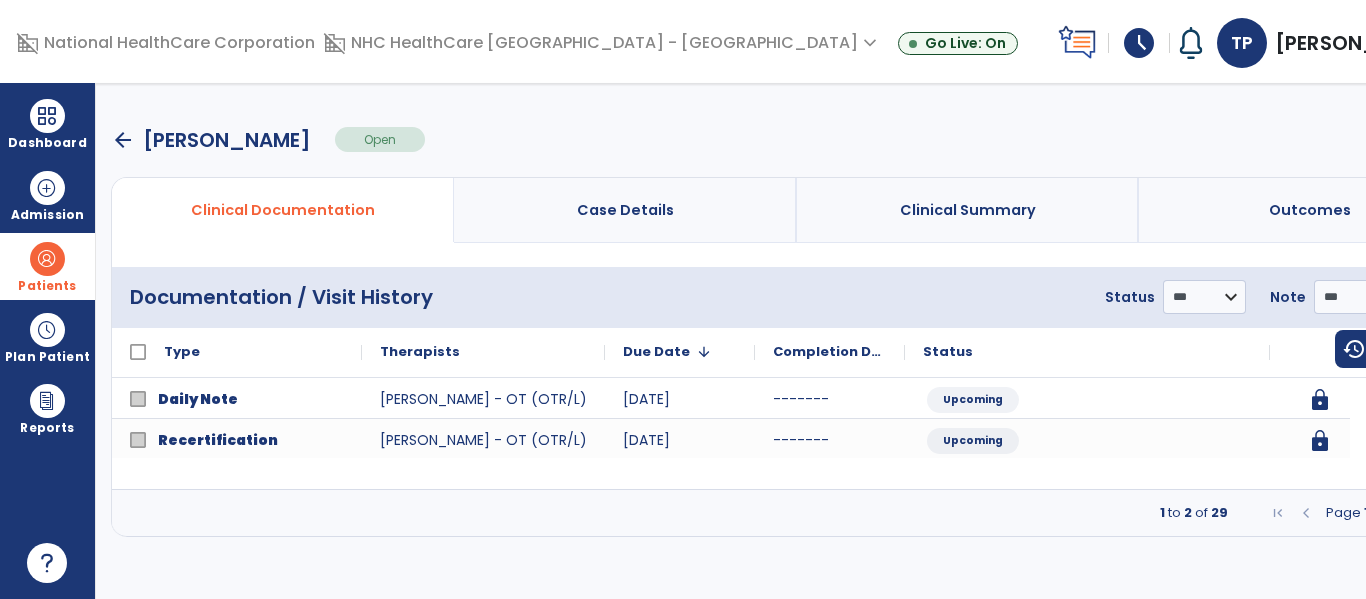 click on "Page
1
of
15" at bounding box center [1364, 513] 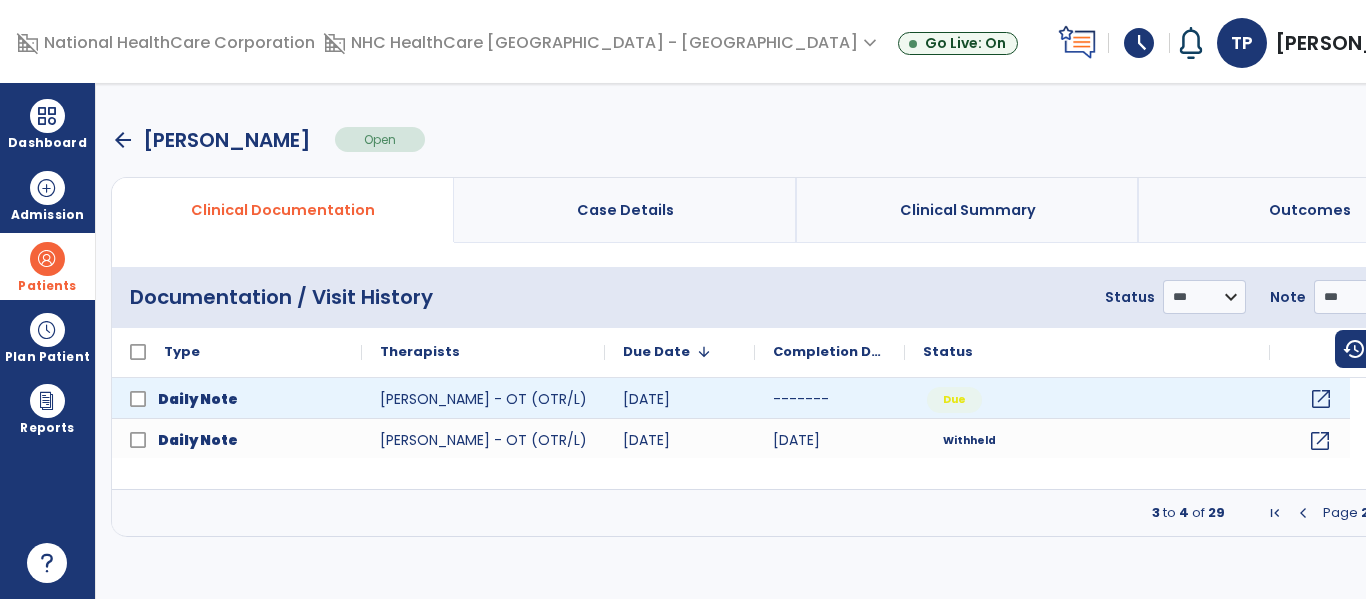 click on "open_in_new" 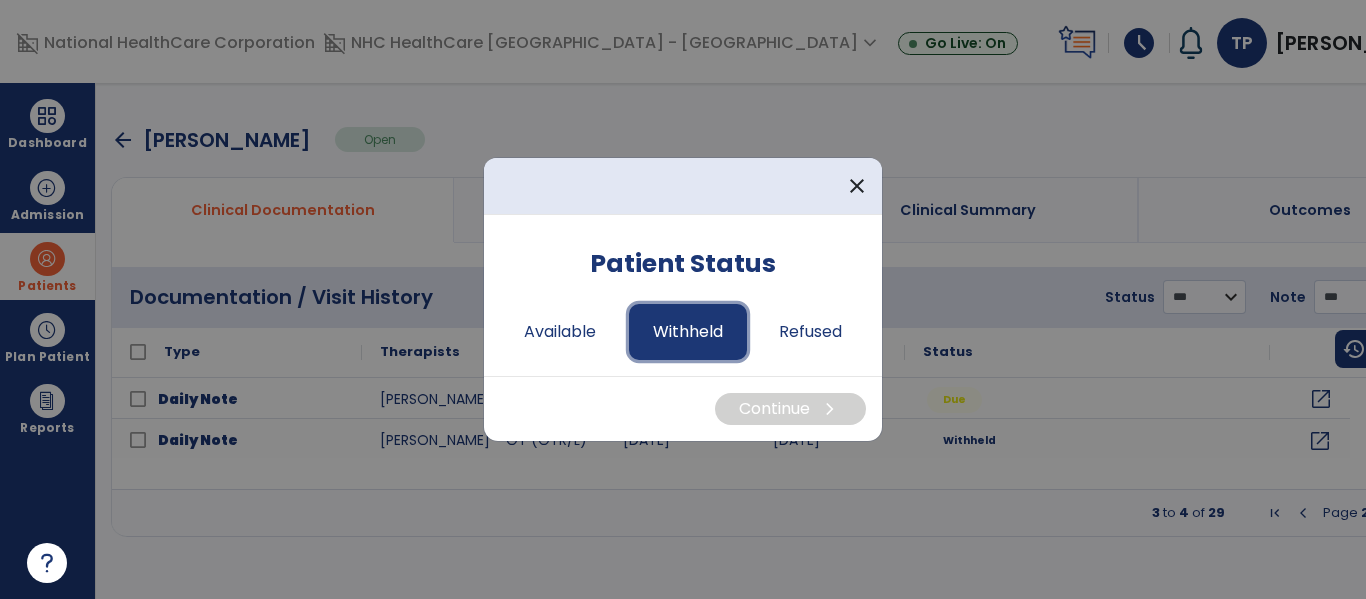 click on "Withheld" at bounding box center (688, 332) 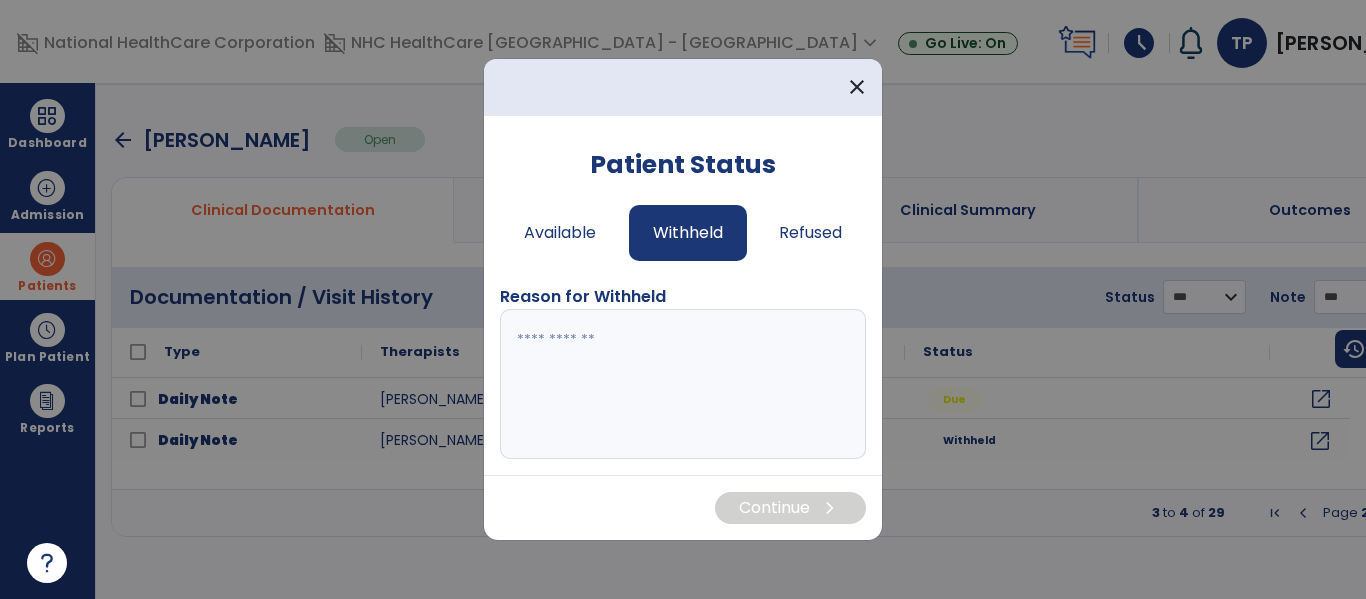 click at bounding box center (683, 384) 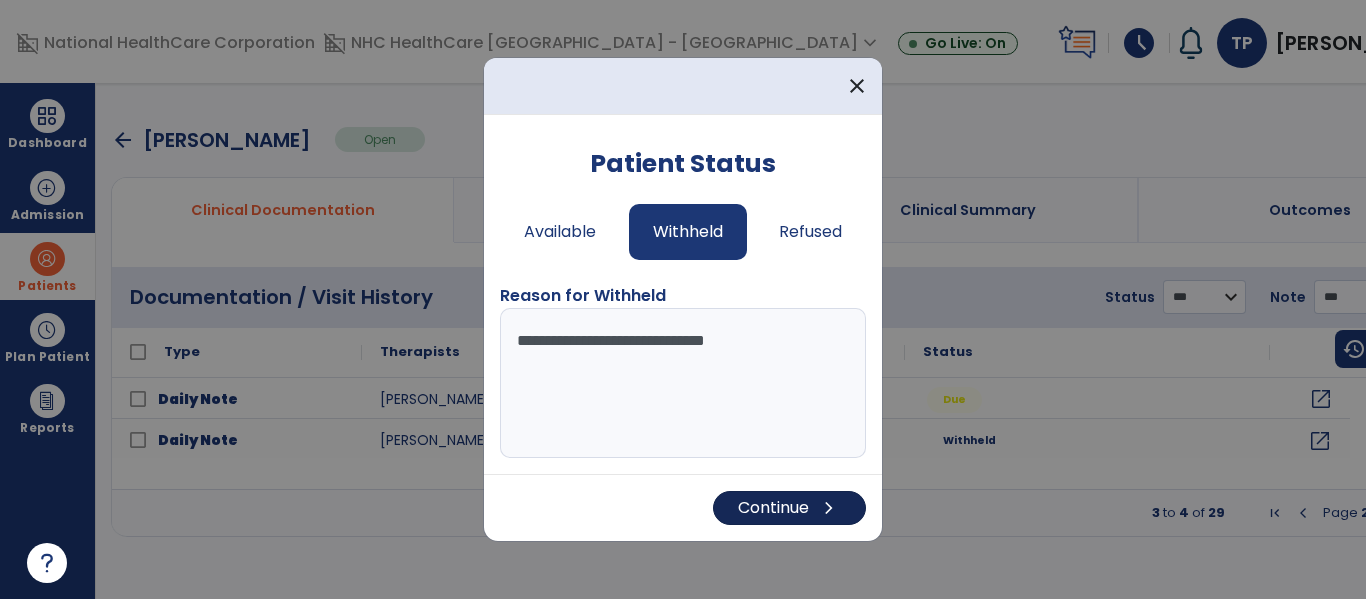 type on "**********" 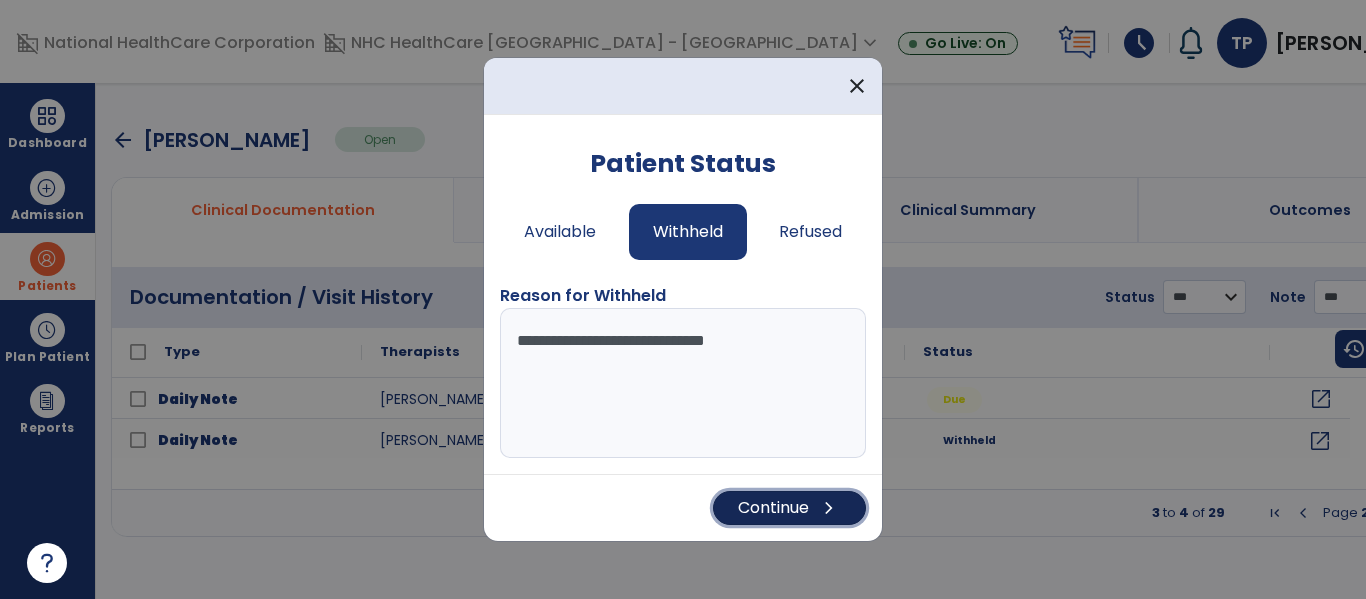 click on "Continue   chevron_right" at bounding box center [789, 508] 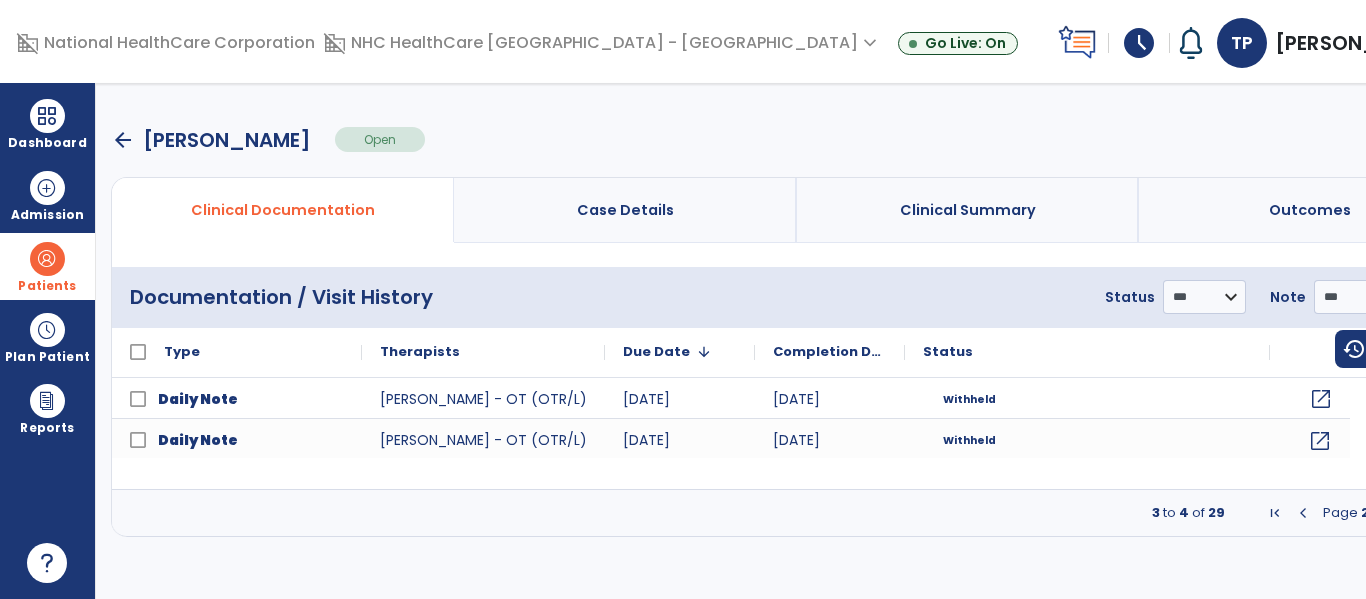 click at bounding box center (47, 259) 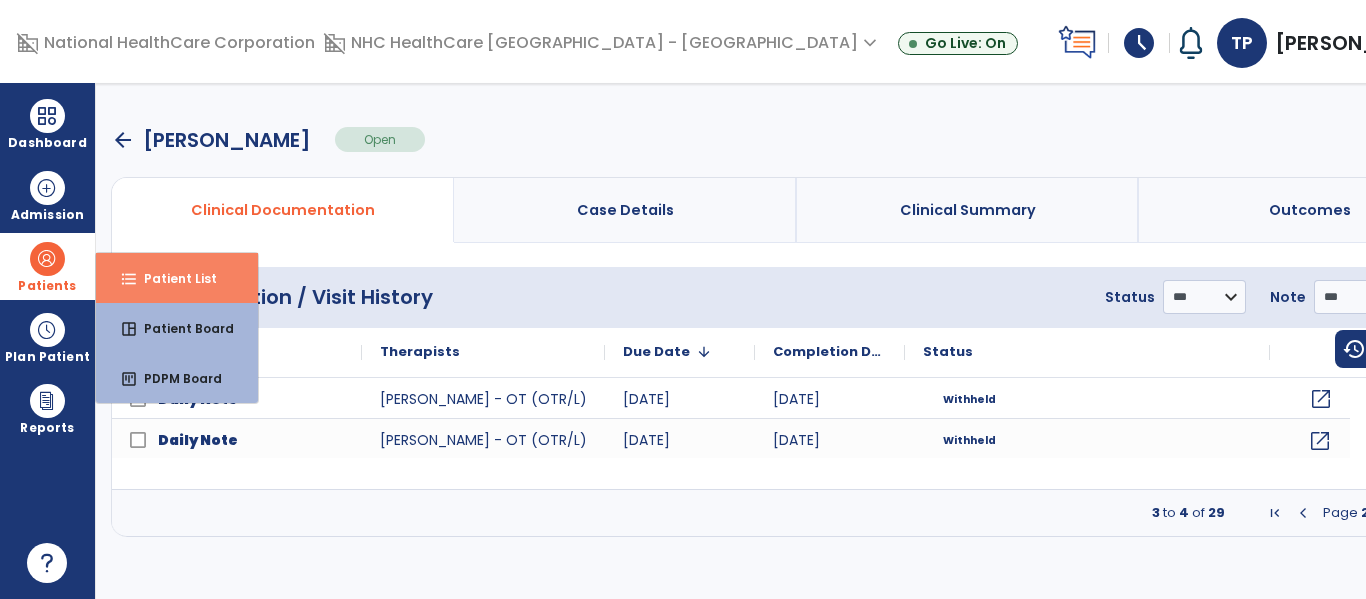 click on "Patient List" at bounding box center [172, 278] 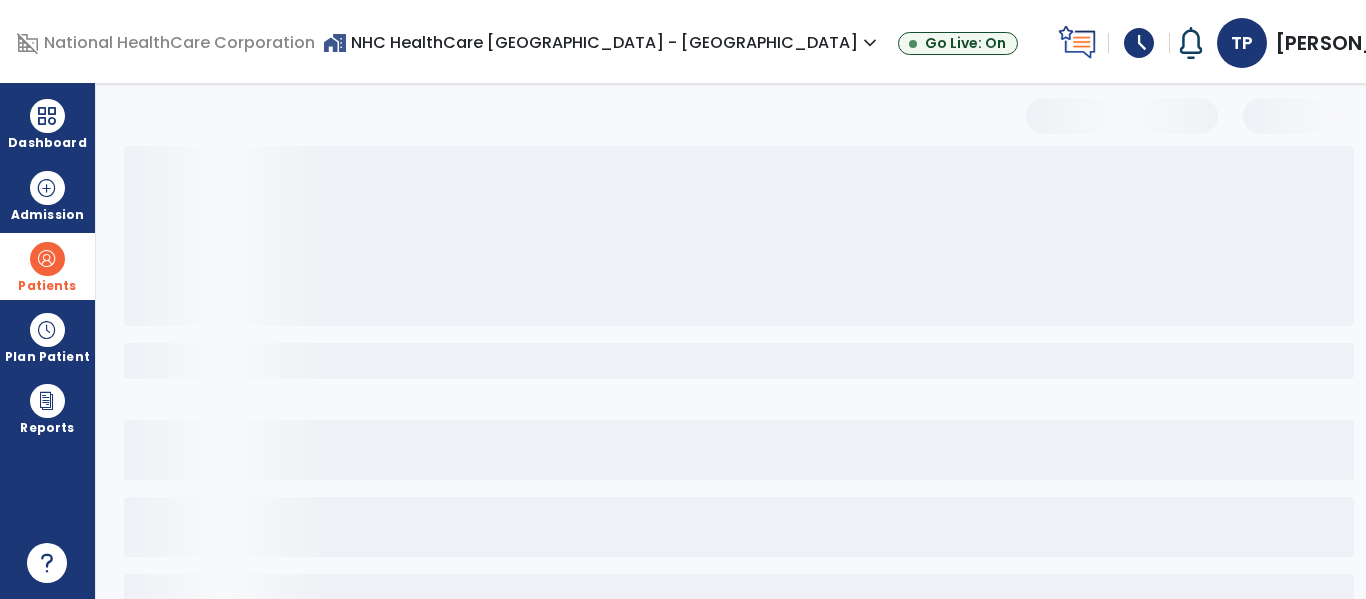 select on "***" 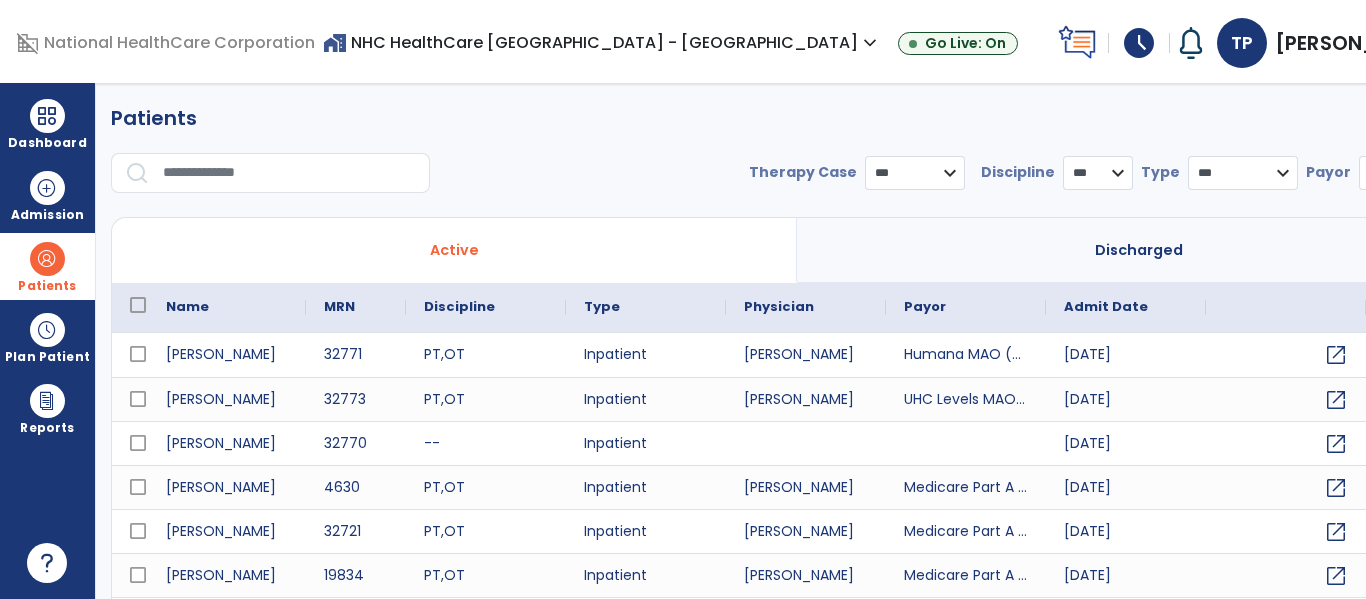 click at bounding box center (289, 173) 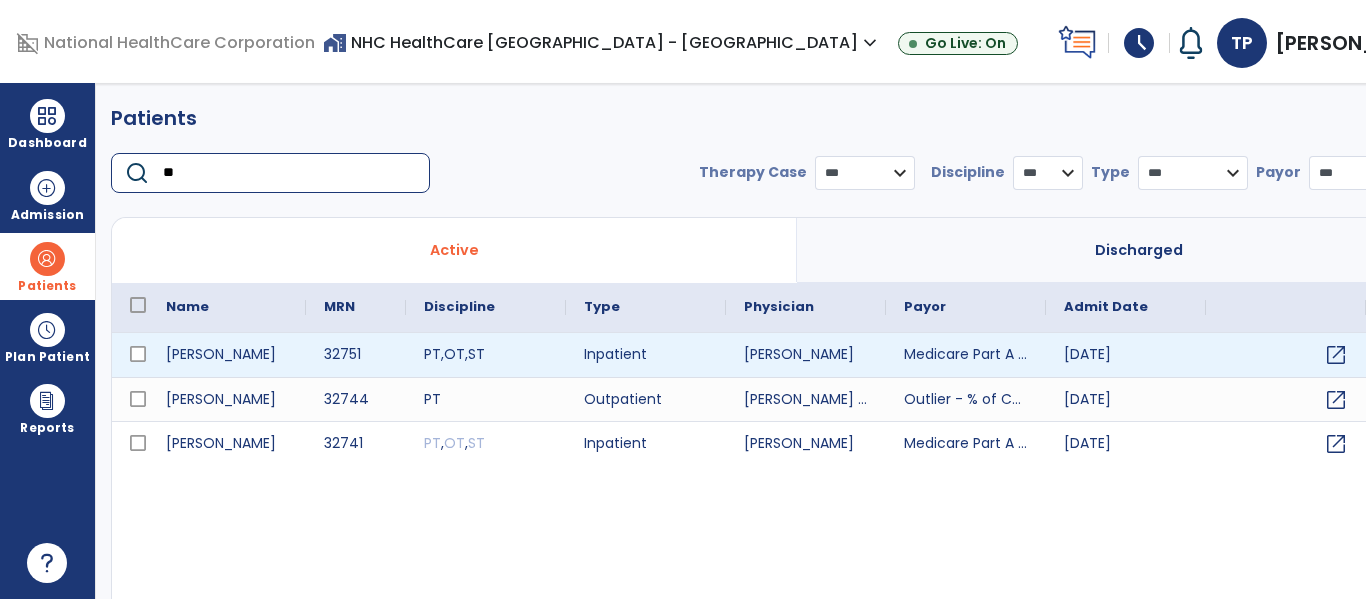 type on "**" 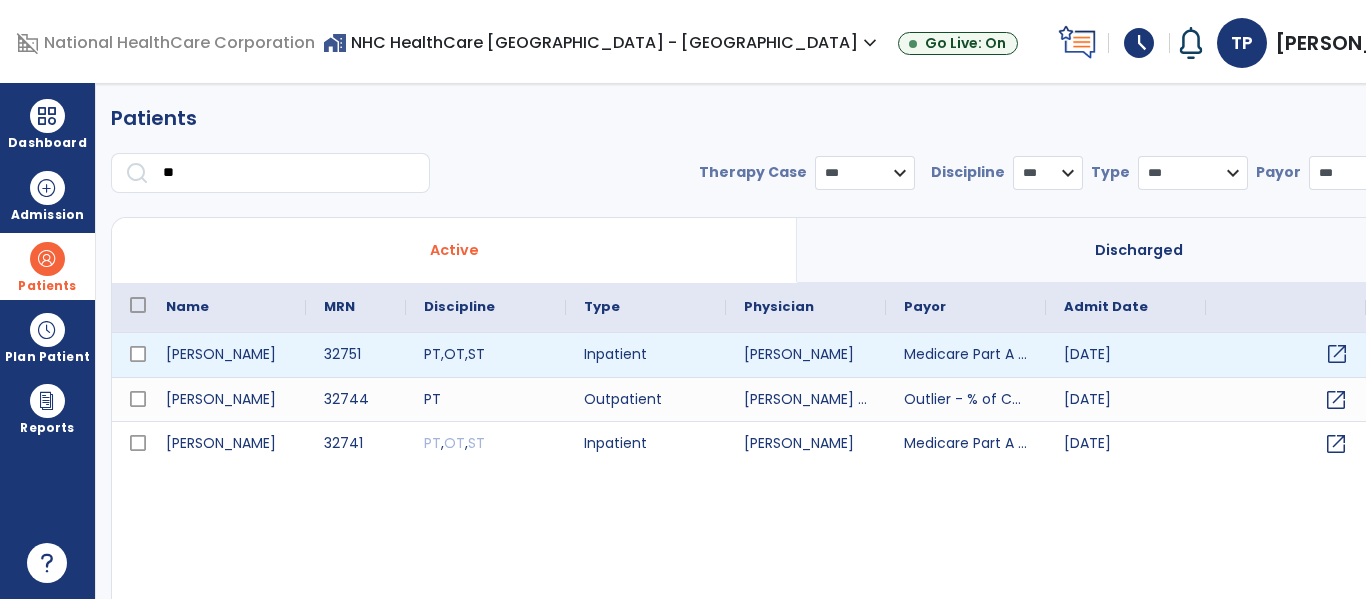 click on "open_in_new" at bounding box center (1337, 354) 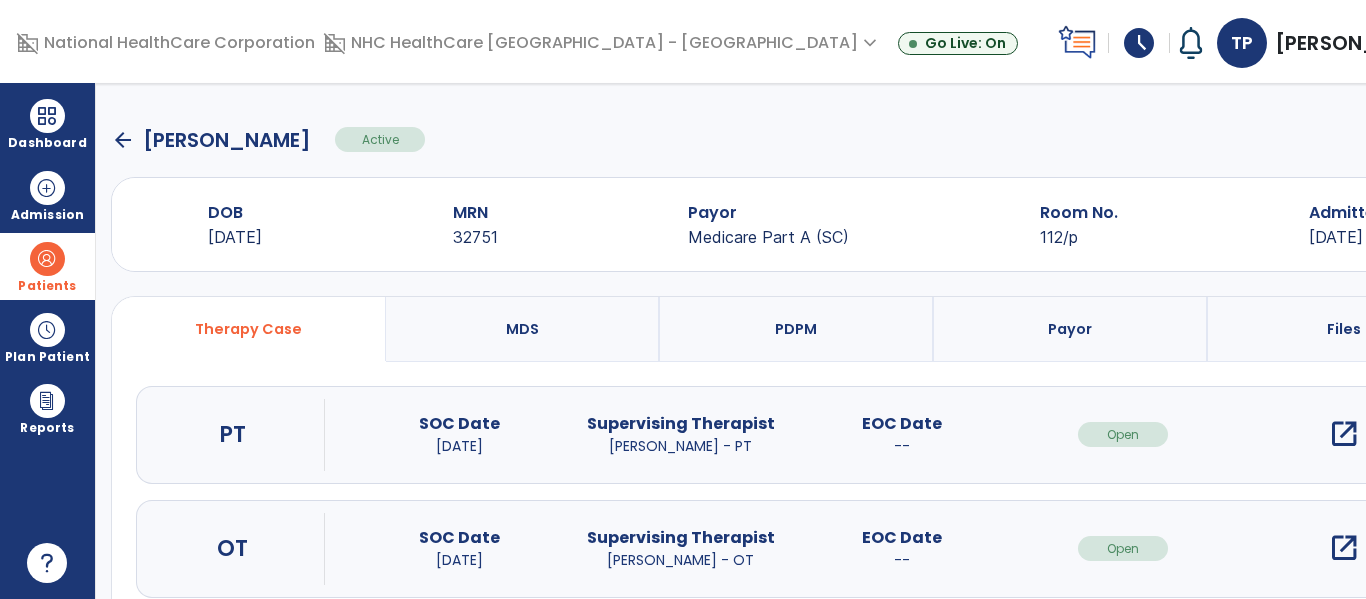 click on "open_in_new" at bounding box center [1344, 548] 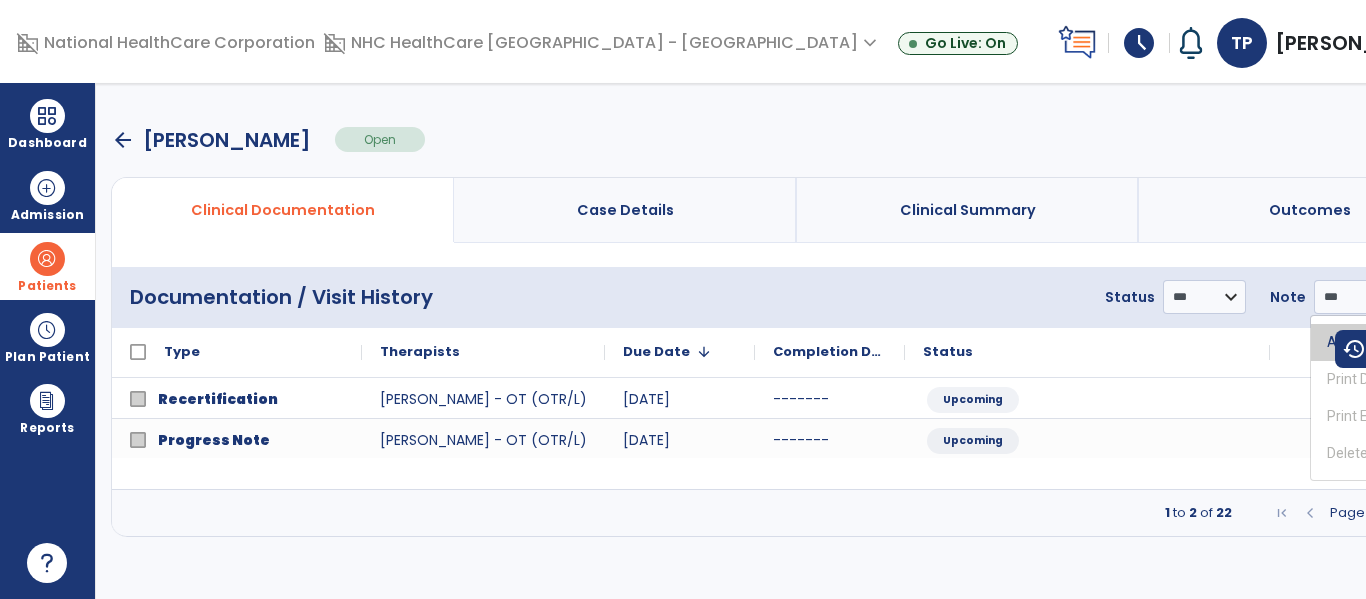 click on "Add New Document" at bounding box center [1390, 342] 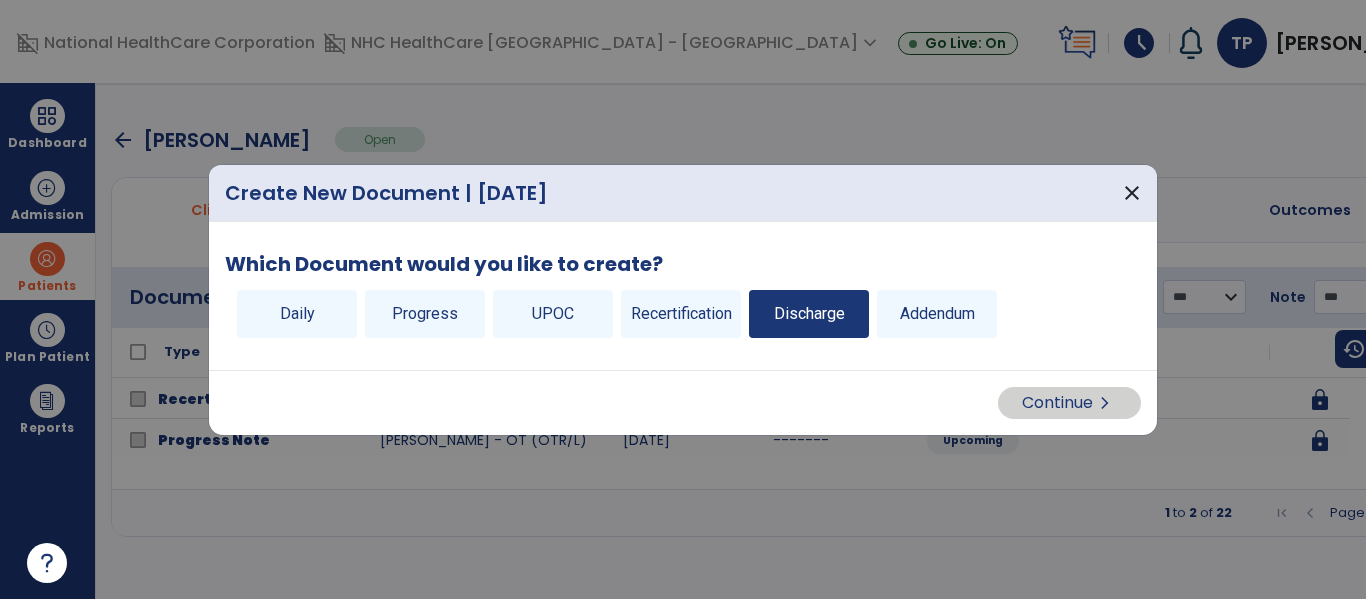 click on "Discharge" at bounding box center (809, 314) 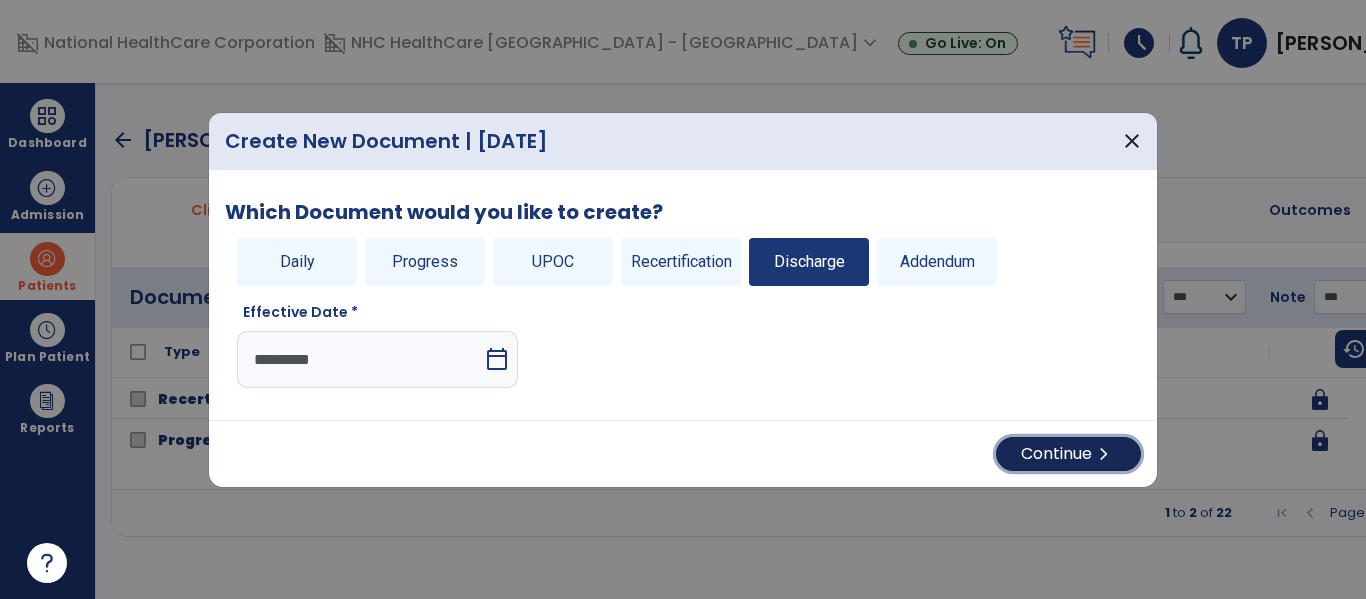 click on "Continue   chevron_right" at bounding box center (1068, 454) 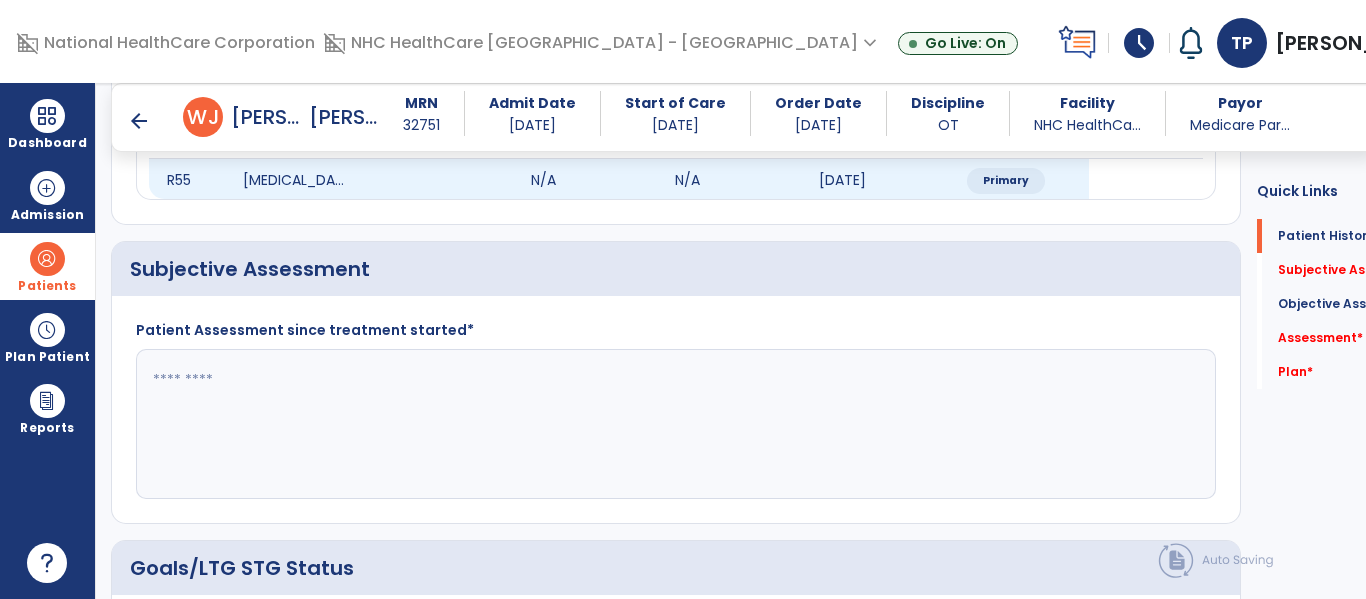 scroll, scrollTop: 300, scrollLeft: 0, axis: vertical 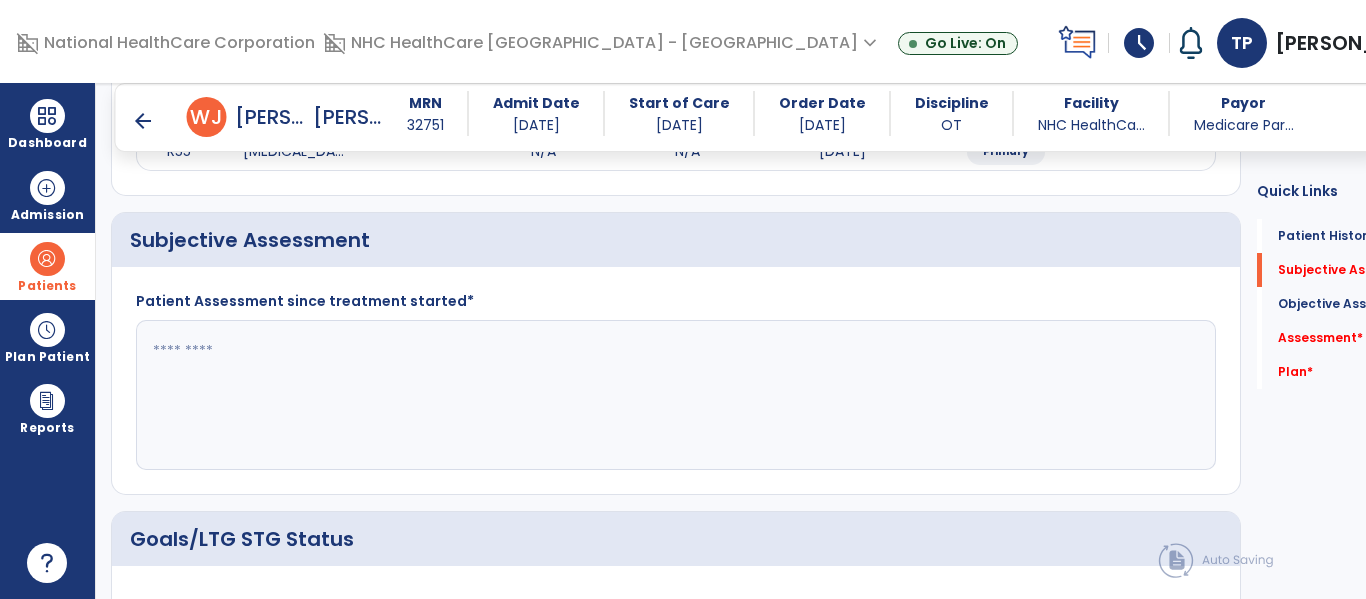 drag, startPoint x: 832, startPoint y: 397, endPoint x: 957, endPoint y: 222, distance: 215.05814 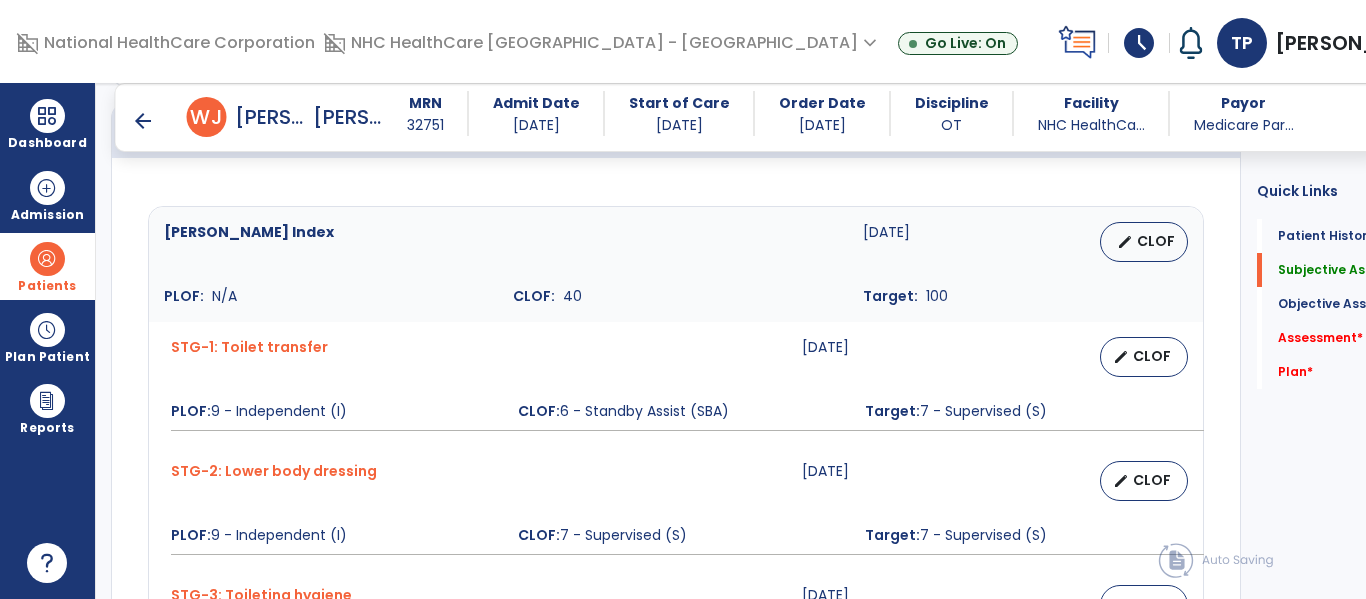 scroll, scrollTop: 700, scrollLeft: 0, axis: vertical 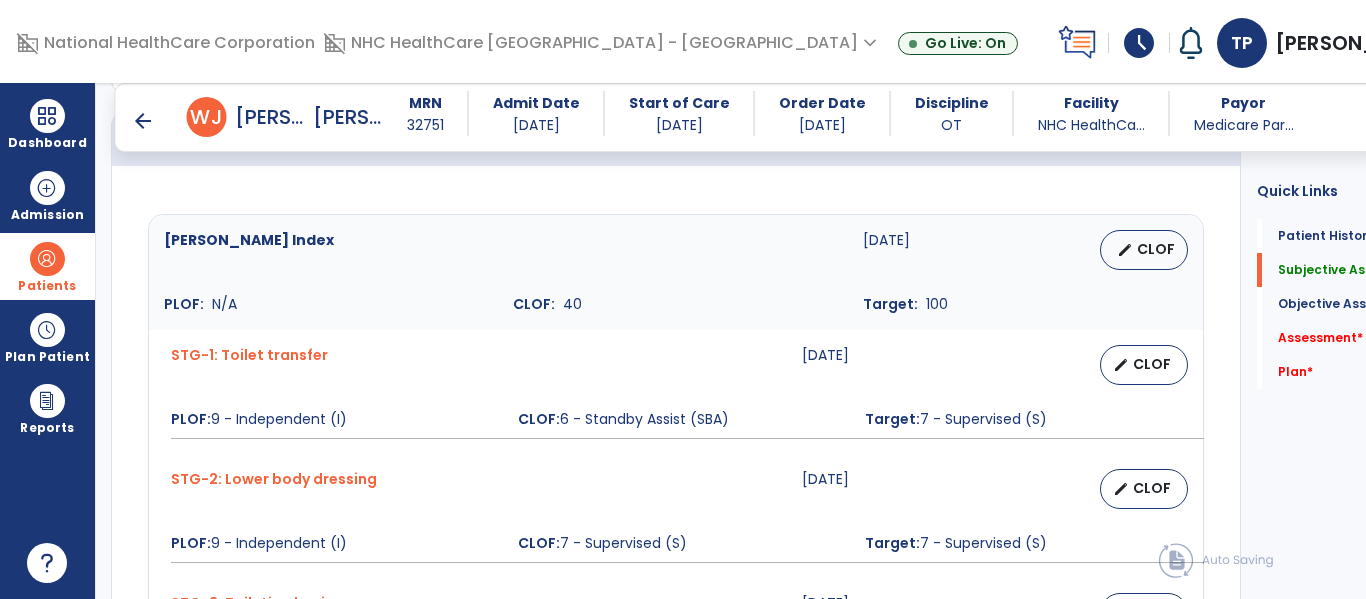 type on "**********" 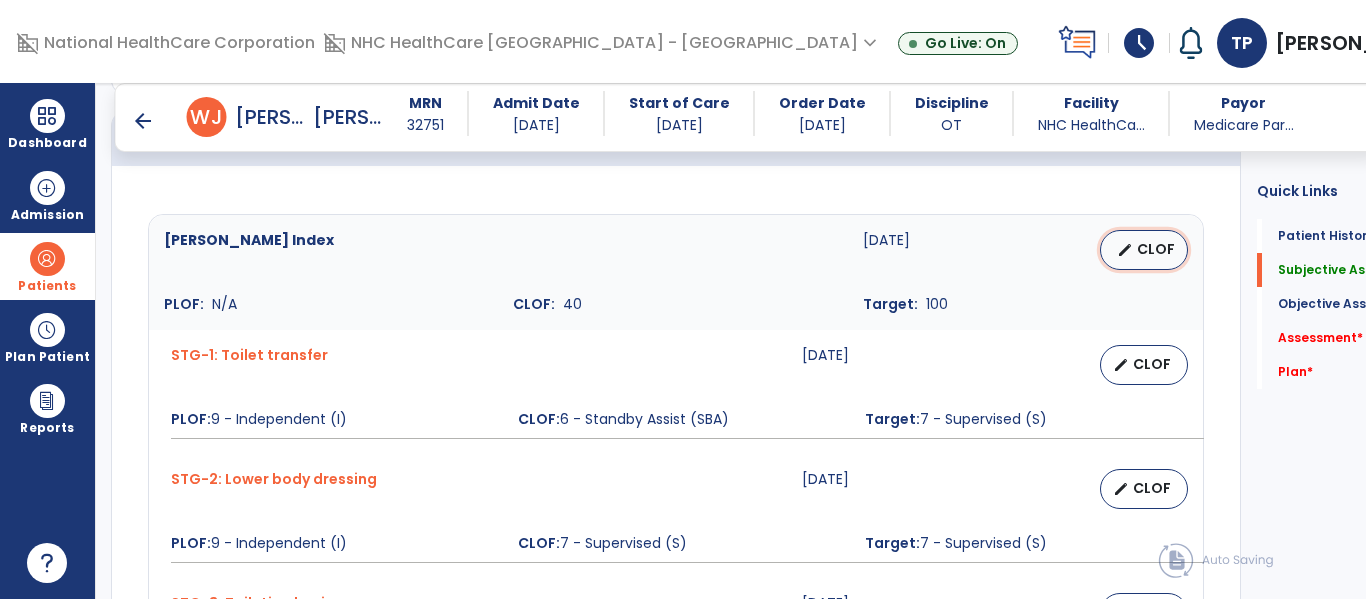 click on "CLOF" at bounding box center [1156, 249] 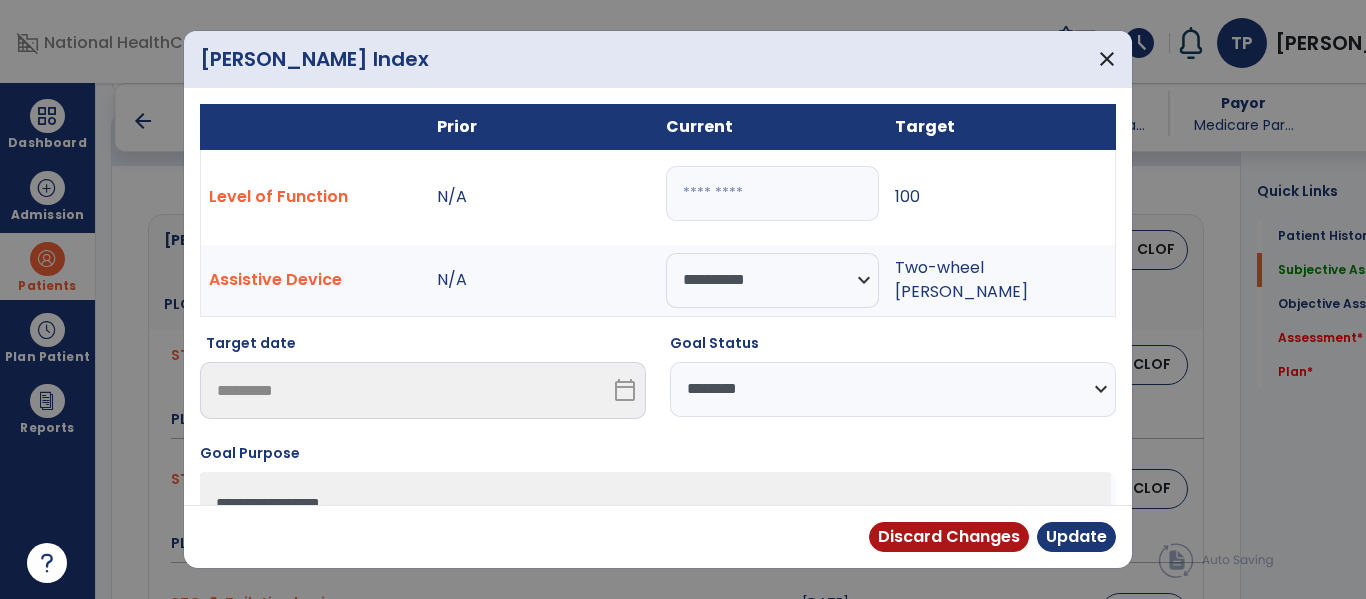 click on "**********" at bounding box center (893, 389) 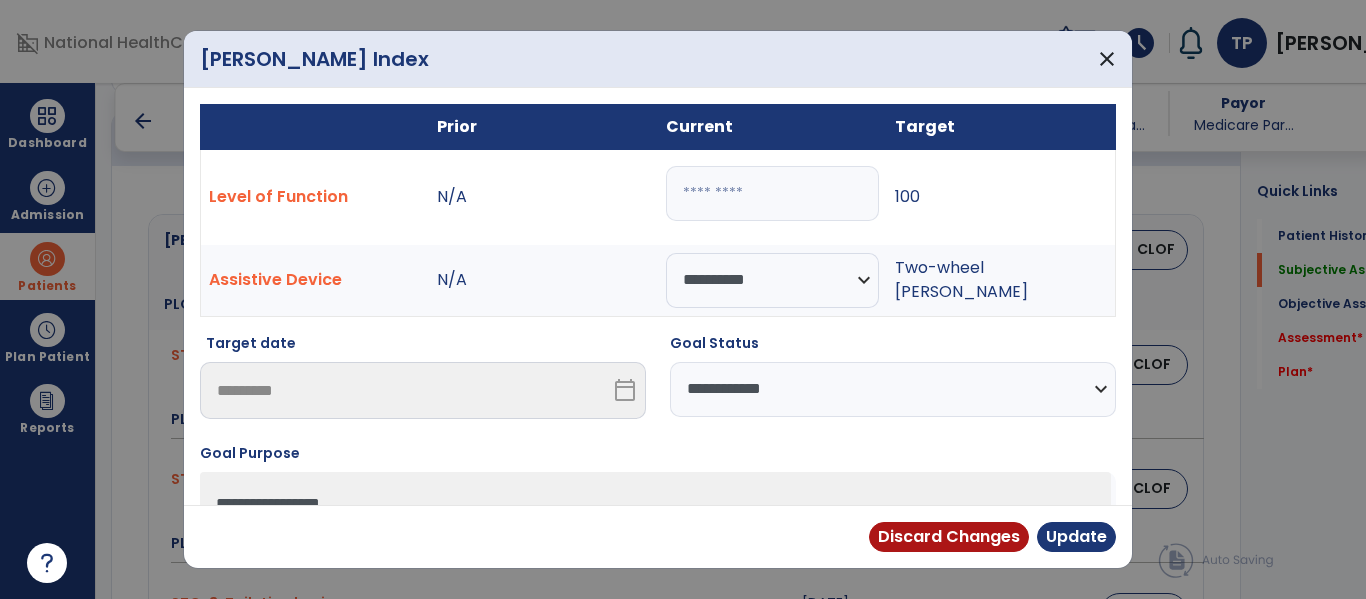 click on "**********" at bounding box center [893, 389] 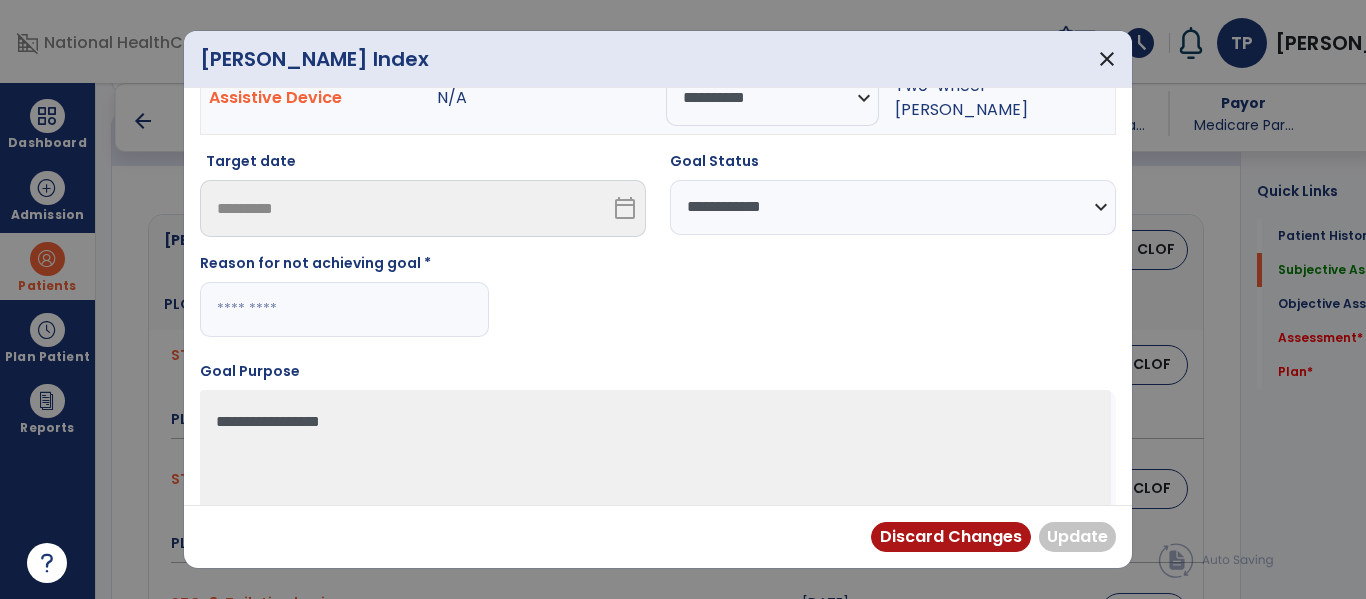 scroll, scrollTop: 200, scrollLeft: 0, axis: vertical 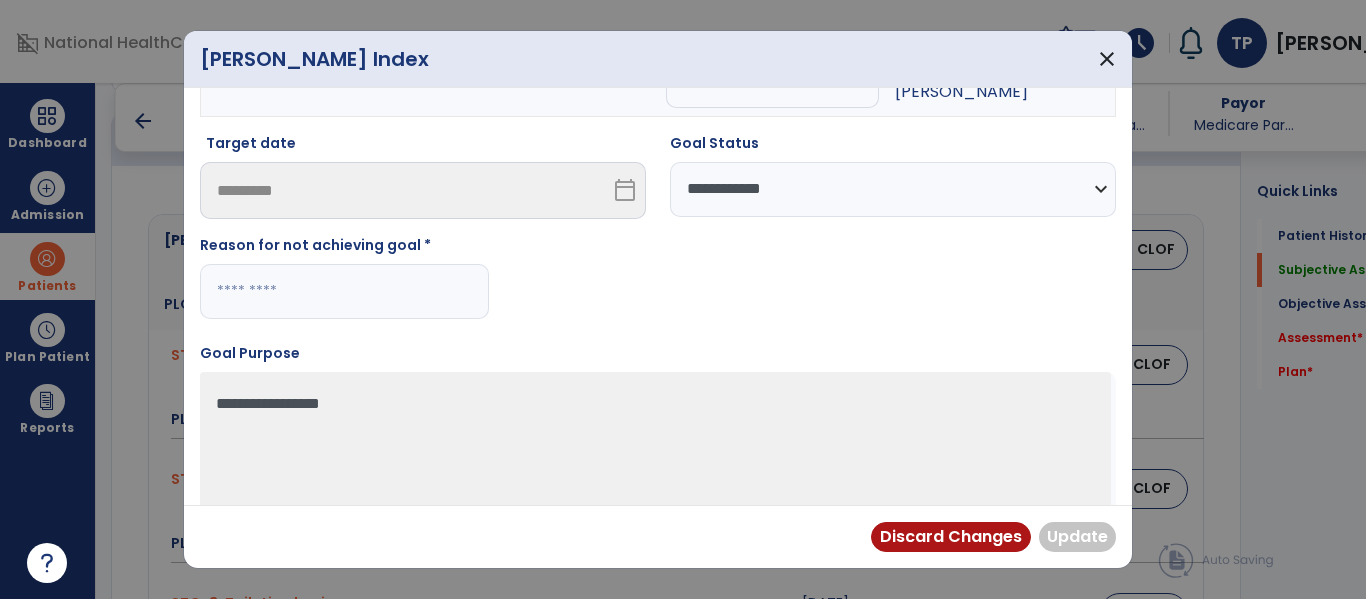 click at bounding box center (344, 291) 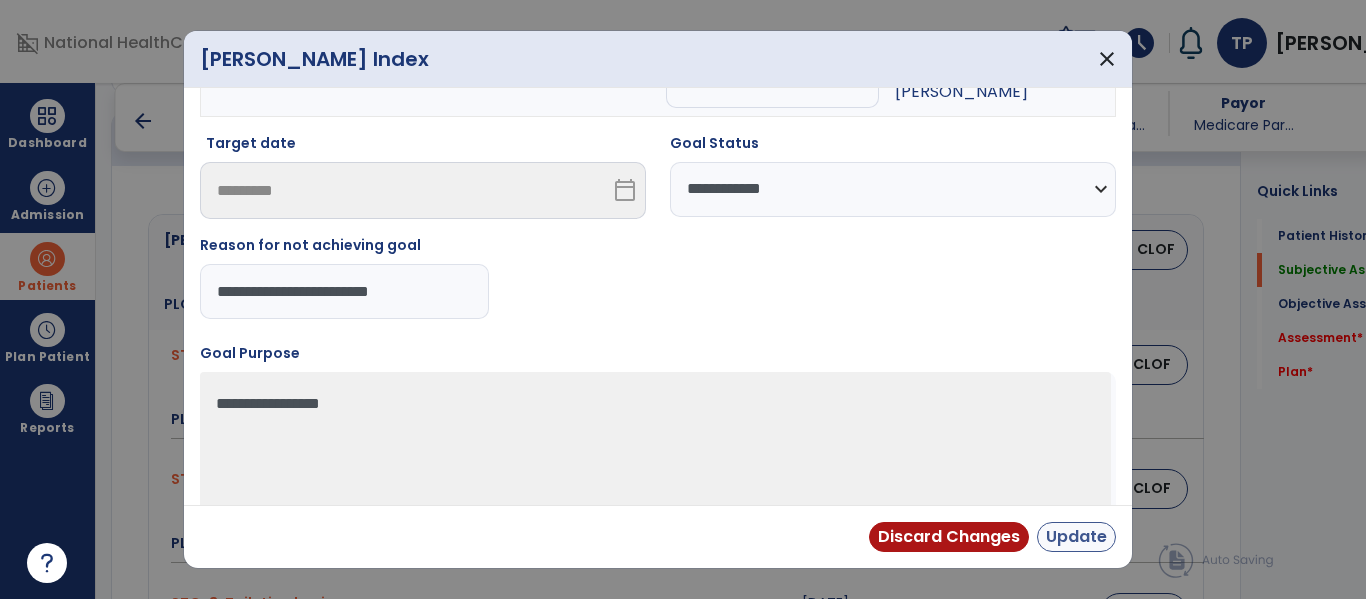 type on "**********" 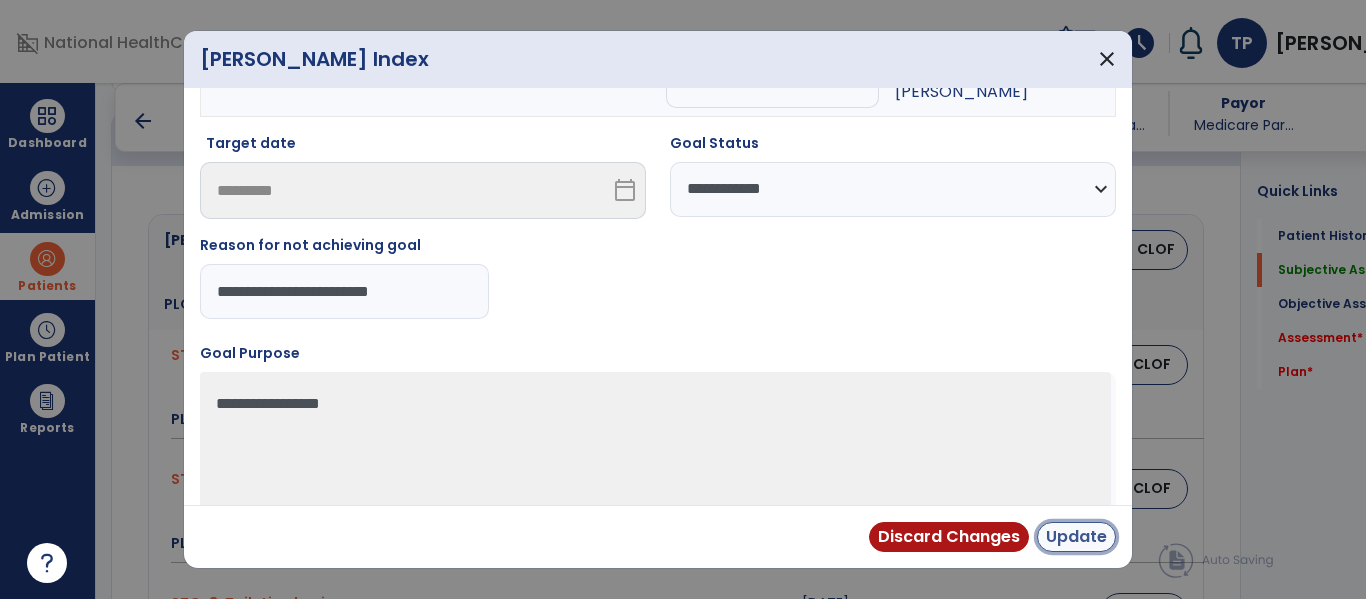 click on "Update" at bounding box center [1076, 537] 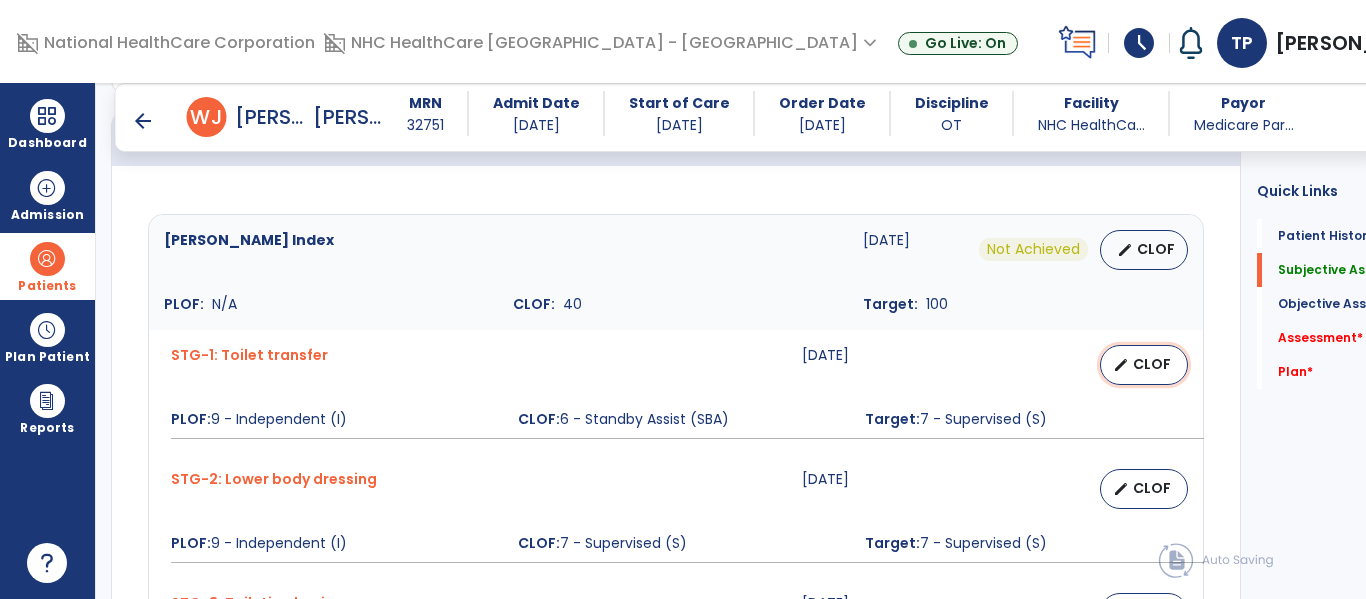 click on "CLOF" at bounding box center [1152, 364] 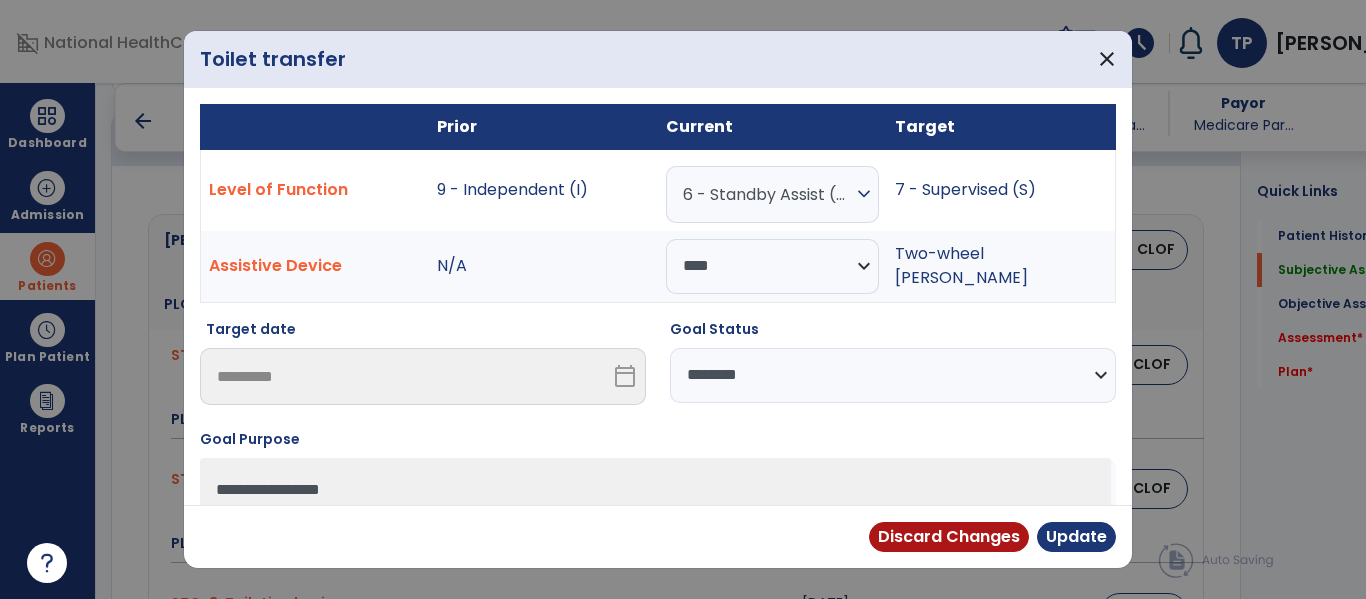click on "**********" at bounding box center [893, 375] 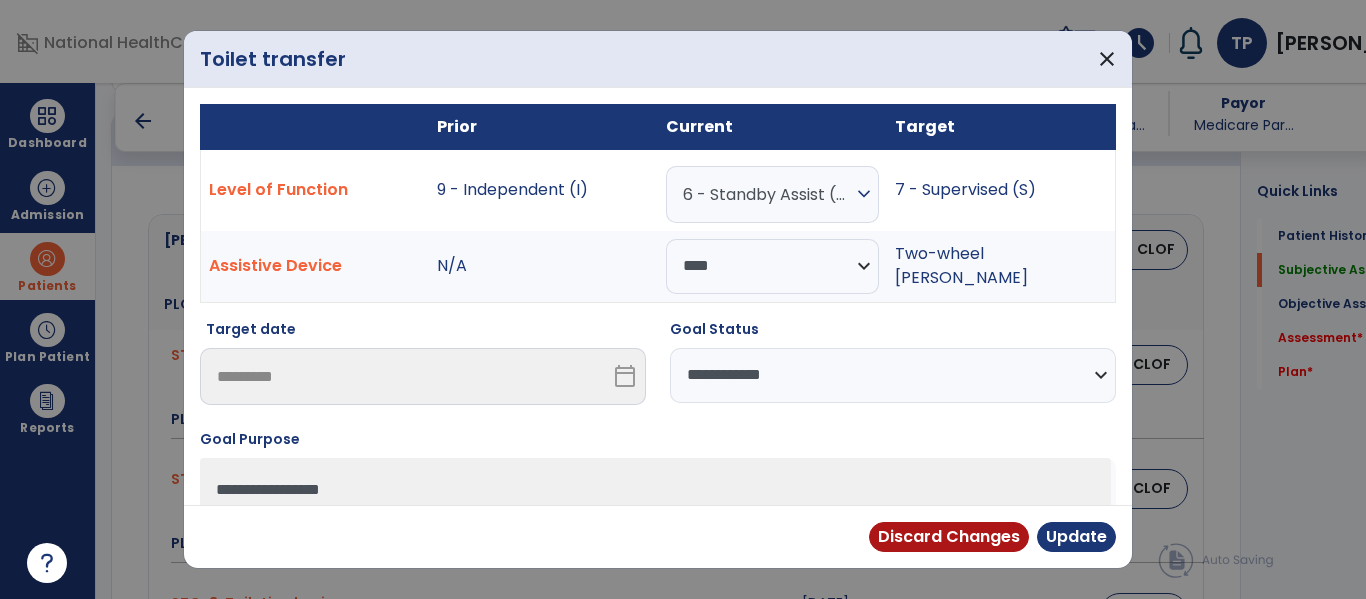 click on "**********" at bounding box center (893, 375) 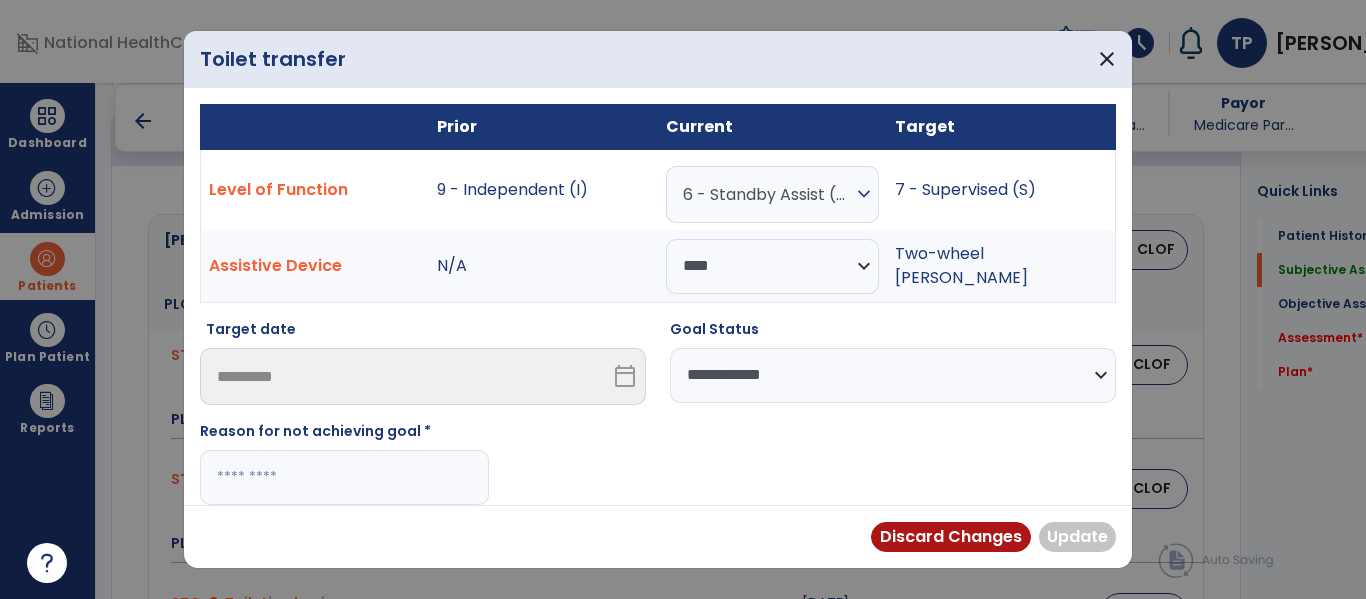drag, startPoint x: 442, startPoint y: 478, endPoint x: 408, endPoint y: 454, distance: 41.617306 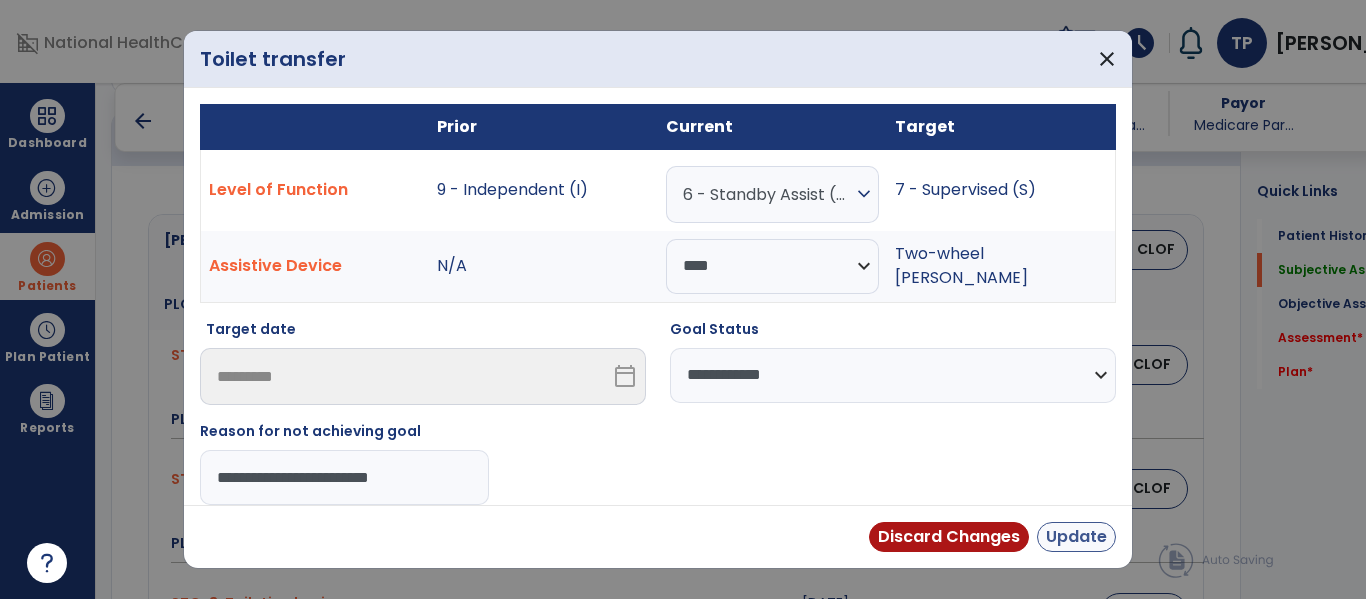 type on "**********" 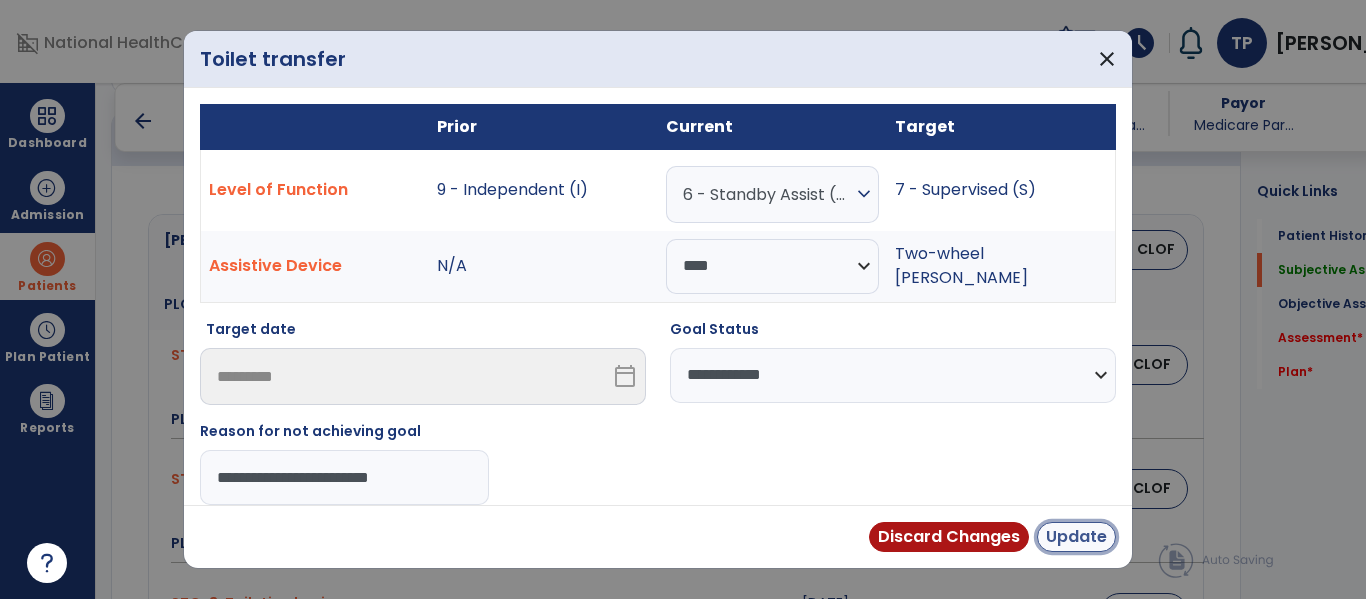 click on "Update" at bounding box center (1076, 537) 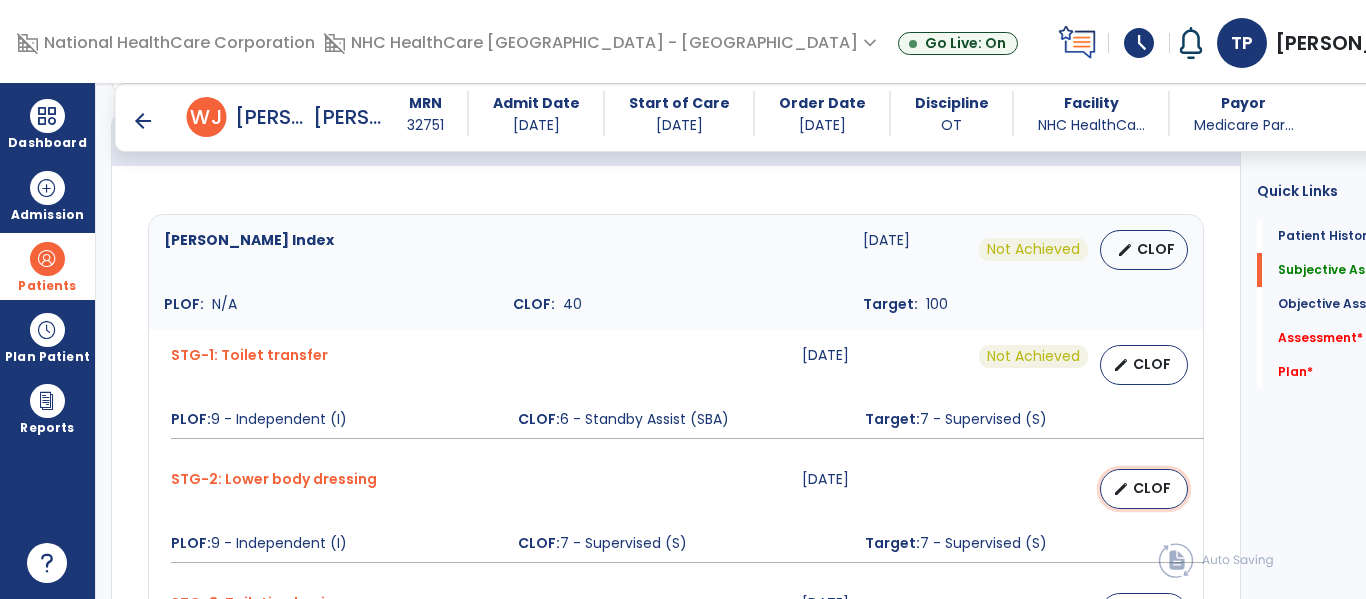 click on "edit" at bounding box center [1121, 489] 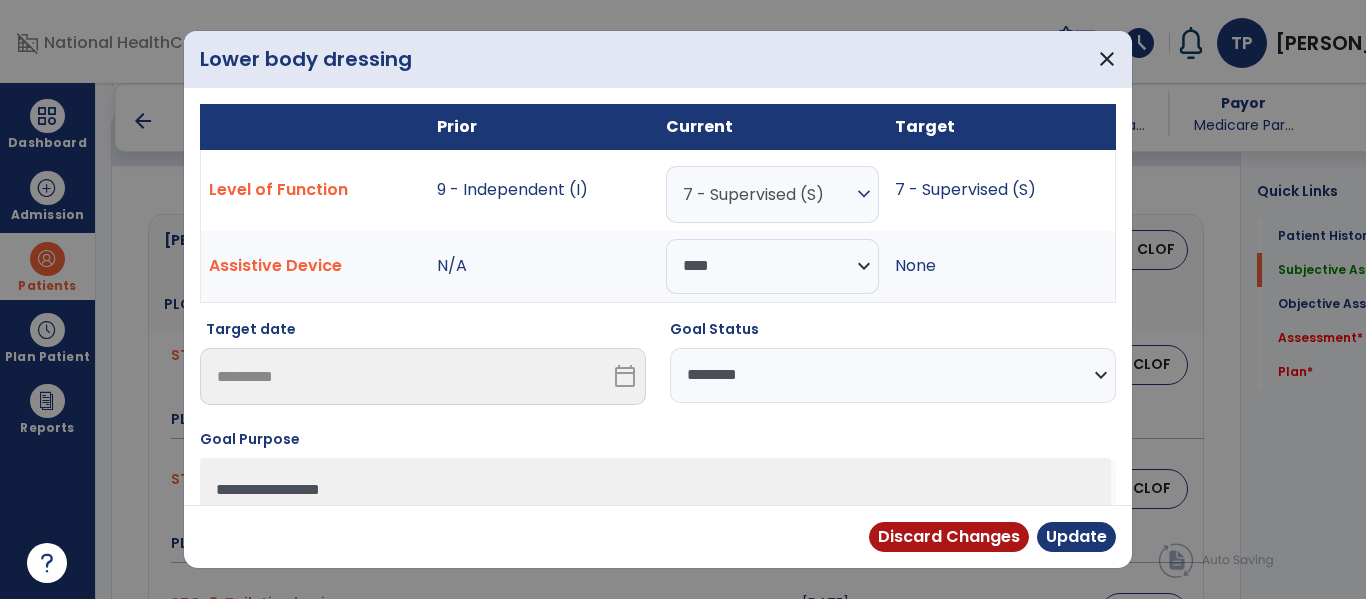 click on "**********" at bounding box center [893, 375] 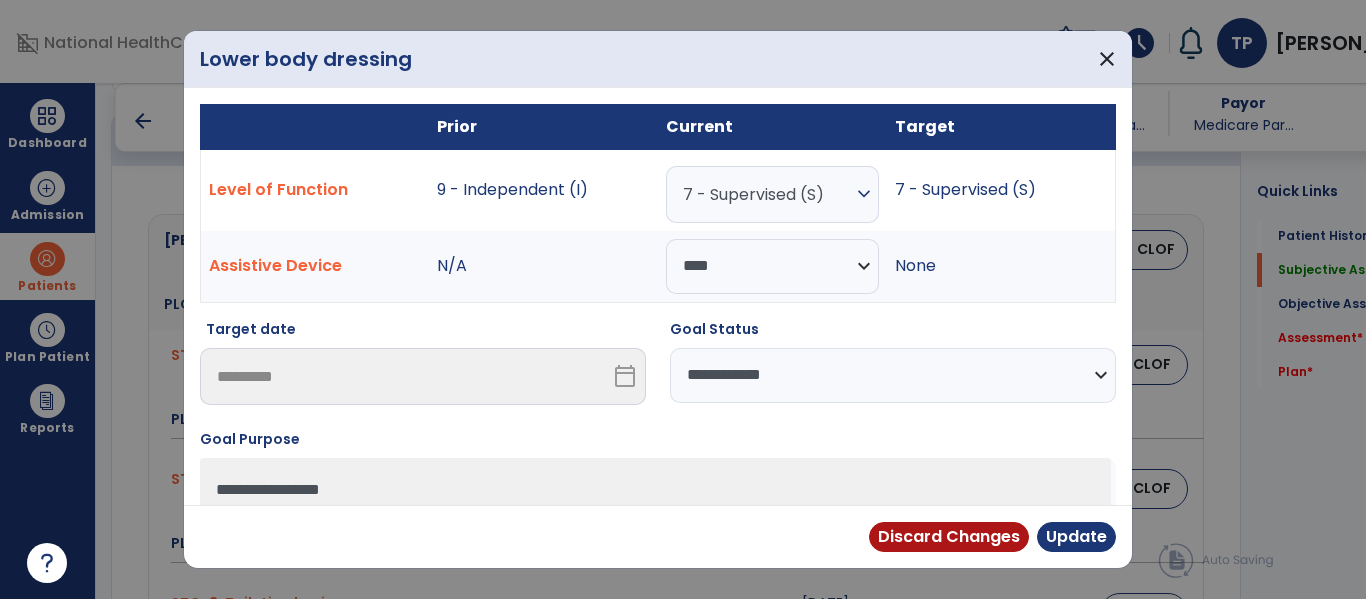 click on "**********" at bounding box center [893, 375] 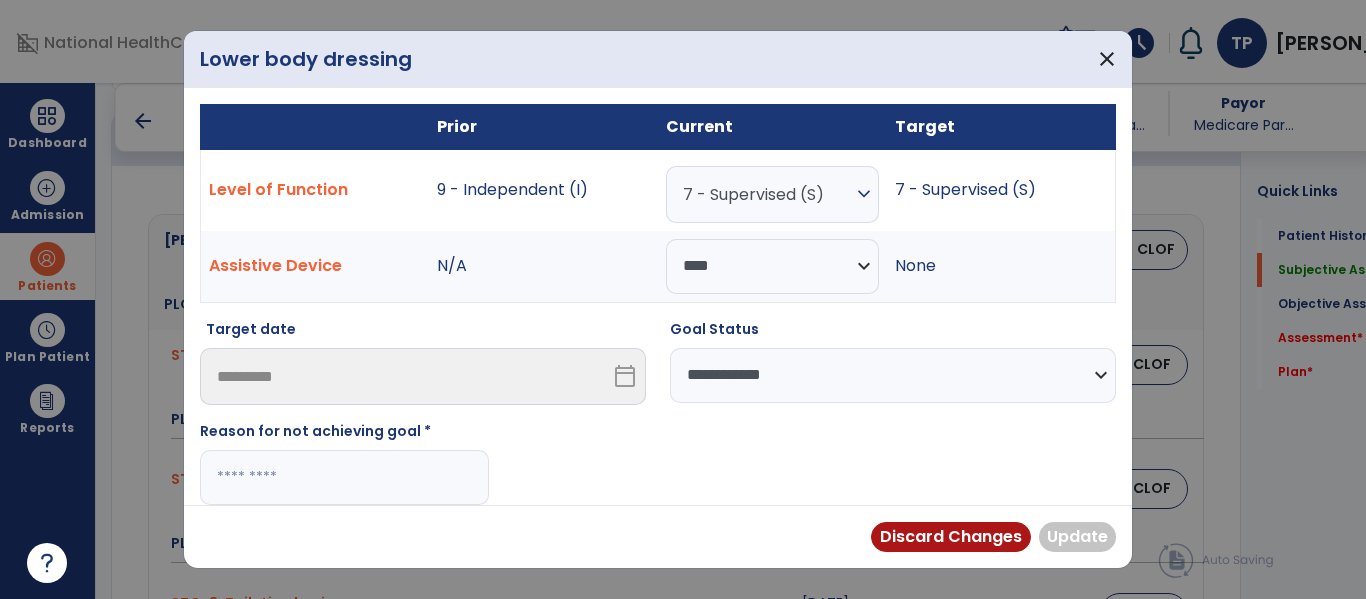 click at bounding box center [344, 477] 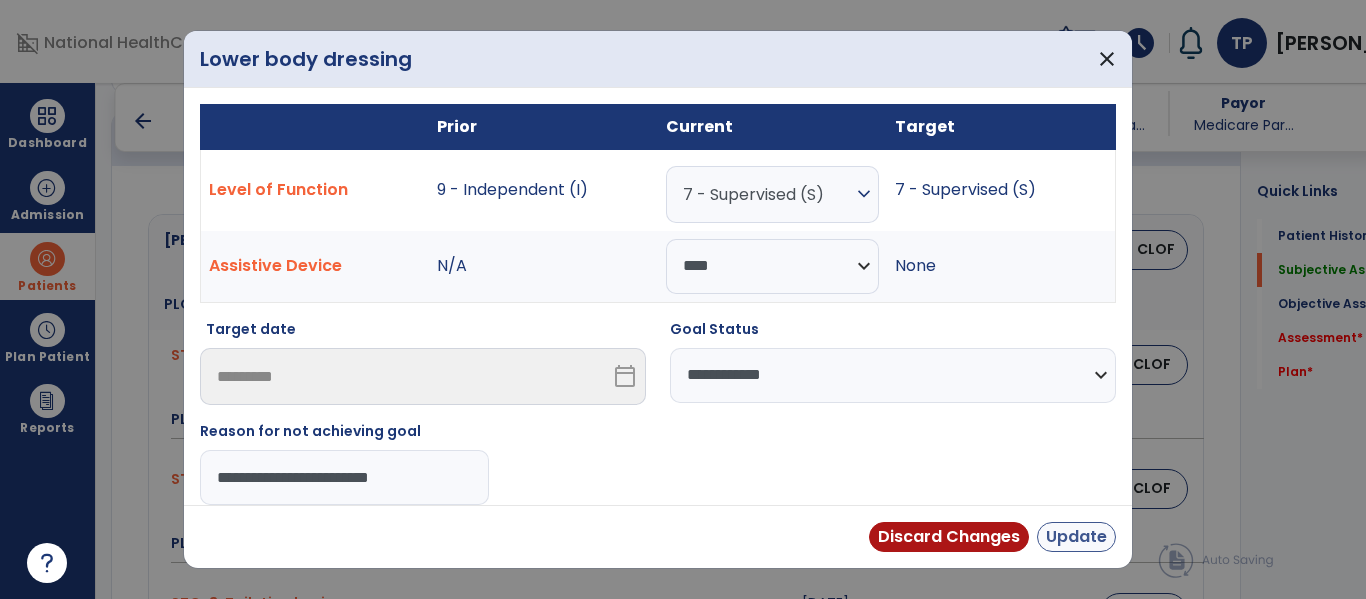 type on "**********" 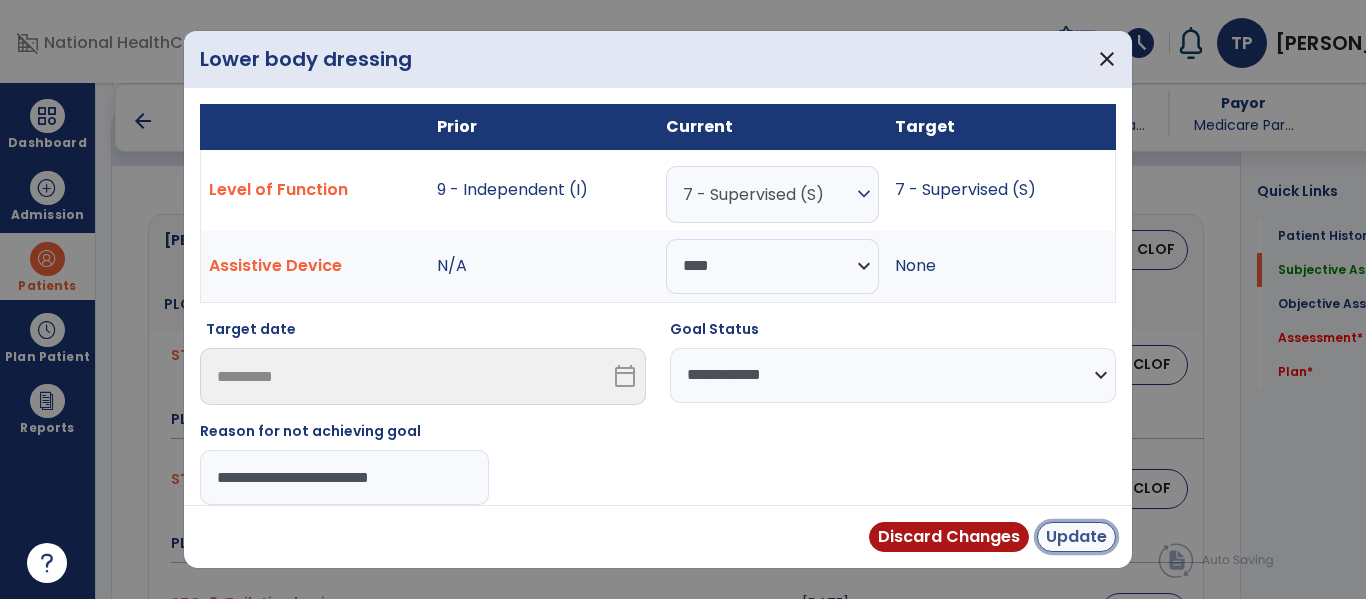 click on "Update" at bounding box center (1076, 537) 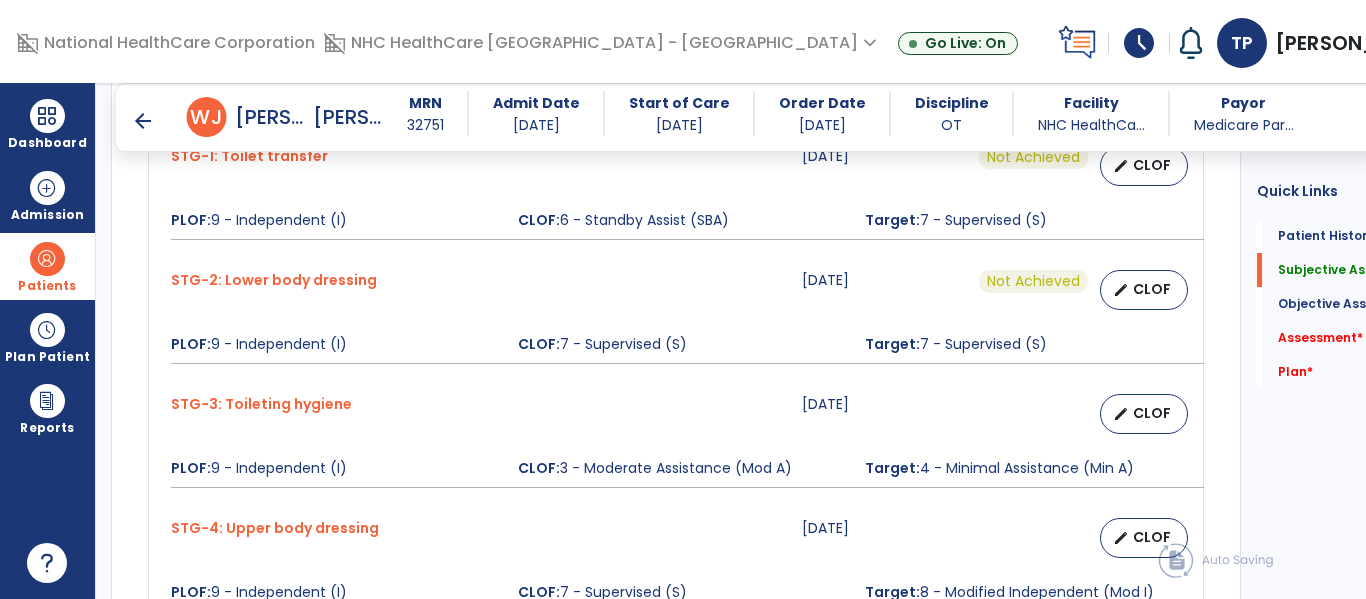 scroll, scrollTop: 900, scrollLeft: 0, axis: vertical 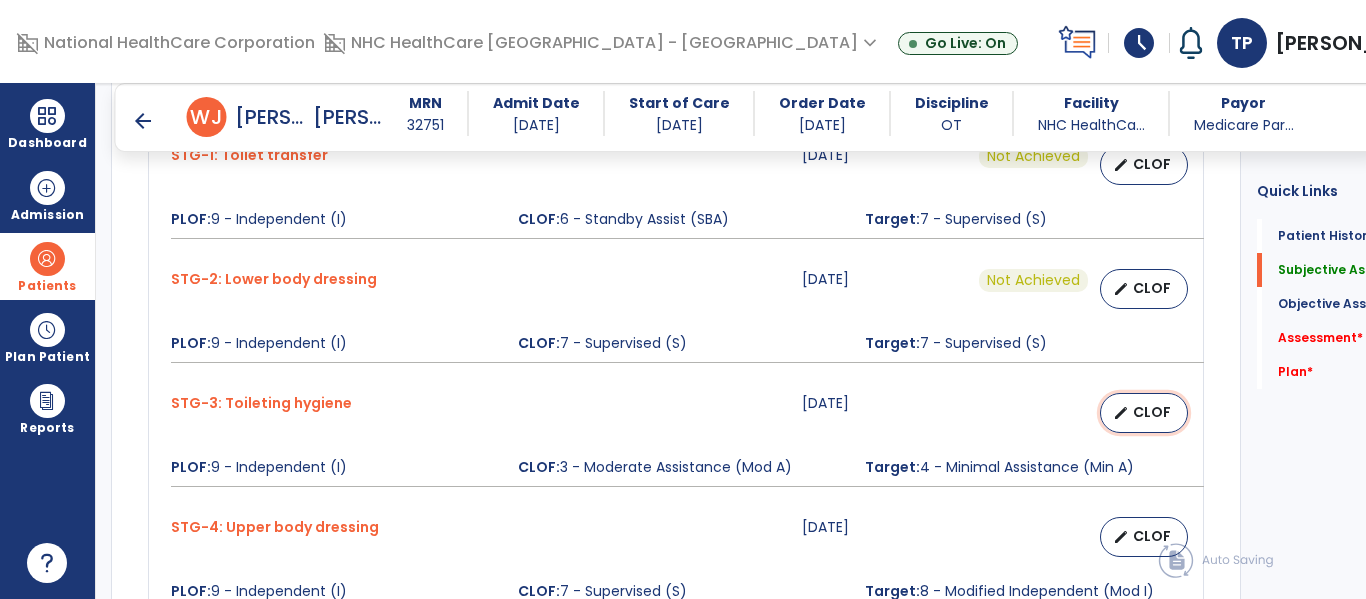 click on "edit   CLOF" at bounding box center (1144, 413) 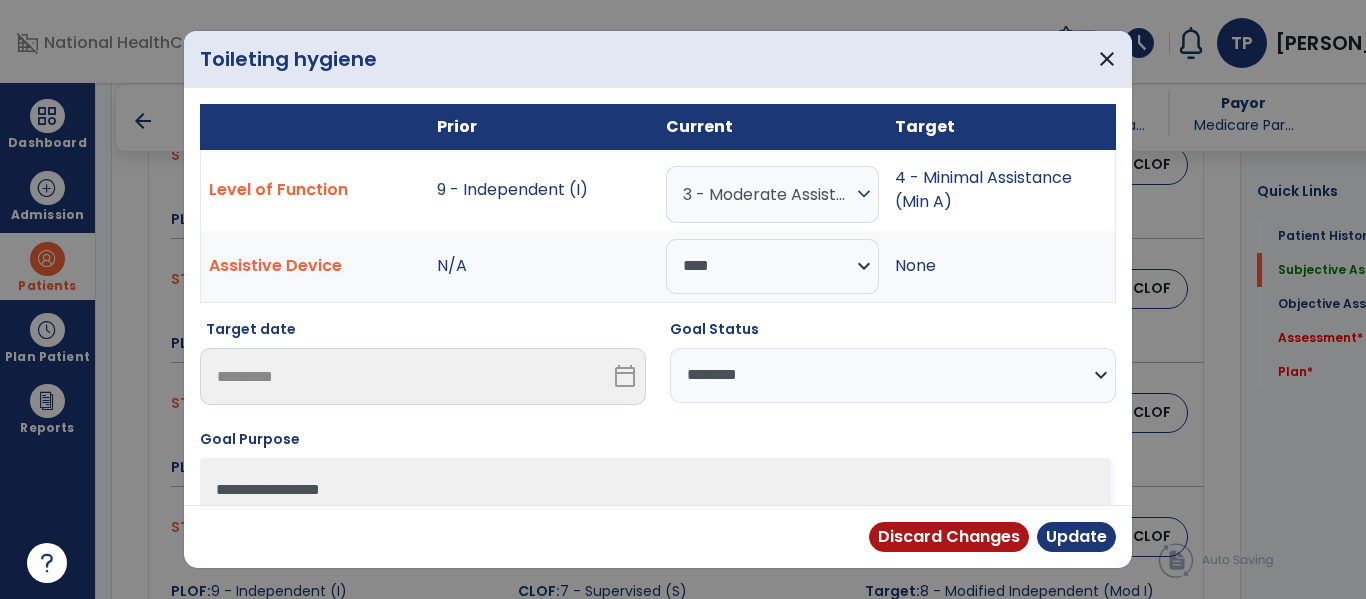 drag, startPoint x: 740, startPoint y: 381, endPoint x: 740, endPoint y: 392, distance: 11 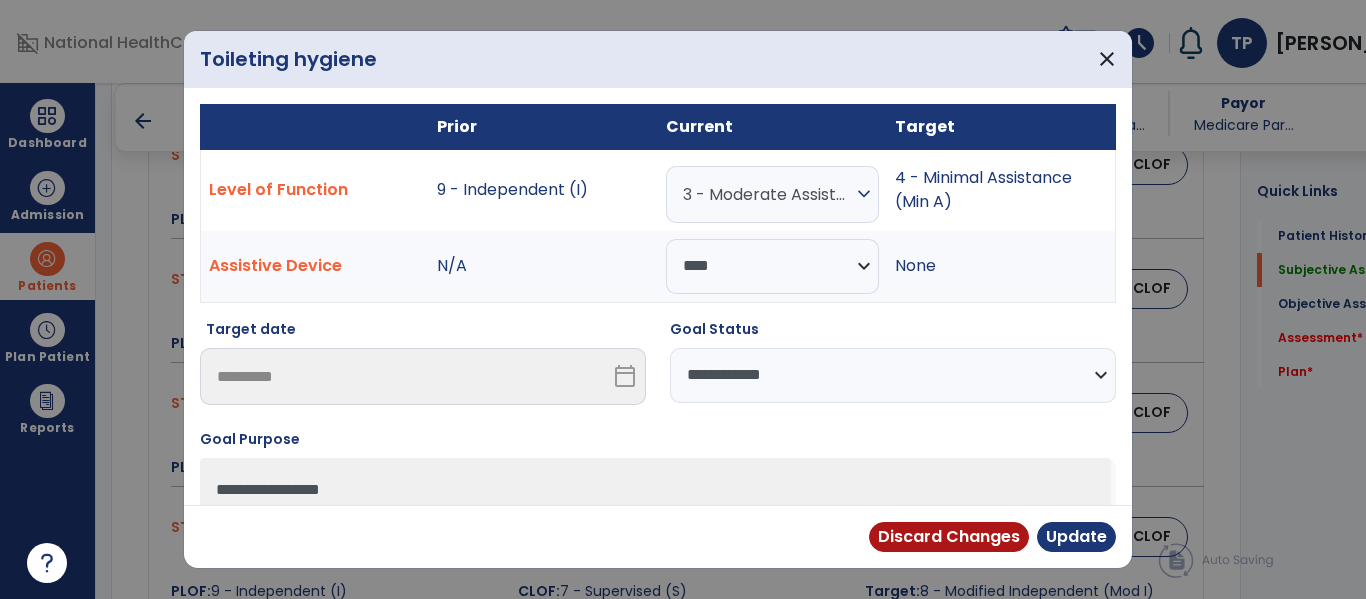 click on "**********" at bounding box center [893, 375] 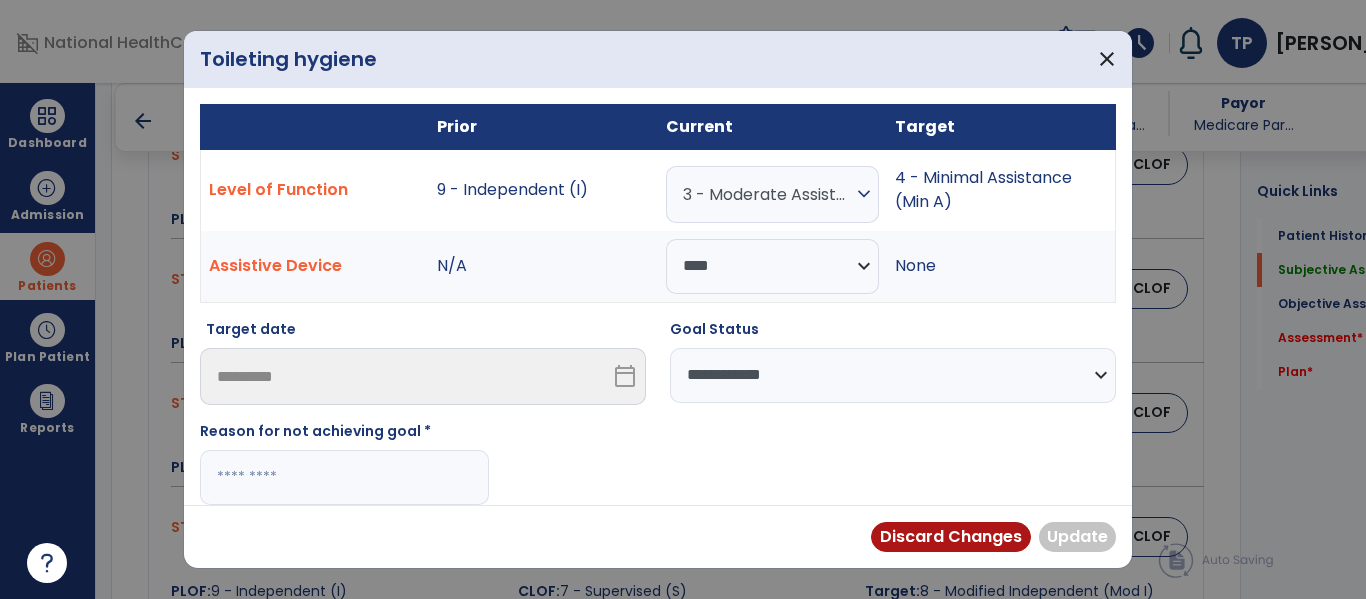 click at bounding box center (344, 477) 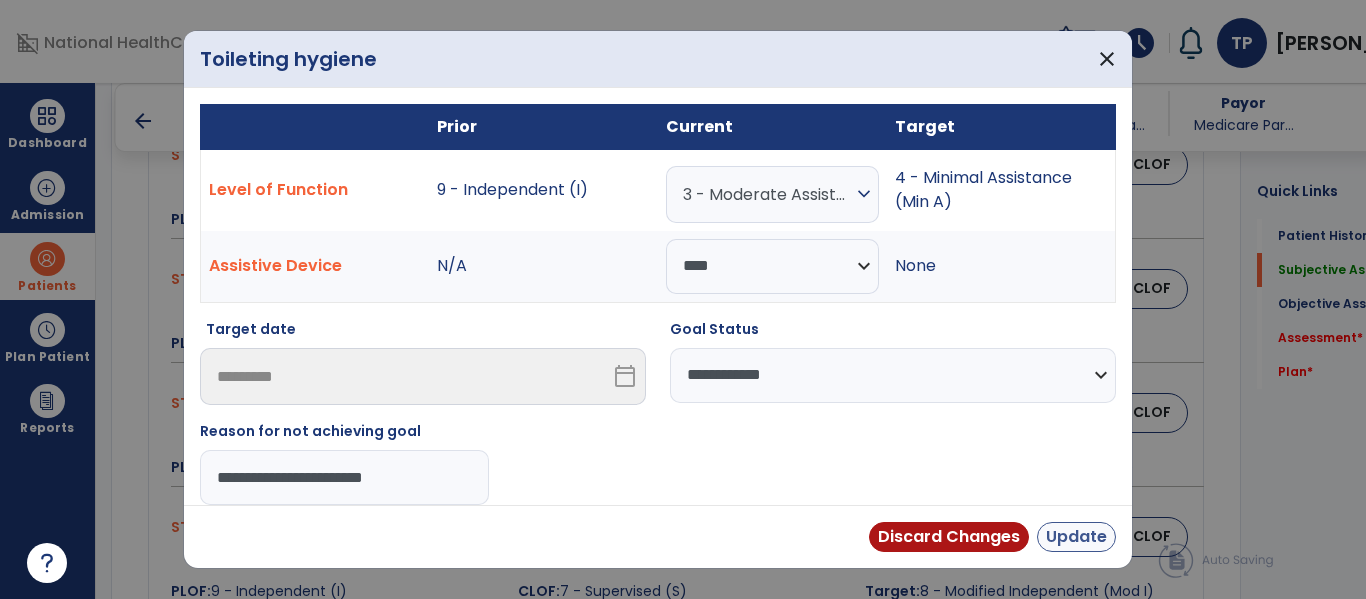 type on "**********" 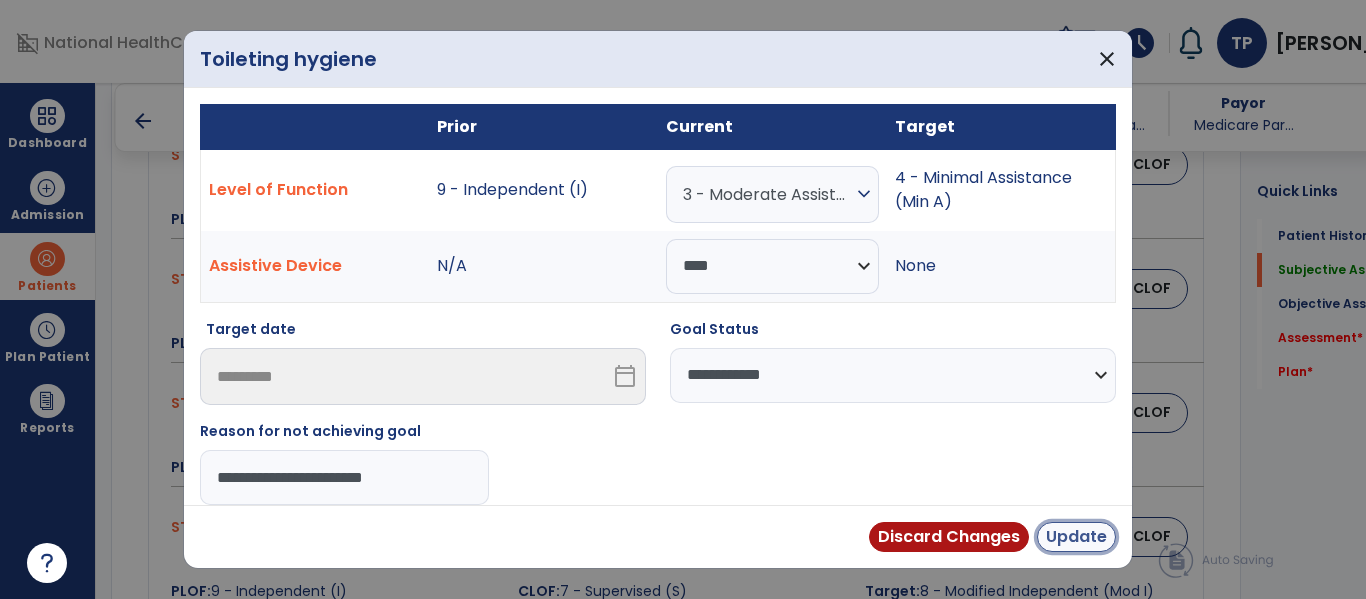 click on "Update" at bounding box center (1076, 537) 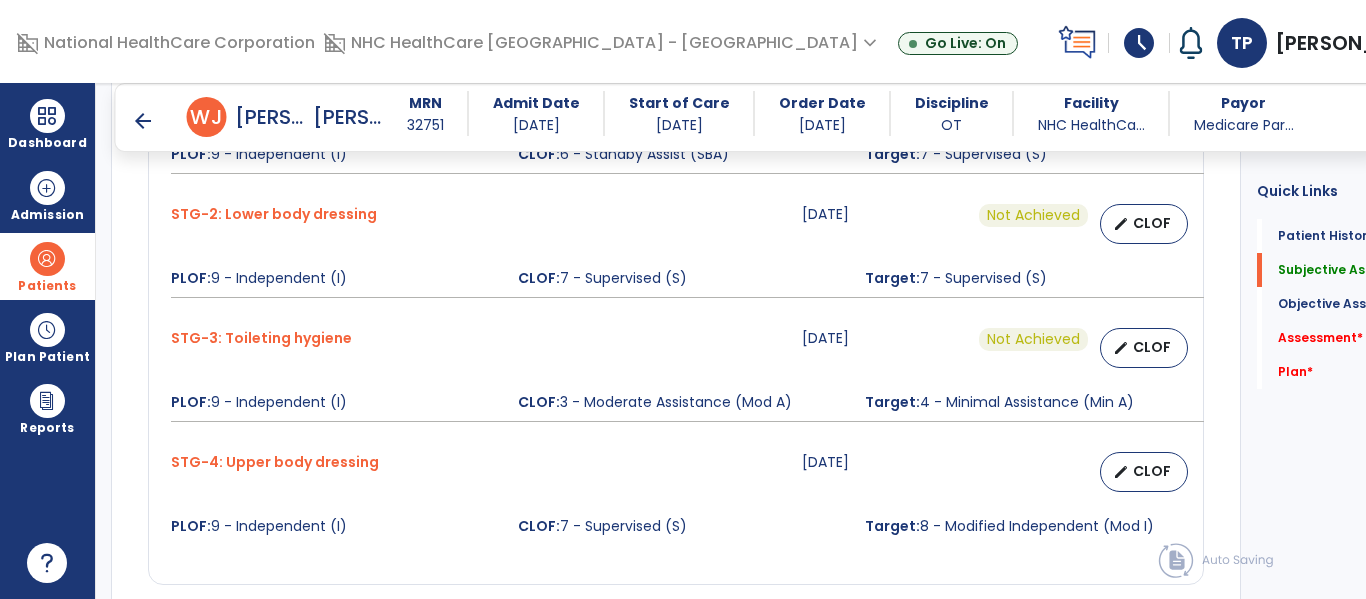 scroll, scrollTop: 1000, scrollLeft: 0, axis: vertical 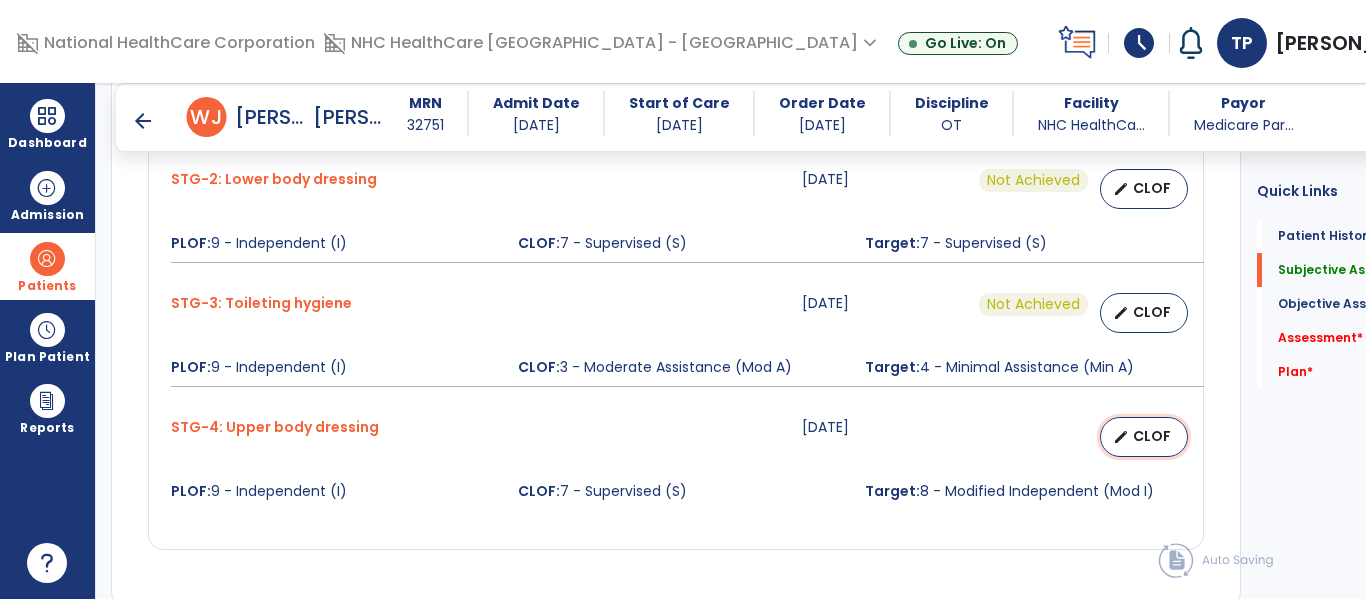 click on "CLOF" at bounding box center (1152, 436) 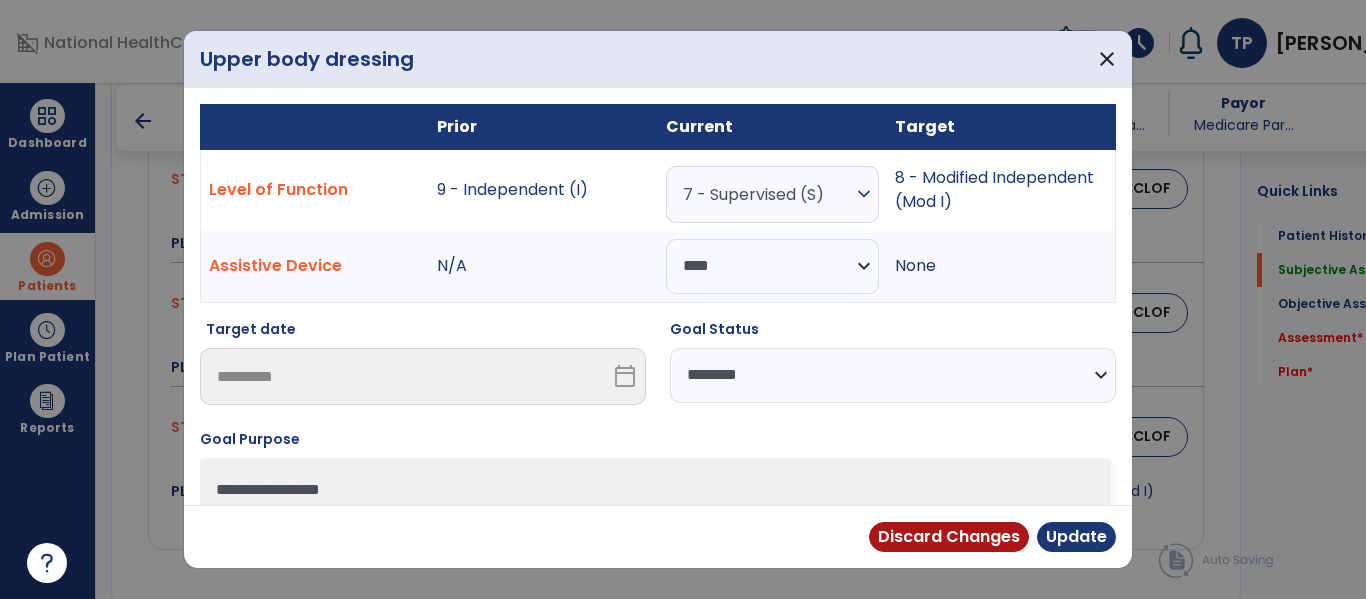 drag, startPoint x: 797, startPoint y: 376, endPoint x: 797, endPoint y: 399, distance: 23 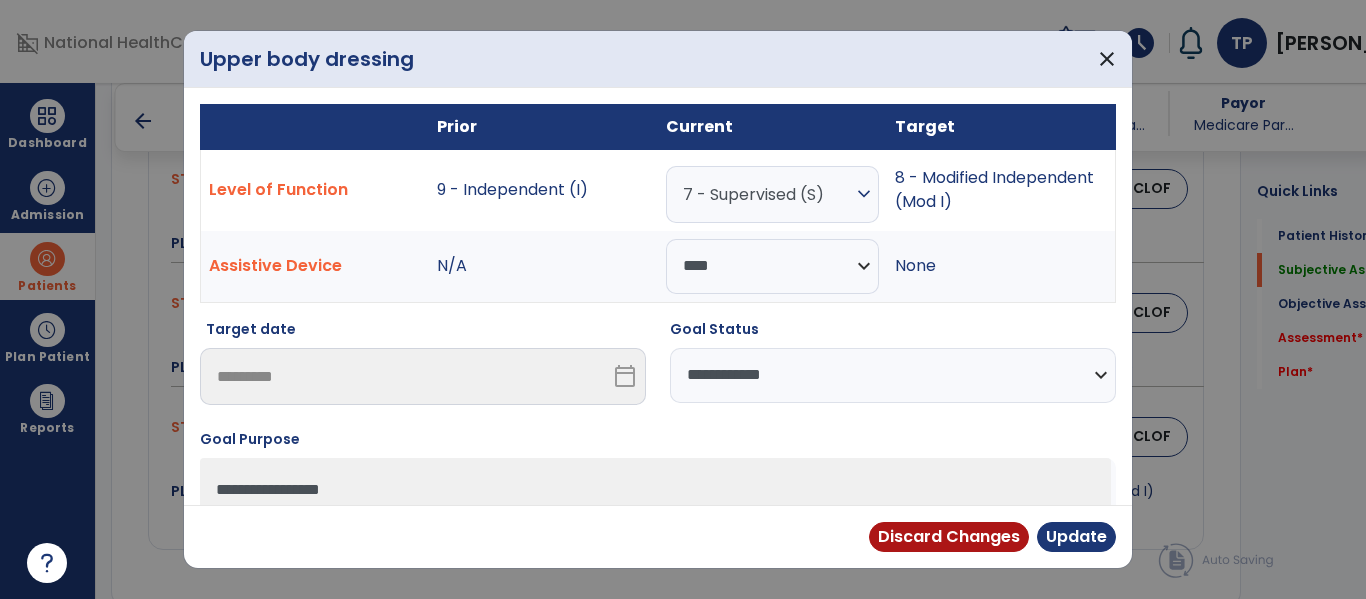 click on "**********" at bounding box center (893, 375) 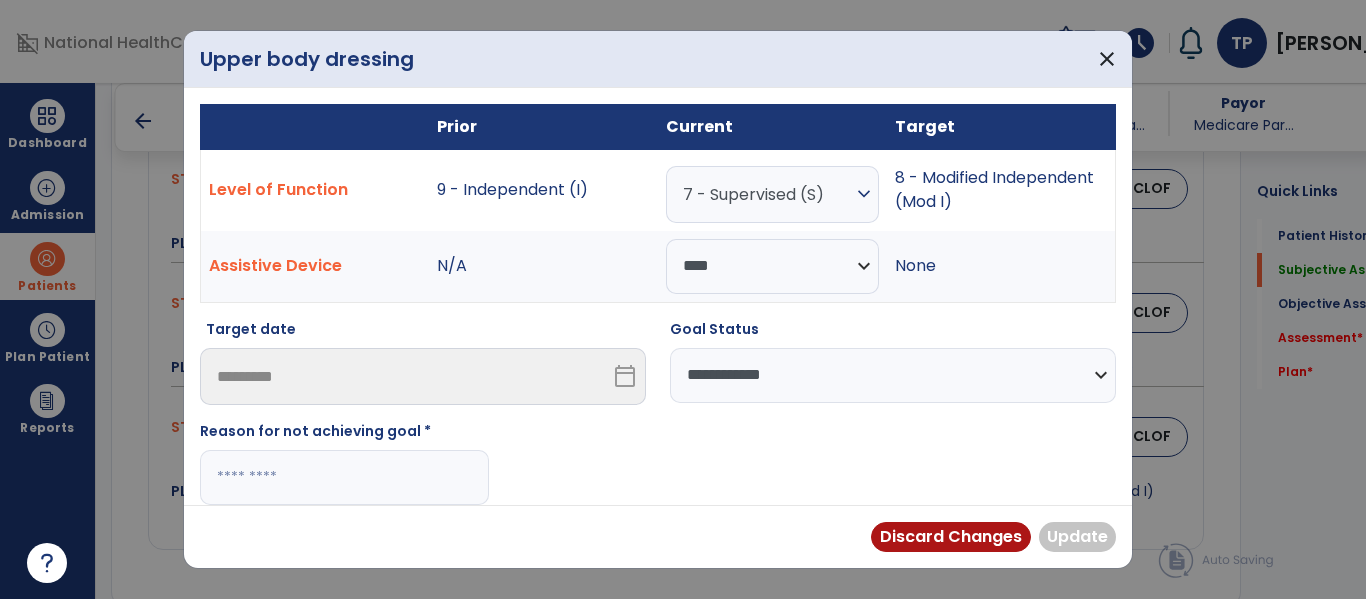 click at bounding box center (344, 477) 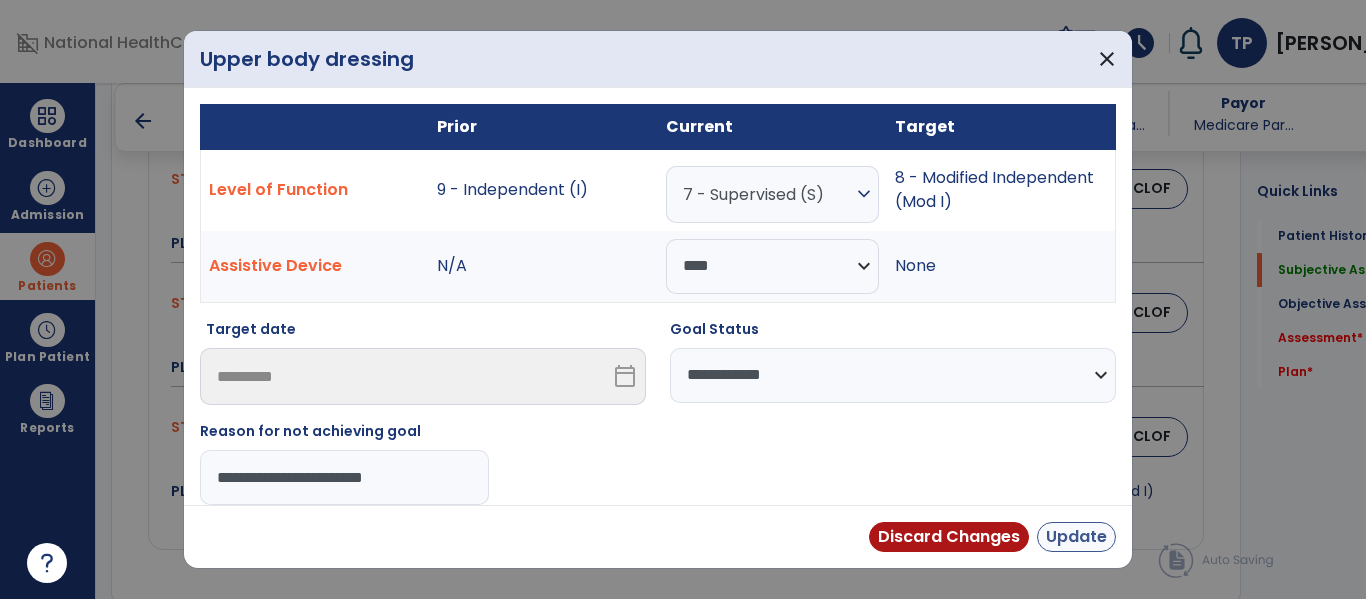 type on "**********" 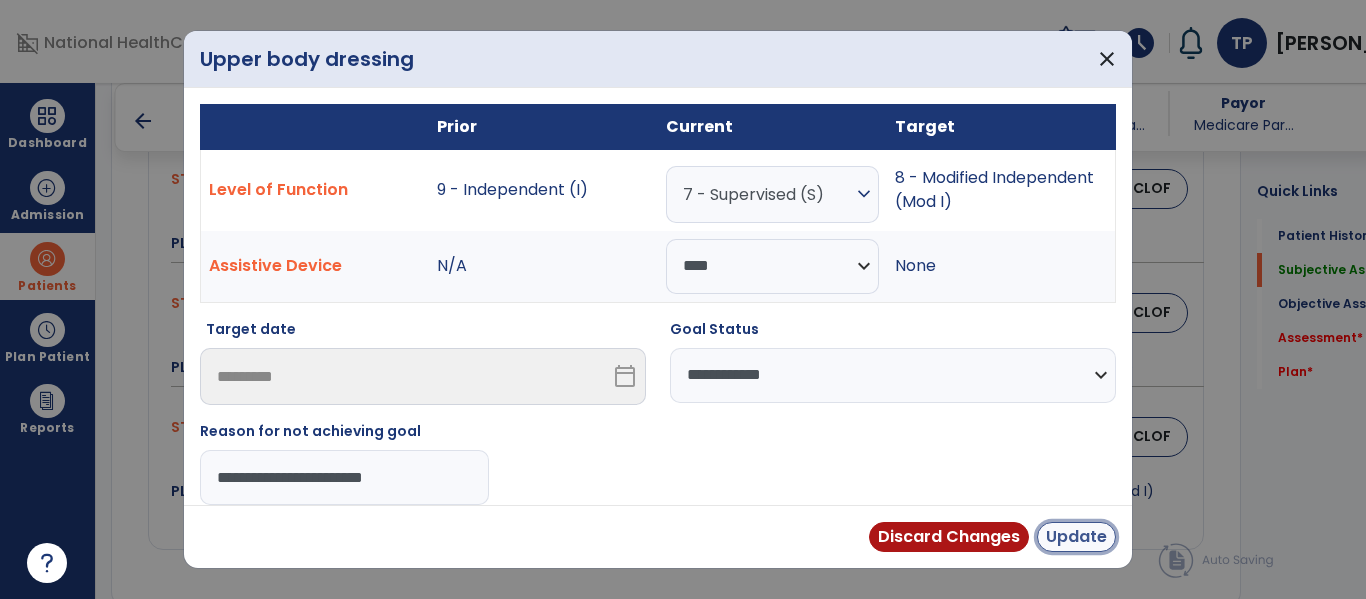 click on "Update" at bounding box center [1076, 537] 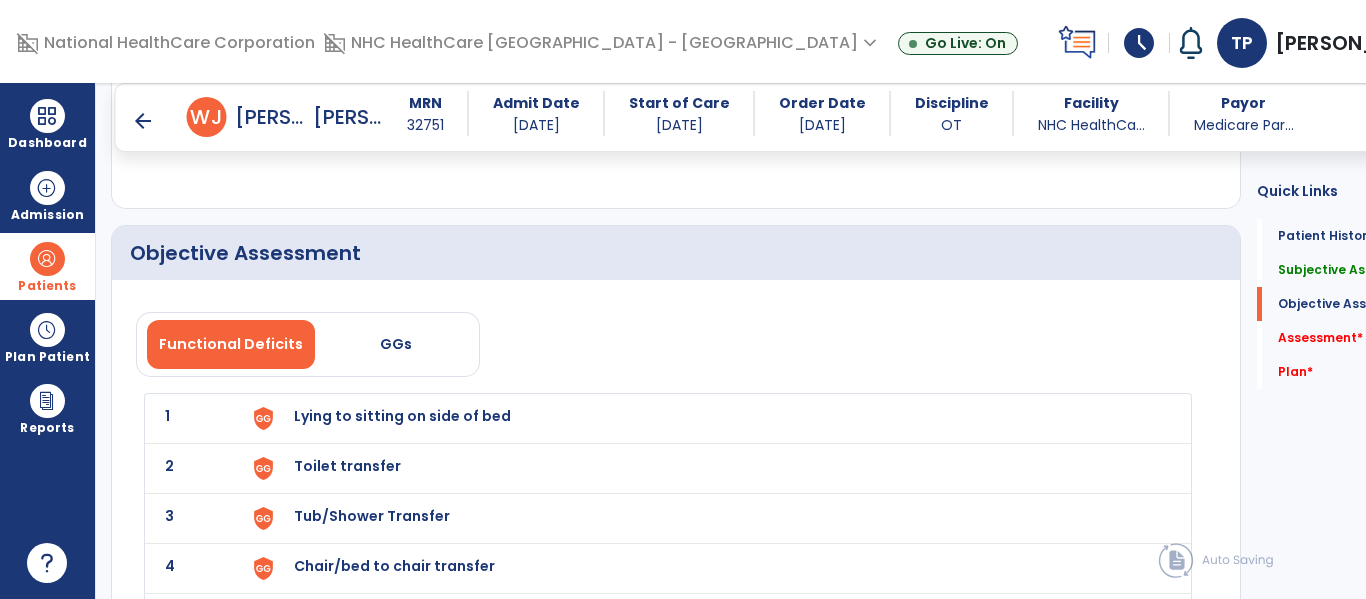 scroll, scrollTop: 1400, scrollLeft: 0, axis: vertical 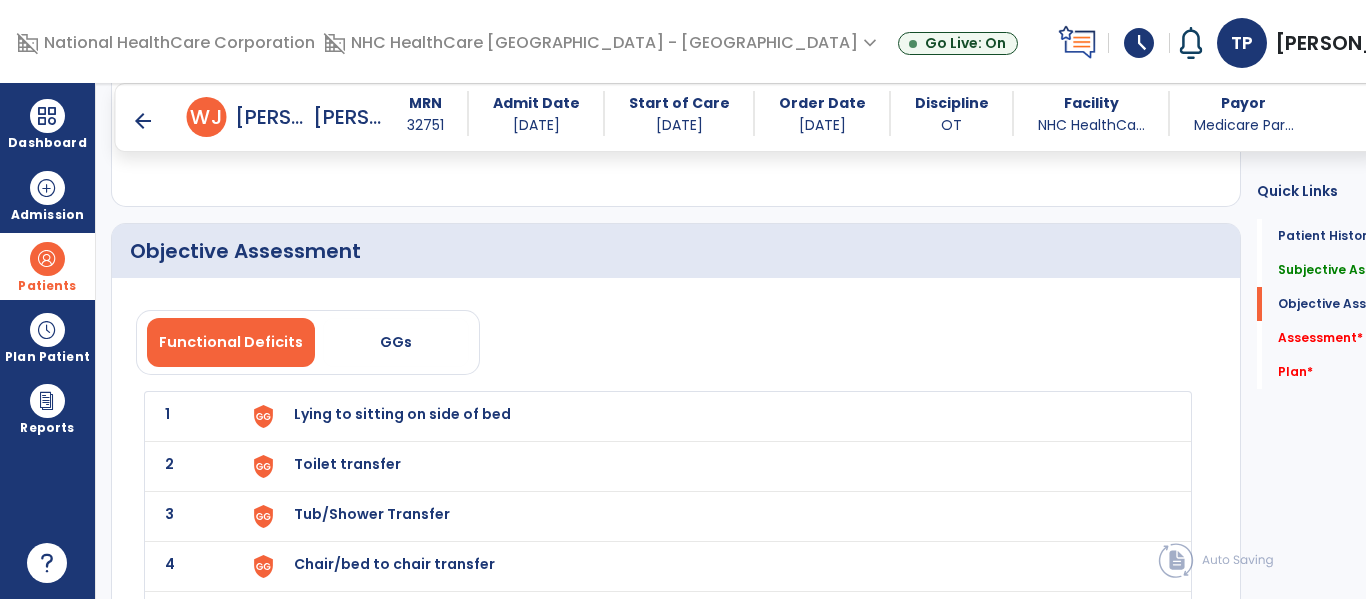 click on "Lying to sitting on side of bed" at bounding box center (402, 414) 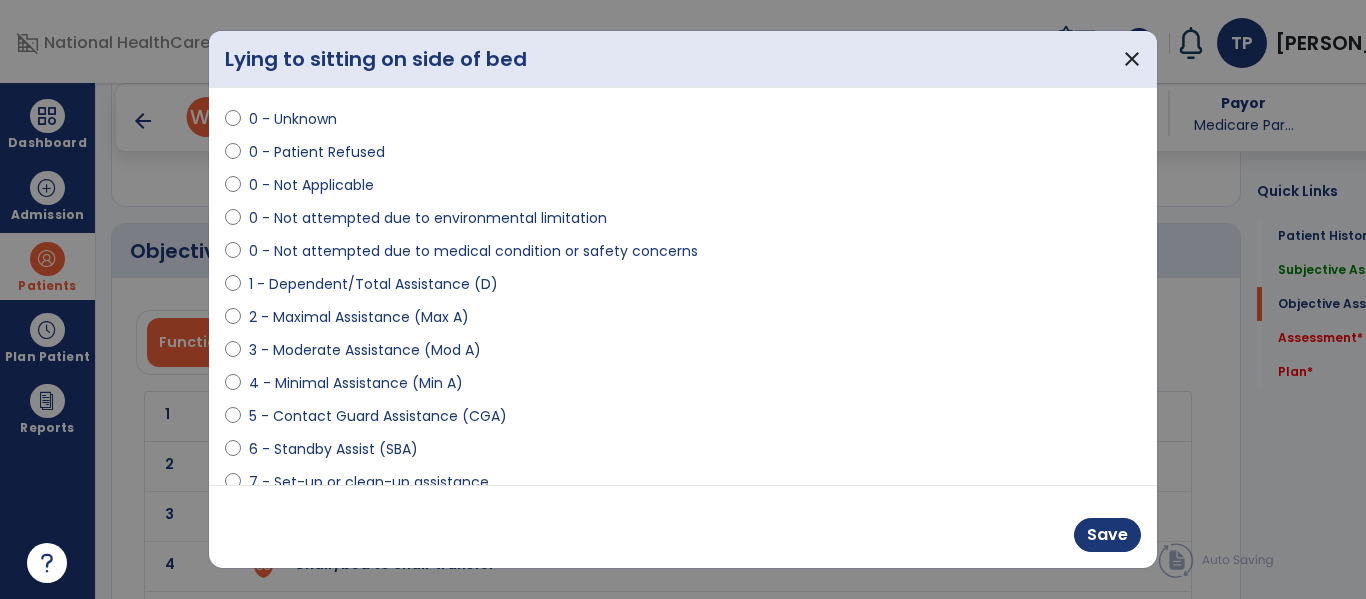 scroll, scrollTop: 100, scrollLeft: 0, axis: vertical 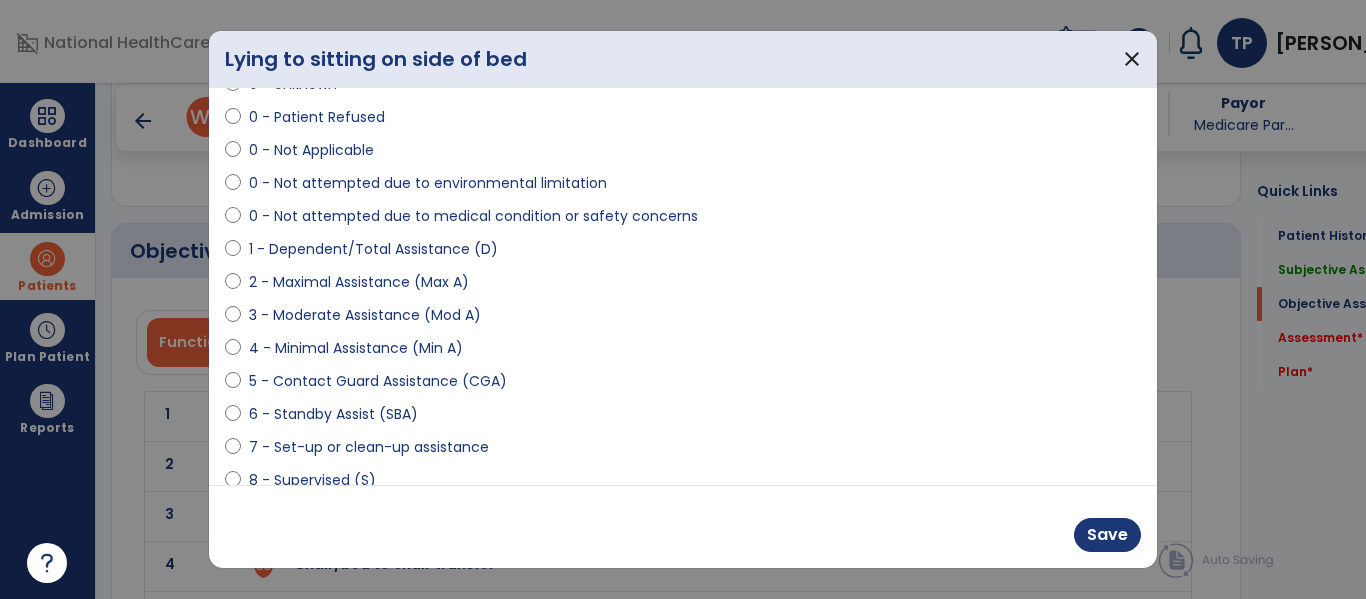 select on "**********" 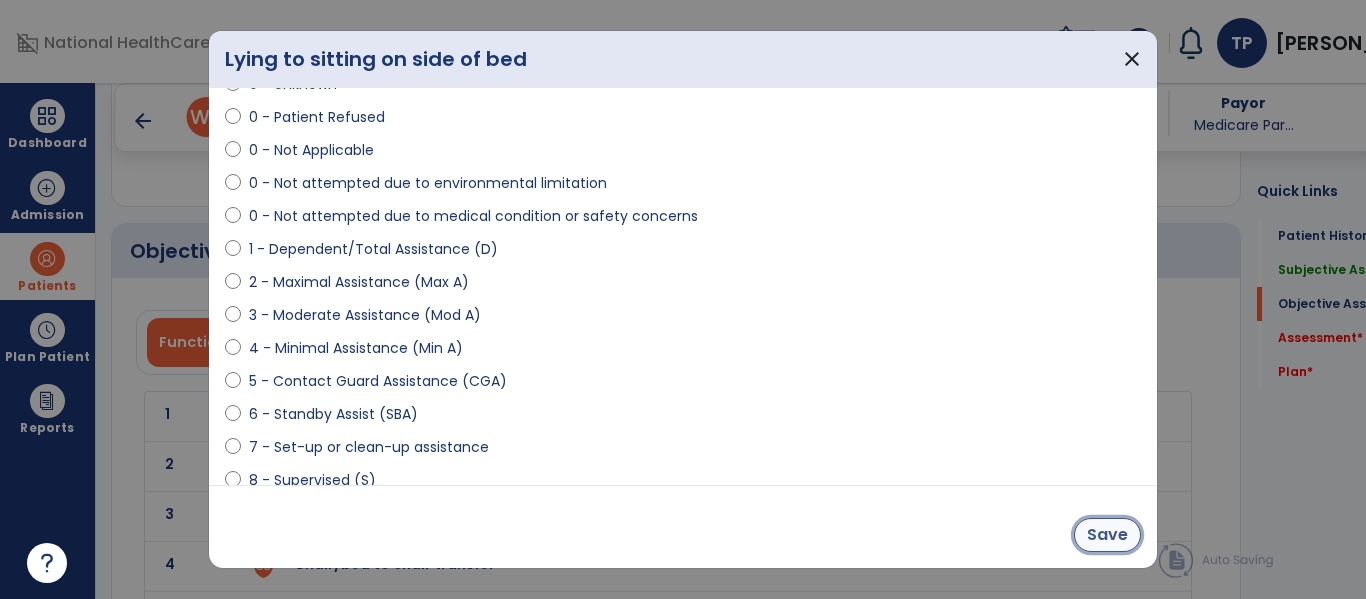click on "Save" at bounding box center (1107, 535) 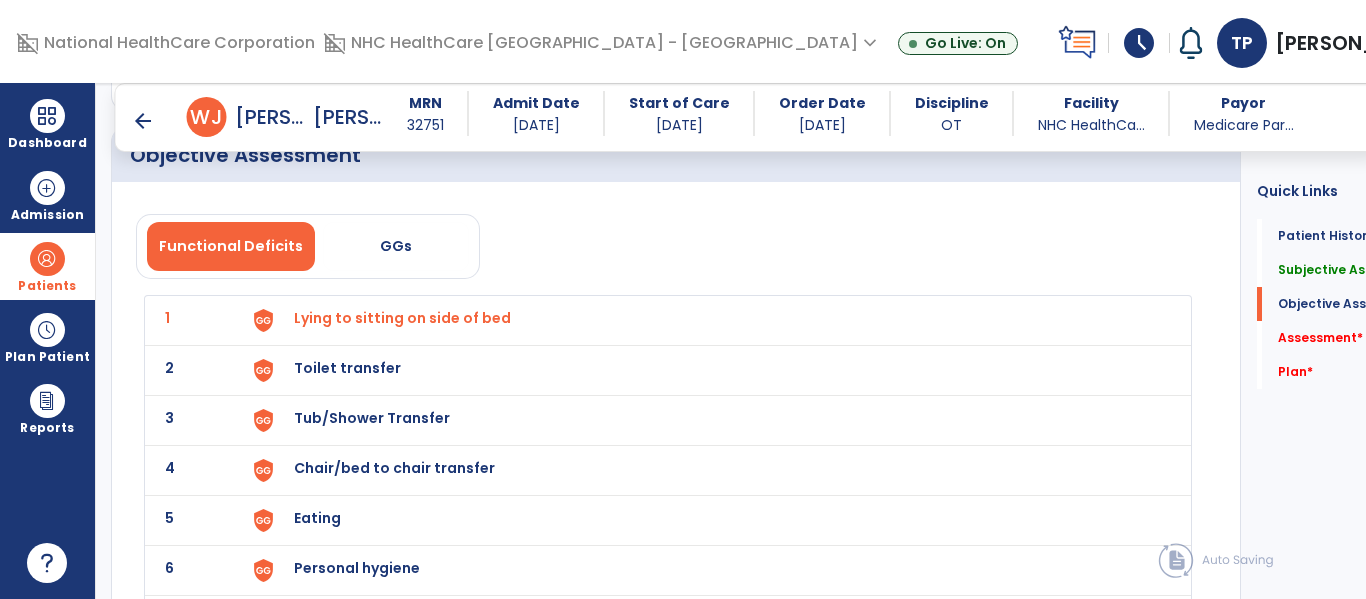 scroll, scrollTop: 1500, scrollLeft: 0, axis: vertical 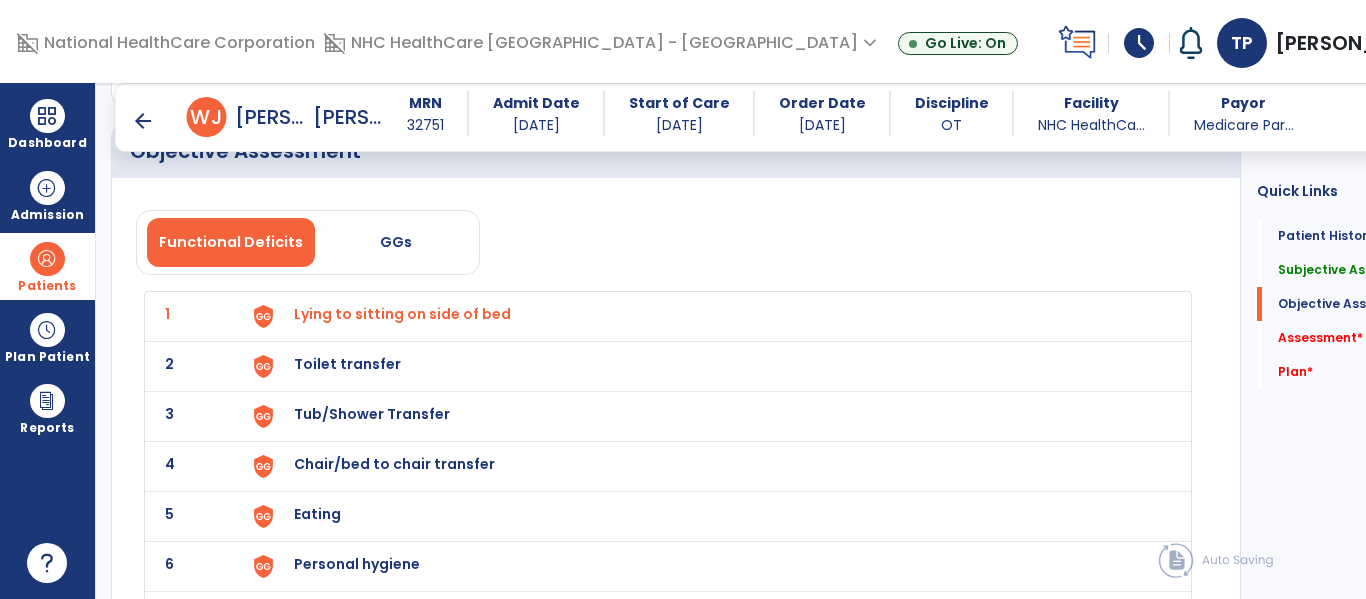 click on "Toilet transfer" at bounding box center (402, 314) 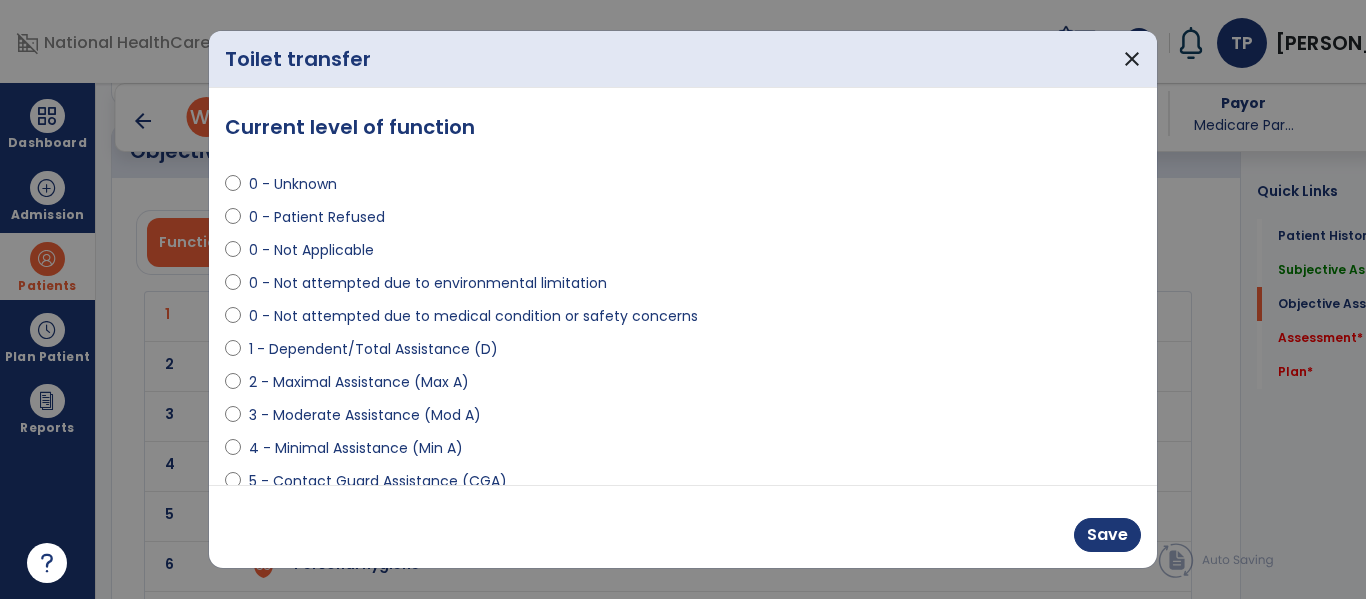 scroll, scrollTop: 200, scrollLeft: 0, axis: vertical 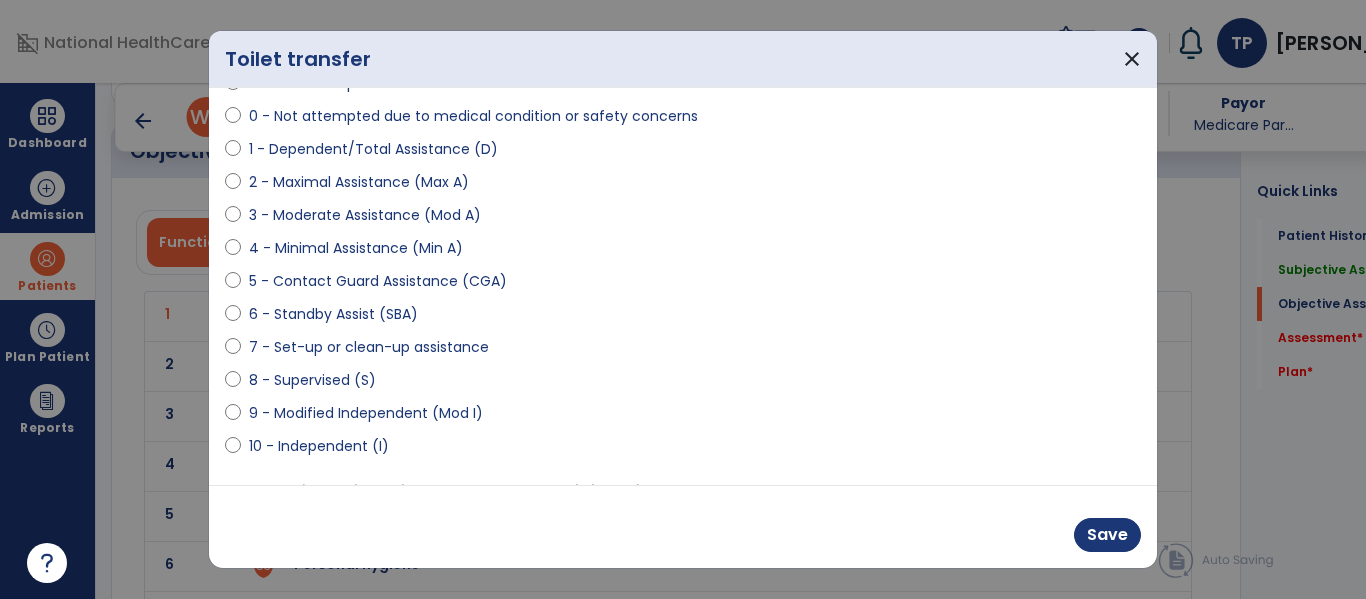 select on "**********" 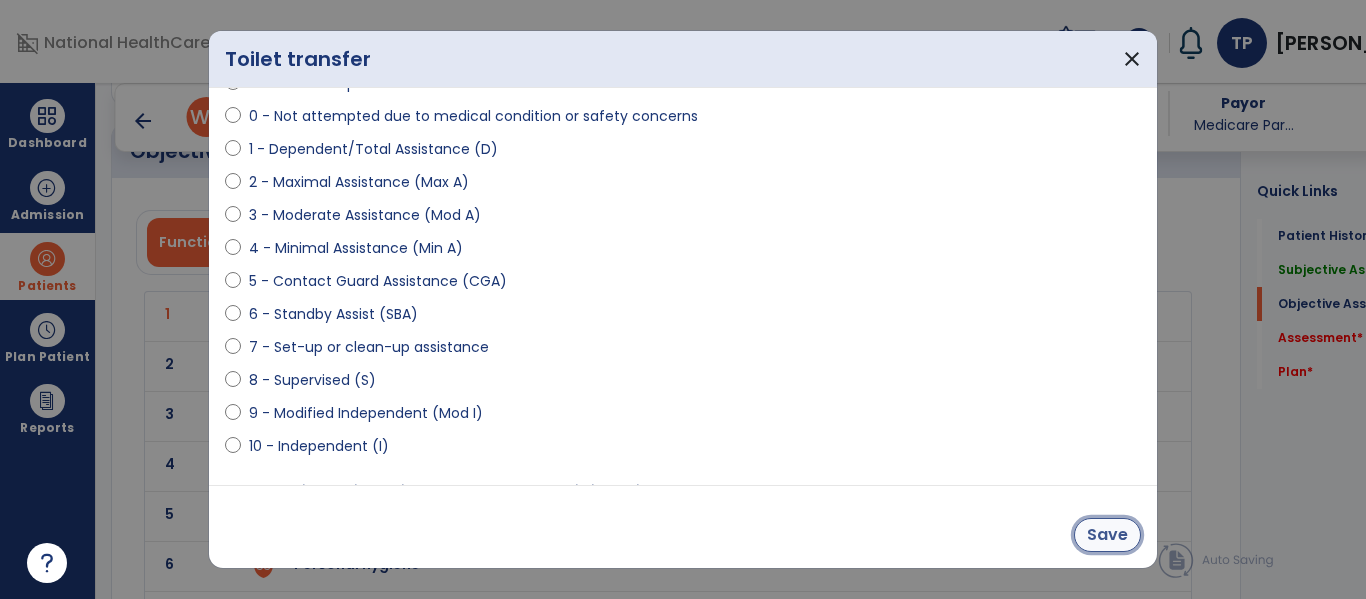 click on "Save" at bounding box center [1107, 535] 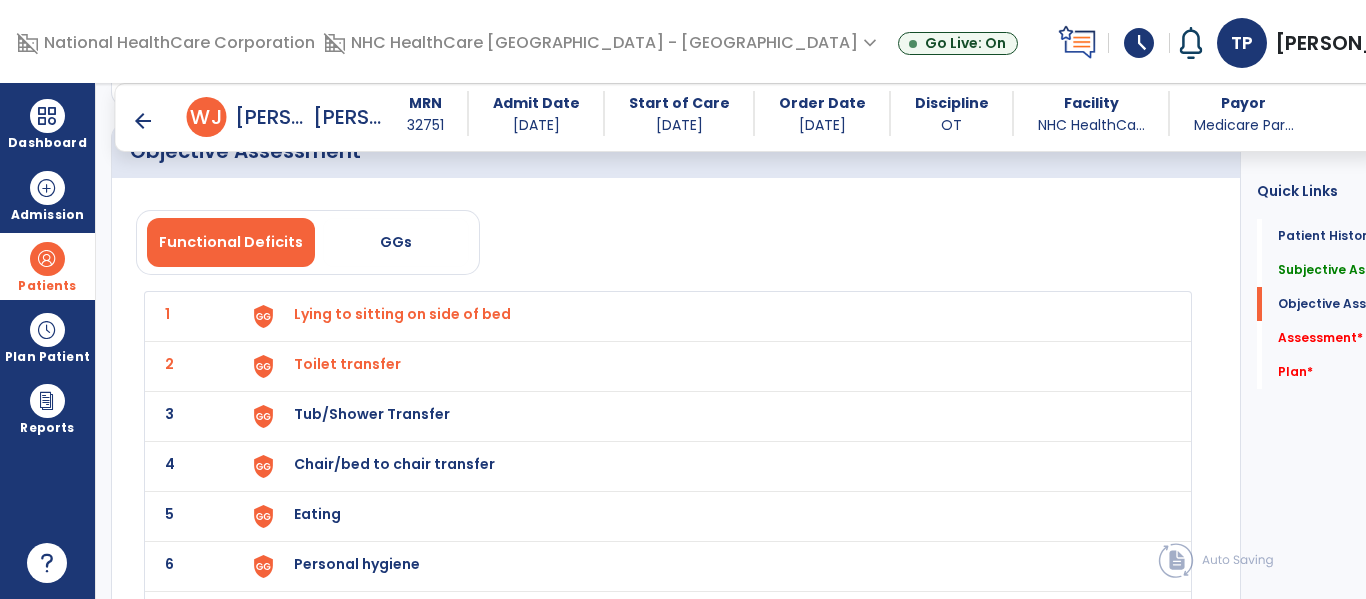 click on "Tub/Shower Transfer" at bounding box center [402, 314] 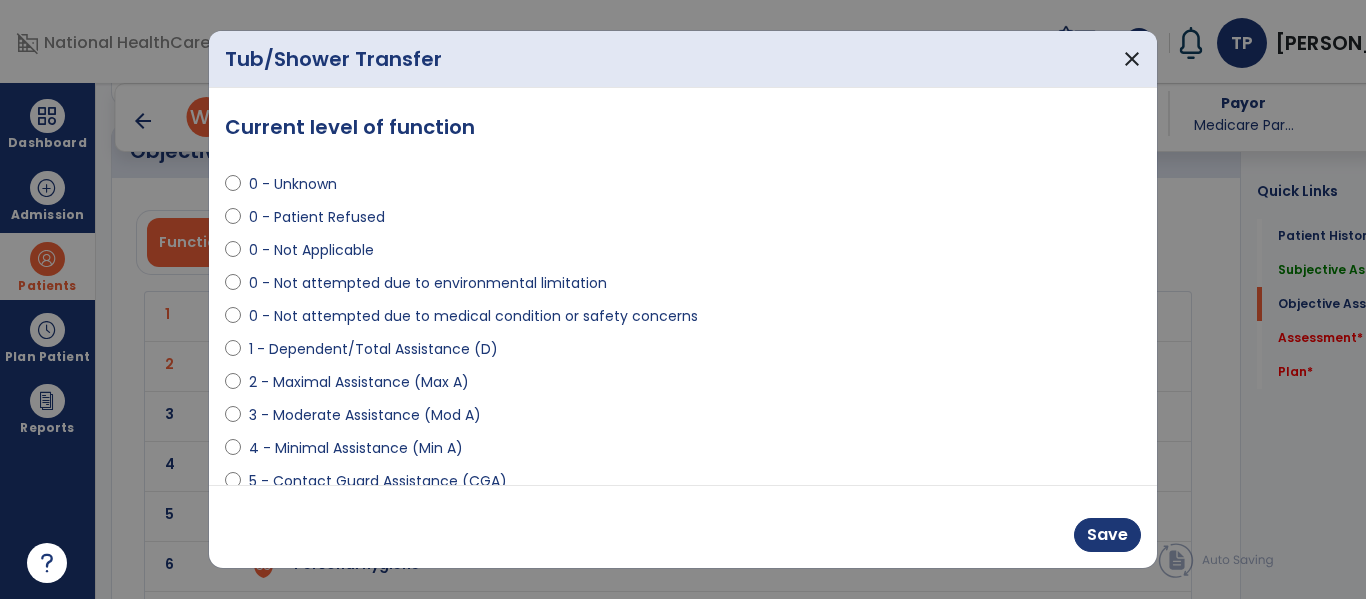 select on "**********" 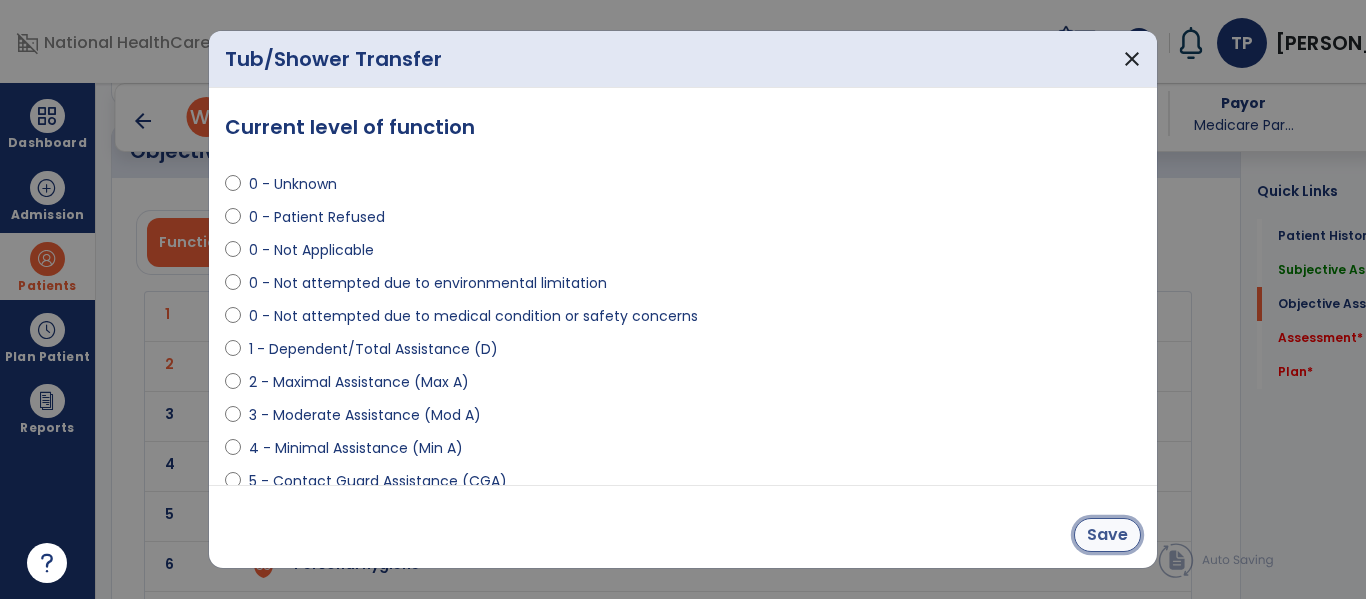 click on "Save" at bounding box center [1107, 535] 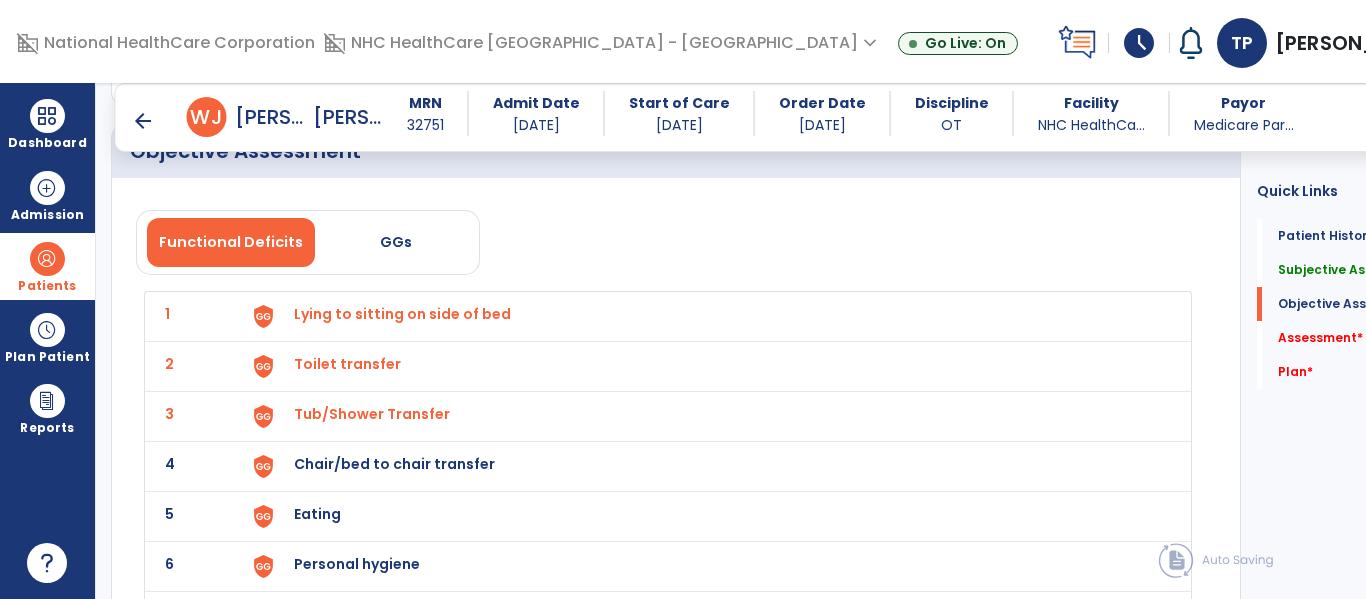click on "Chair/bed to chair transfer" at bounding box center [402, 314] 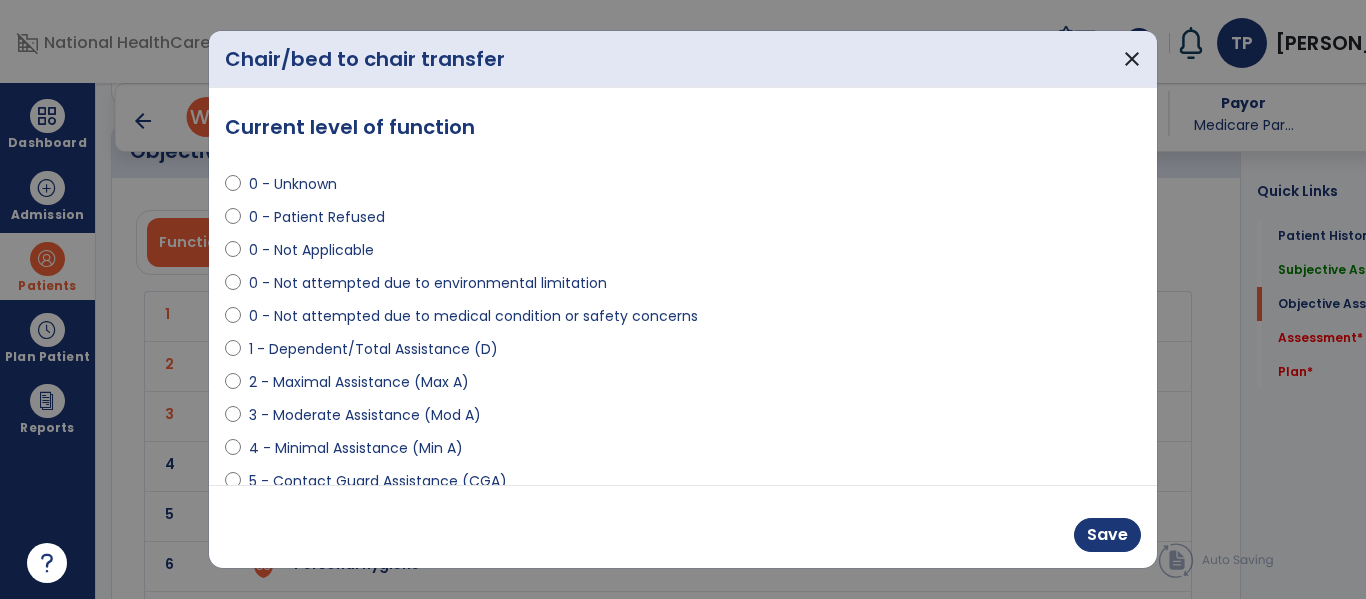 scroll, scrollTop: 100, scrollLeft: 0, axis: vertical 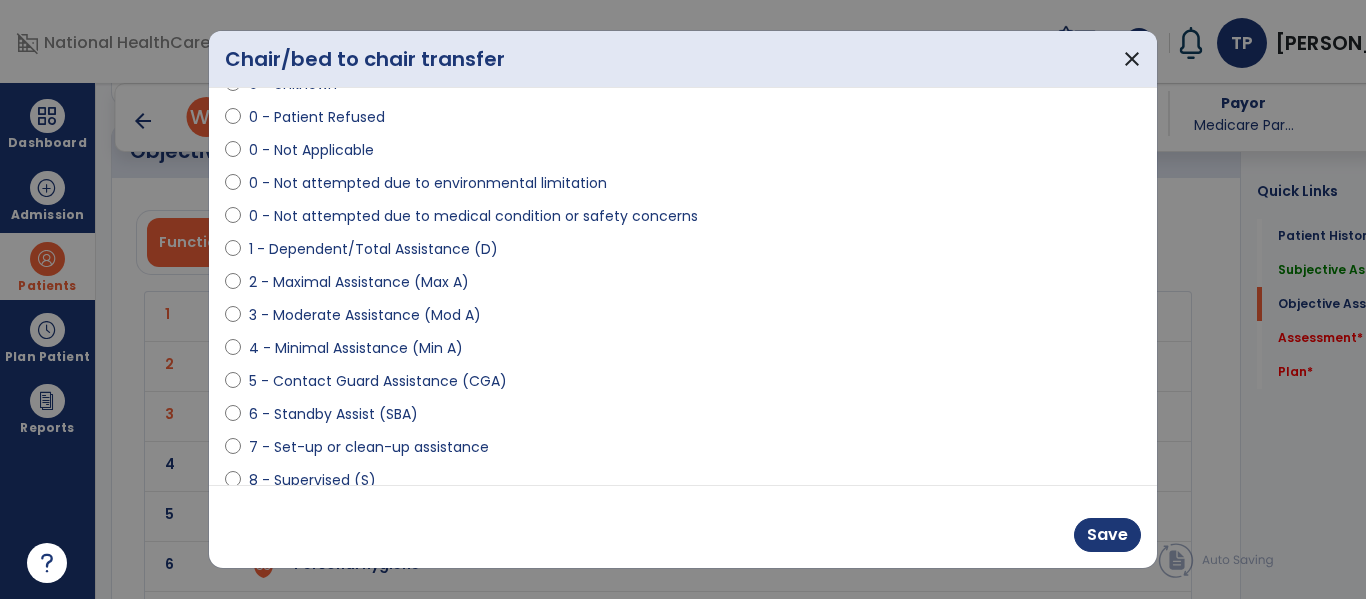 select on "**********" 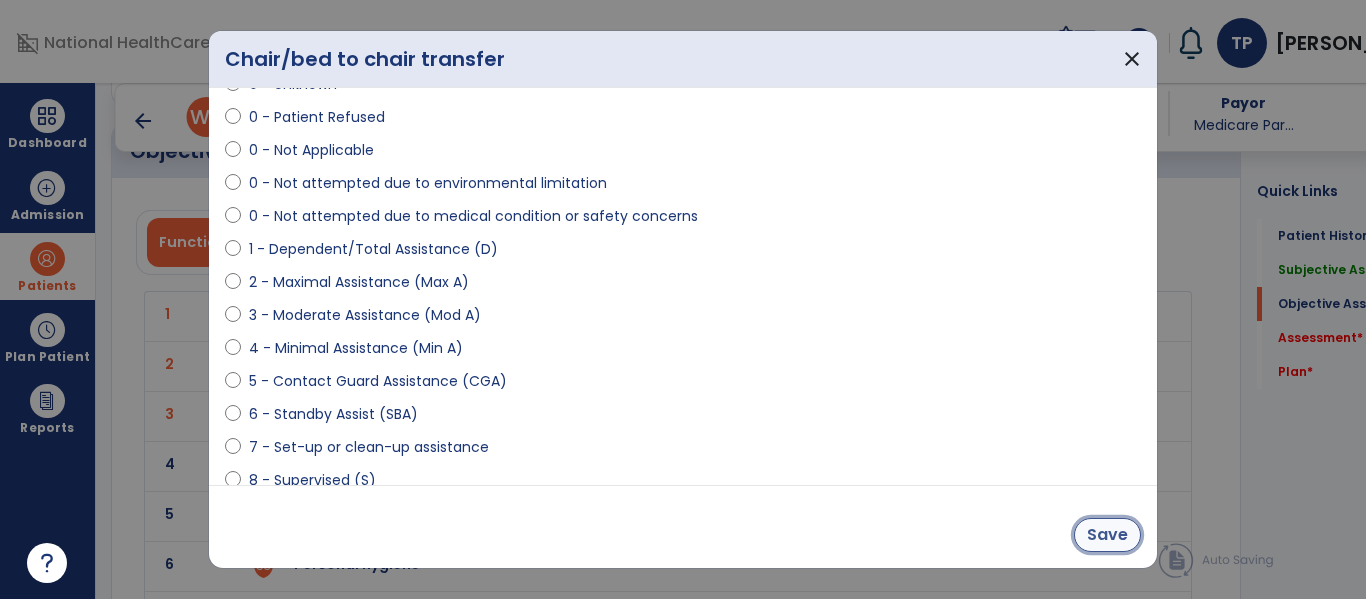 click on "Save" at bounding box center [1107, 535] 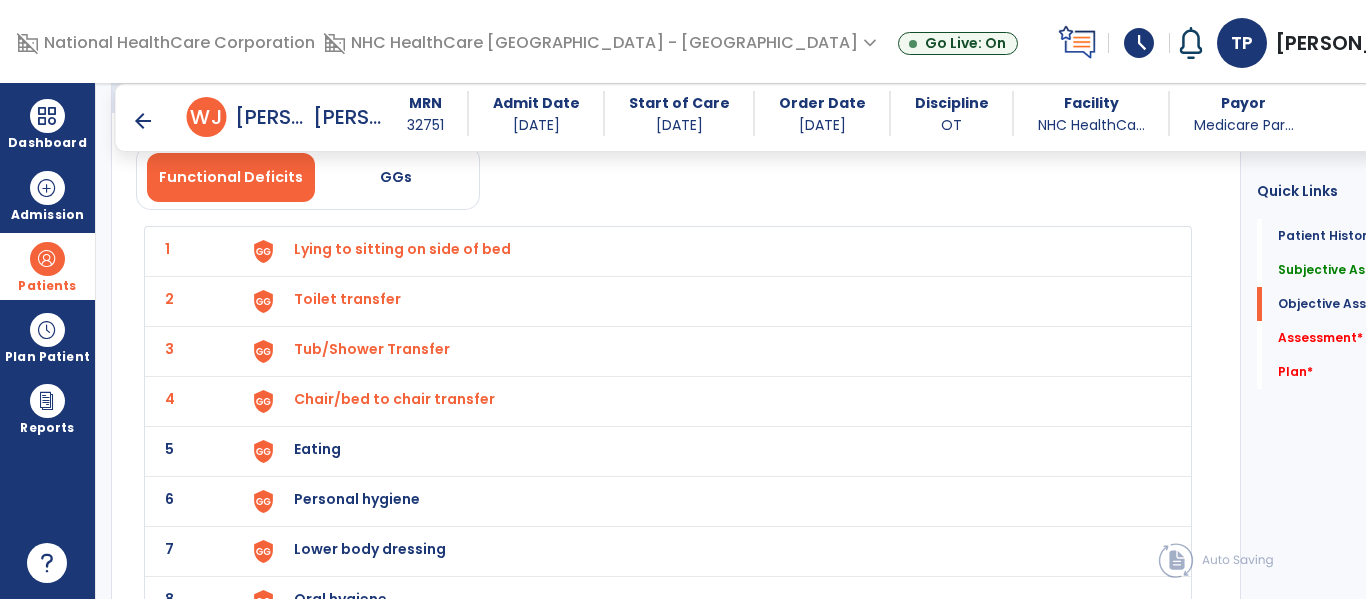 scroll, scrollTop: 1600, scrollLeft: 0, axis: vertical 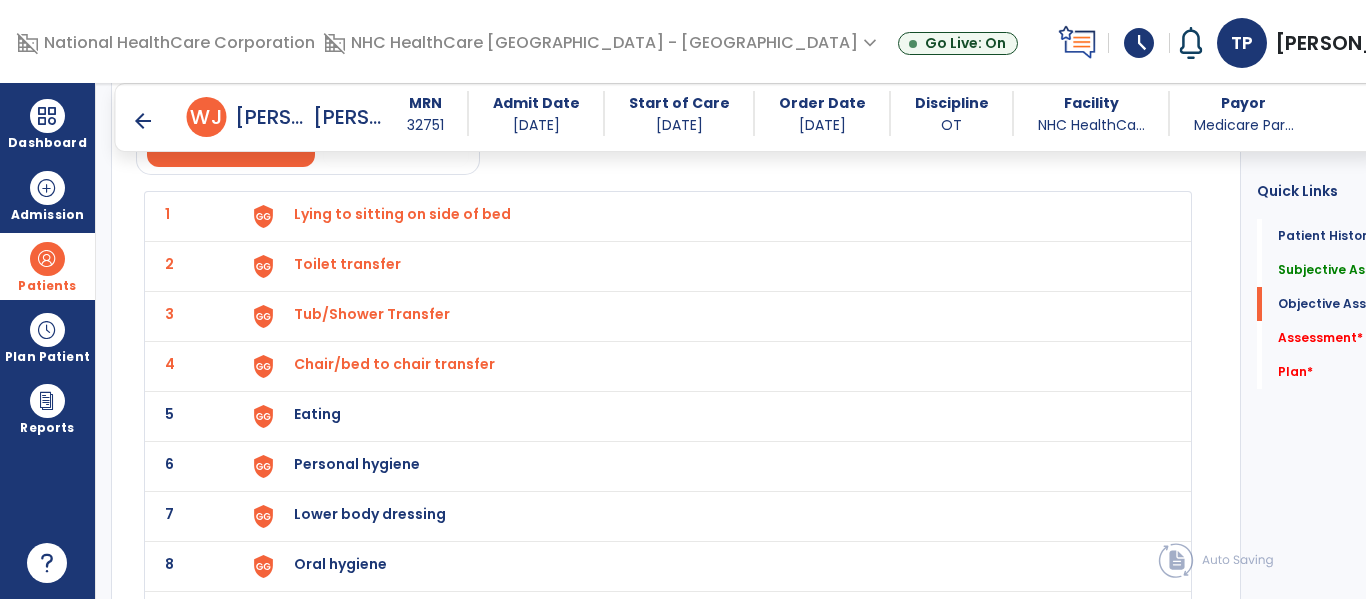 click on "Eating" at bounding box center (402, 214) 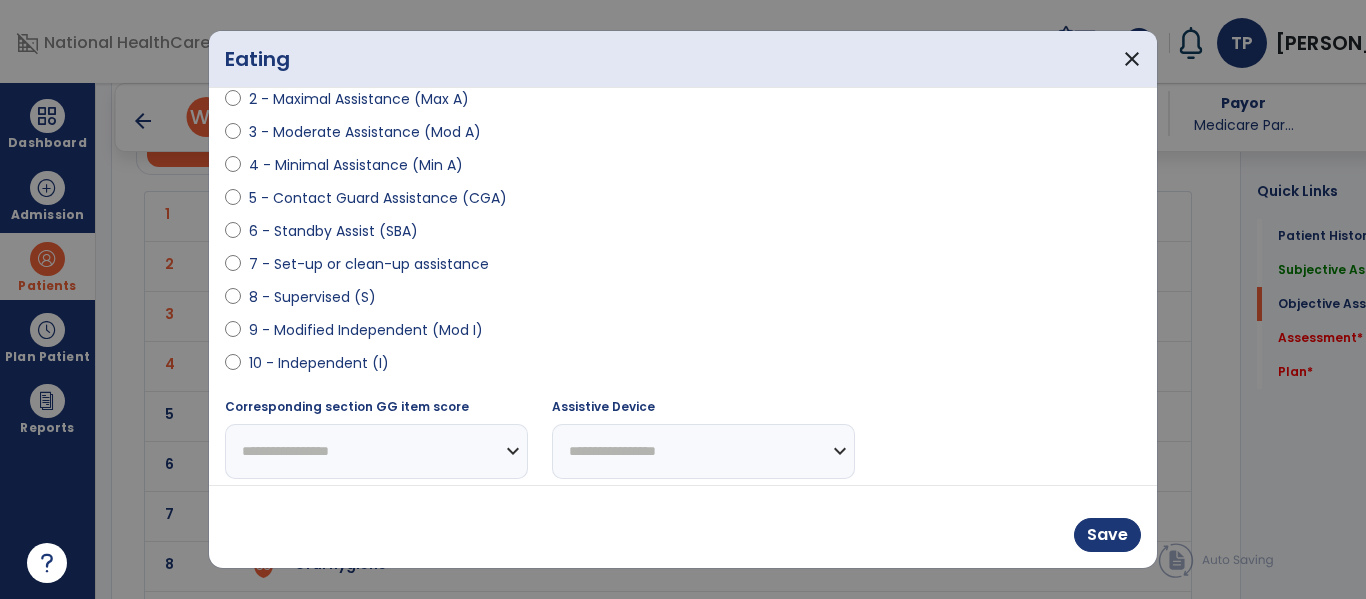 scroll, scrollTop: 293, scrollLeft: 0, axis: vertical 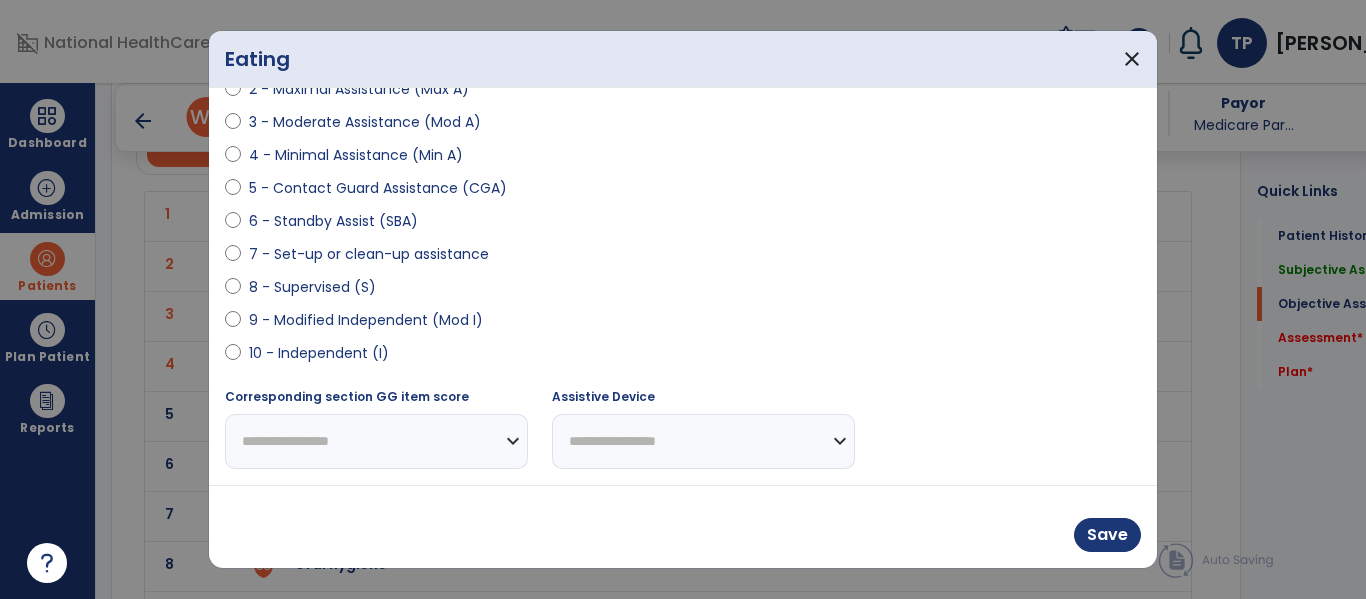 select on "**********" 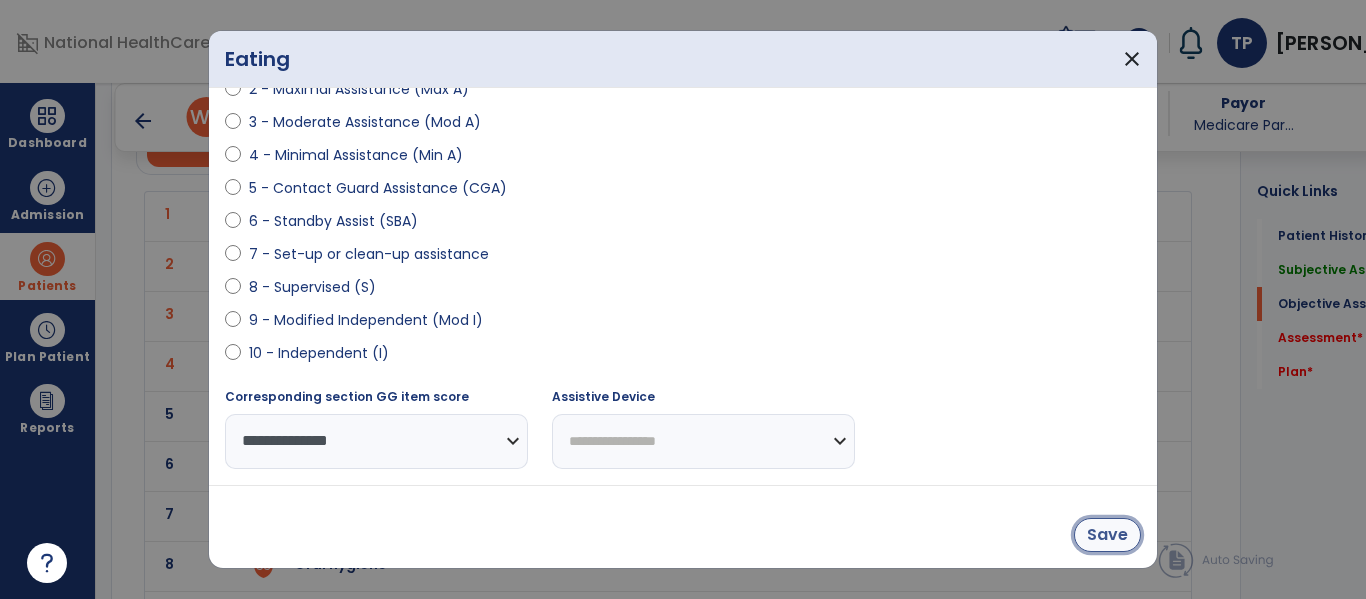 click on "Save" at bounding box center (1107, 535) 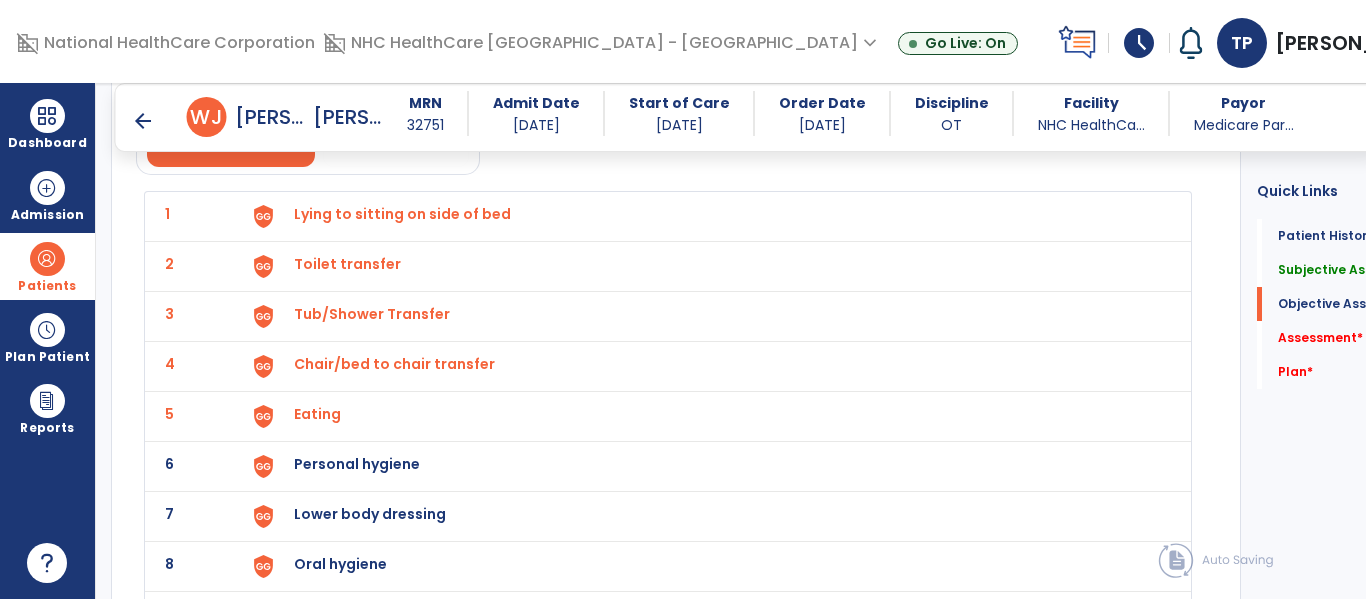 scroll, scrollTop: 1700, scrollLeft: 0, axis: vertical 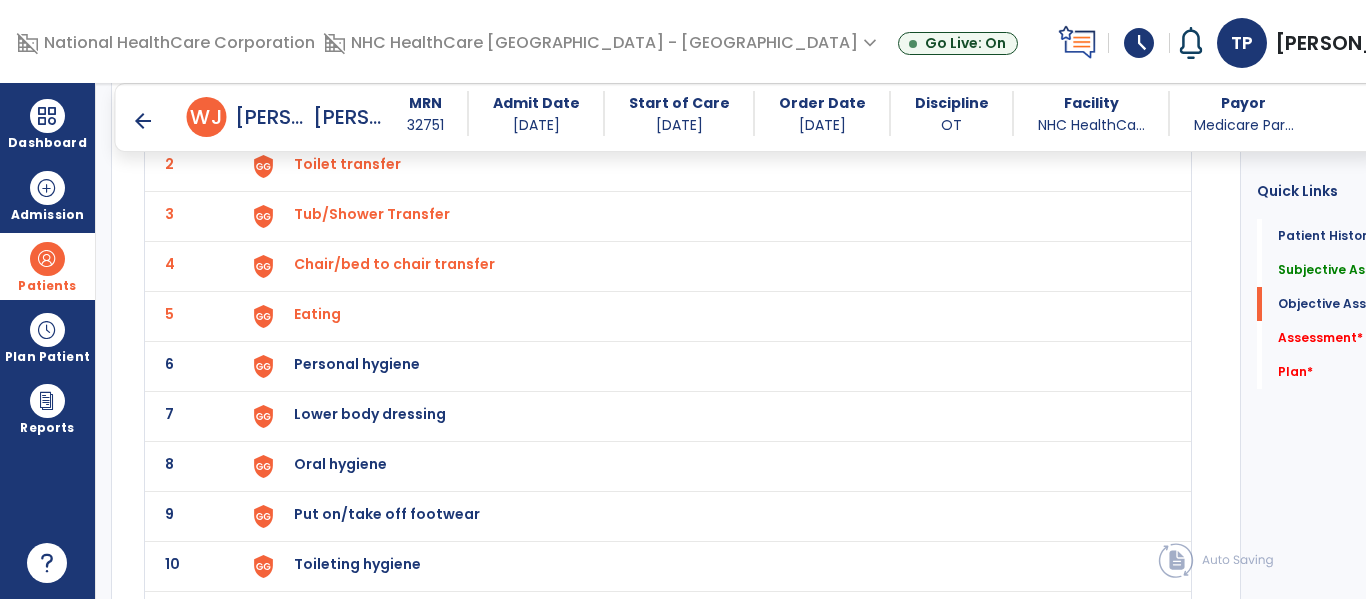 click on "Personal hygiene" at bounding box center [402, 114] 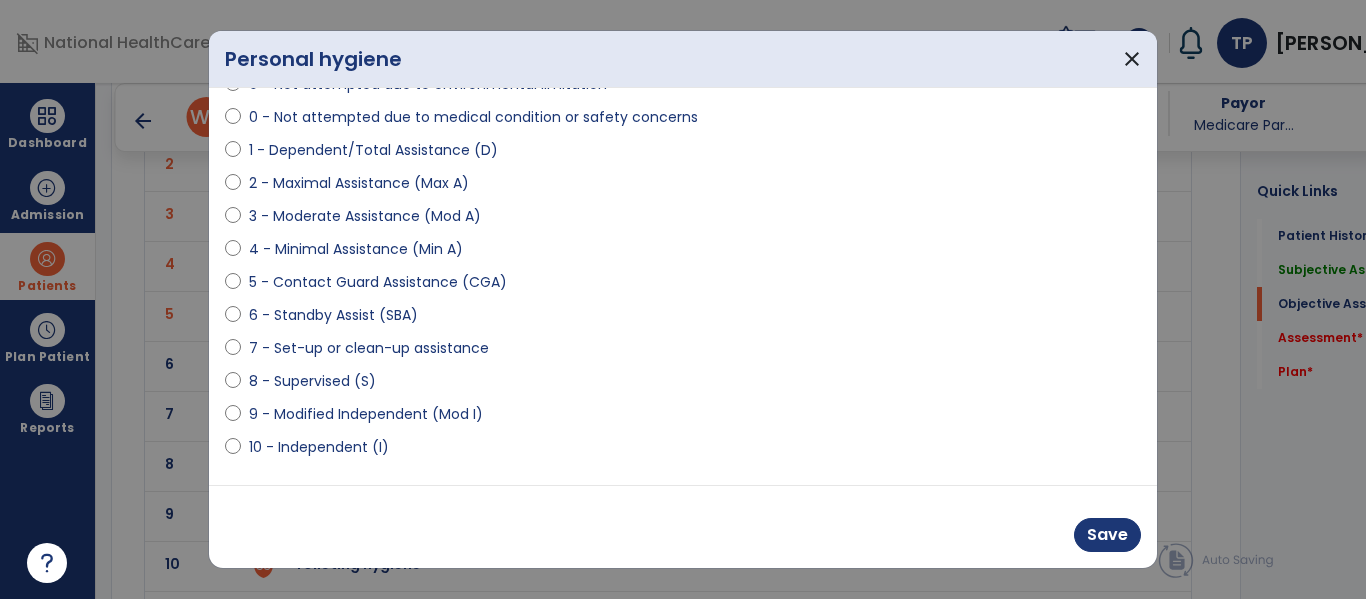 scroll, scrollTop: 200, scrollLeft: 0, axis: vertical 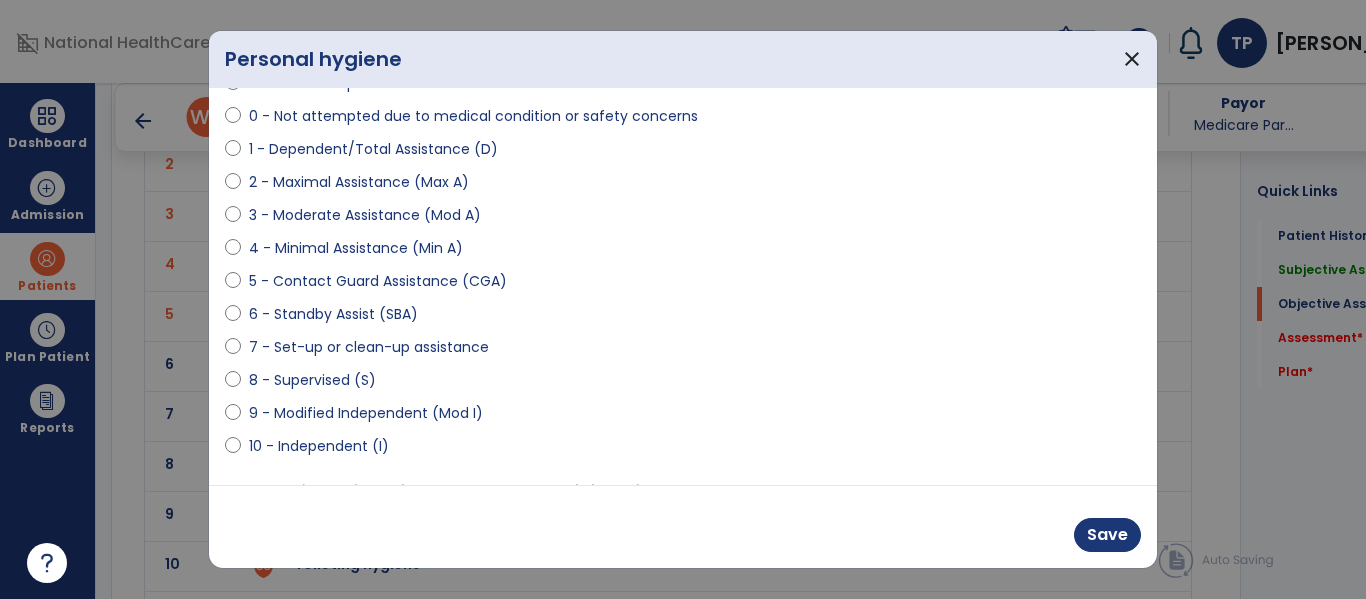select on "**********" 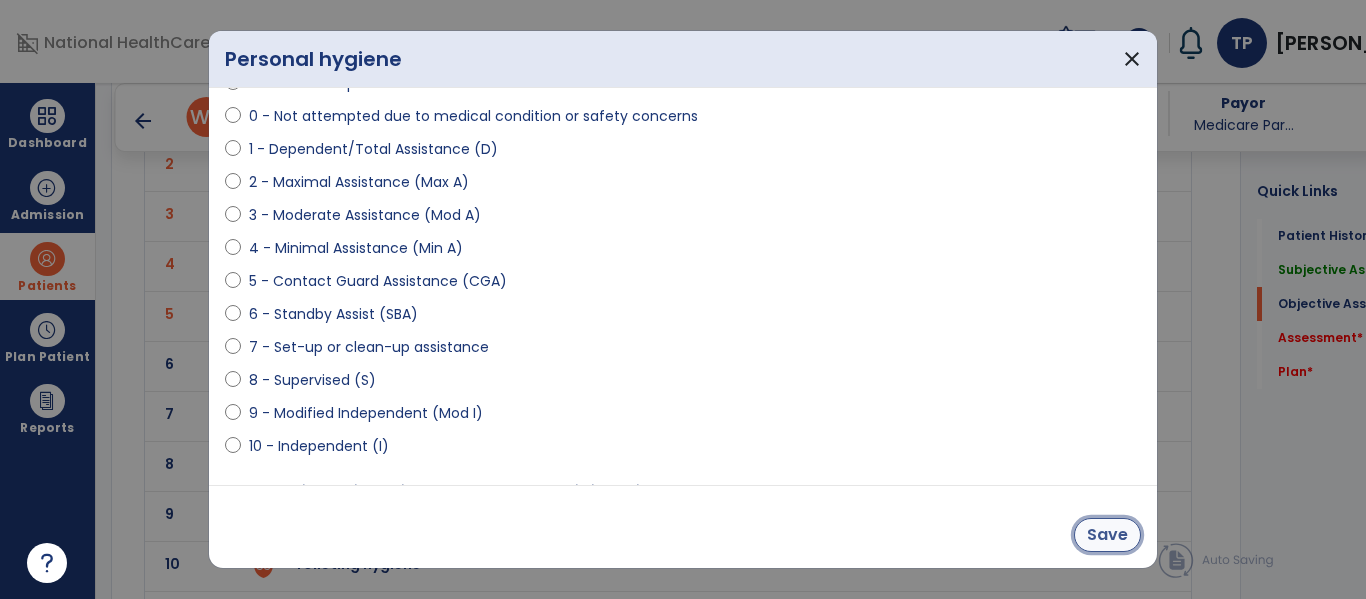 click on "Save" at bounding box center [1107, 535] 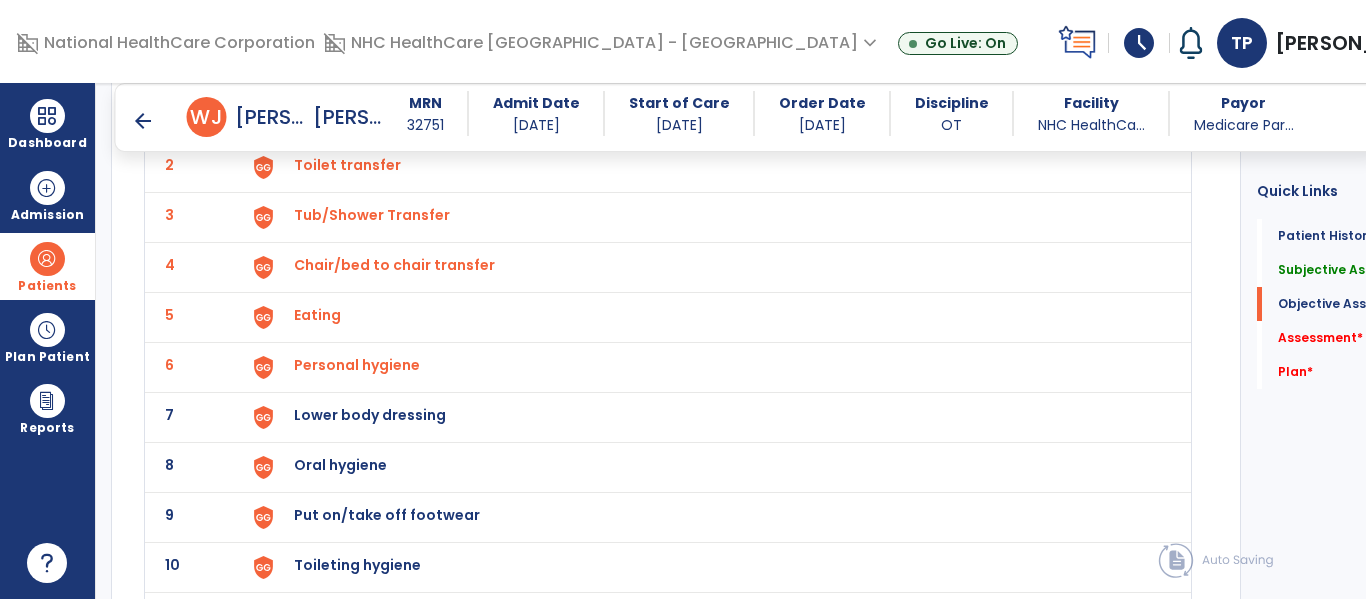 scroll, scrollTop: 1700, scrollLeft: 0, axis: vertical 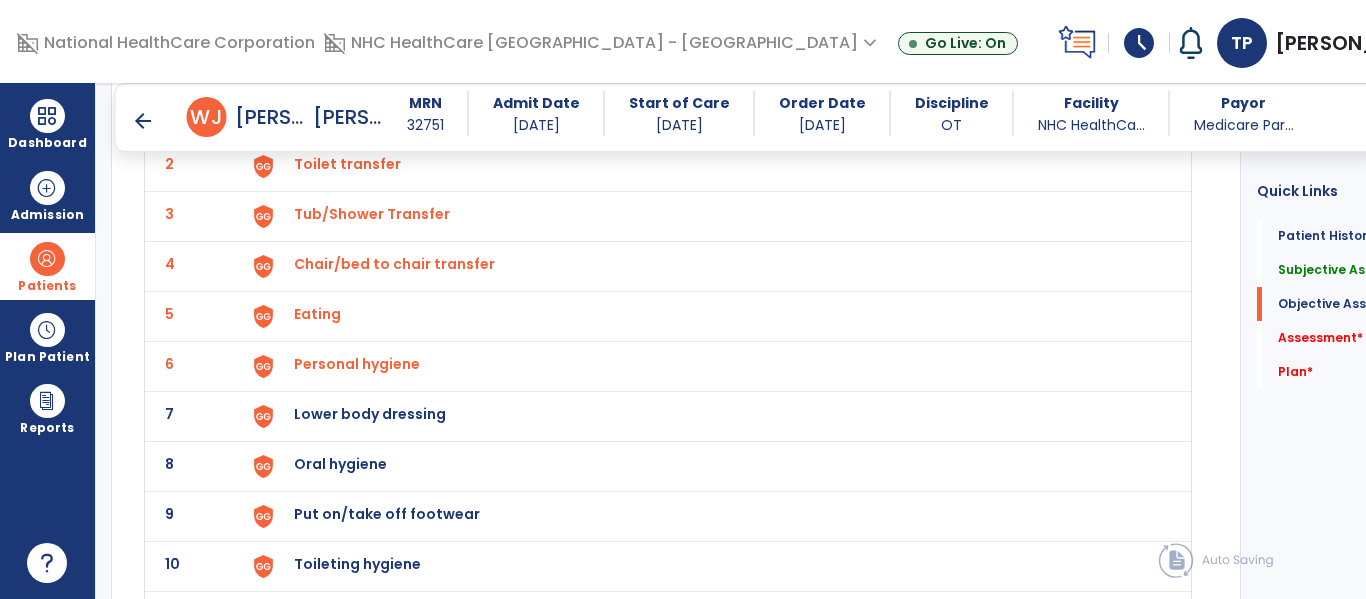 click on "Lower body dressing" at bounding box center [402, 114] 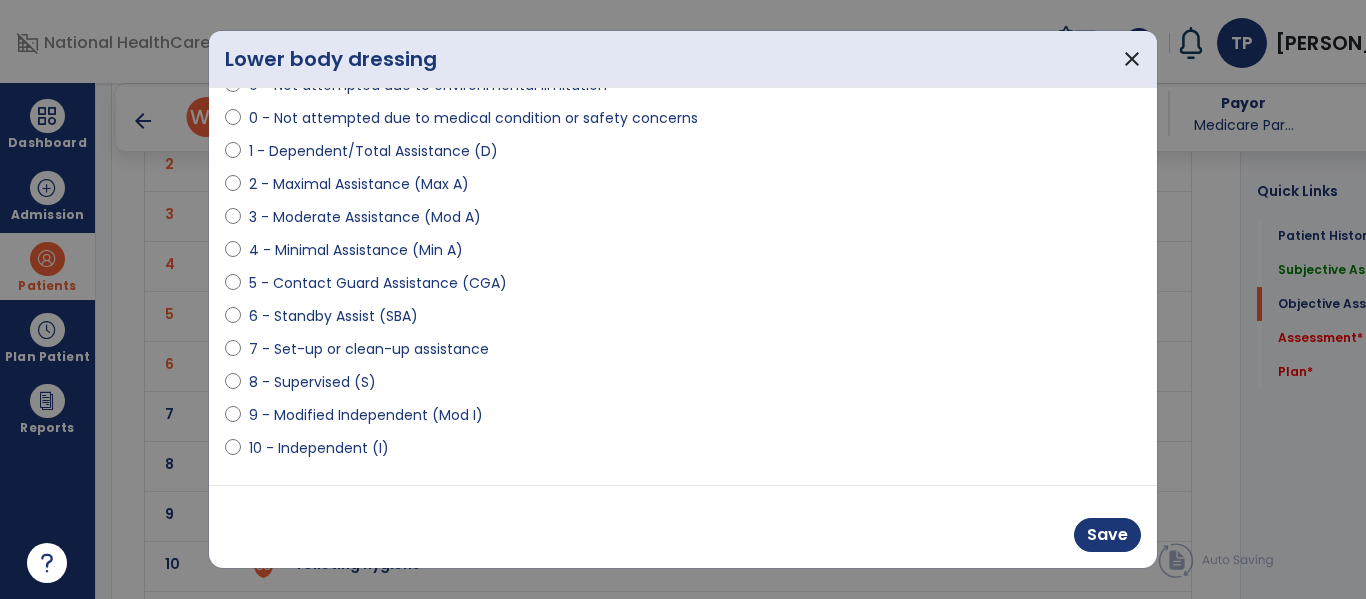 scroll, scrollTop: 200, scrollLeft: 0, axis: vertical 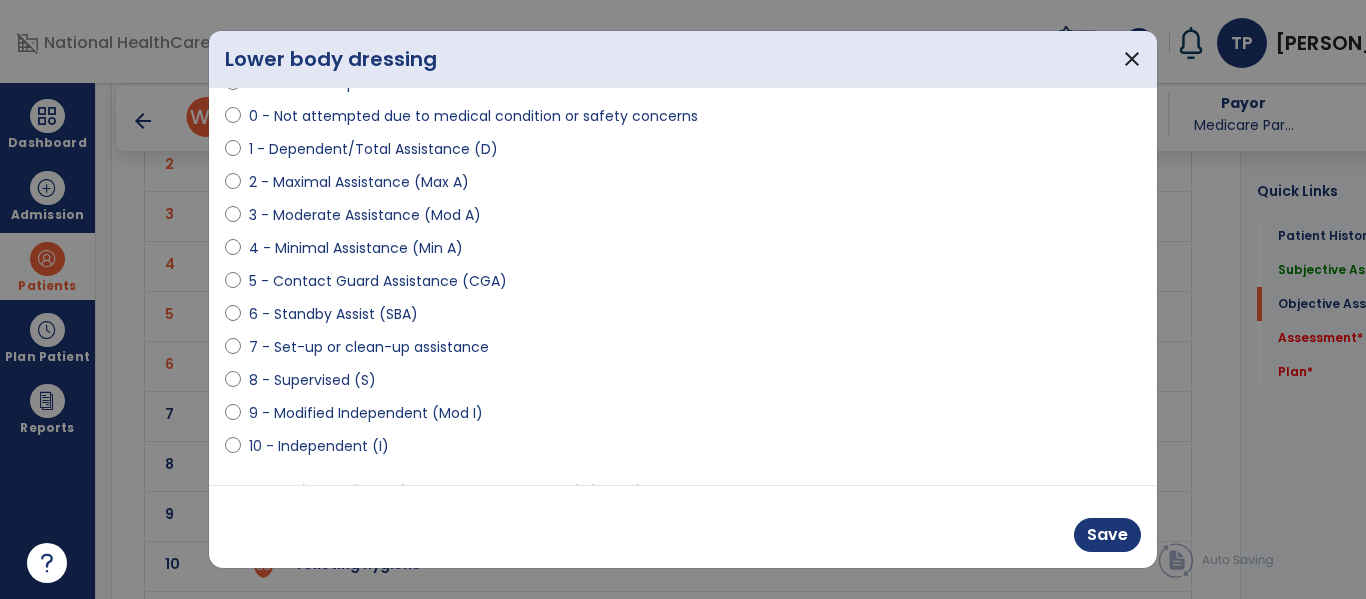 select on "**********" 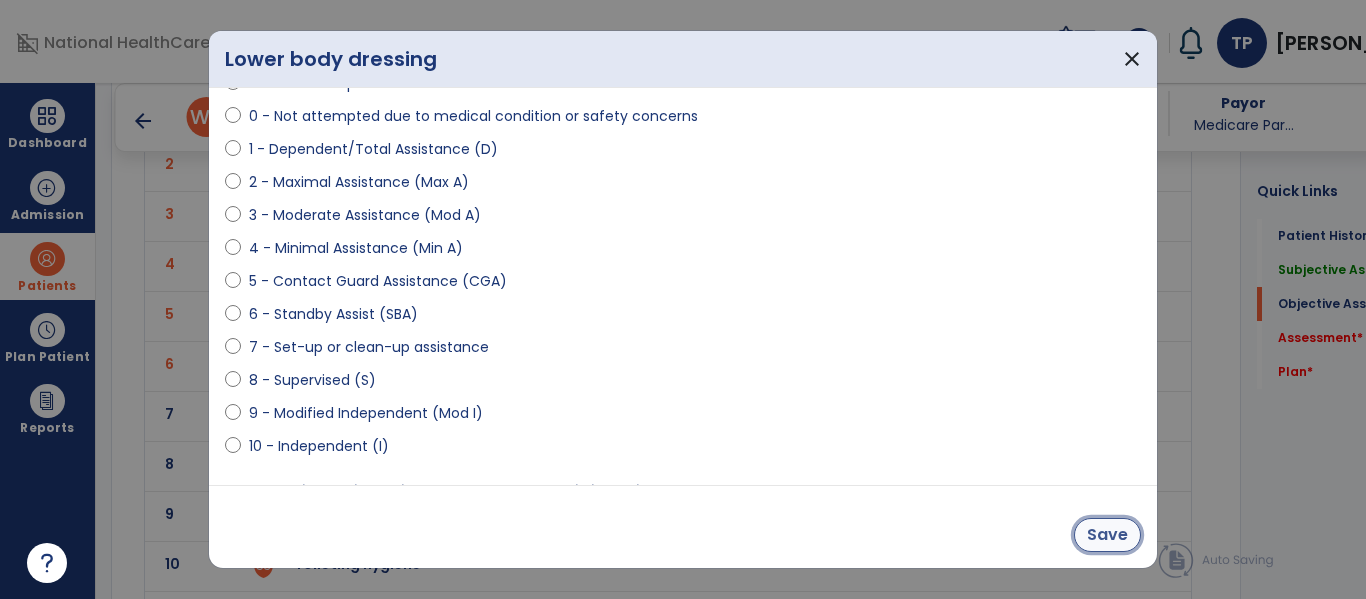 click on "Save" at bounding box center [1107, 535] 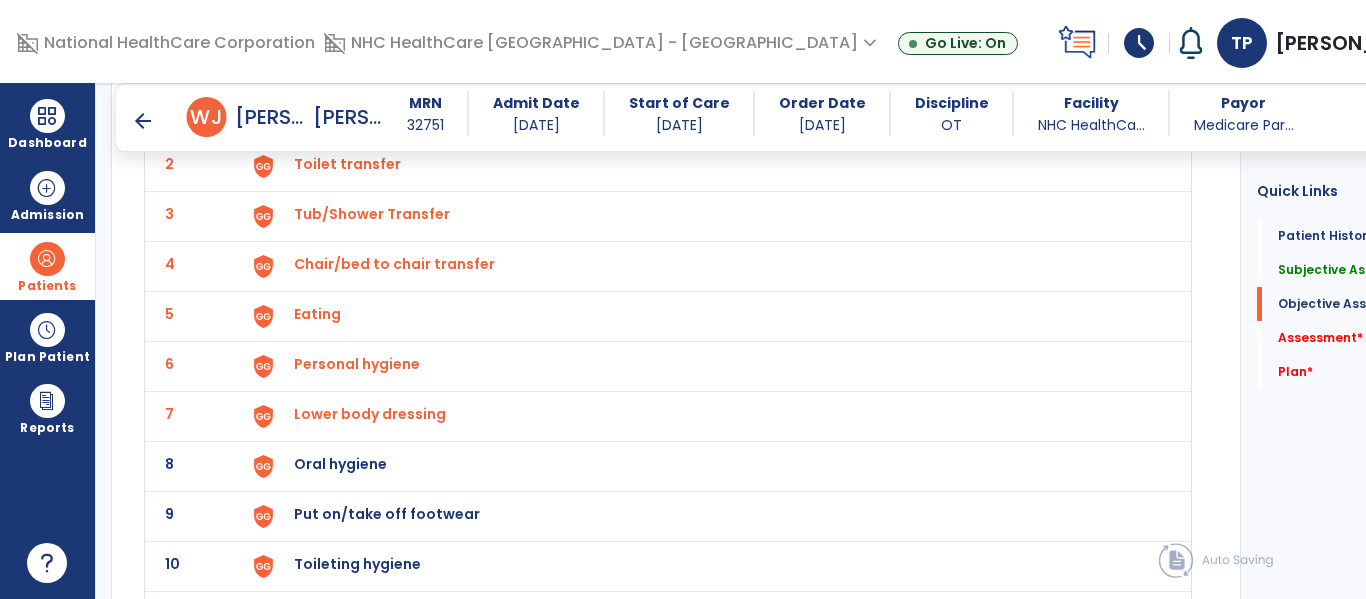 click on "Oral hygiene" at bounding box center (402, 114) 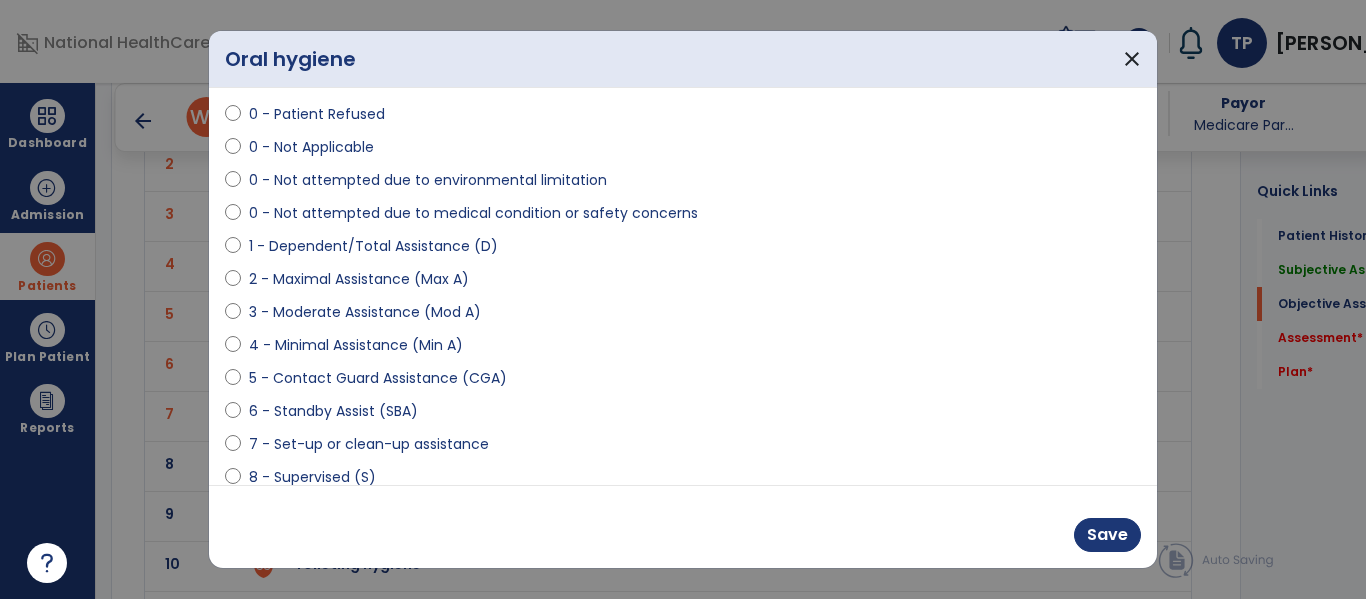 scroll, scrollTop: 200, scrollLeft: 0, axis: vertical 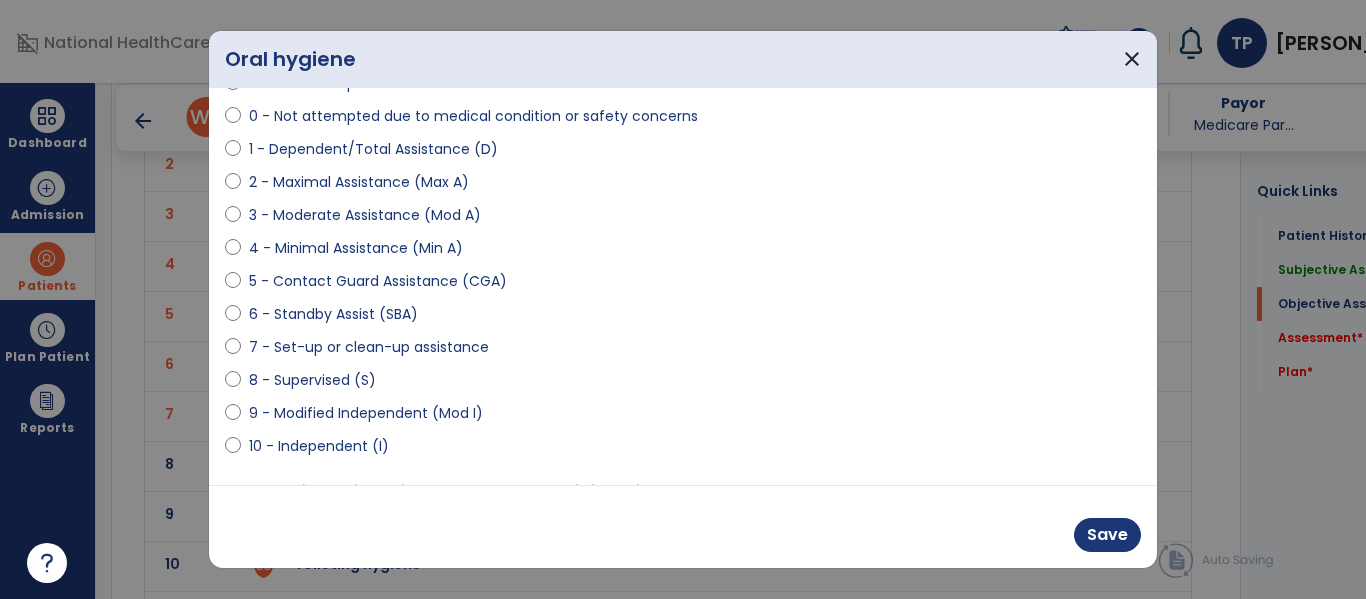 select on "**********" 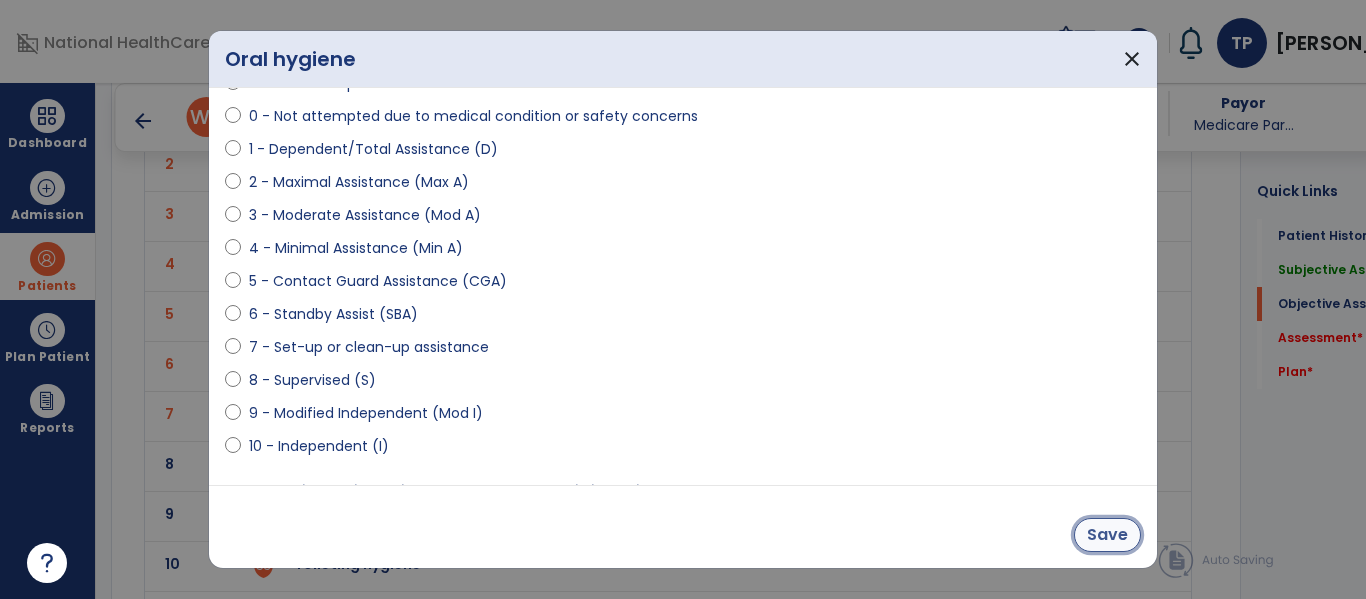 click on "Save" at bounding box center [1107, 535] 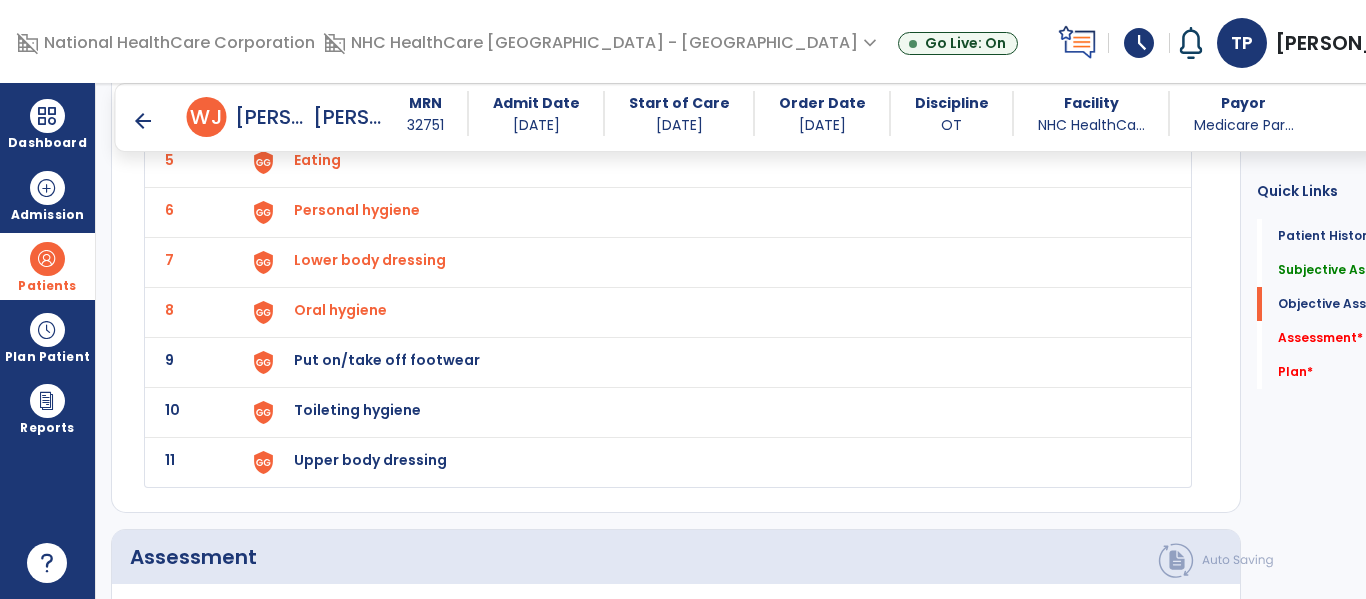 scroll, scrollTop: 1900, scrollLeft: 0, axis: vertical 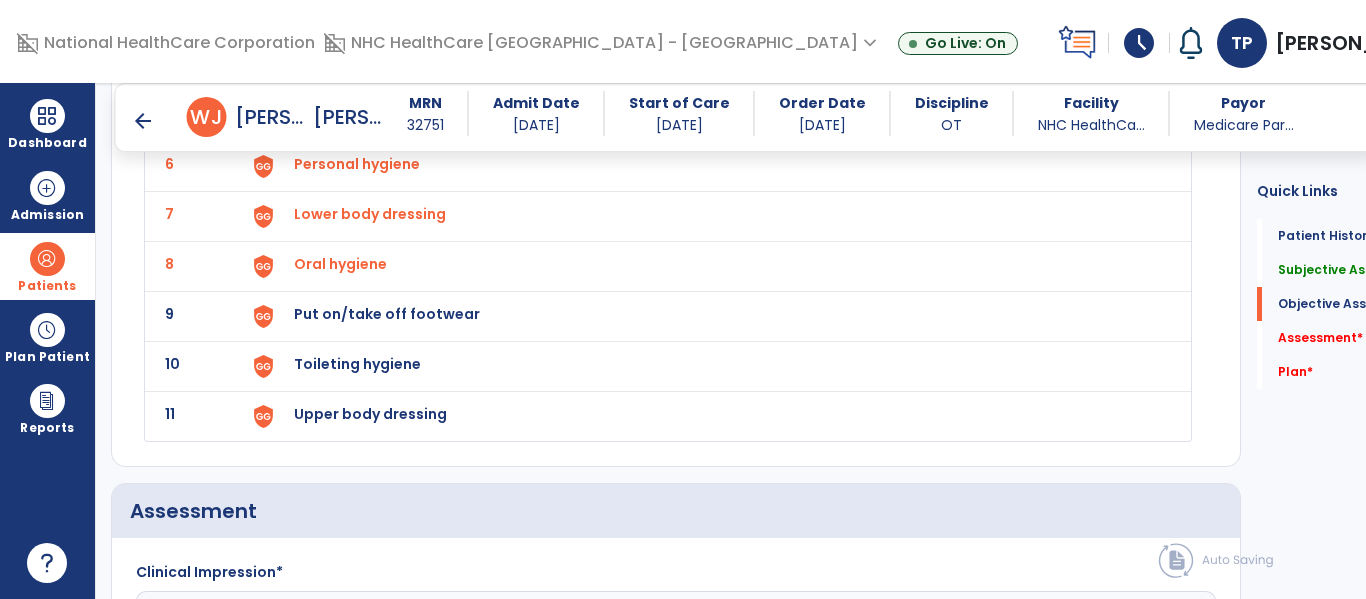 click on "Put on/take off footwear" at bounding box center (402, -86) 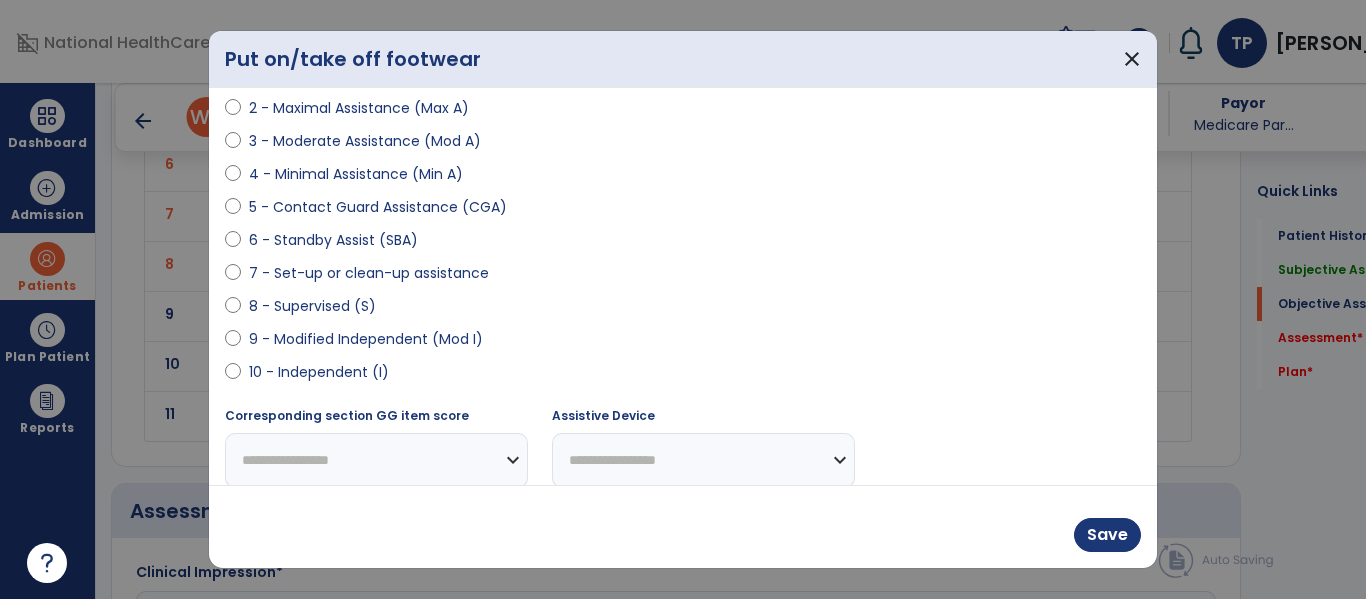 scroll, scrollTop: 293, scrollLeft: 0, axis: vertical 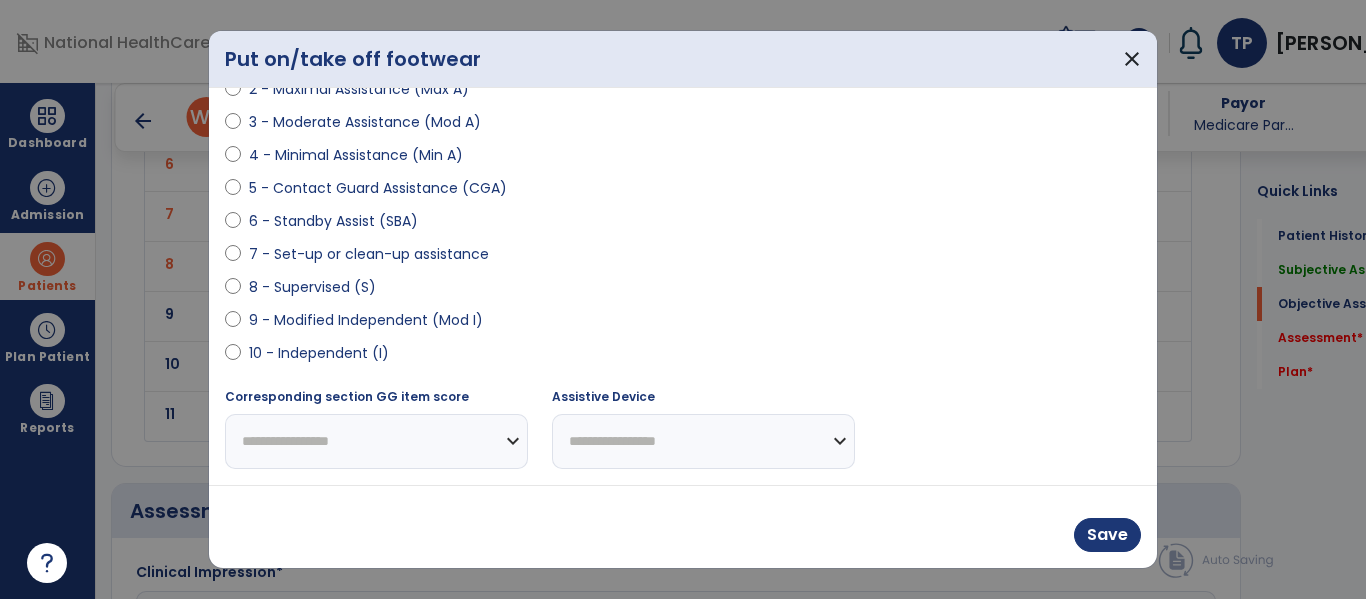 select on "**********" 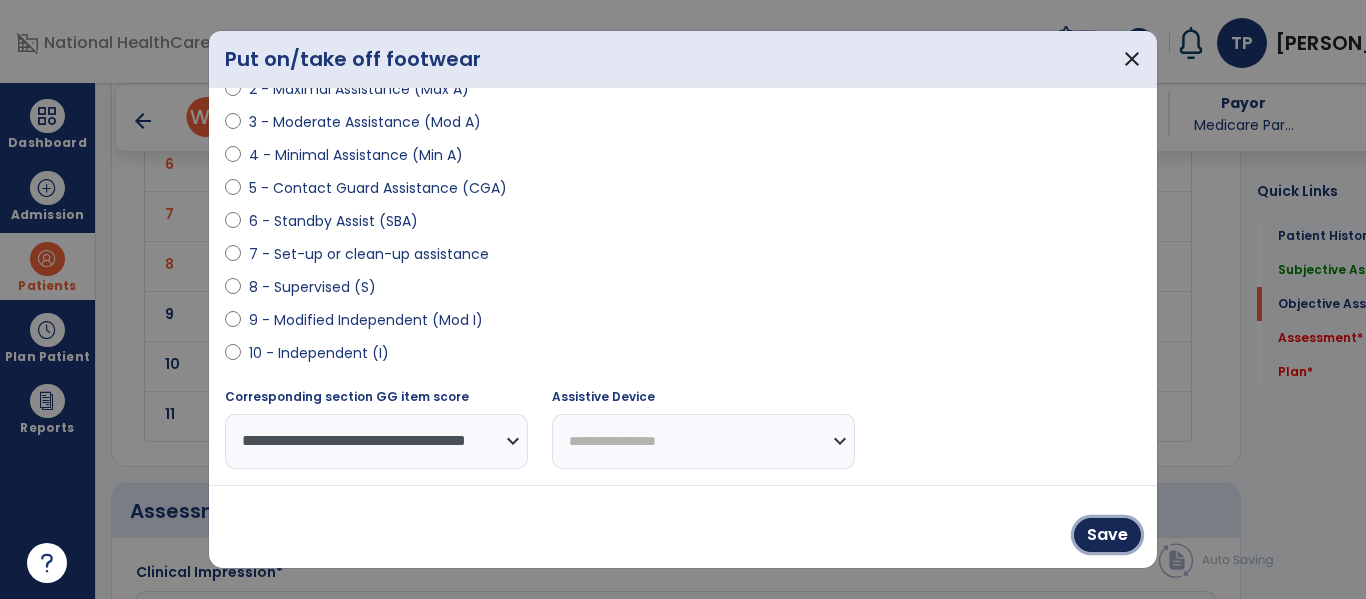 click on "Save" at bounding box center [1107, 535] 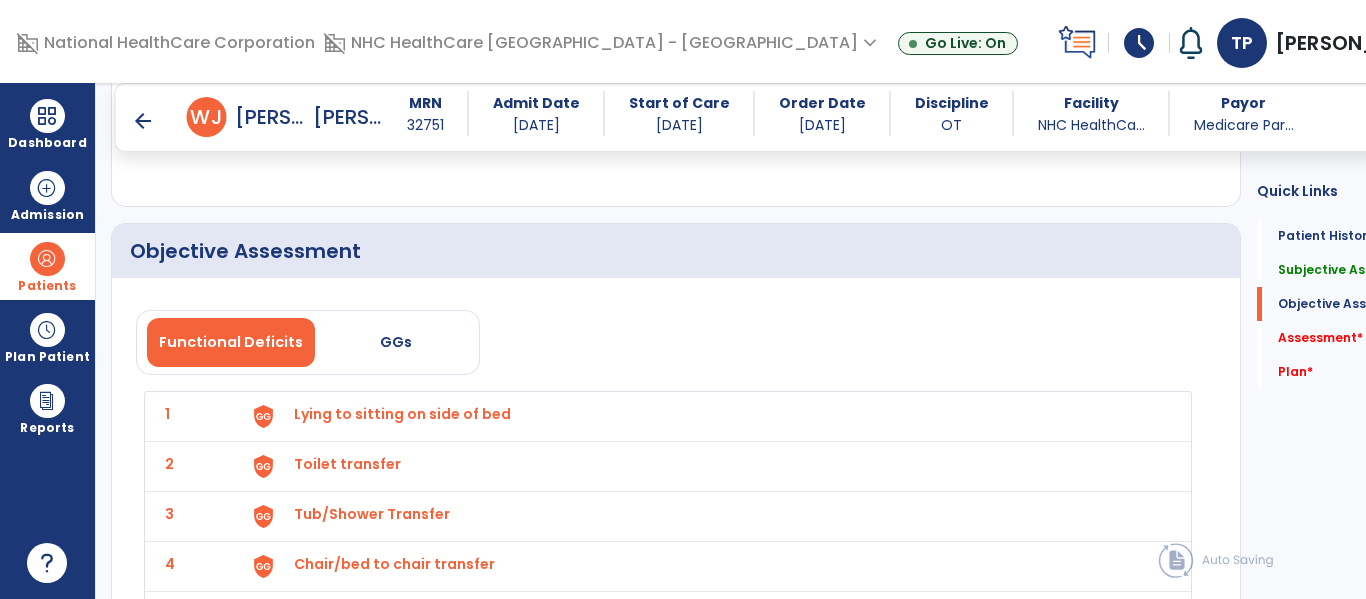scroll, scrollTop: 1800, scrollLeft: 0, axis: vertical 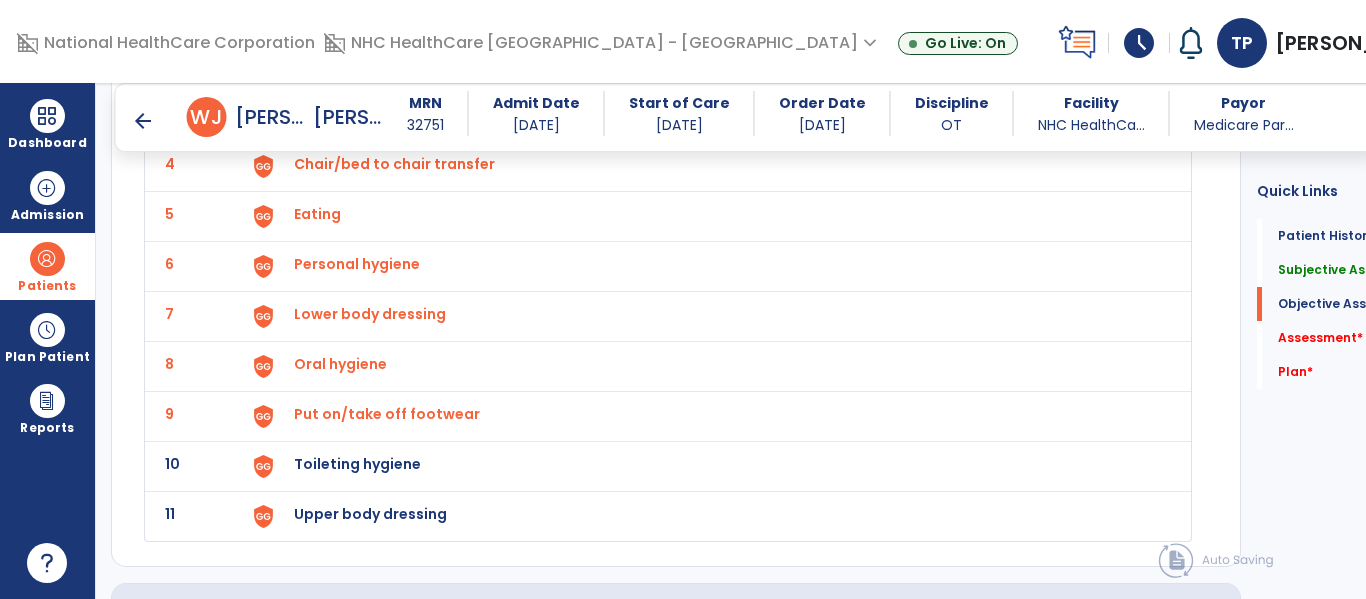 click on "Toileting hygiene" at bounding box center [402, 14] 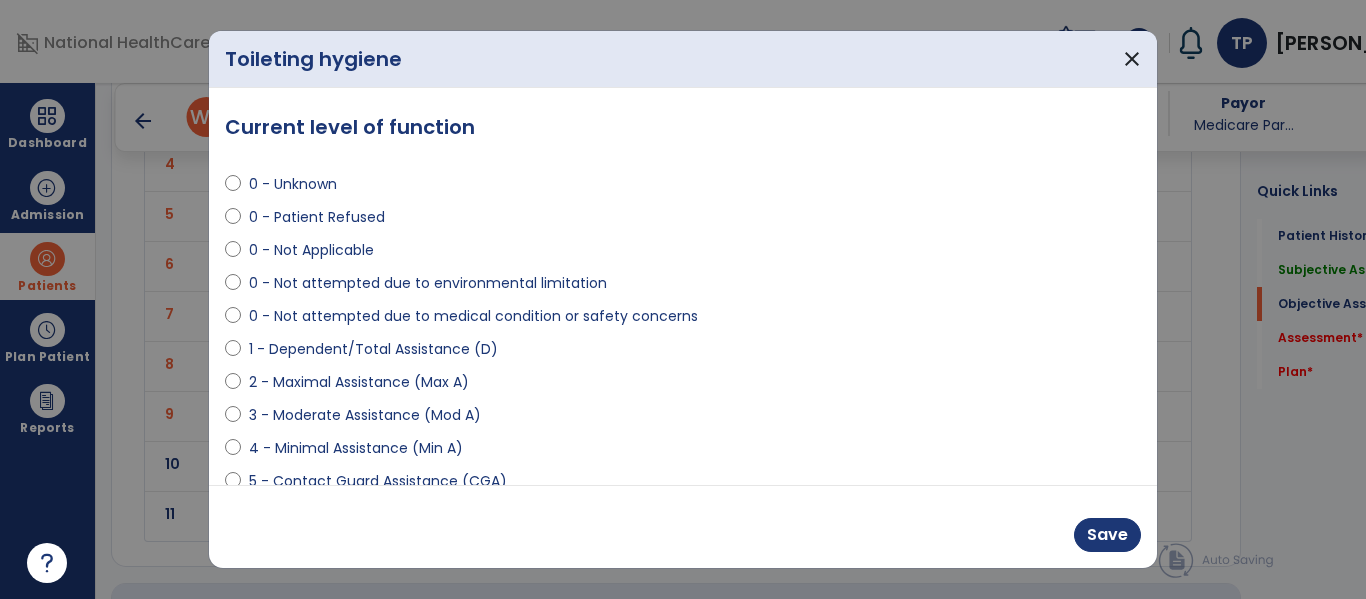 select on "**********" 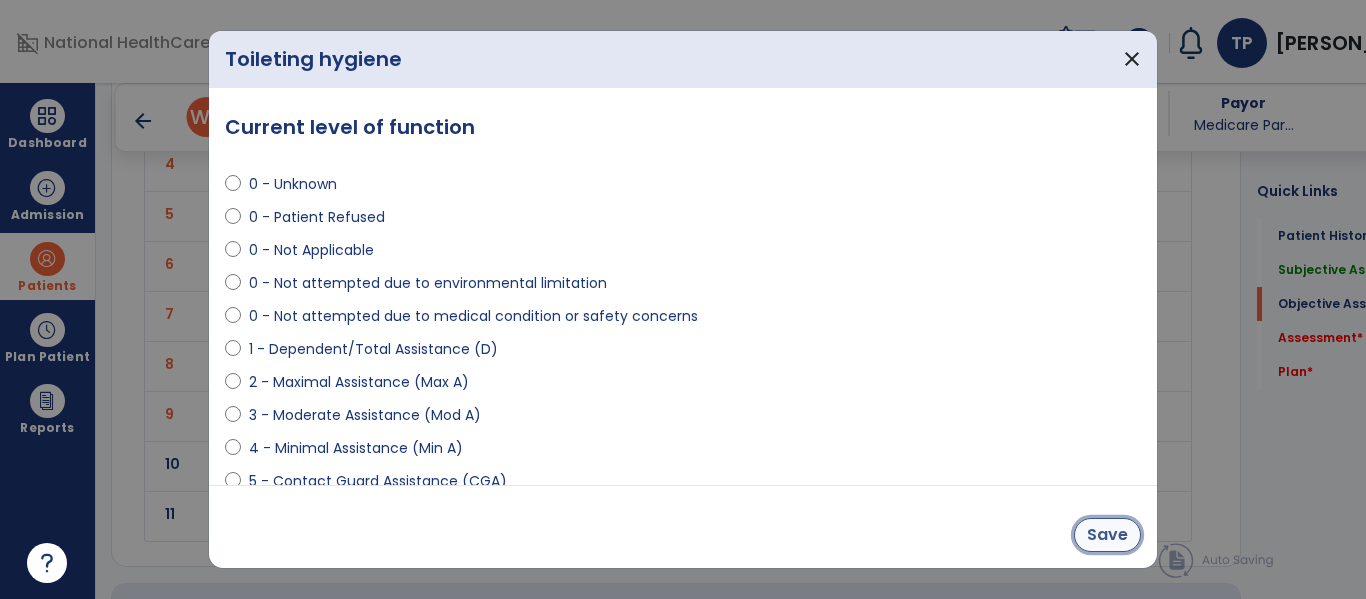 click on "Save" at bounding box center [1107, 535] 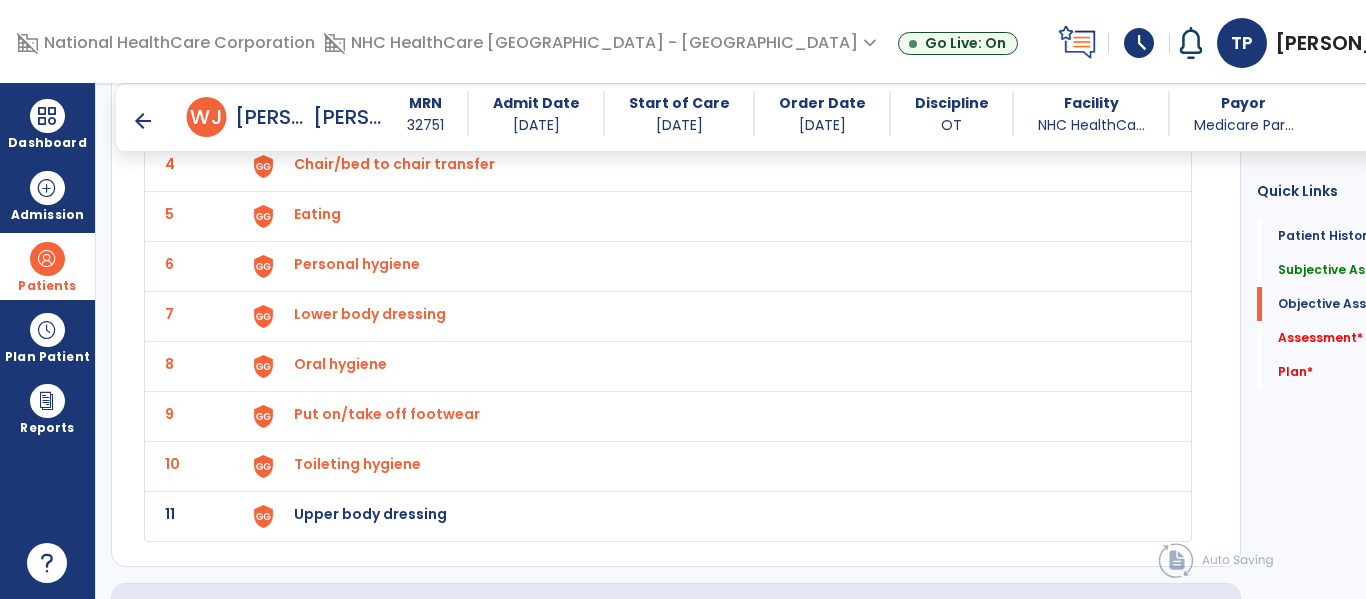 click on "Upper body dressing" at bounding box center (402, 14) 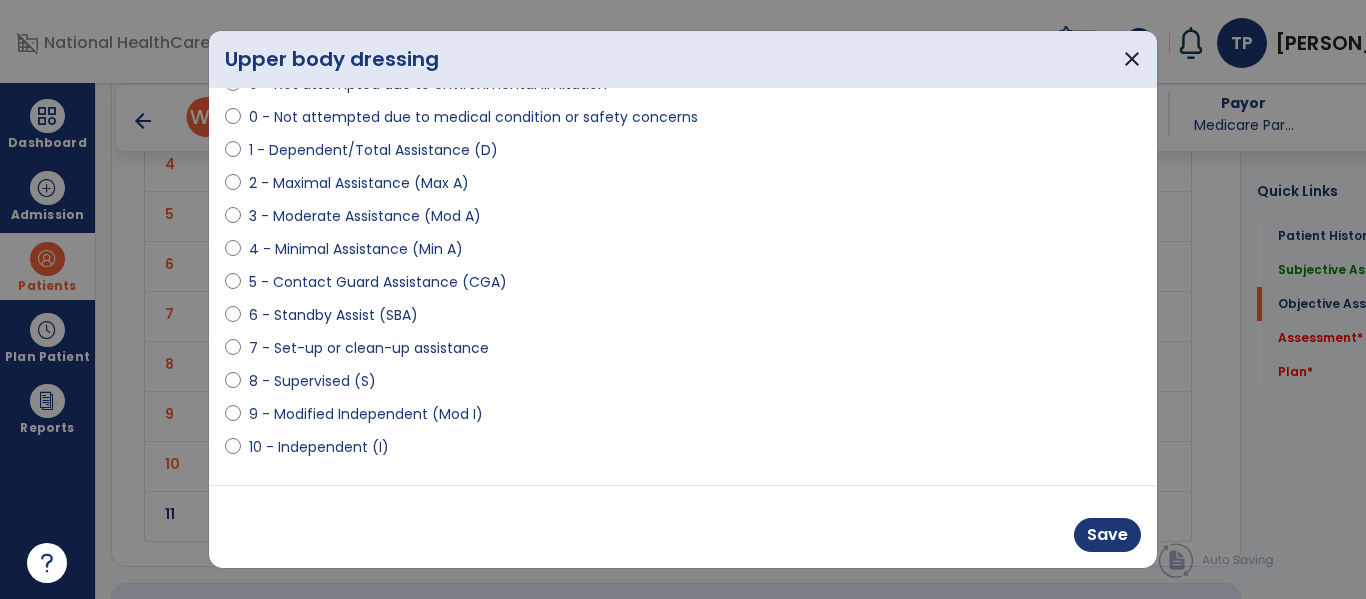 scroll, scrollTop: 200, scrollLeft: 0, axis: vertical 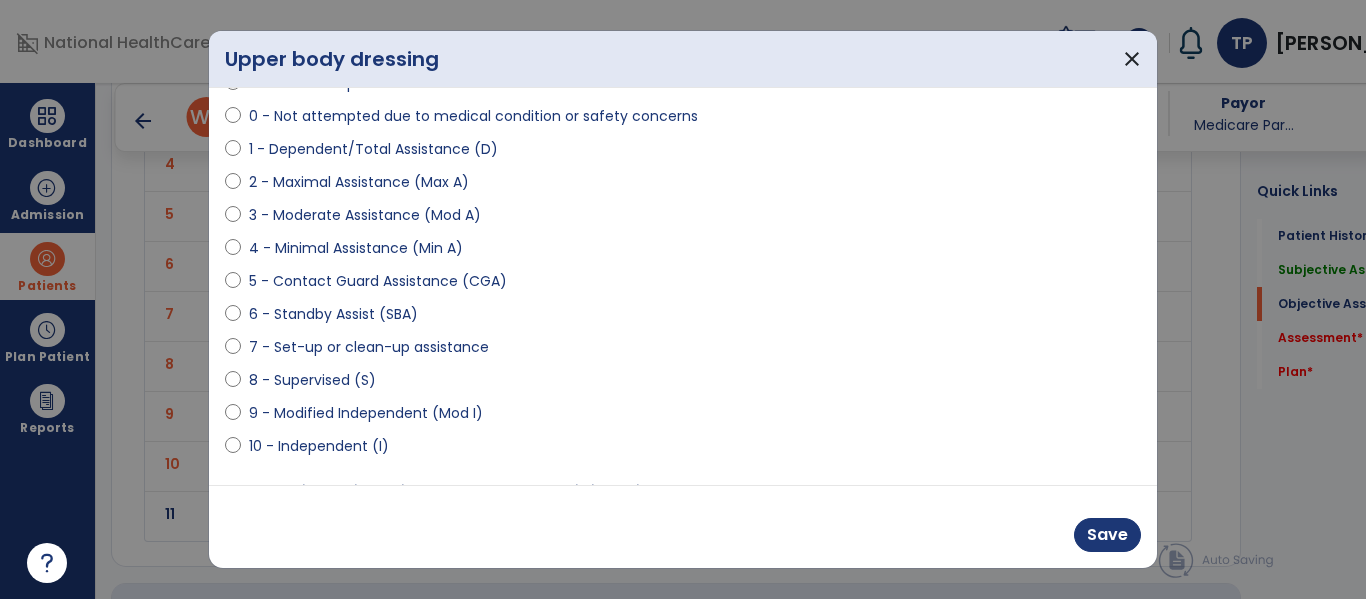 select on "**********" 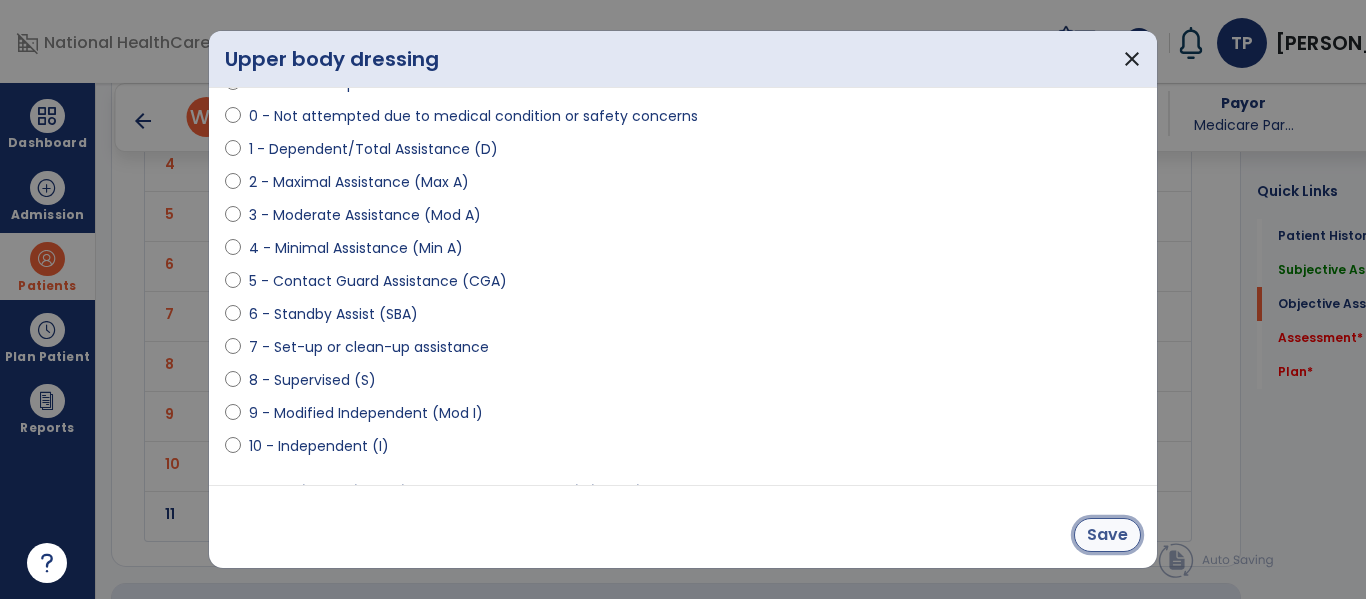 click on "Save" at bounding box center (1107, 535) 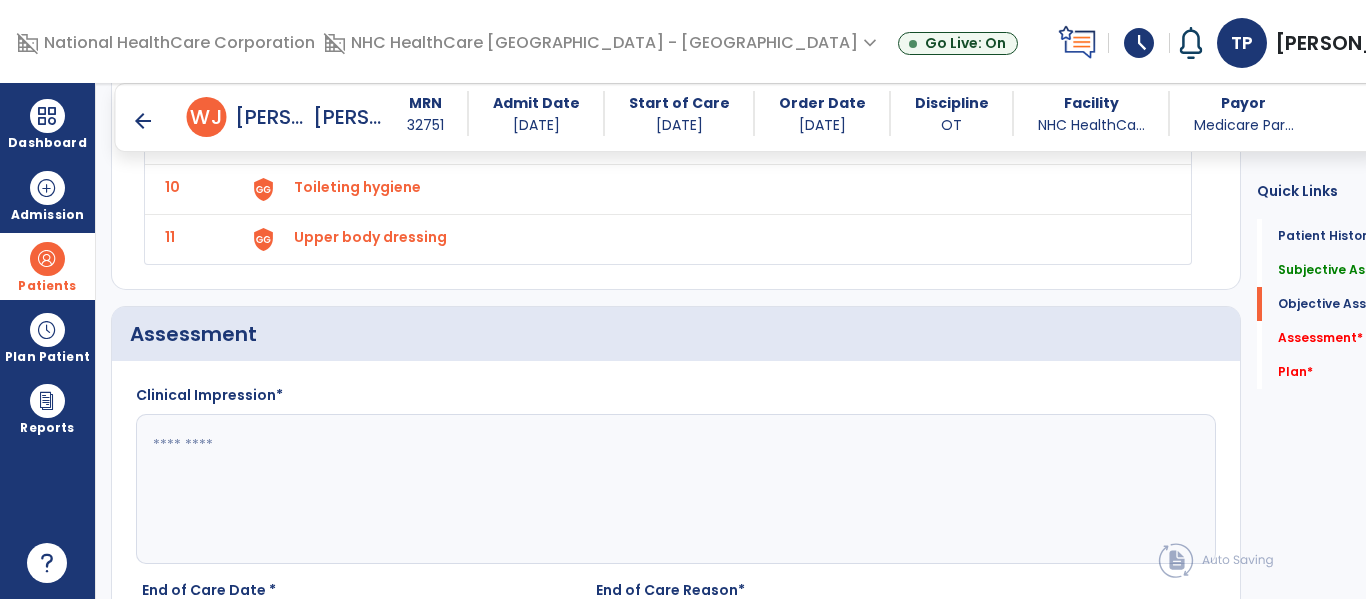 scroll, scrollTop: 2200, scrollLeft: 0, axis: vertical 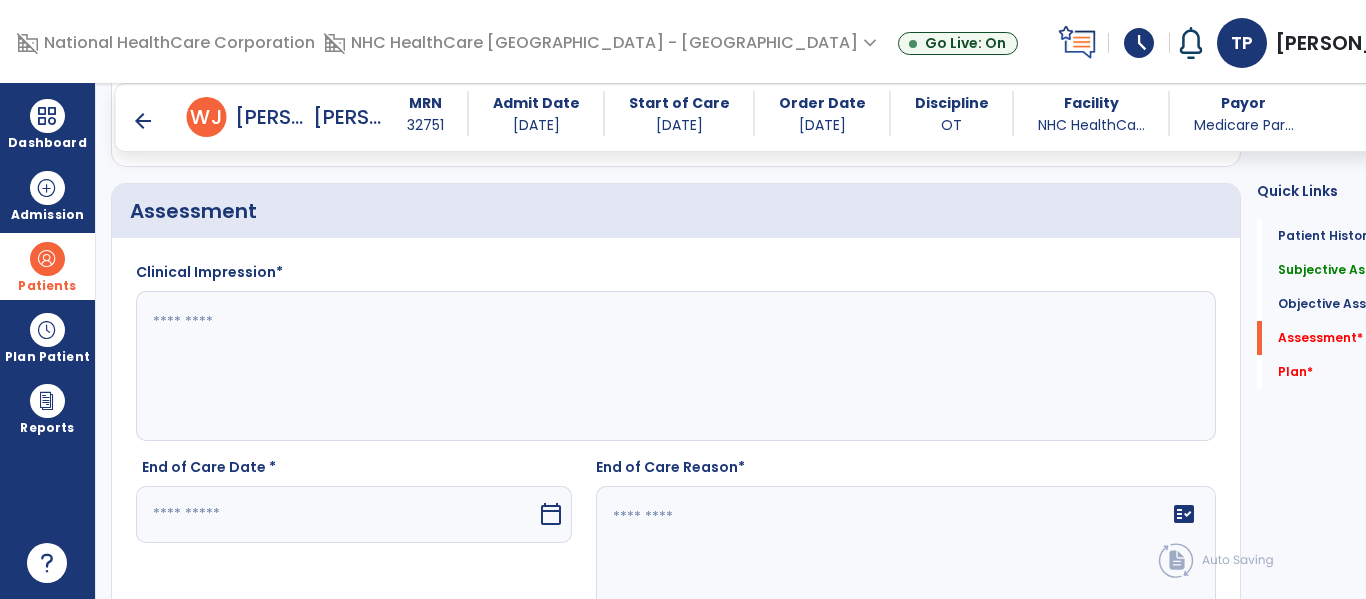 click 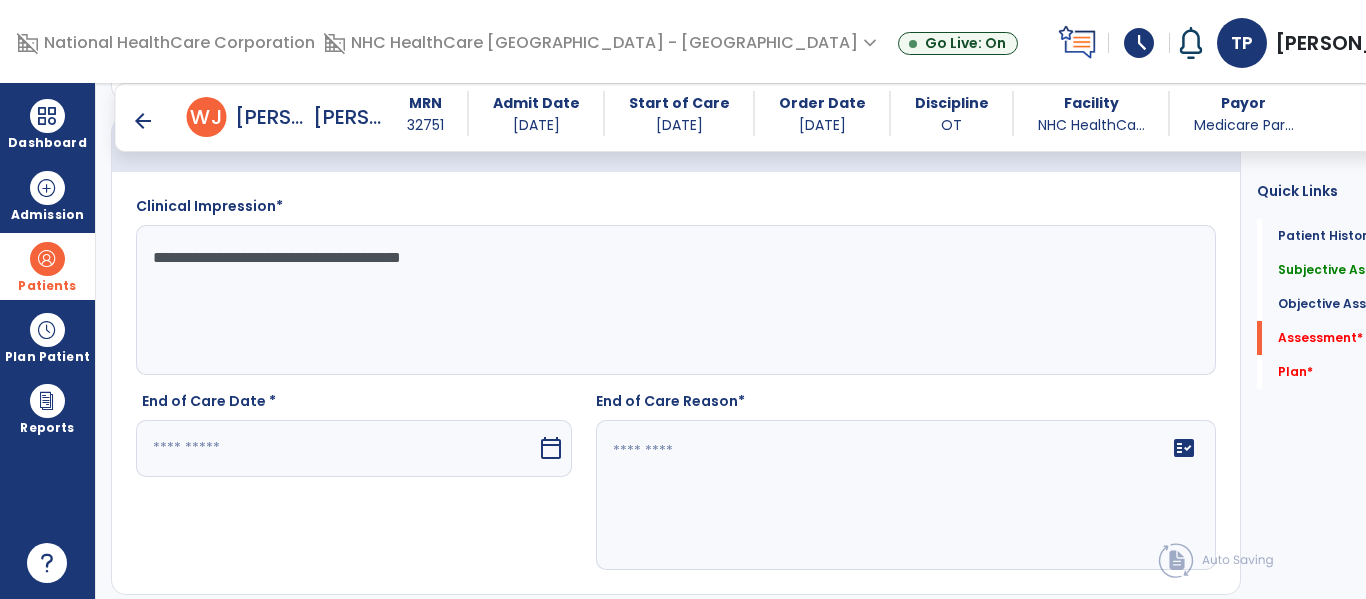 scroll, scrollTop: 2300, scrollLeft: 0, axis: vertical 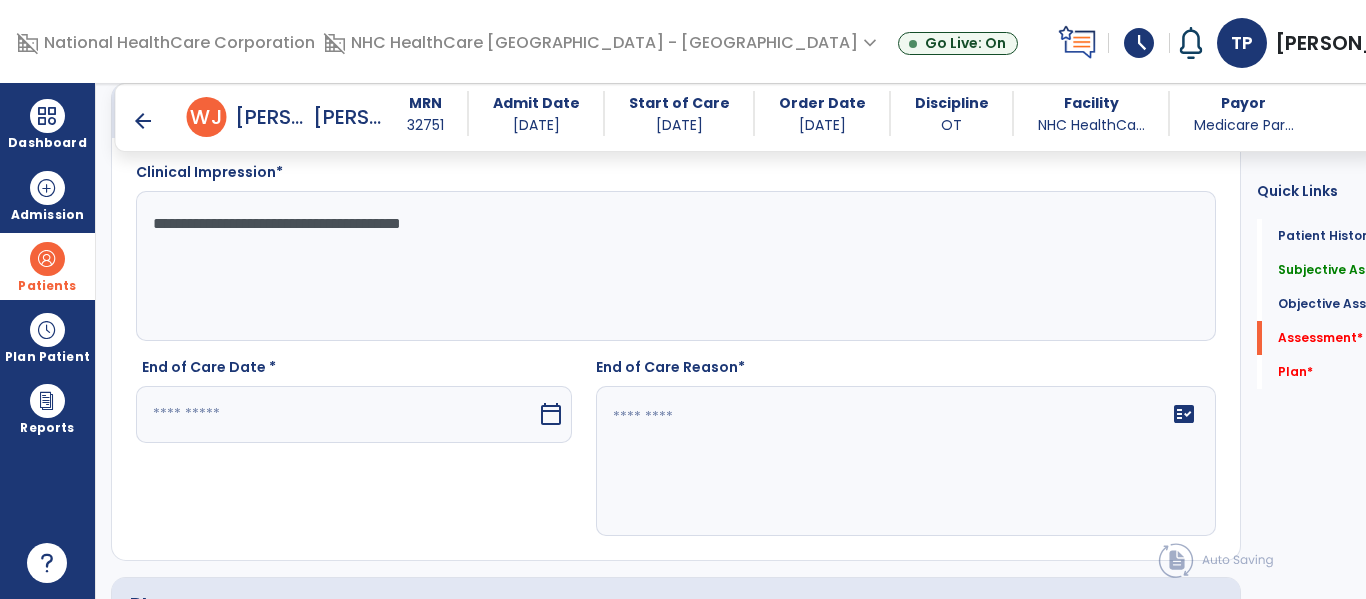 type on "**********" 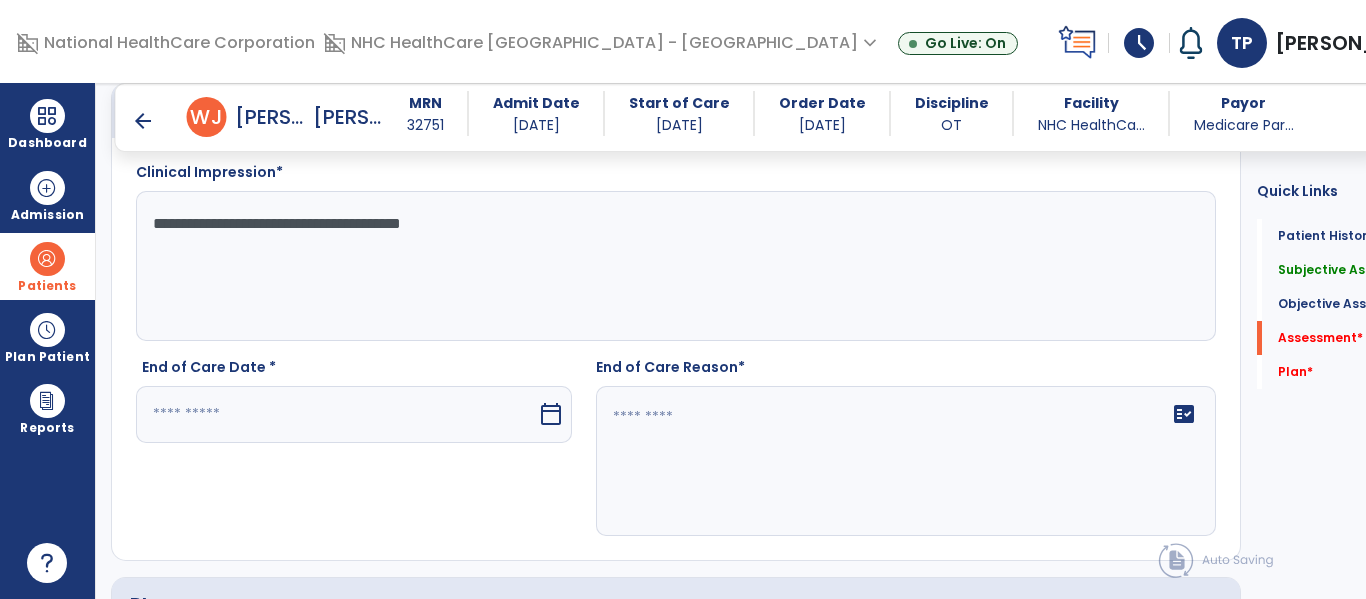 click on "calendar_today" at bounding box center [551, 414] 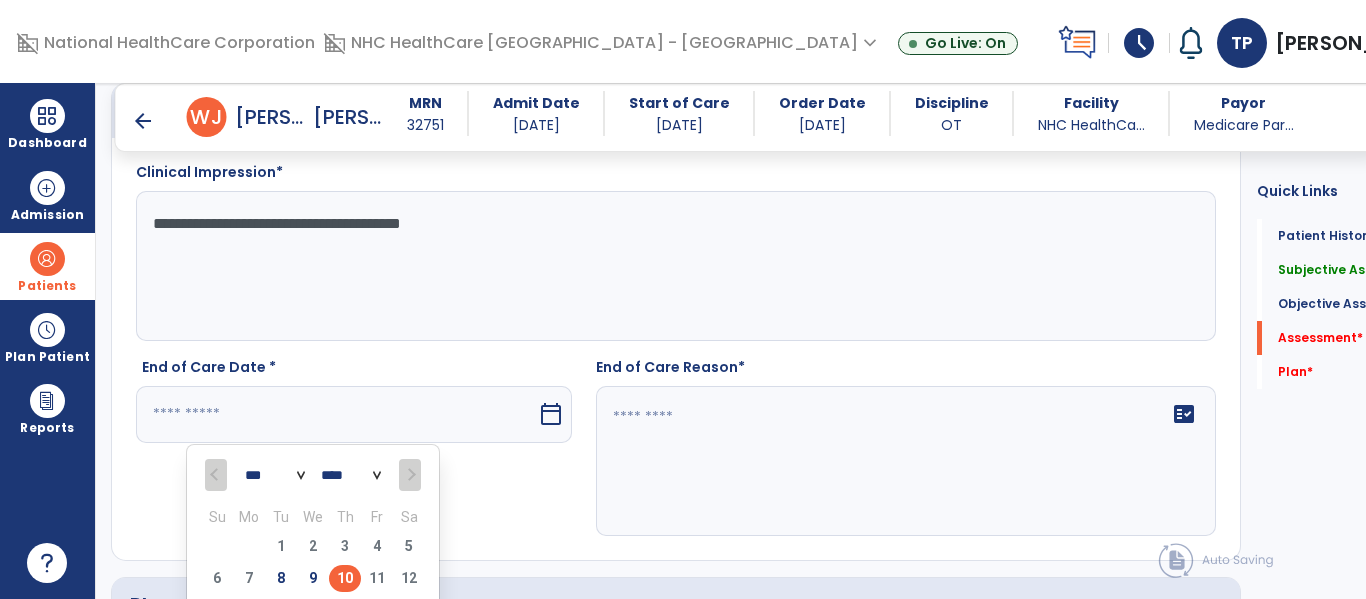 scroll, scrollTop: 2319, scrollLeft: 0, axis: vertical 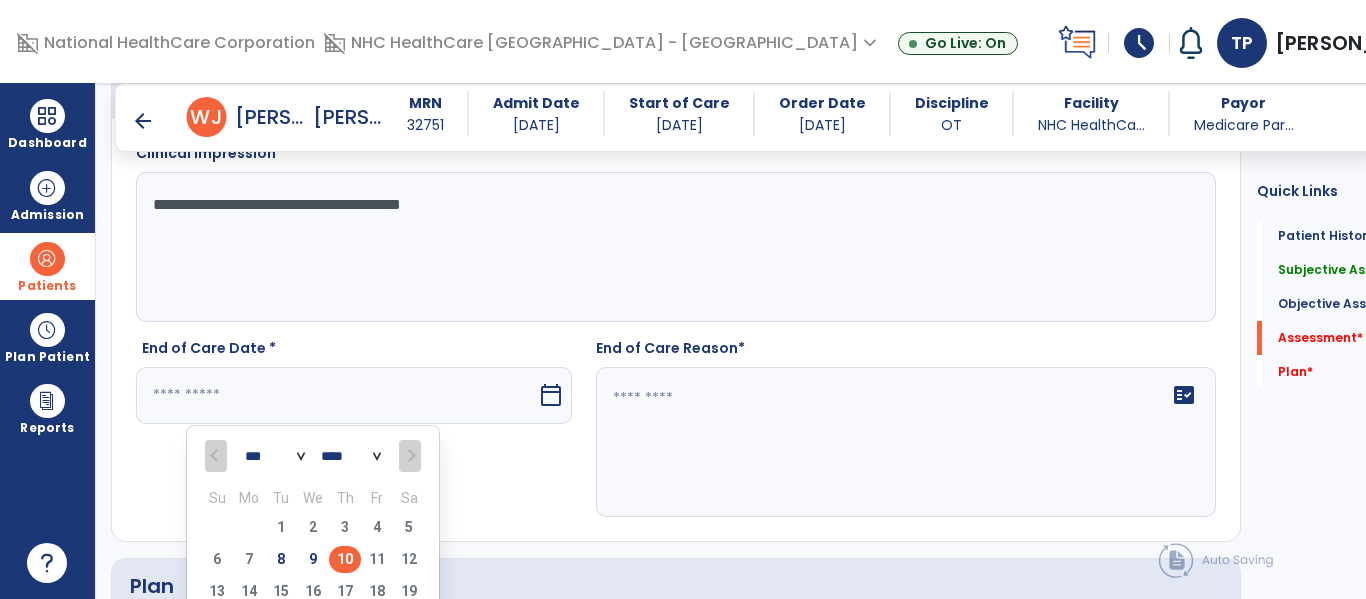 click on "10" at bounding box center [345, 559] 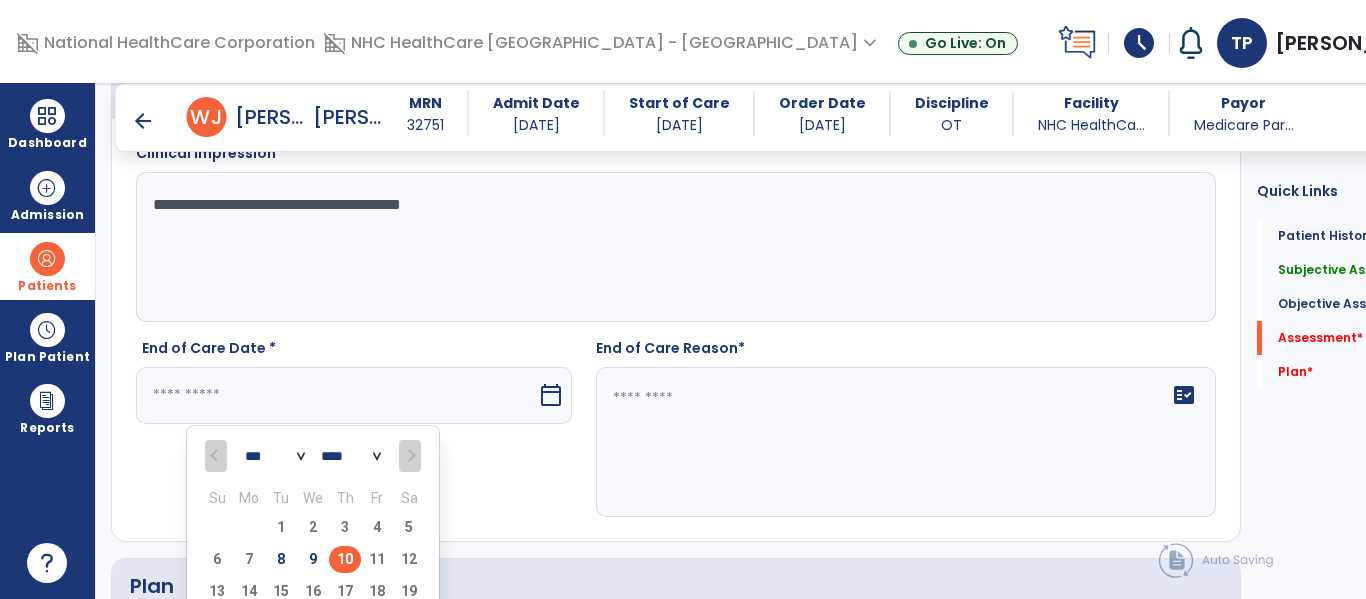 type on "*********" 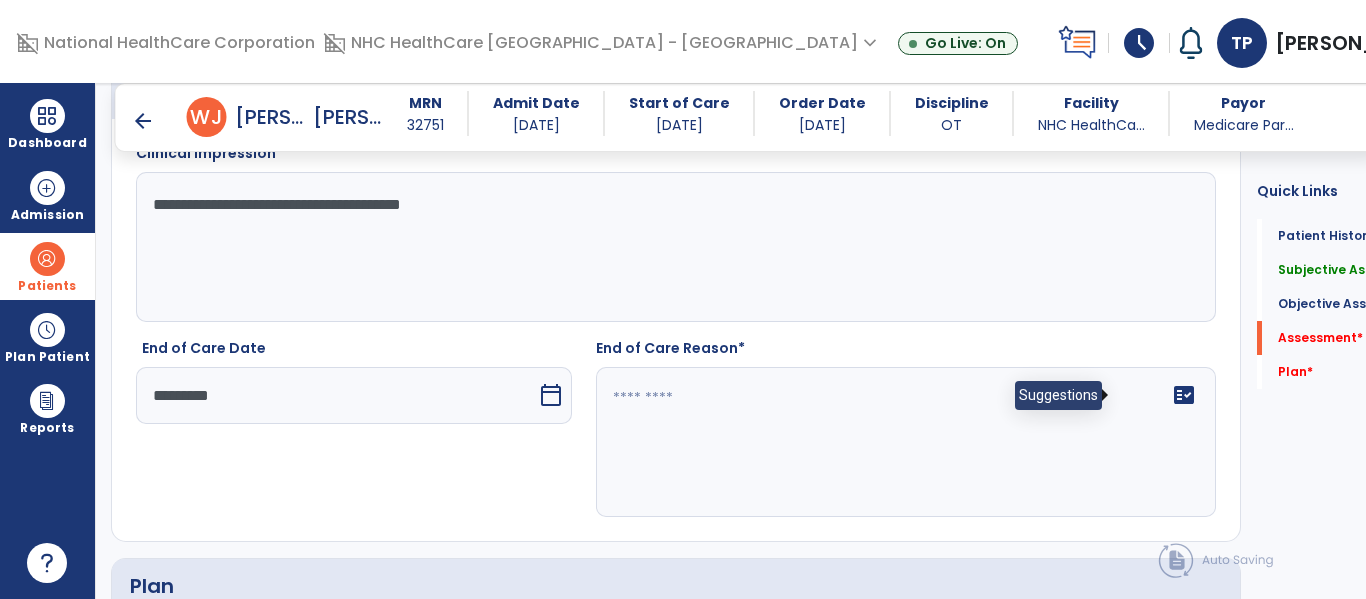 click on "fact_check" 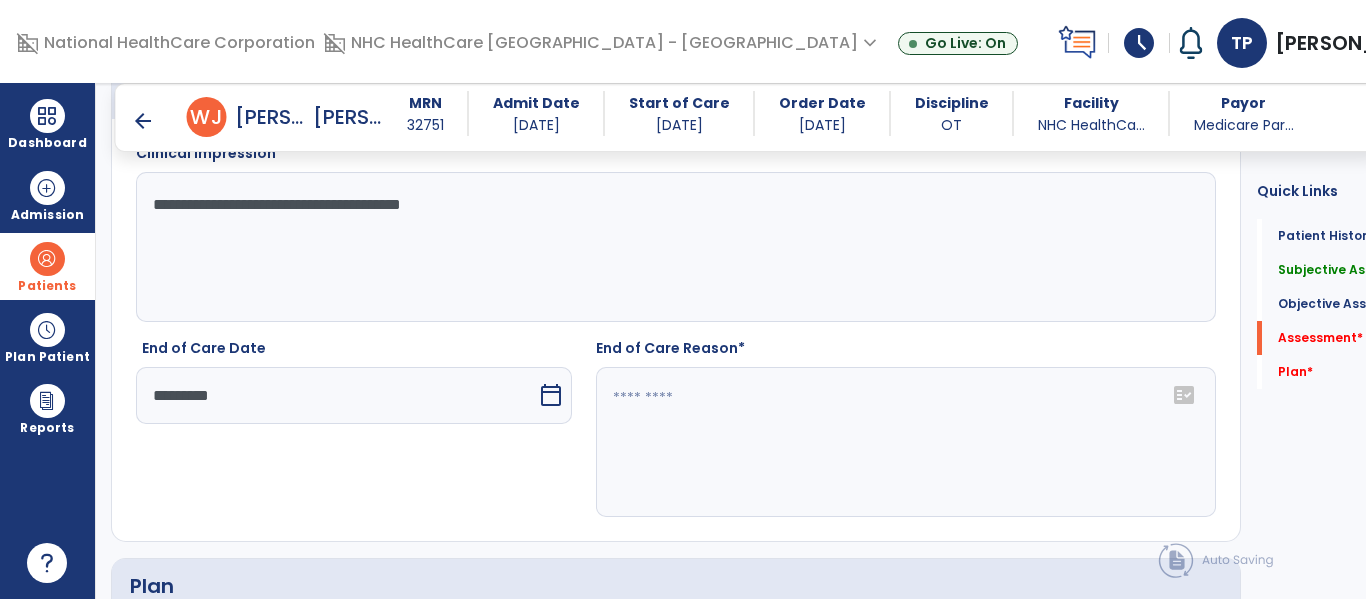 click on "fact_check" 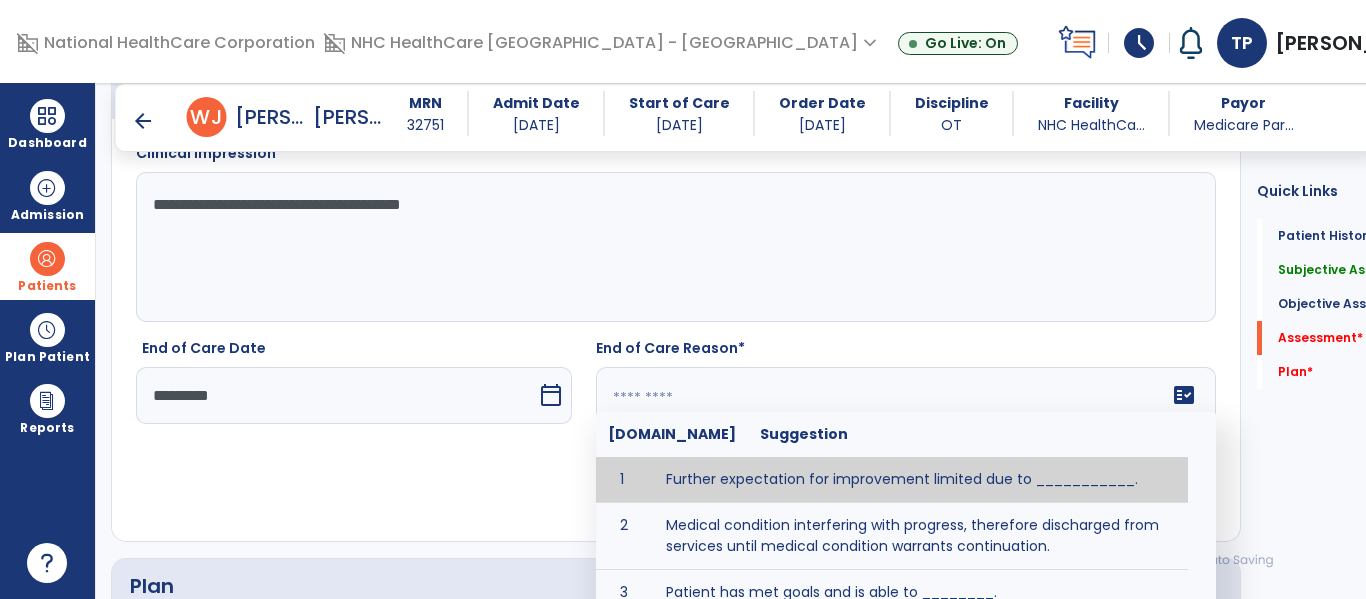 click 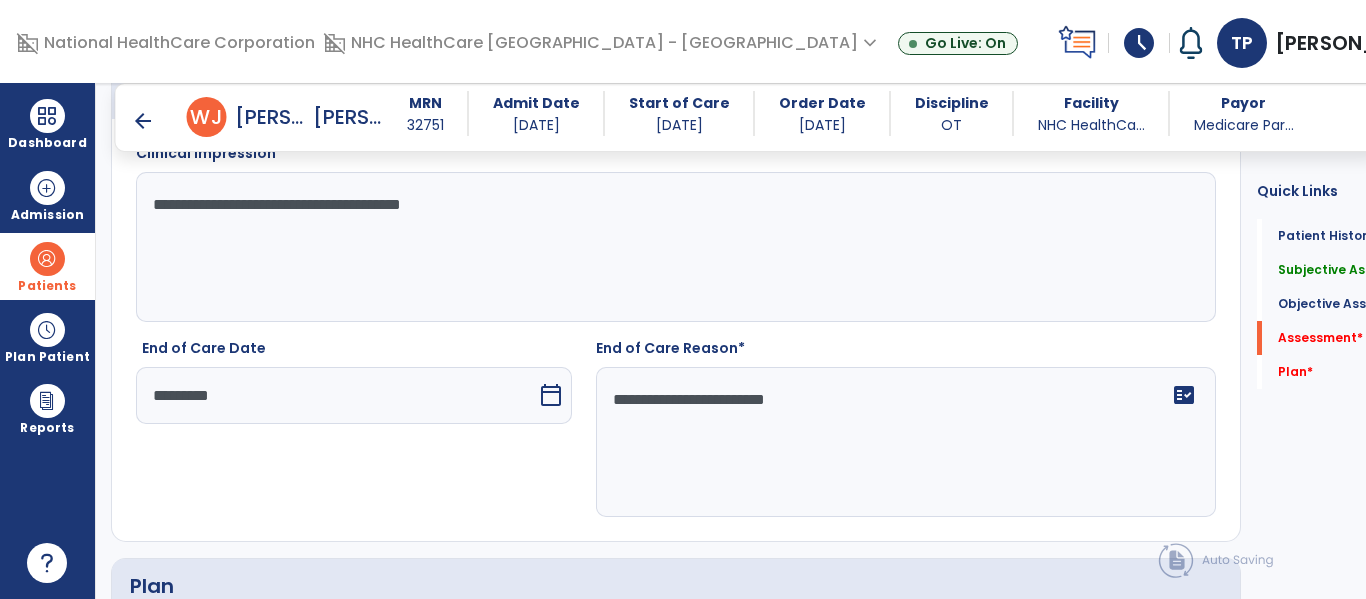 scroll, scrollTop: 2619, scrollLeft: 0, axis: vertical 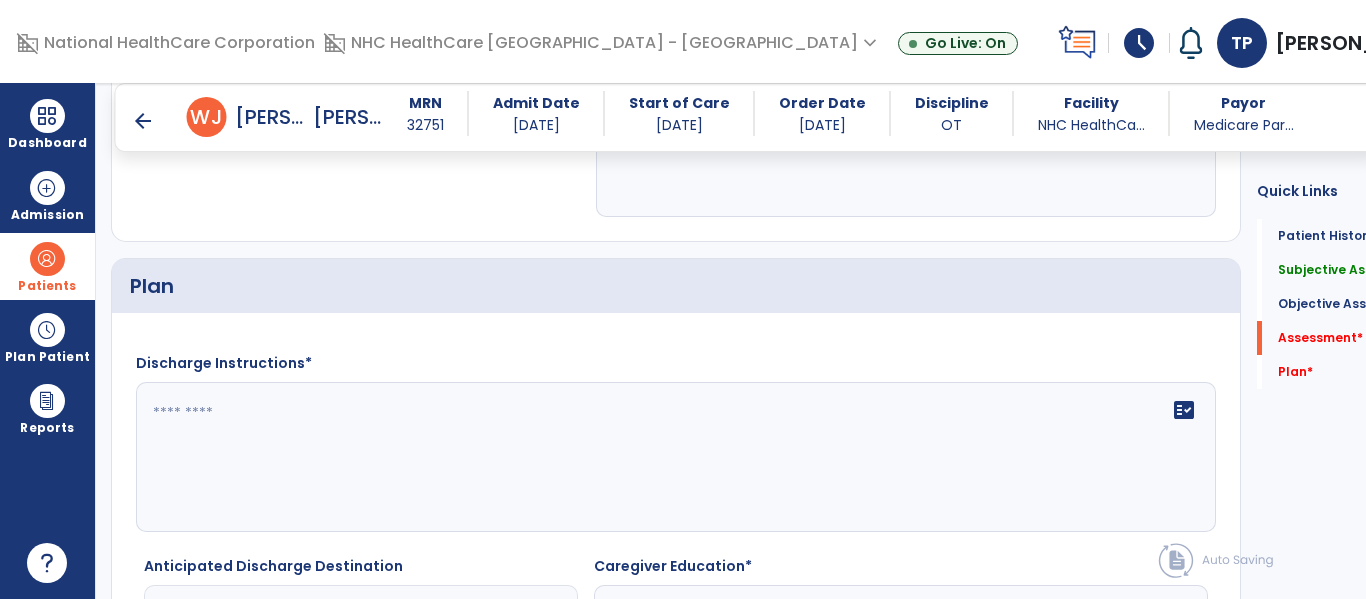type on "**********" 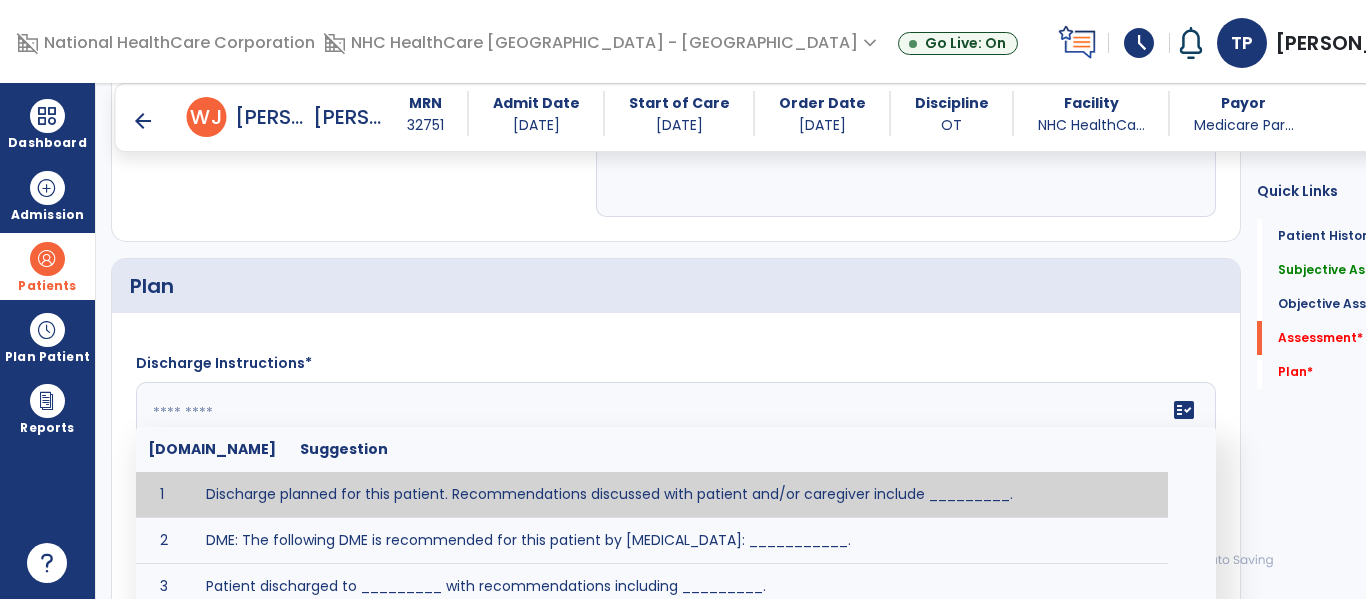 click on "fact_check  Sr.No Suggestion 1 Discharge planned for this patient. Recommendations discussed with patient and/or caregiver include _________. 2 DME: The following DME is recommended for this patient by Occupational Therapy: ___________. 3 Patient discharged to _________ with recommendations including _________. 4 Patient discharged unexpectedly to __________. Recommendations include ____________." 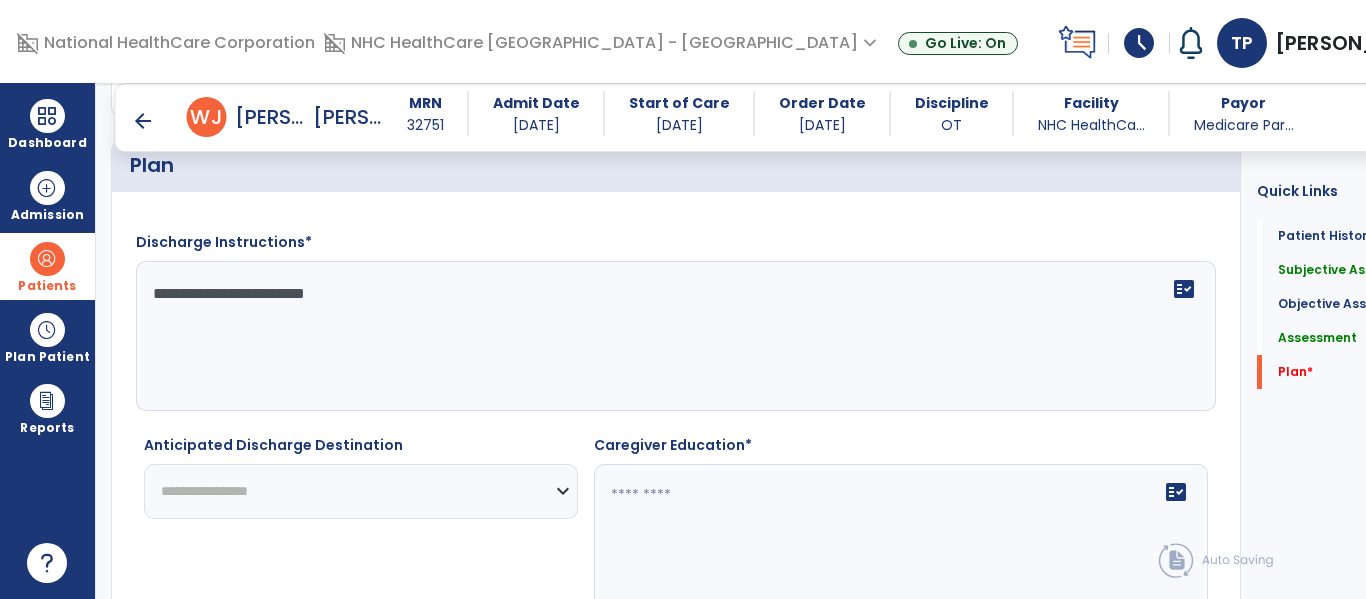 scroll, scrollTop: 2881, scrollLeft: 0, axis: vertical 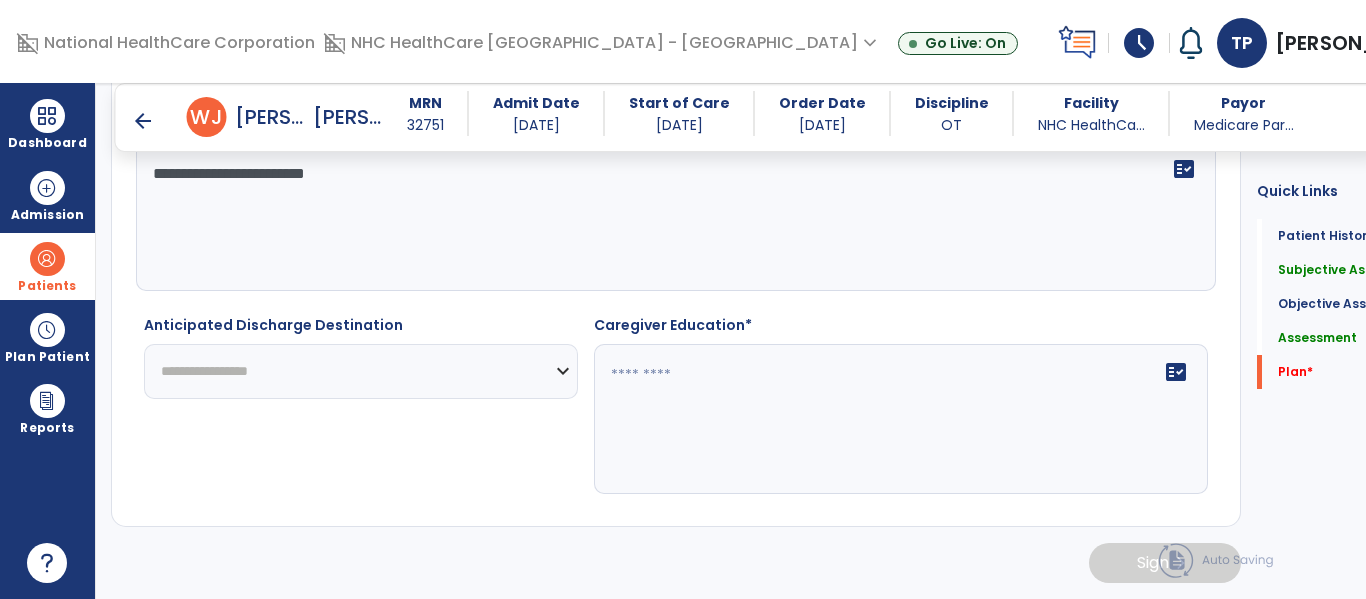 type on "**********" 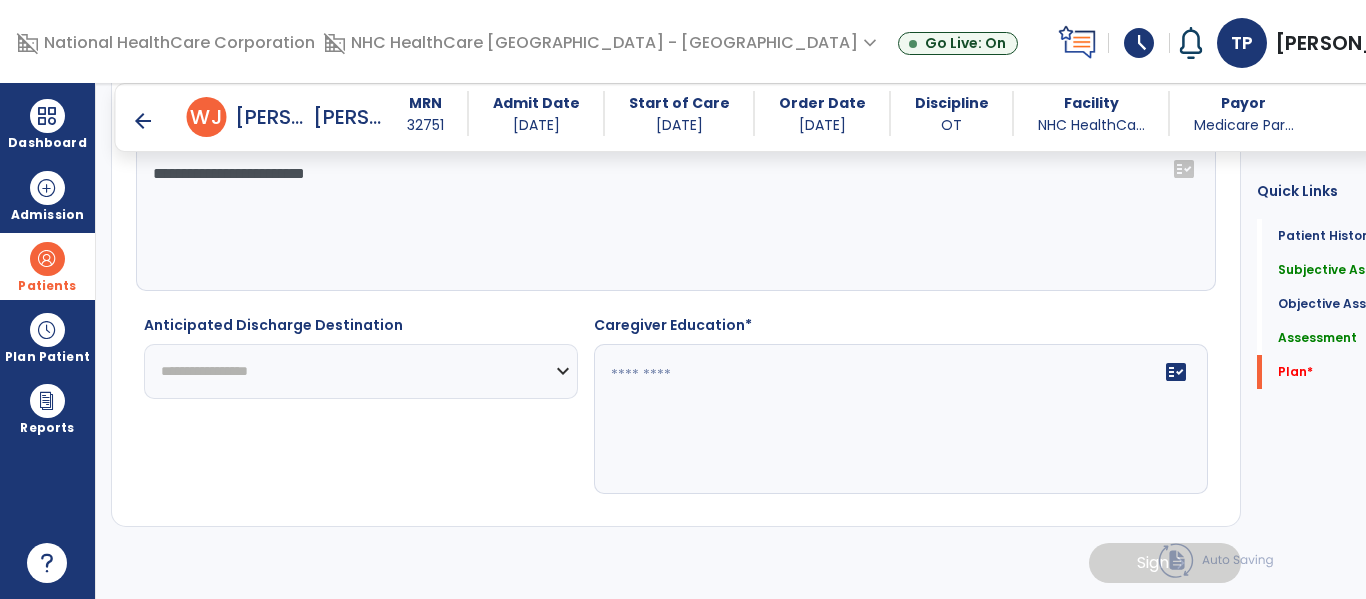 select on "********" 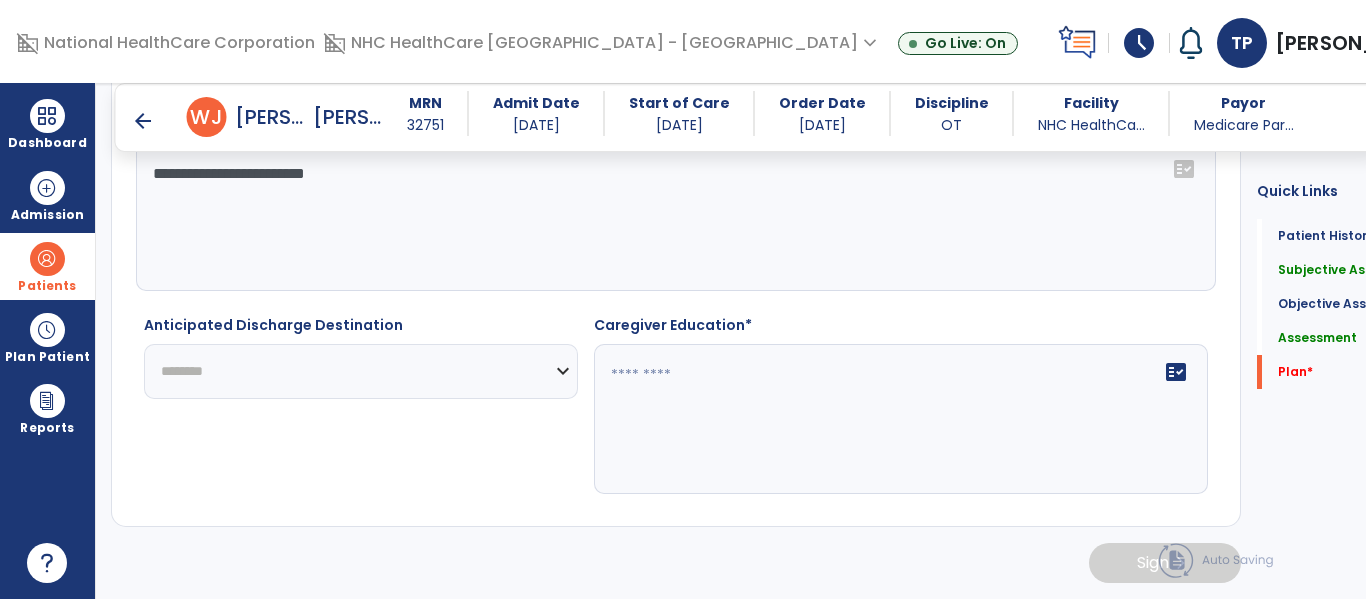 click on "**********" 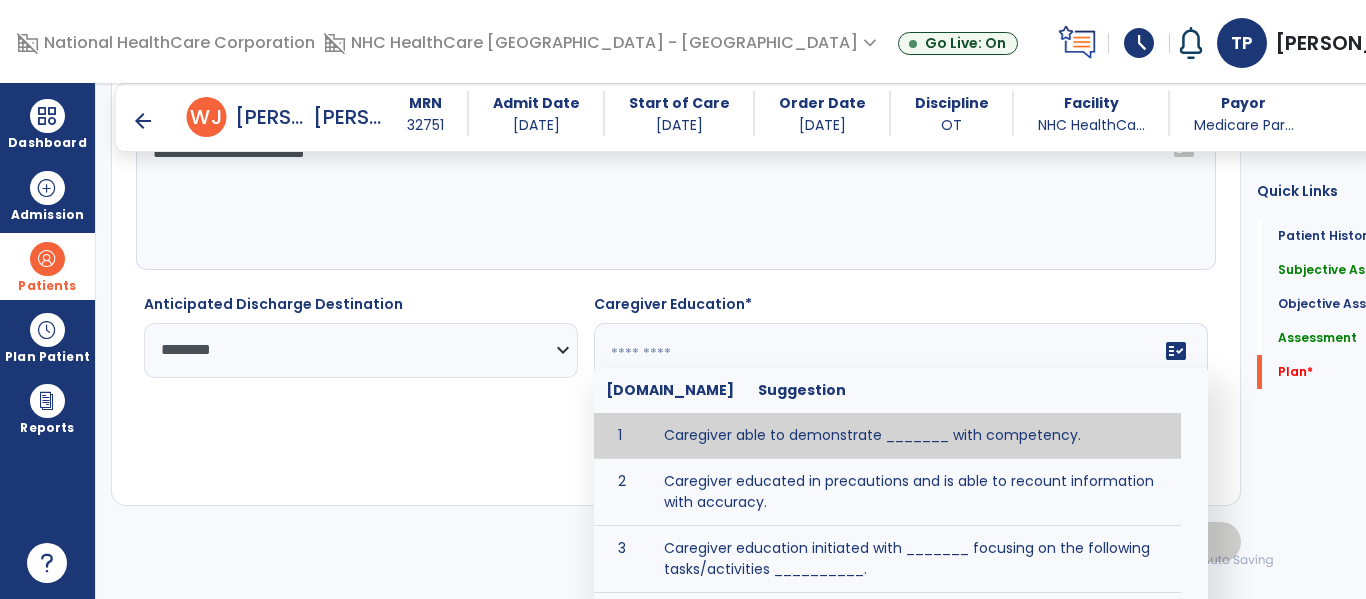 click 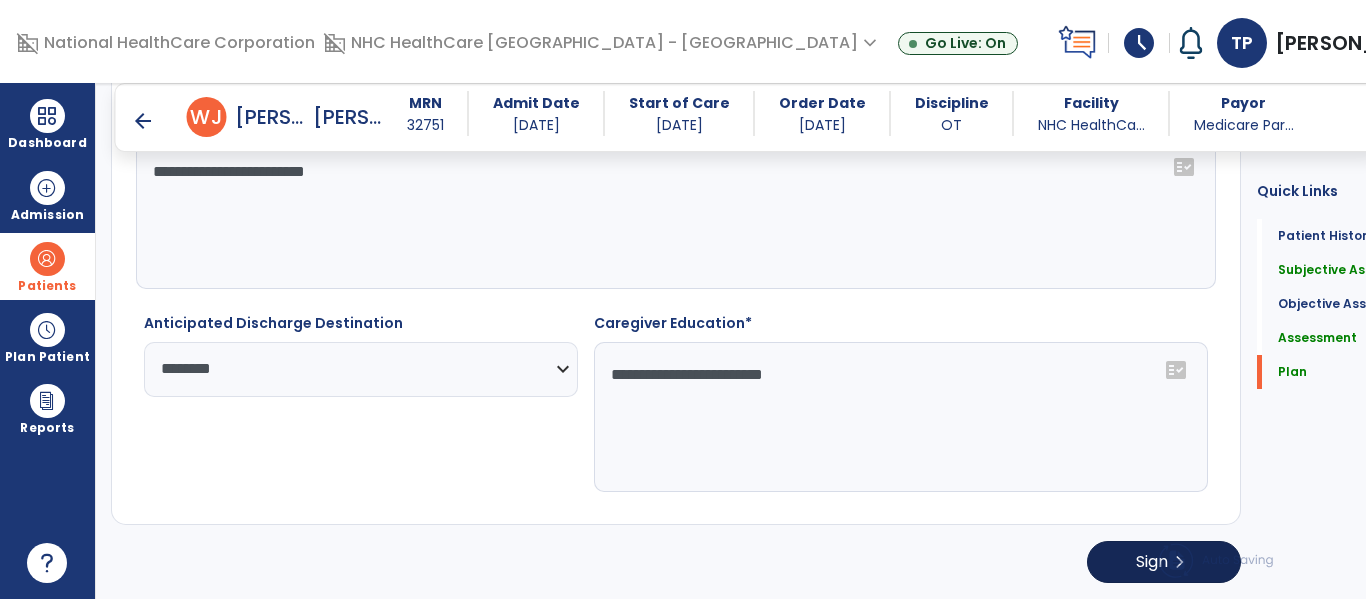 type on "**********" 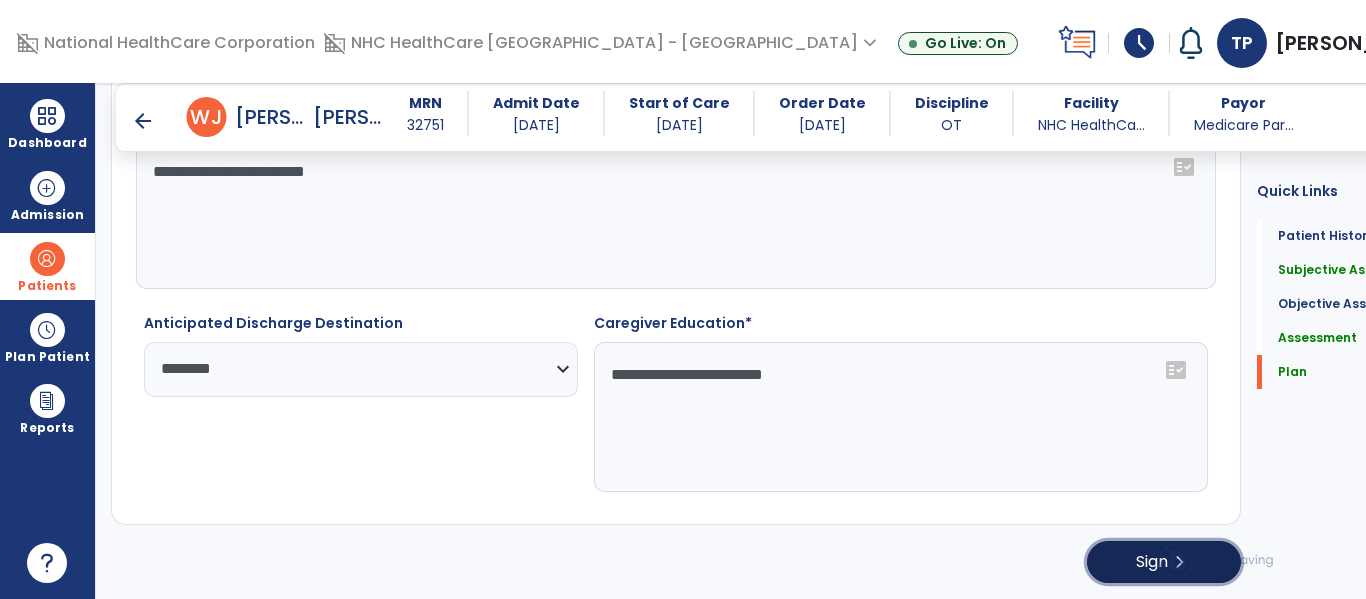 click on "chevron_right" 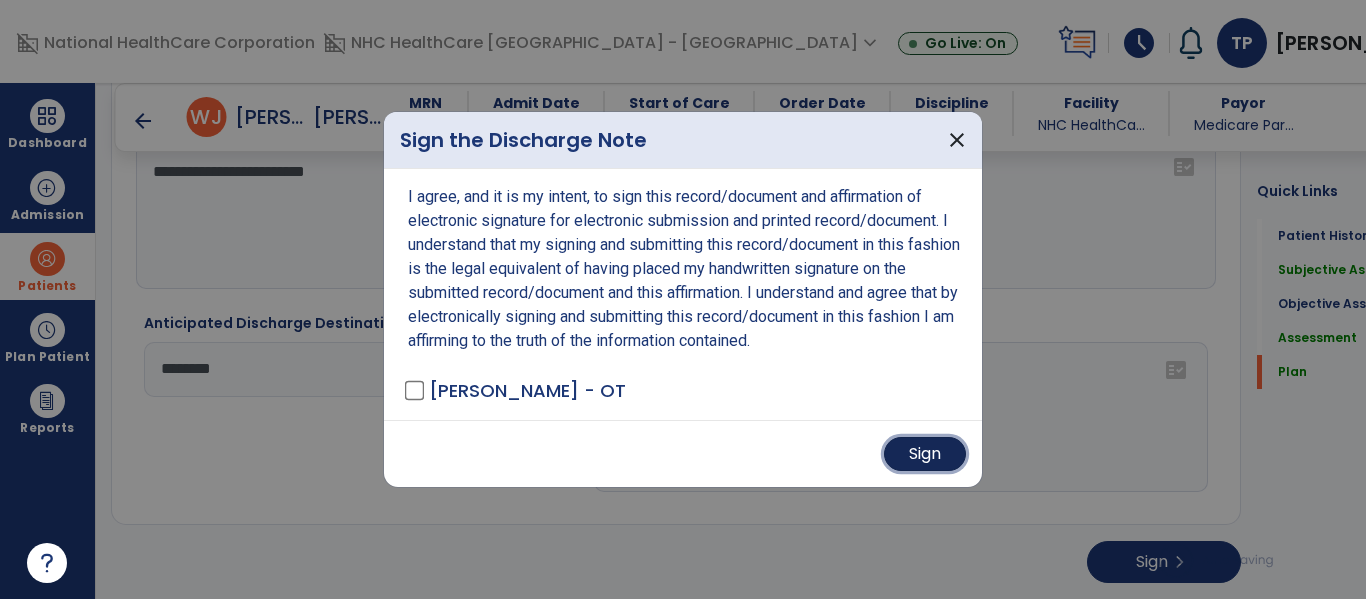 click on "Sign" at bounding box center (925, 454) 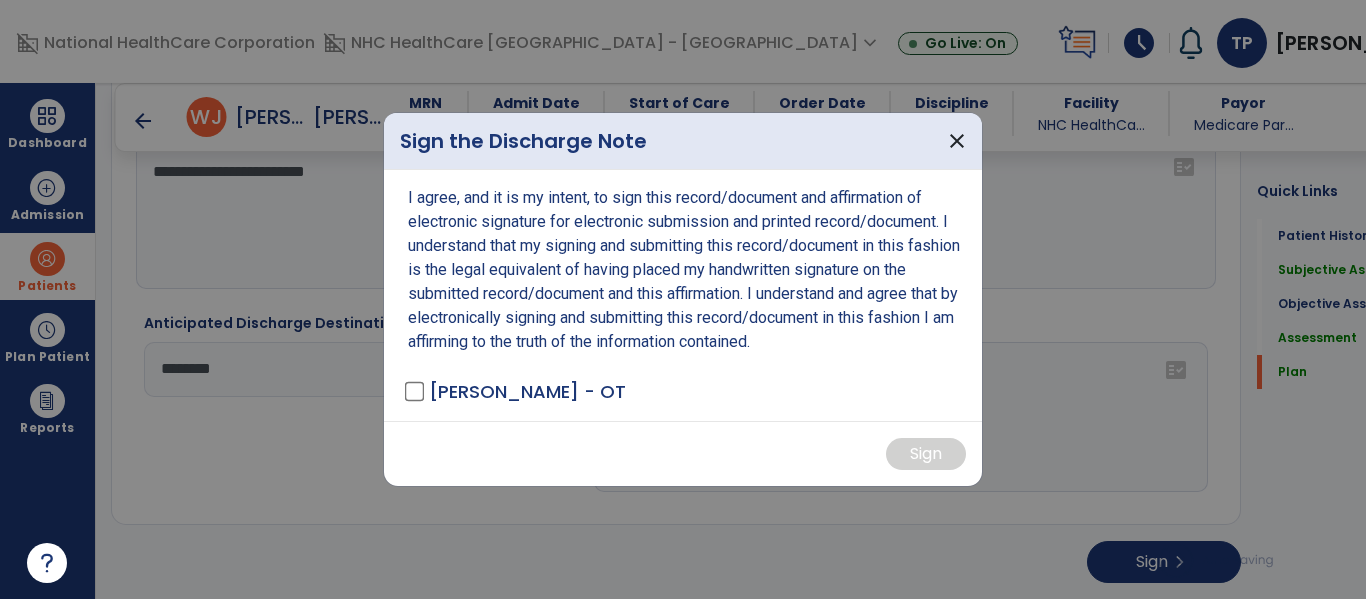 scroll, scrollTop: 0, scrollLeft: 0, axis: both 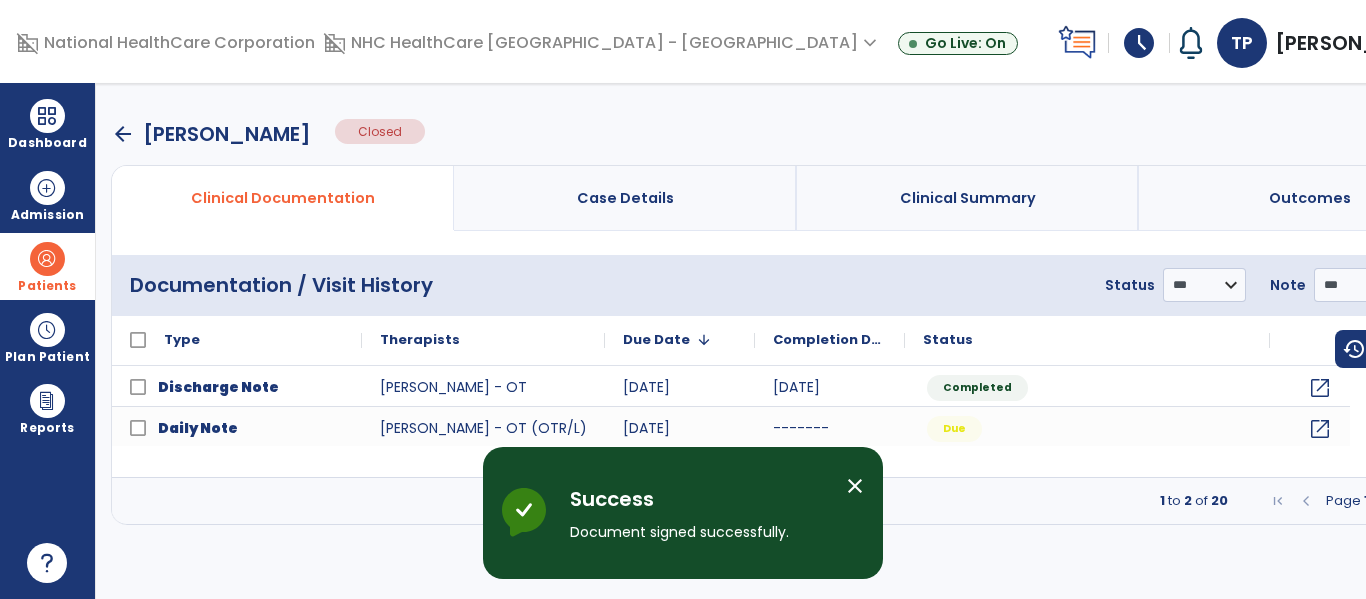 click on "close" at bounding box center (855, 486) 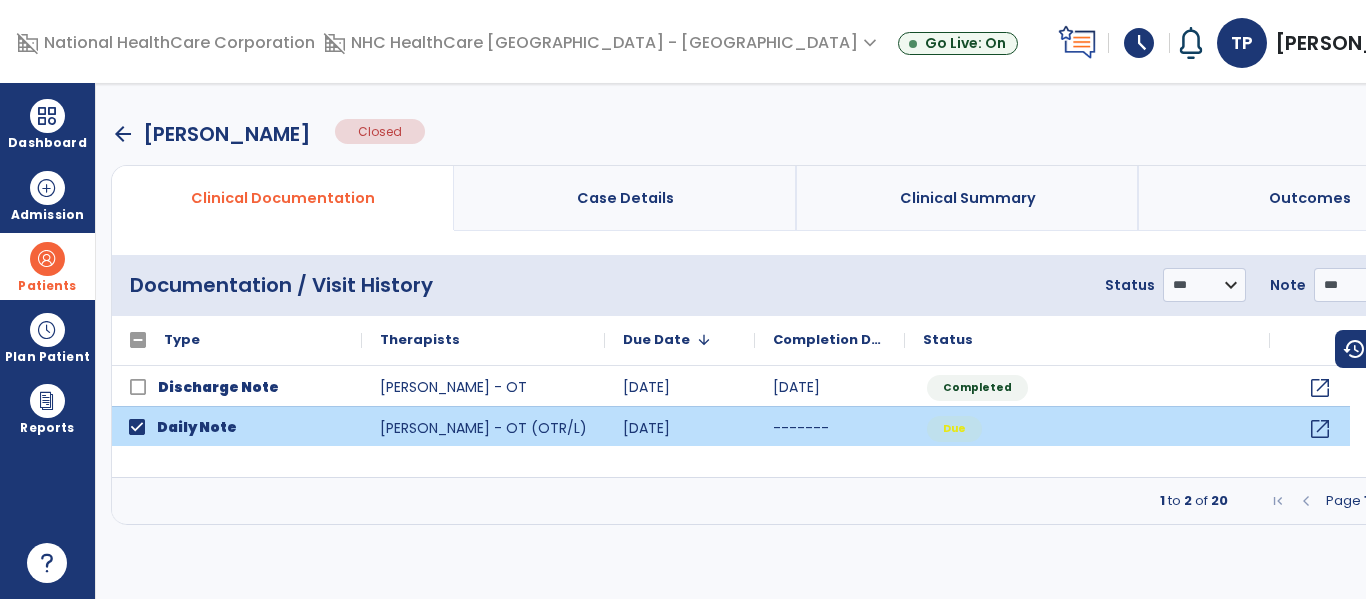 click on "menu" at bounding box center [1454, 285] 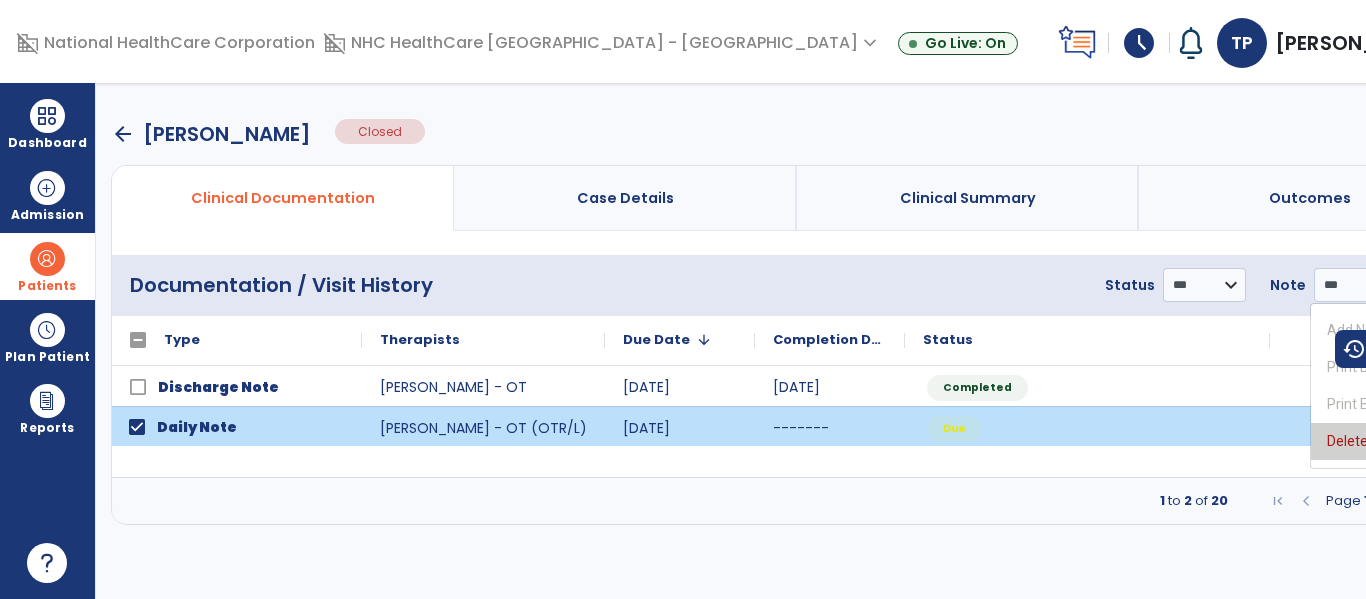 click on "Delete Document" at bounding box center (1390, 441) 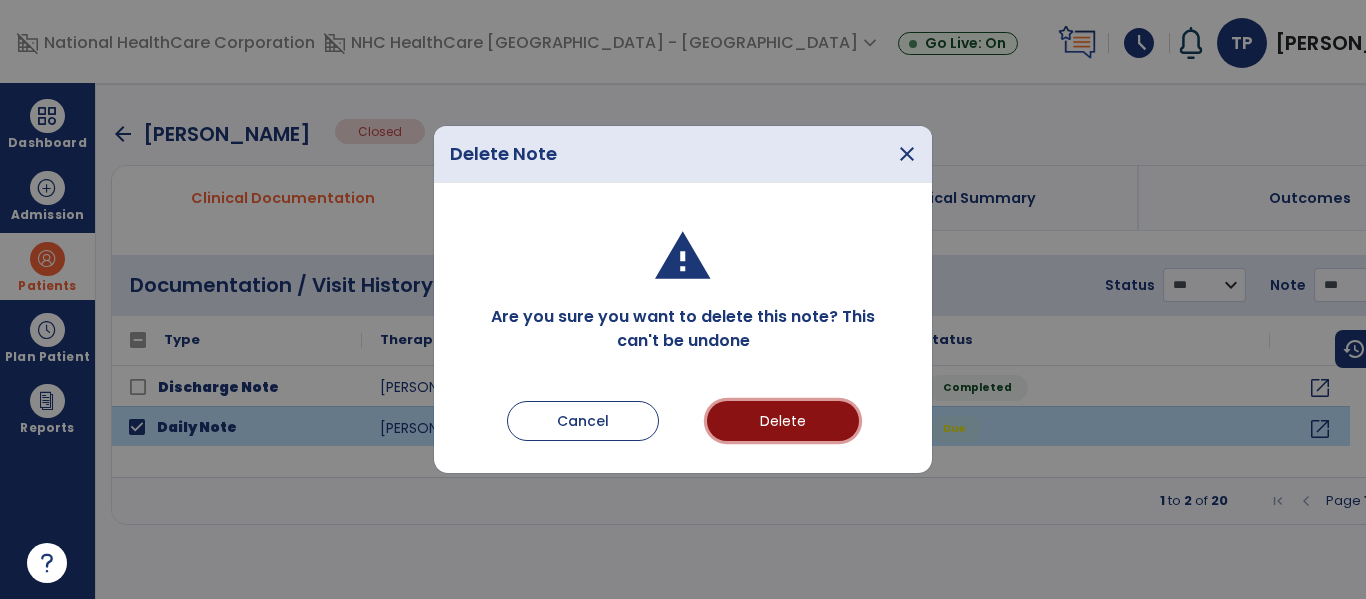click on "Delete" at bounding box center [783, 421] 